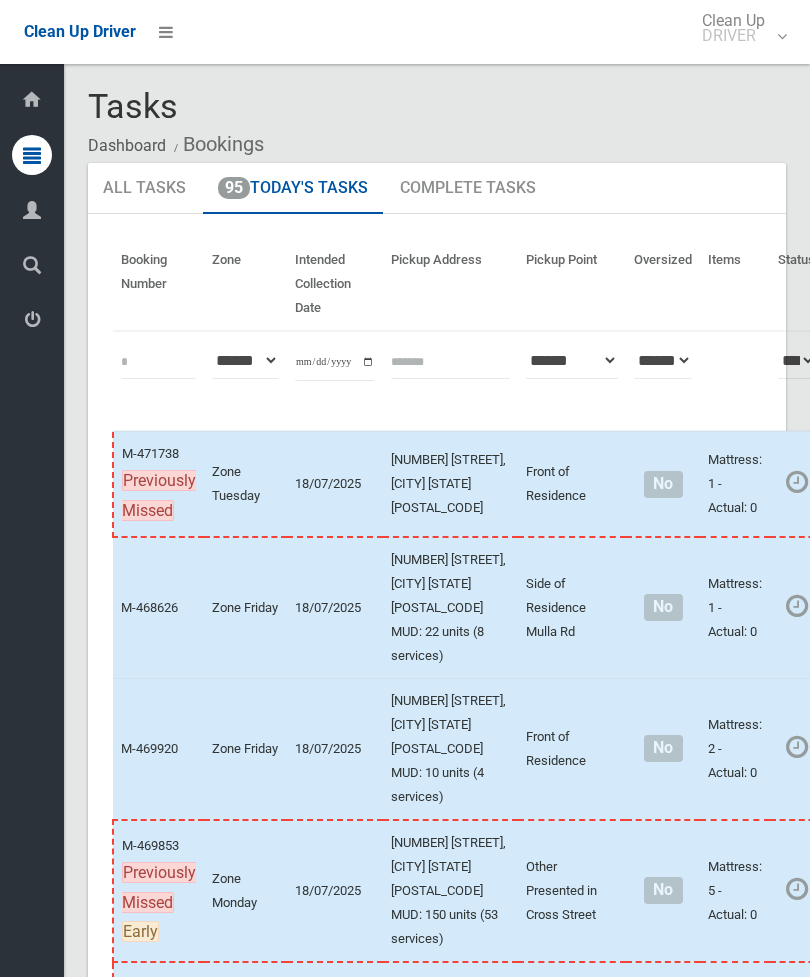 scroll, scrollTop: 13365, scrollLeft: 0, axis: vertical 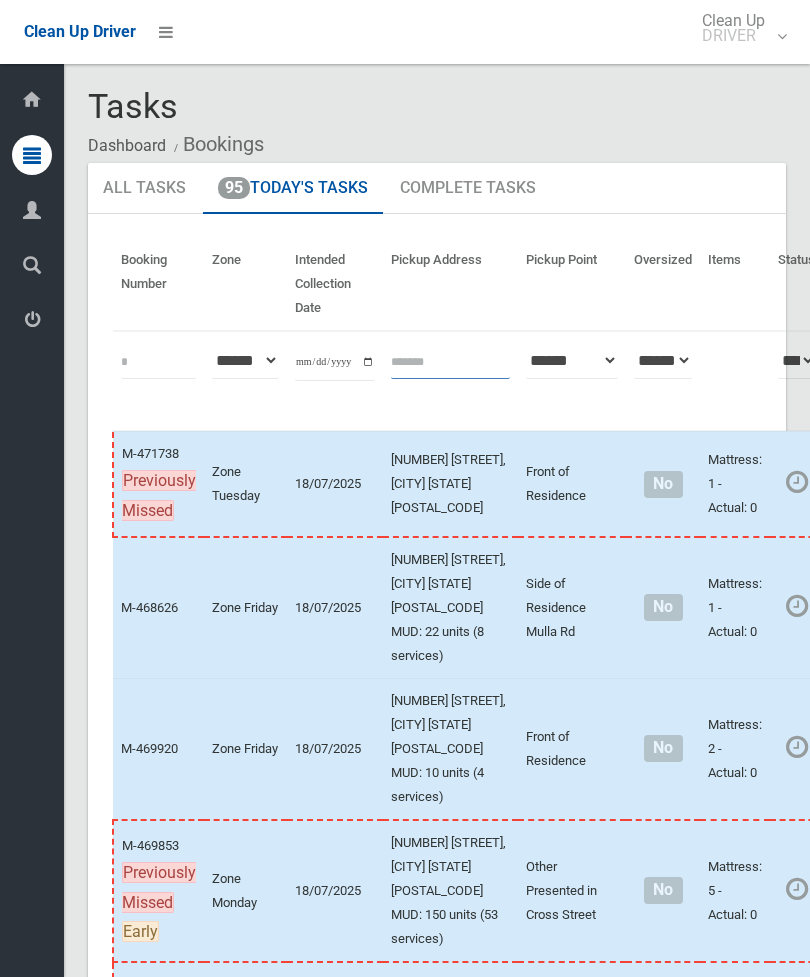 click at bounding box center [450, 360] 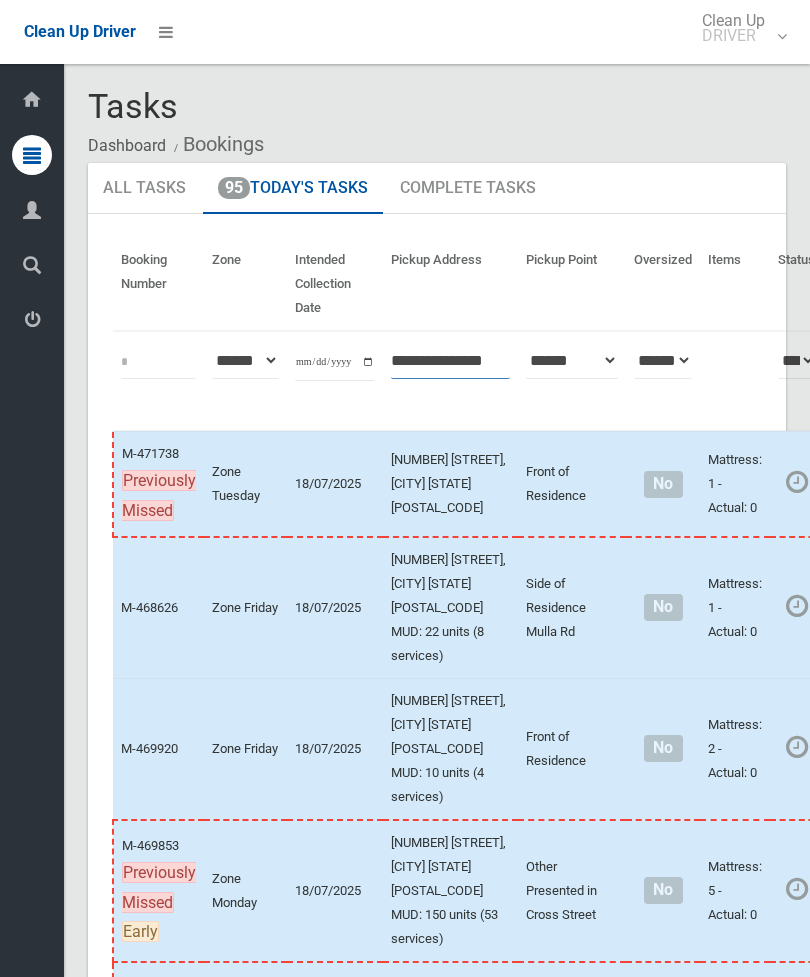 type on "**********" 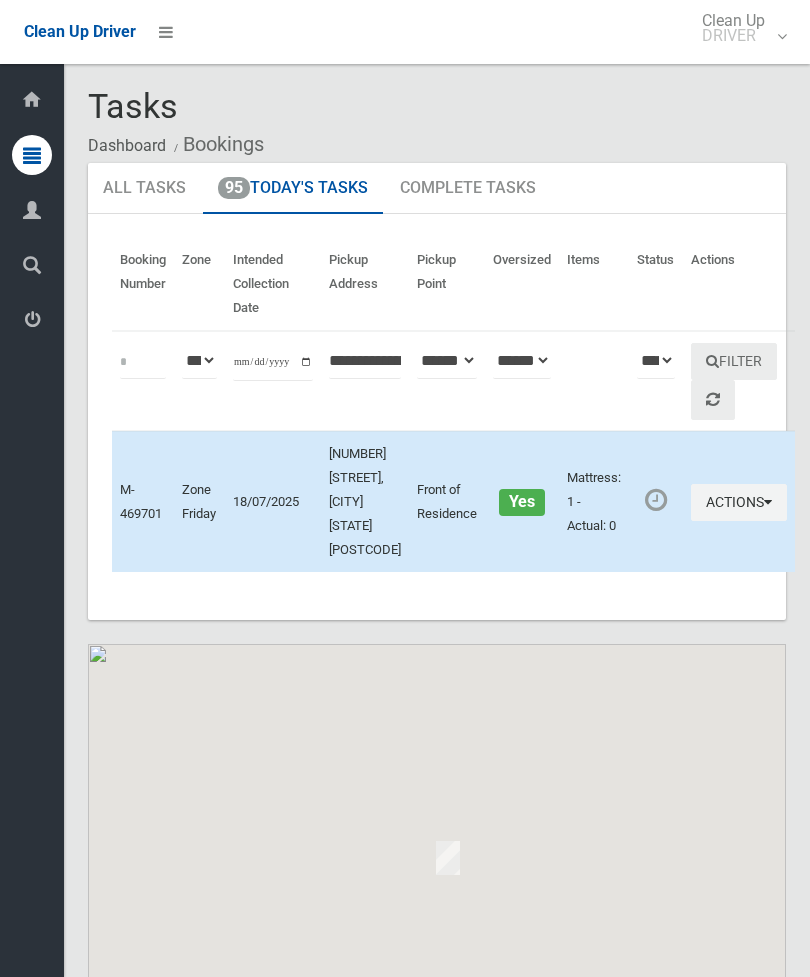 scroll, scrollTop: 0, scrollLeft: 0, axis: both 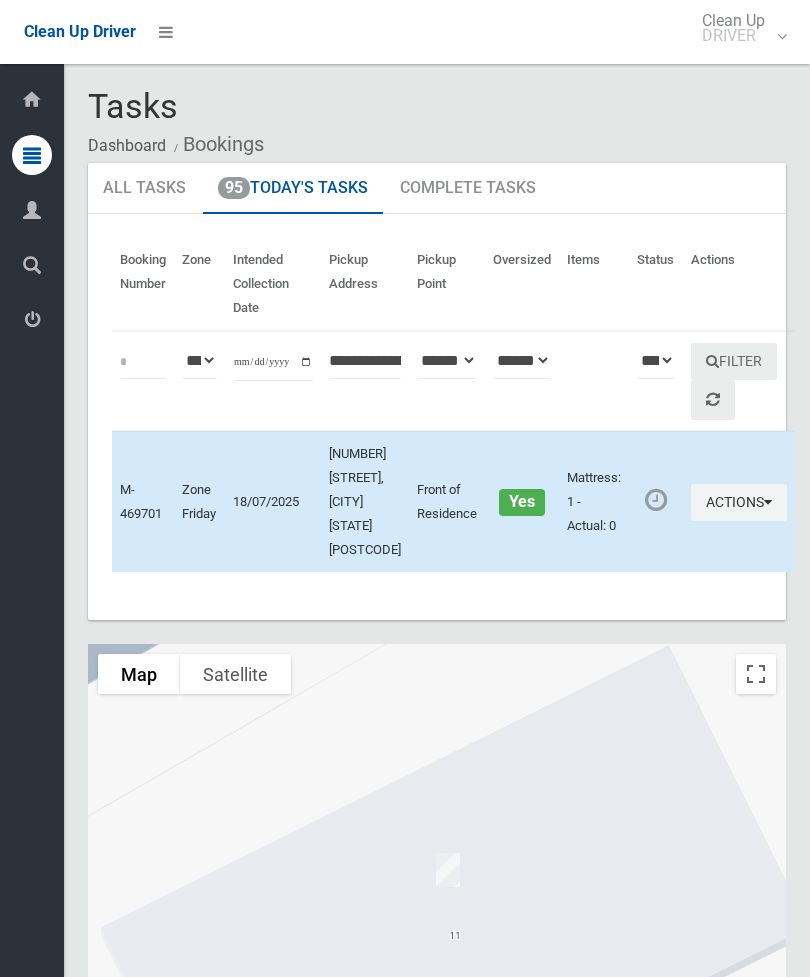 click on "Actions" at bounding box center (739, 502) 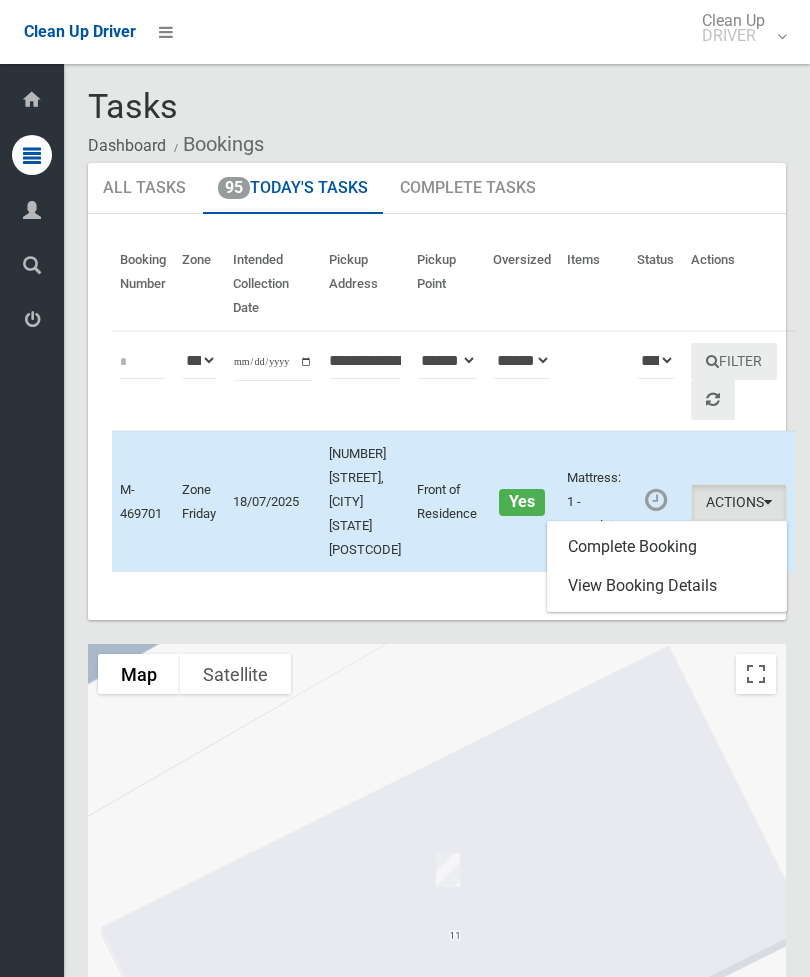 click on "Complete Booking" at bounding box center (667, 547) 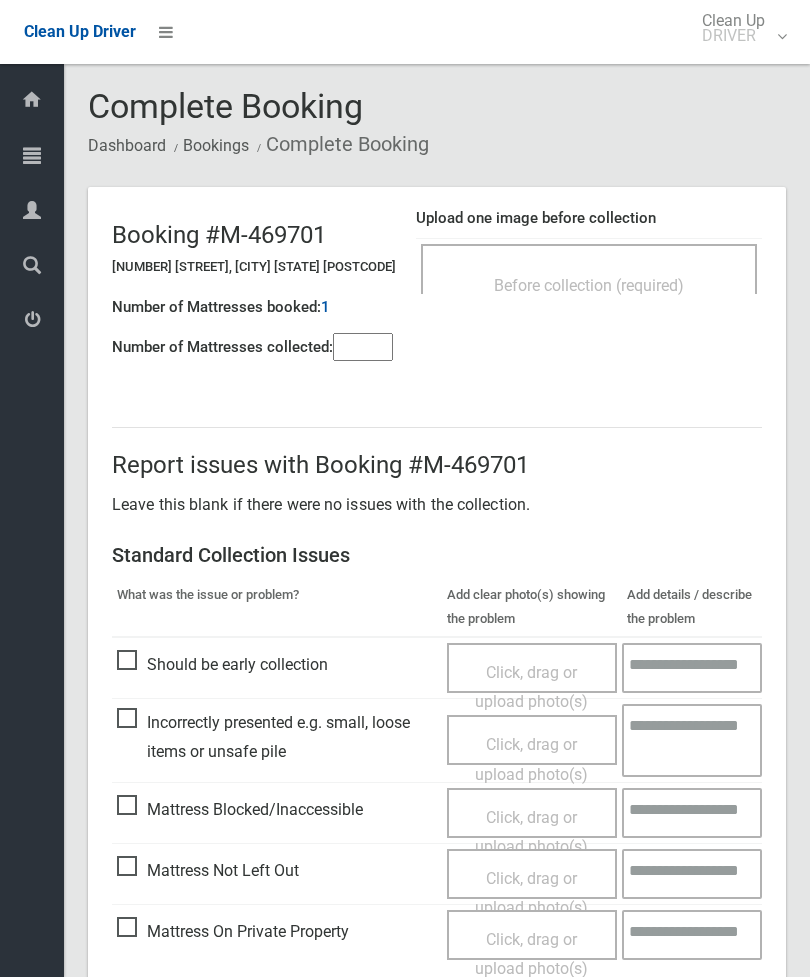 scroll, scrollTop: 0, scrollLeft: 0, axis: both 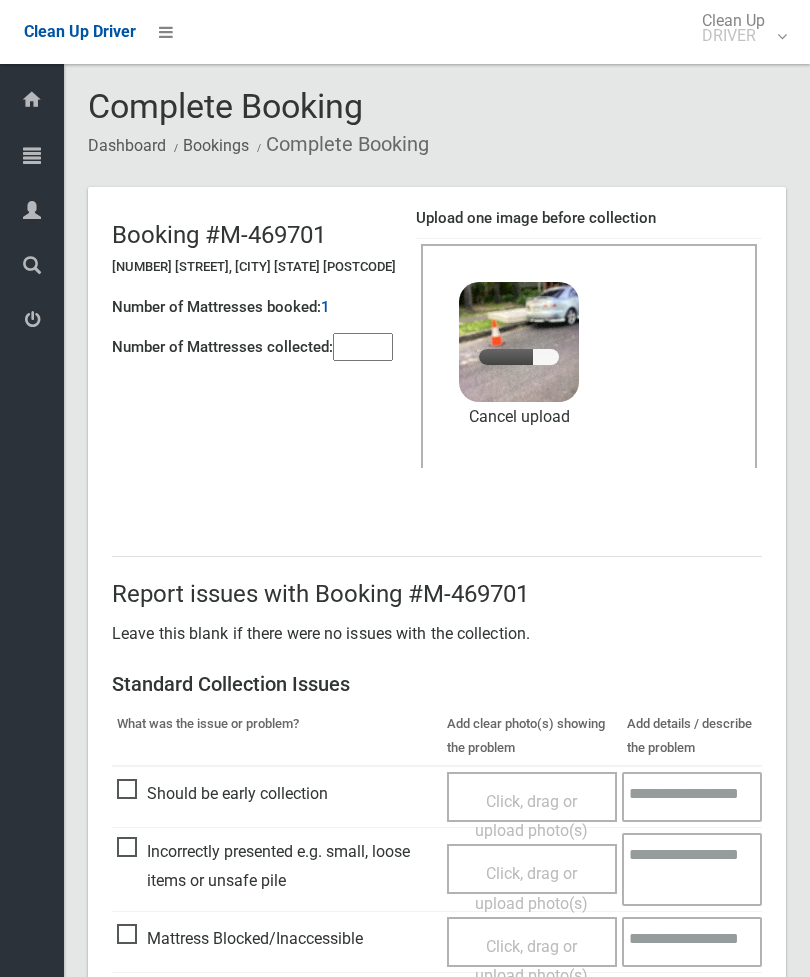 click at bounding box center (363, 347) 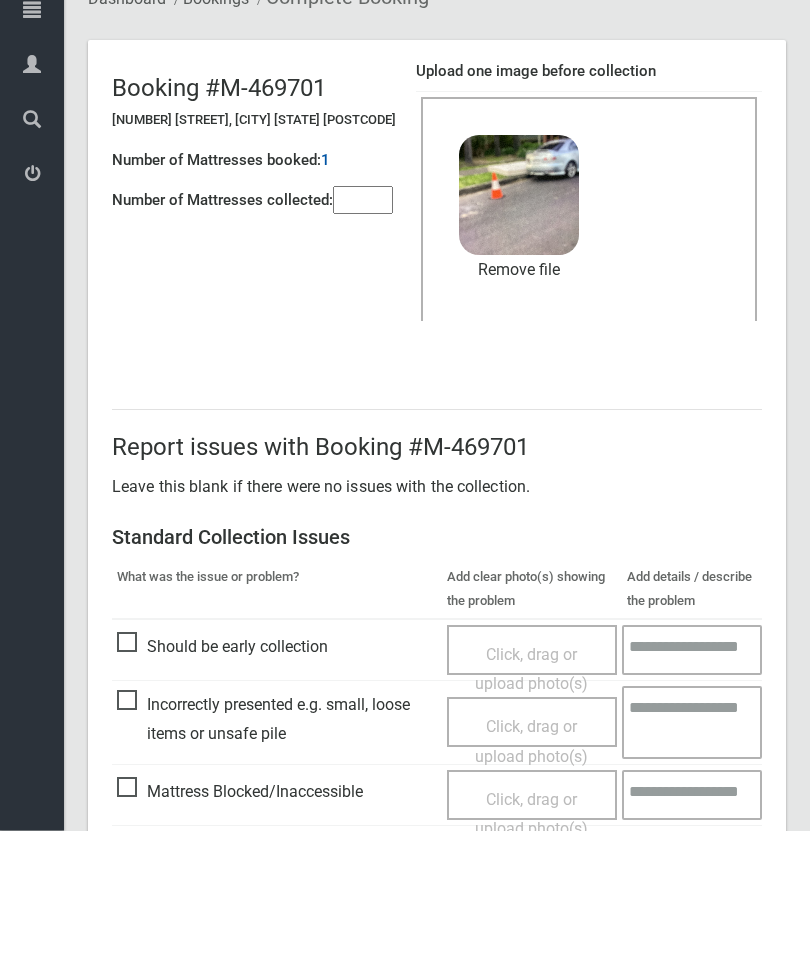 scroll, scrollTop: 274, scrollLeft: 0, axis: vertical 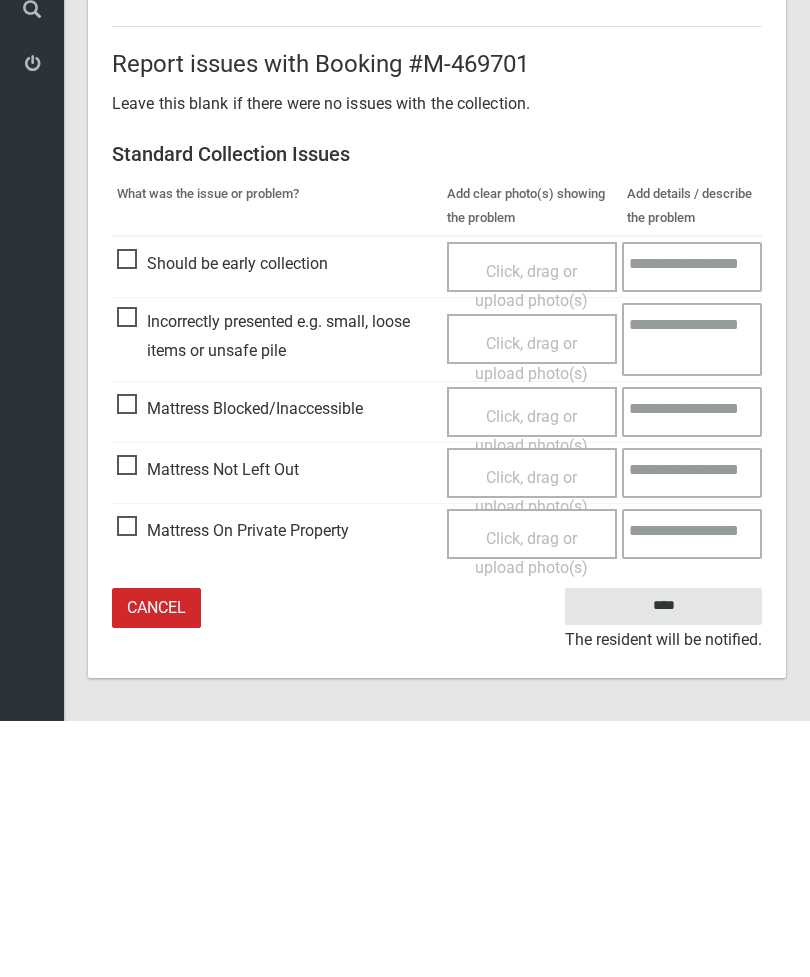 type on "*" 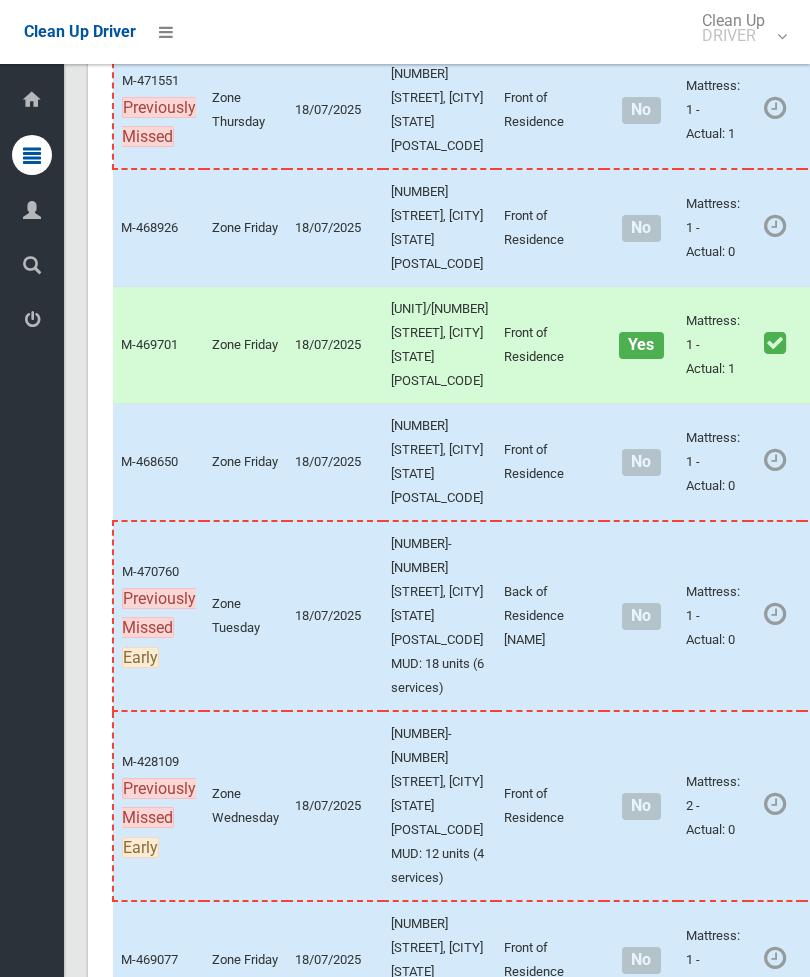 scroll, scrollTop: 1600, scrollLeft: 0, axis: vertical 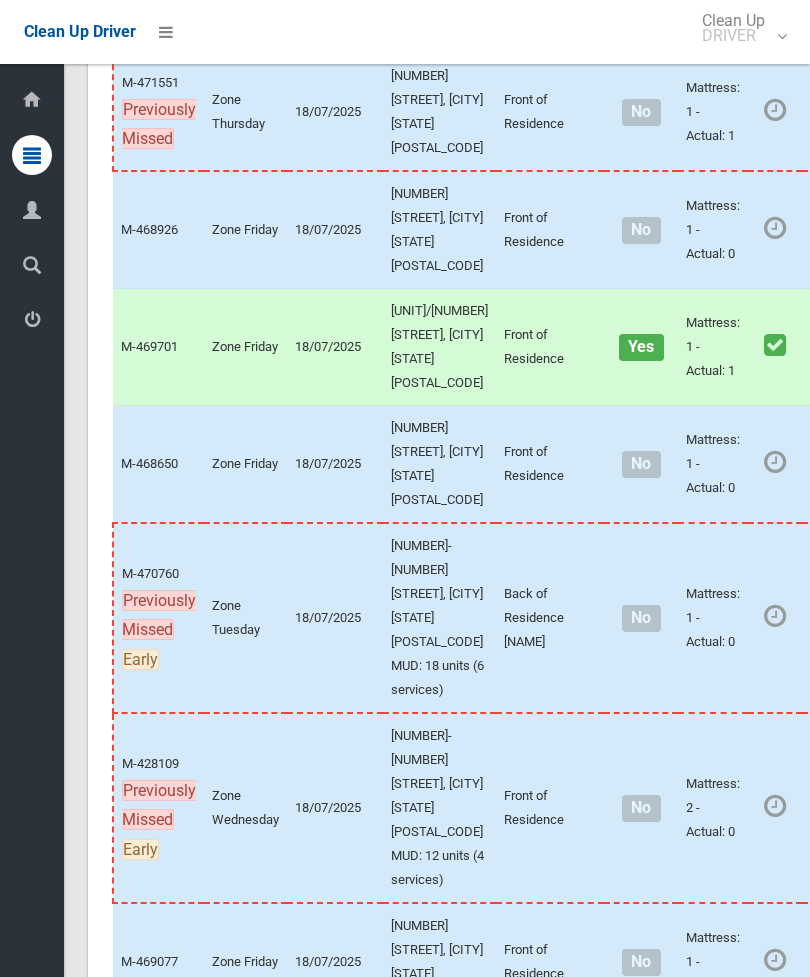 click on "Actions" at bounding box center (858, 230) 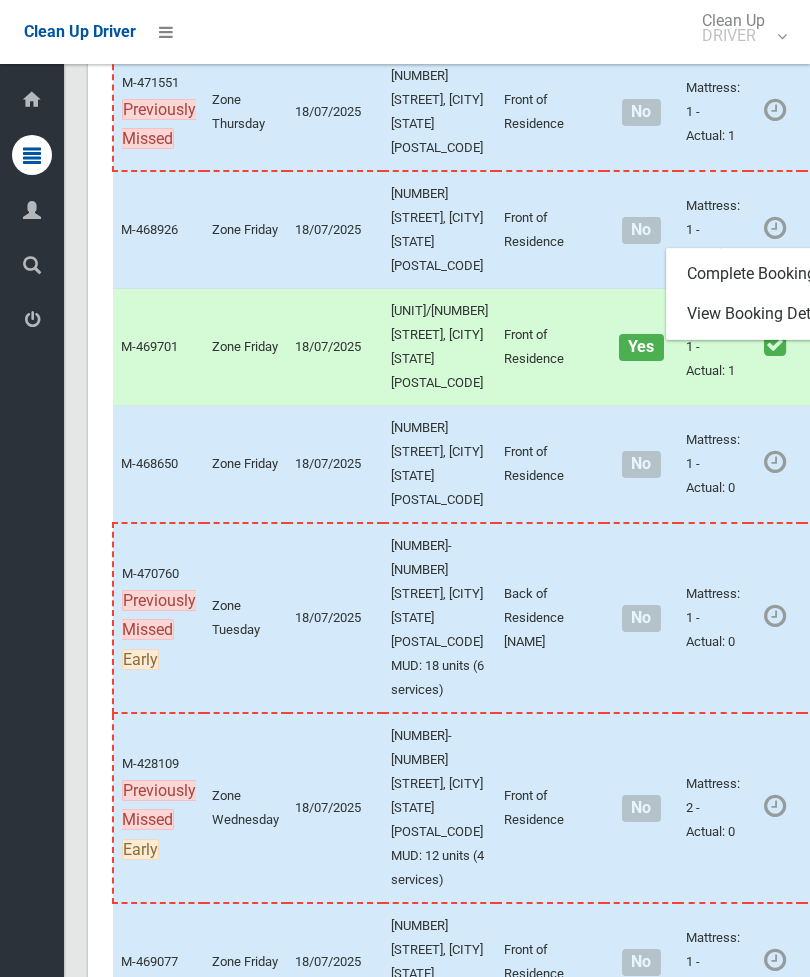 scroll, scrollTop: 0, scrollLeft: 83, axis: horizontal 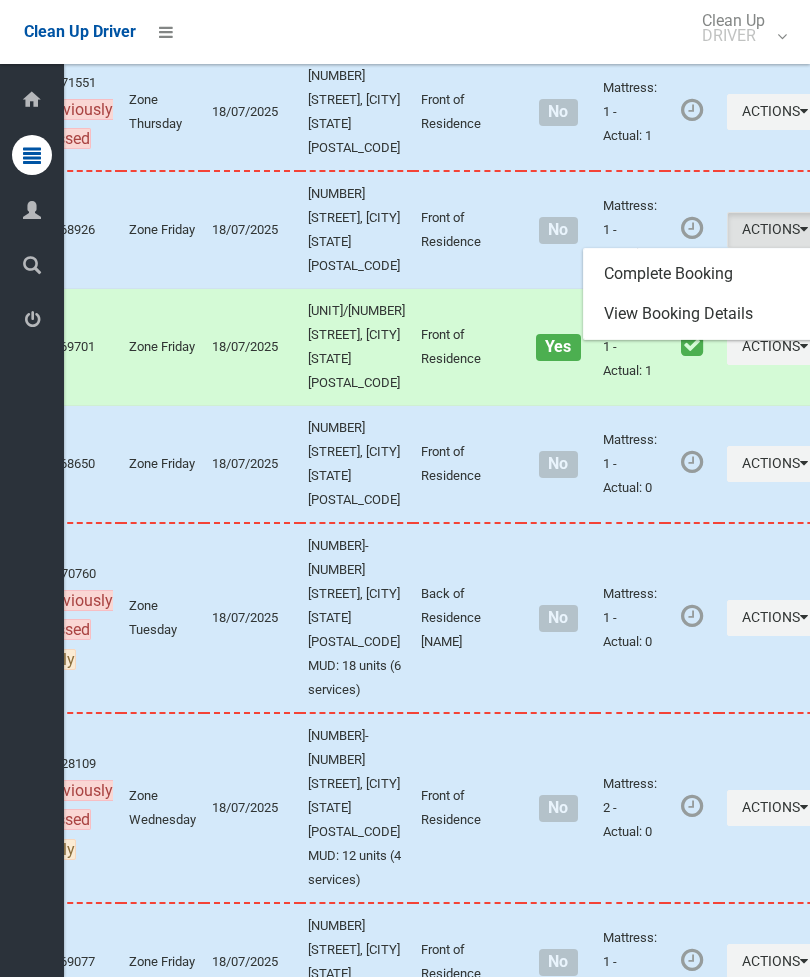 click on "Complete Booking" at bounding box center [703, 274] 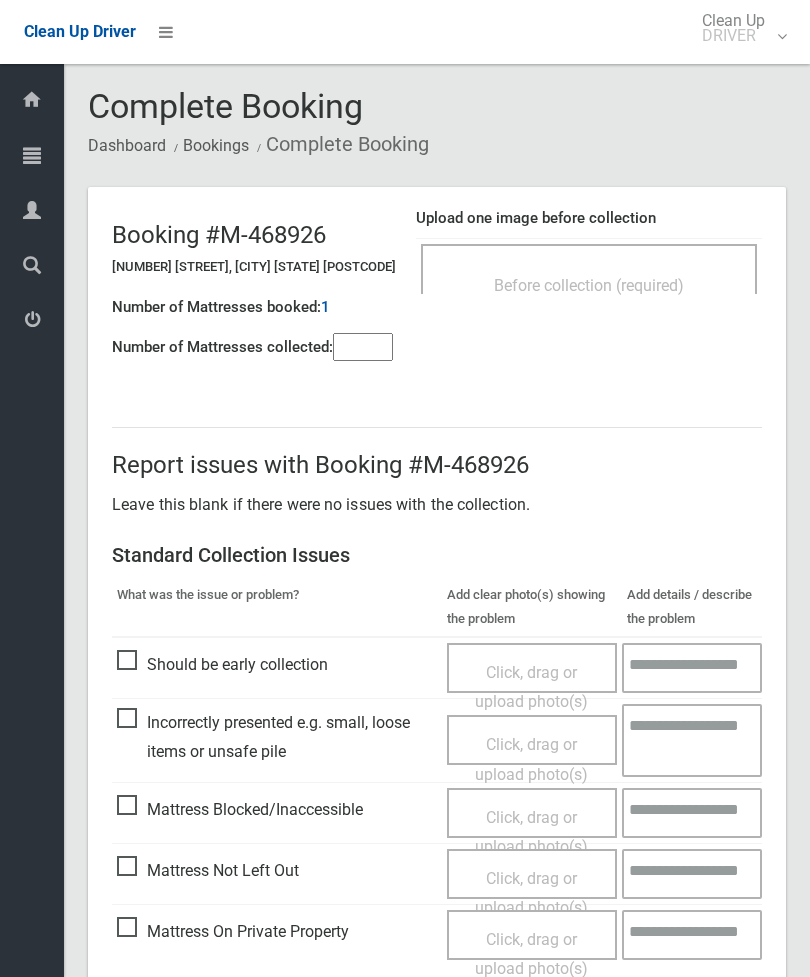 scroll, scrollTop: 0, scrollLeft: 0, axis: both 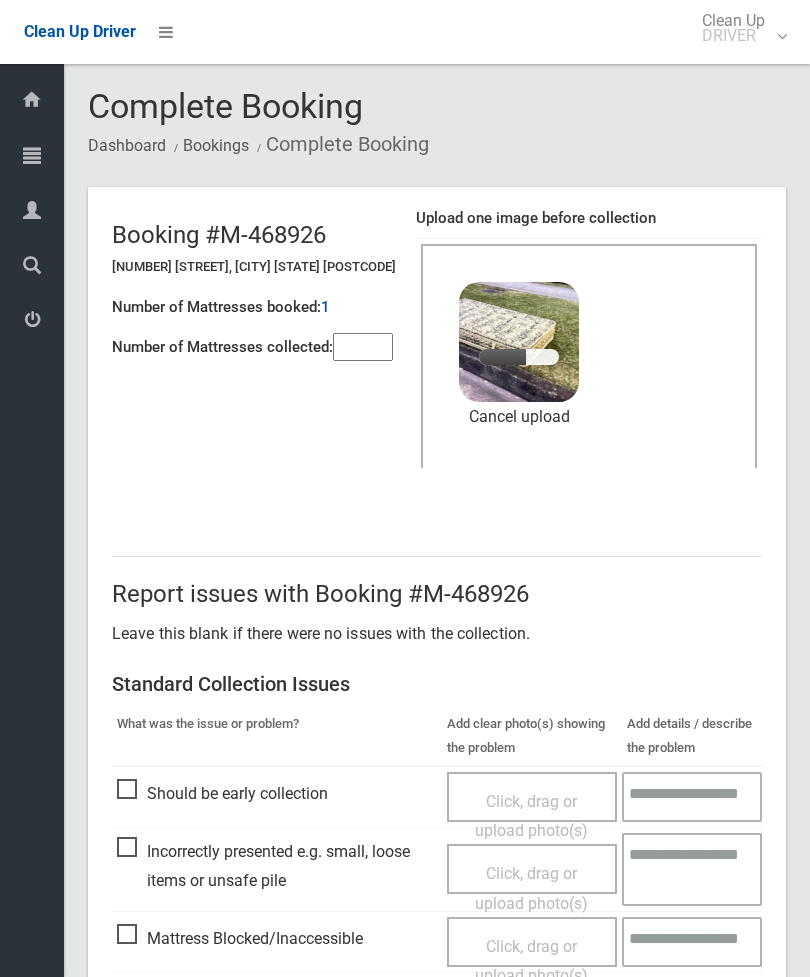 click at bounding box center (363, 347) 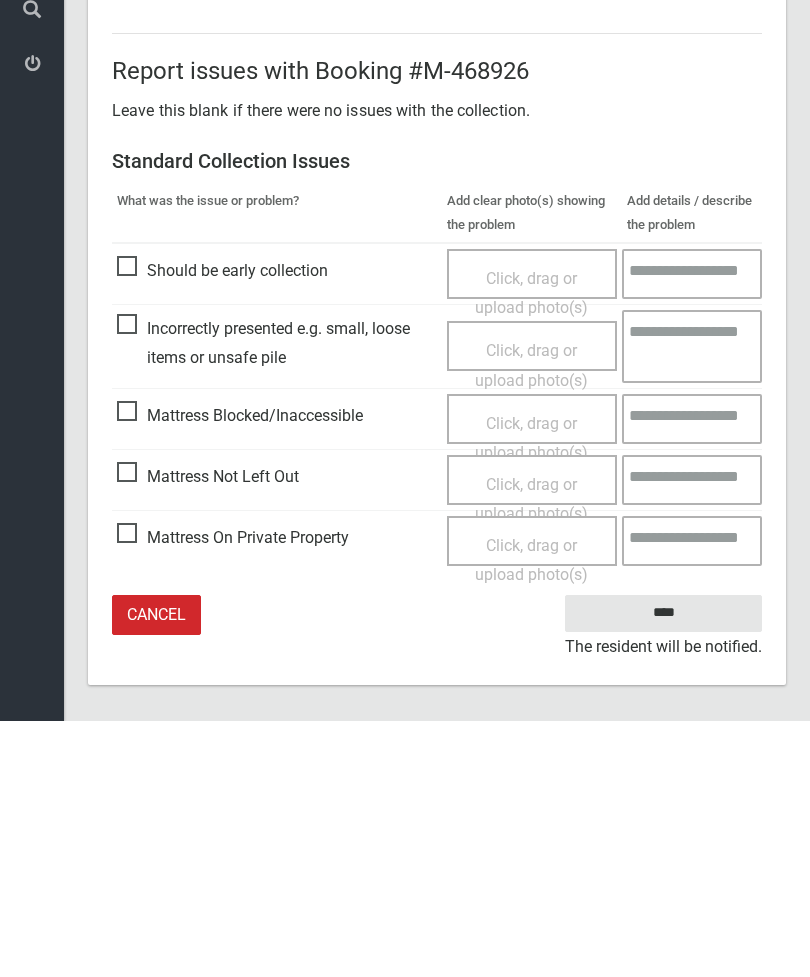 scroll, scrollTop: 274, scrollLeft: 0, axis: vertical 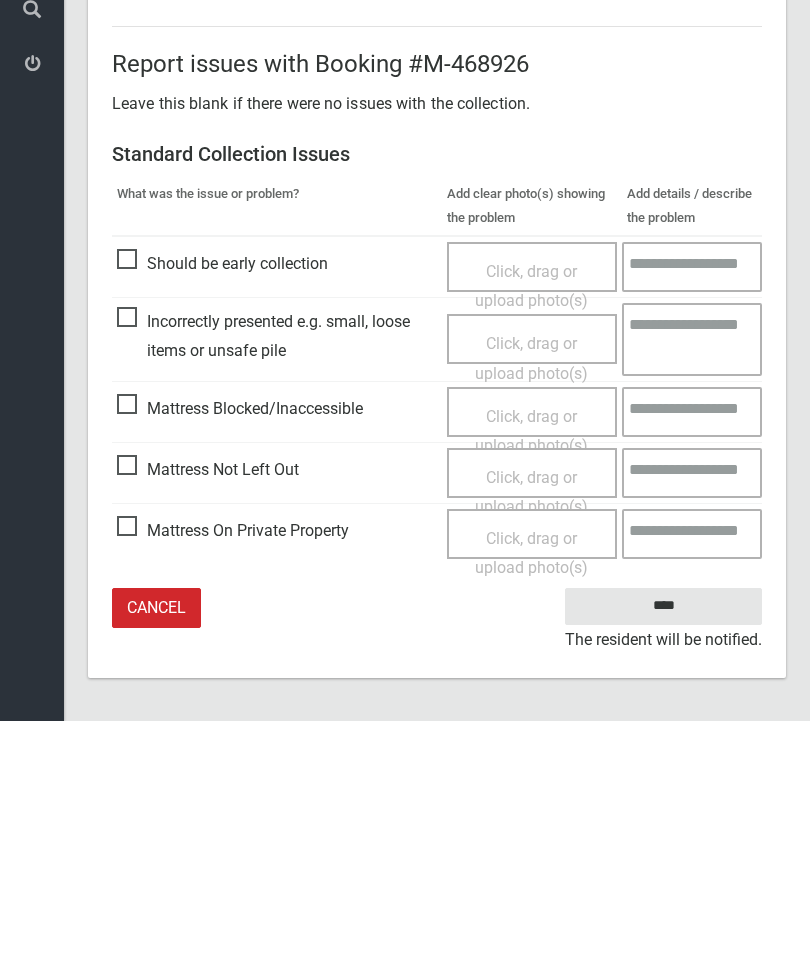 type on "*" 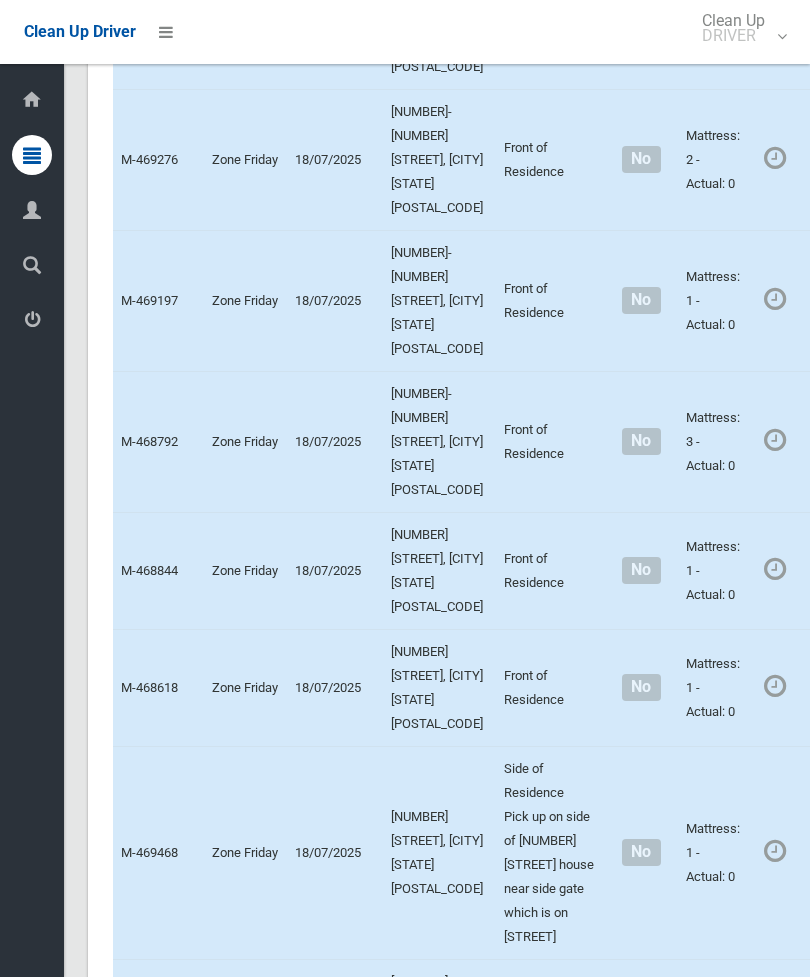 scroll, scrollTop: 4141, scrollLeft: 0, axis: vertical 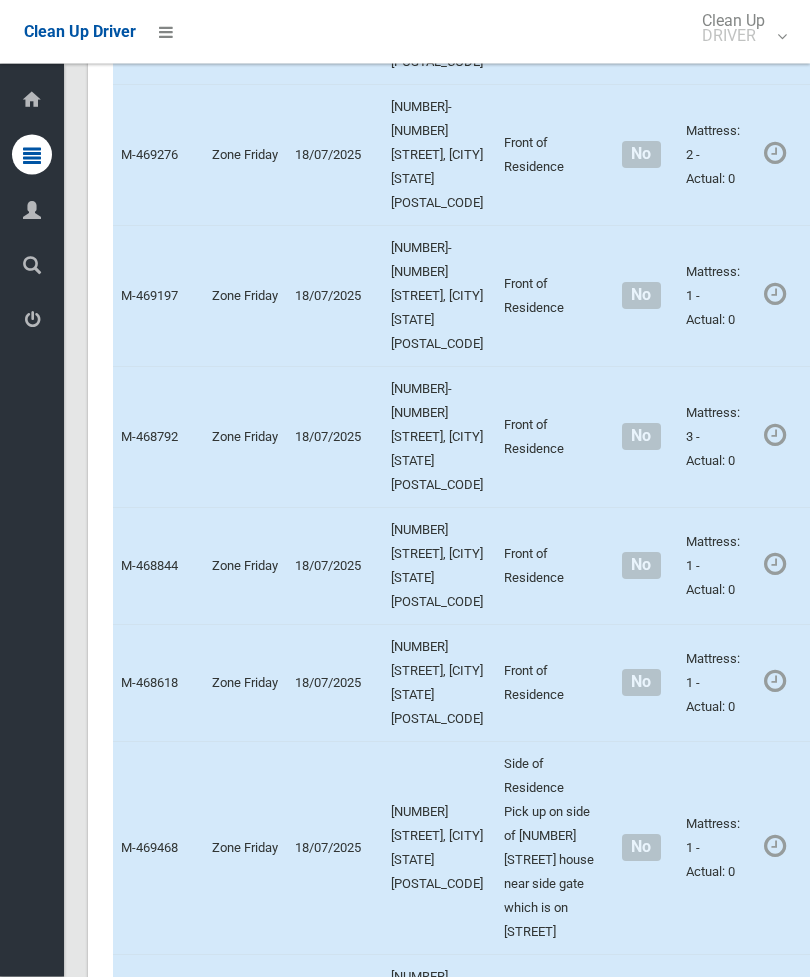 click on "Actions" at bounding box center (858, 26) 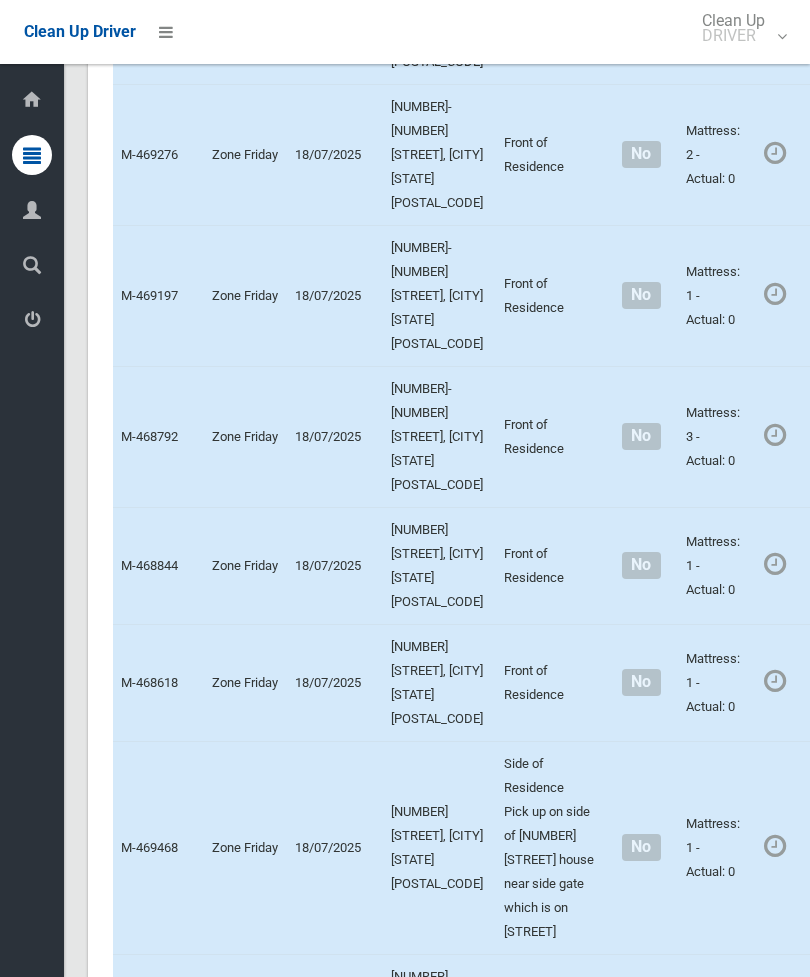 scroll, scrollTop: 0, scrollLeft: 83, axis: horizontal 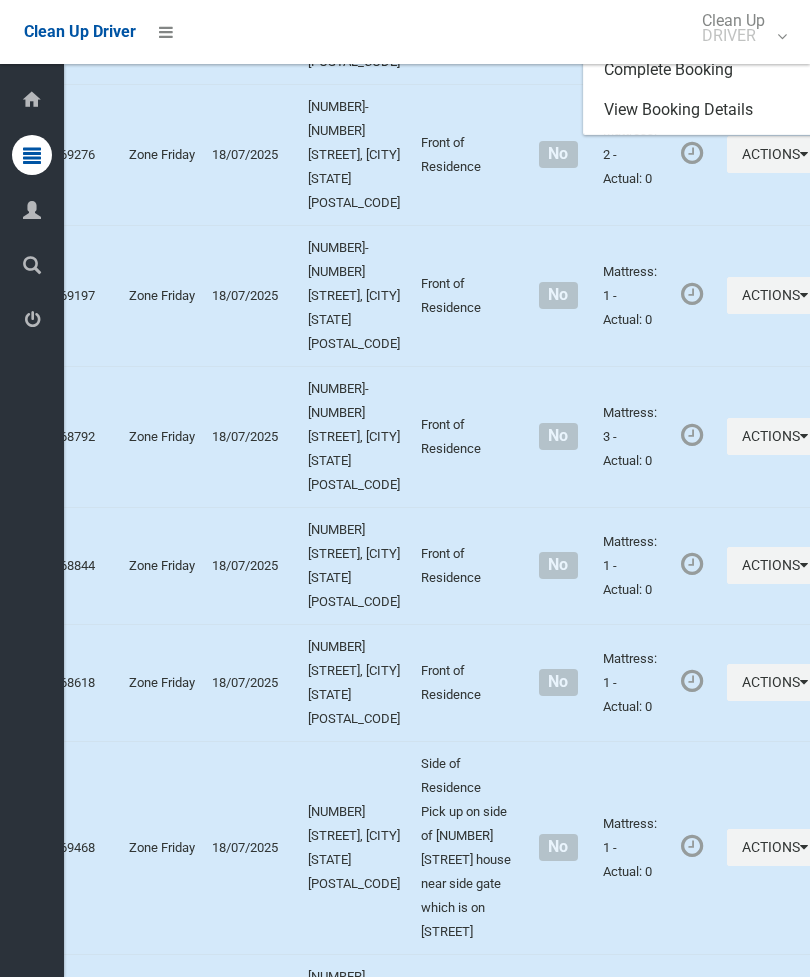 click on "Complete Booking" at bounding box center (703, 70) 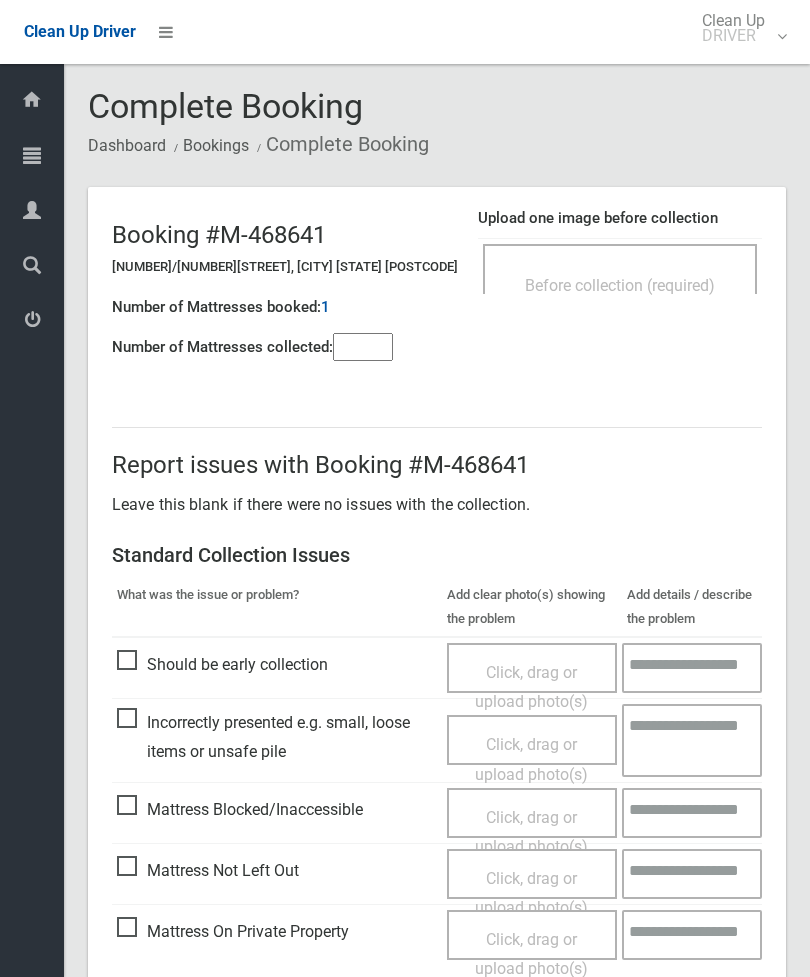 scroll, scrollTop: 0, scrollLeft: 0, axis: both 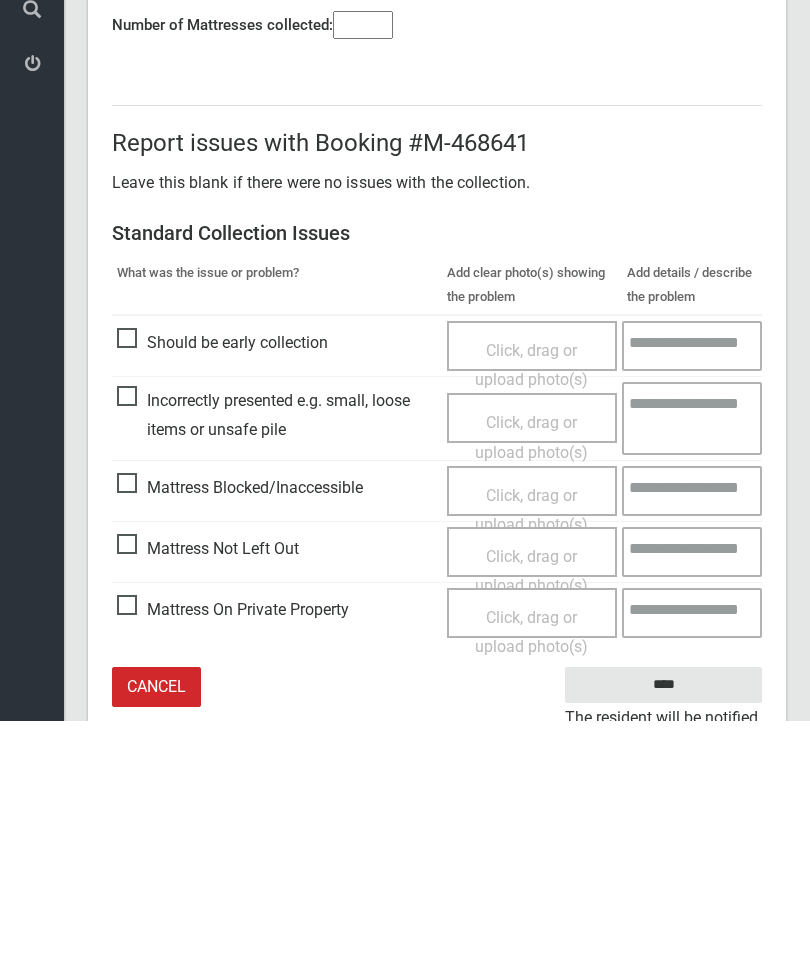 type on "*" 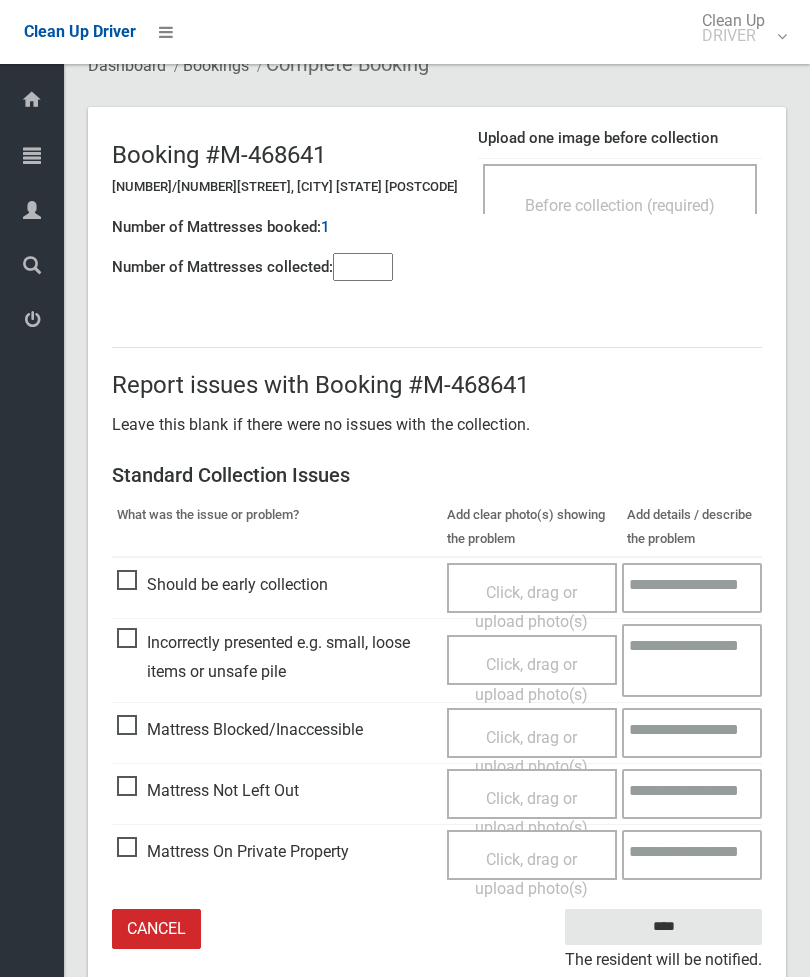 click on "Click, drag or upload photo(s)" at bounding box center [531, 813] 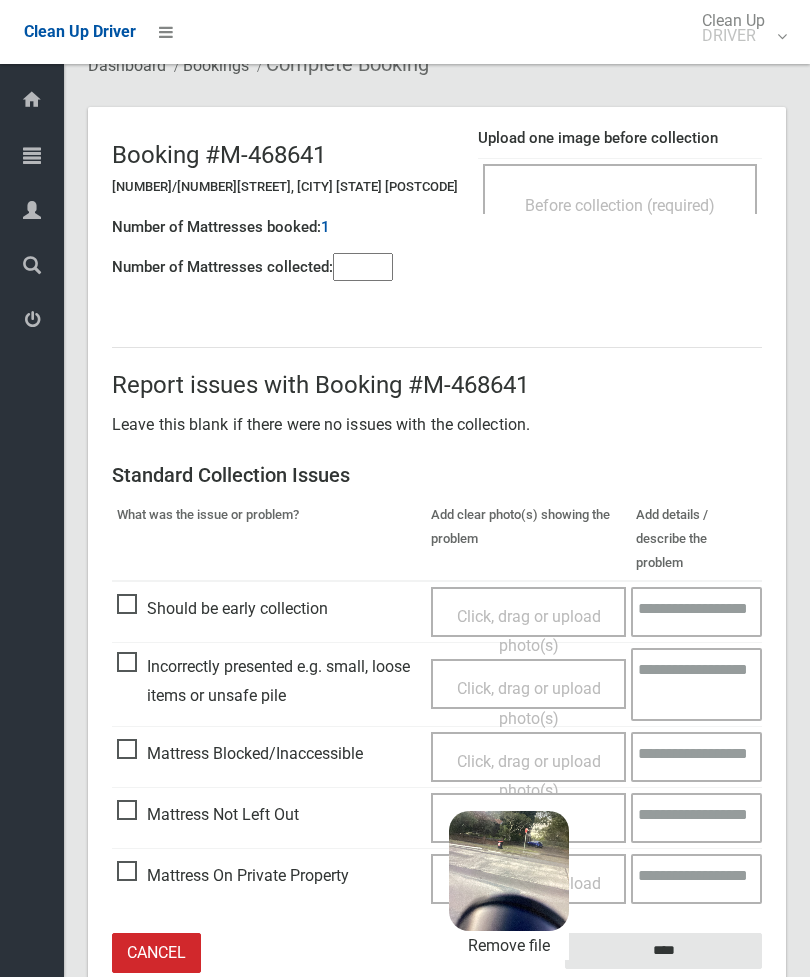 click on "****" at bounding box center (663, 951) 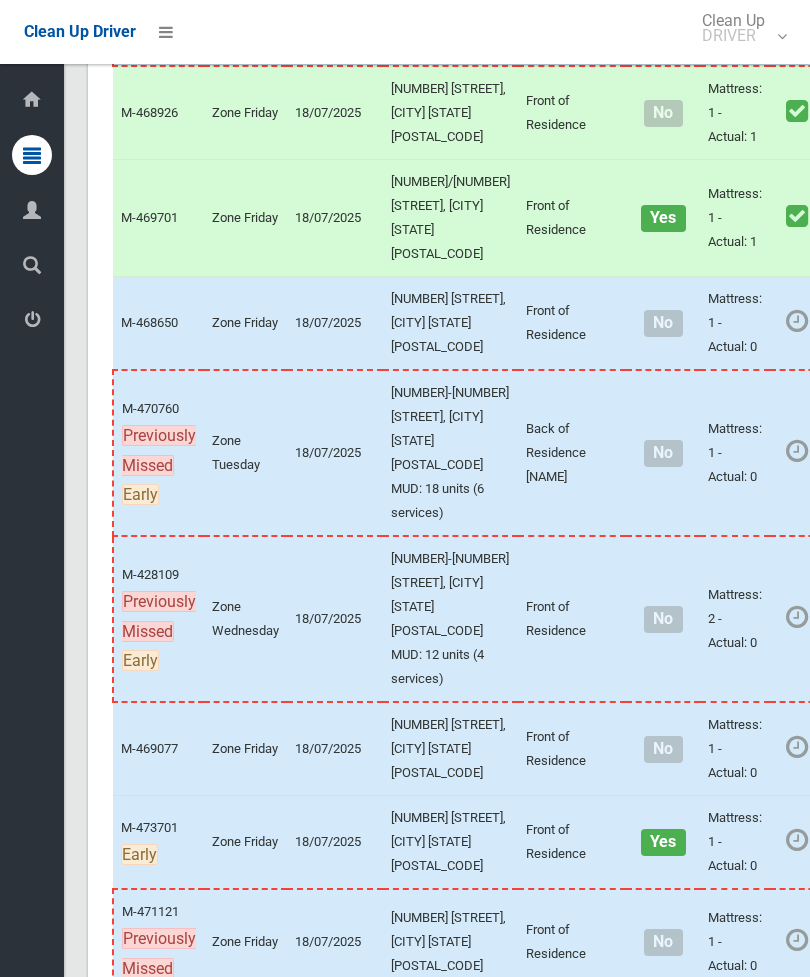 scroll, scrollTop: 1599, scrollLeft: 0, axis: vertical 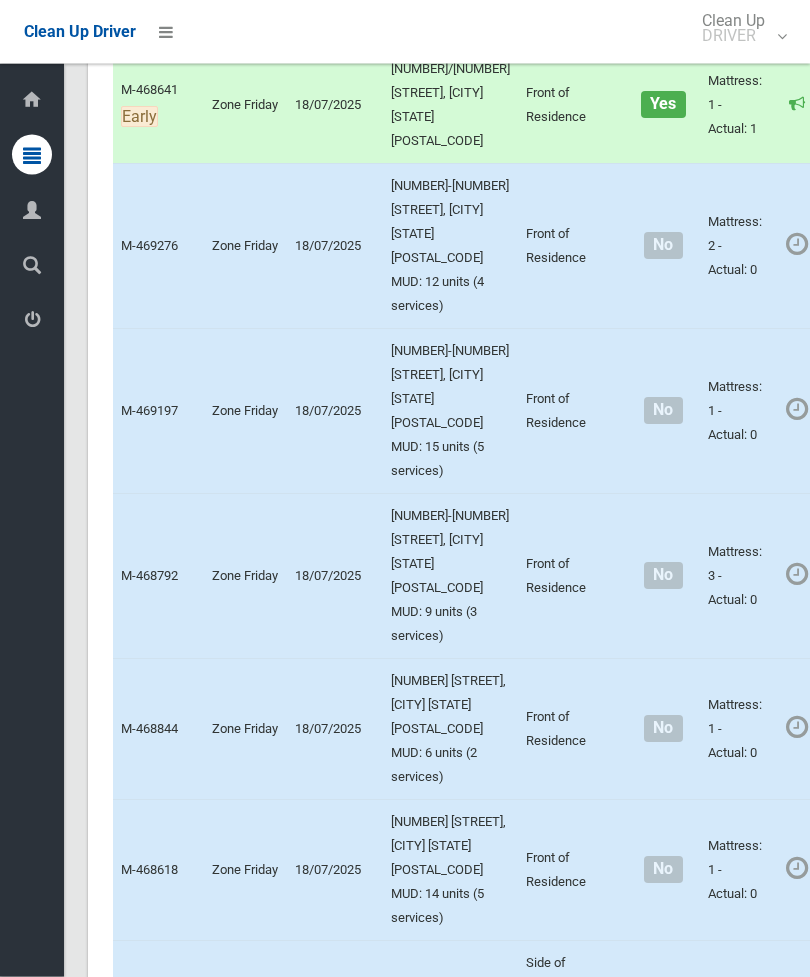 click on "Actions" at bounding box center (880, -201) 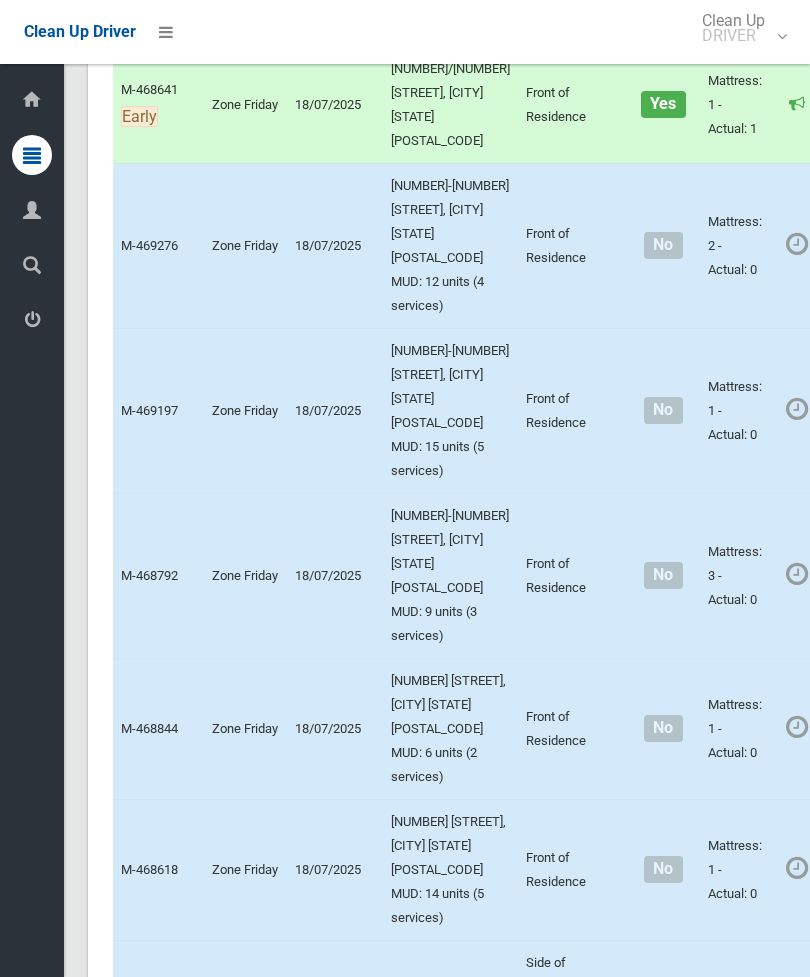 scroll, scrollTop: 0, scrollLeft: 83, axis: horizontal 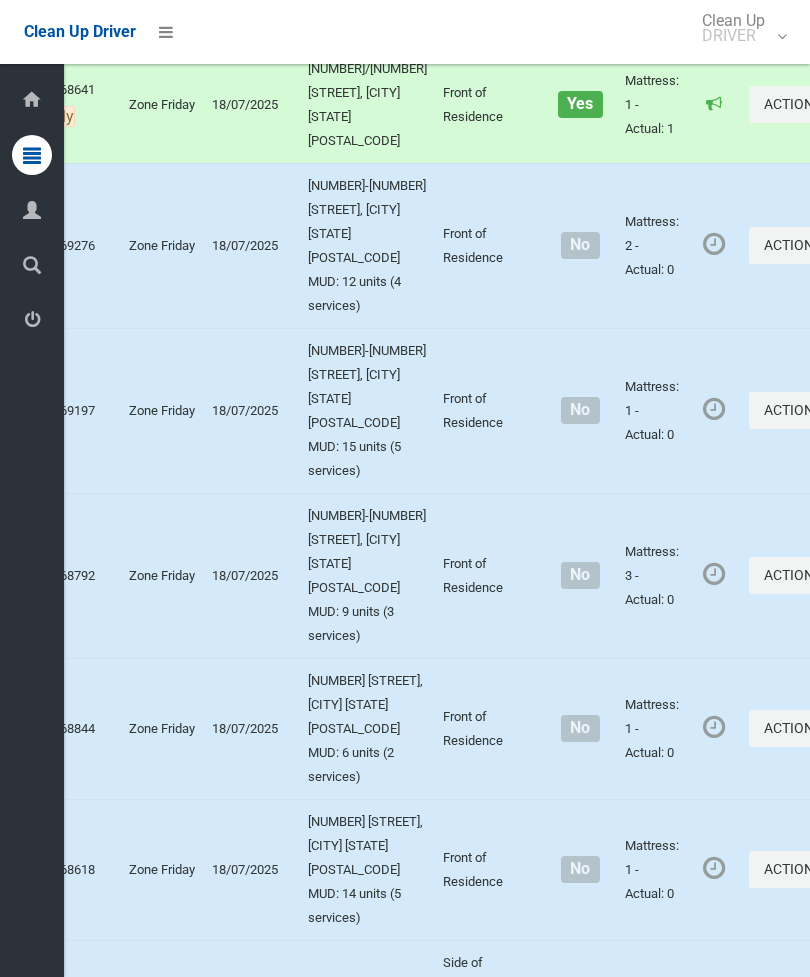 click on "Complete Booking" at bounding box center [725, -157] 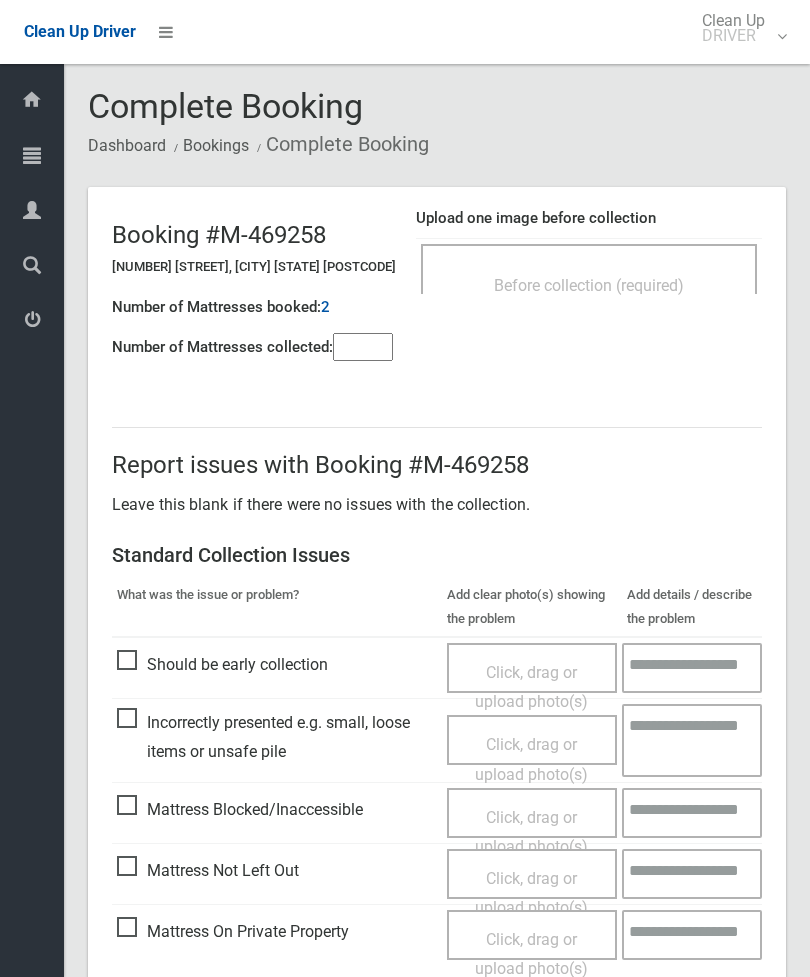 scroll, scrollTop: 0, scrollLeft: 0, axis: both 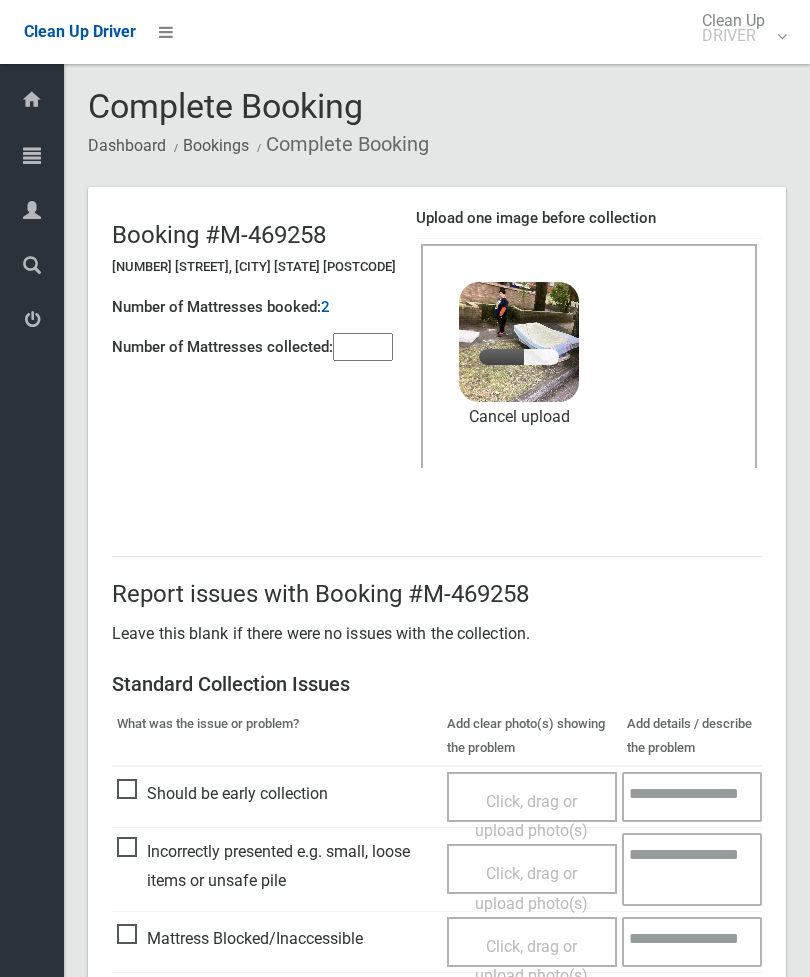 click at bounding box center [363, 347] 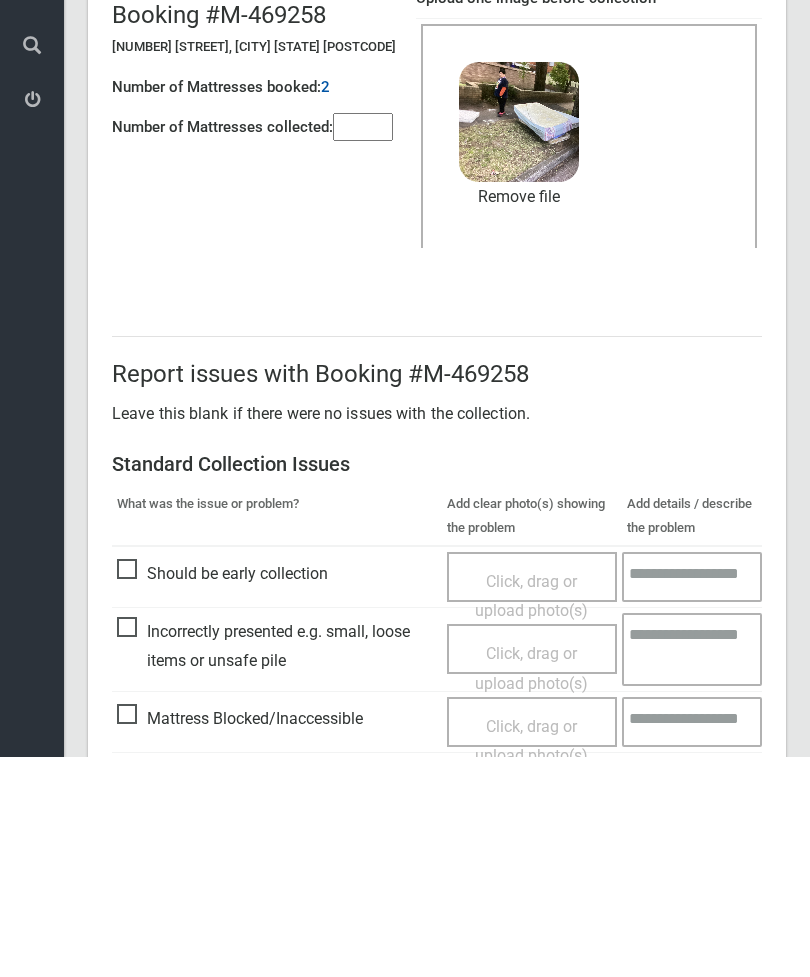 scroll, scrollTop: 274, scrollLeft: 0, axis: vertical 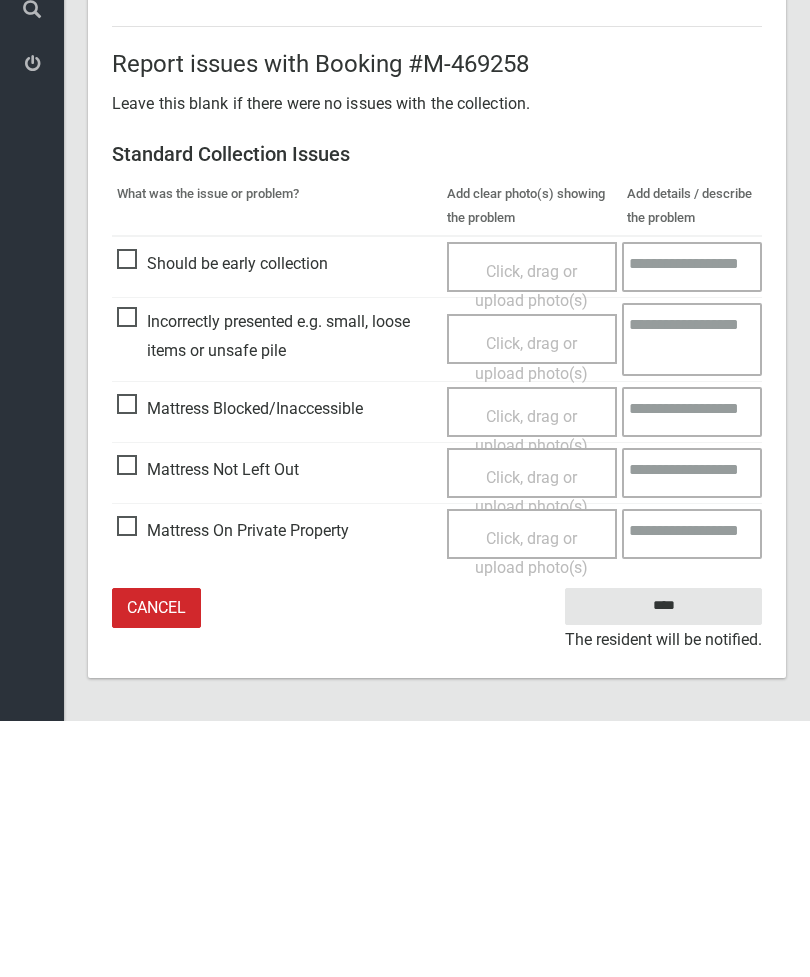 type on "*" 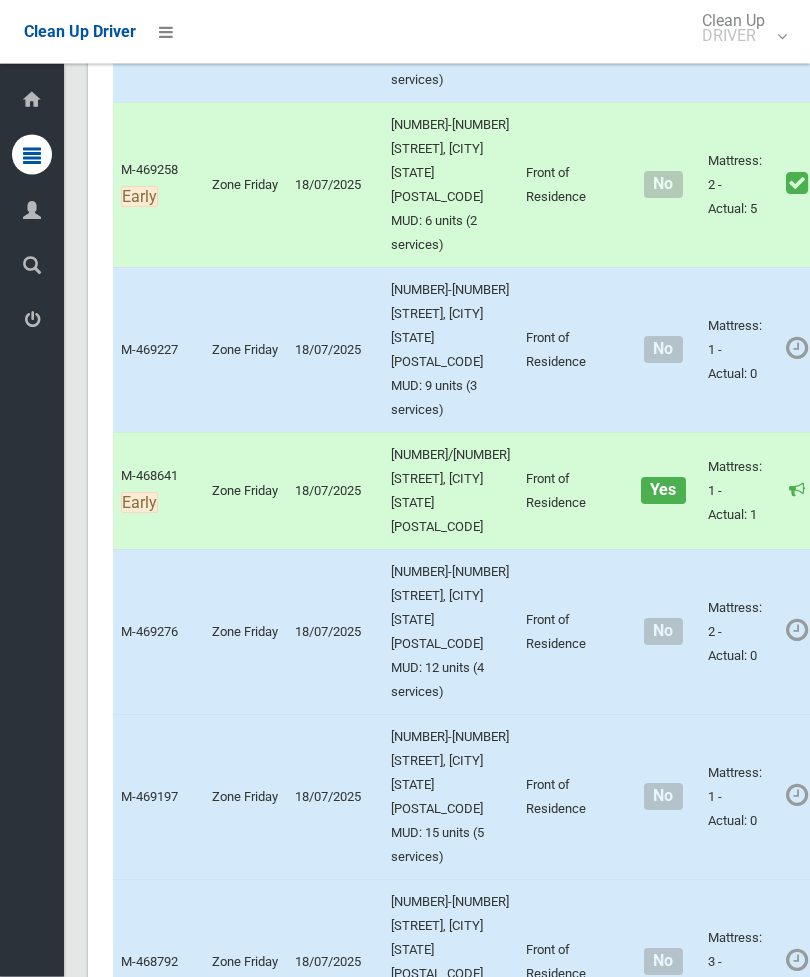scroll, scrollTop: 3577, scrollLeft: 0, axis: vertical 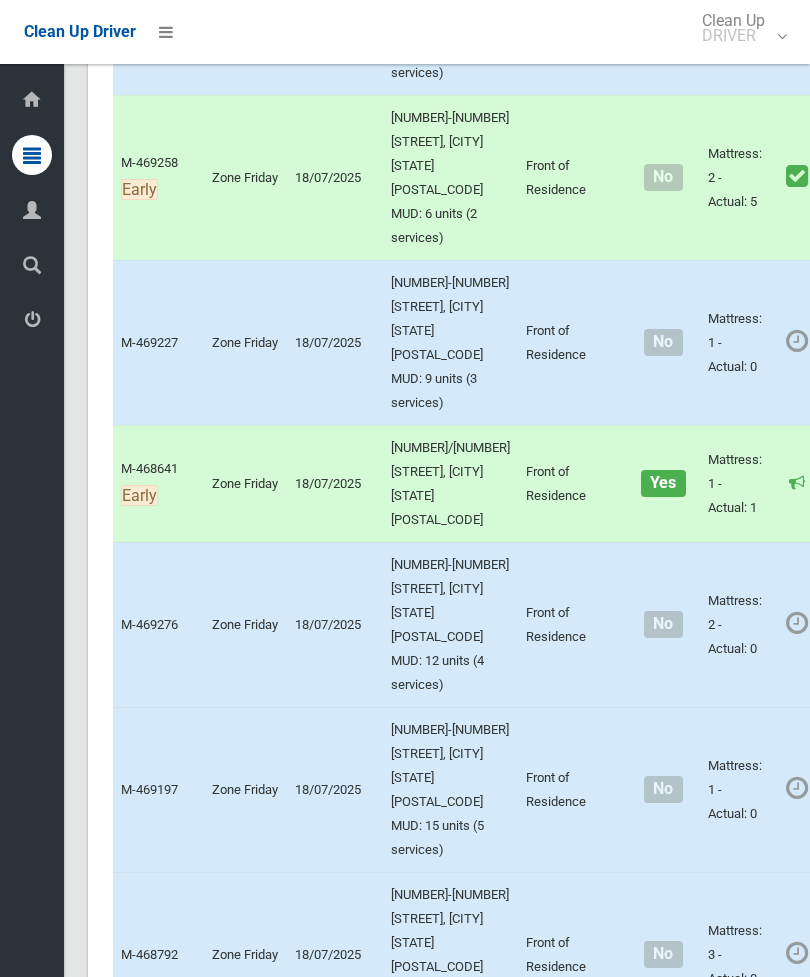 click on "Actions" at bounding box center (880, 24) 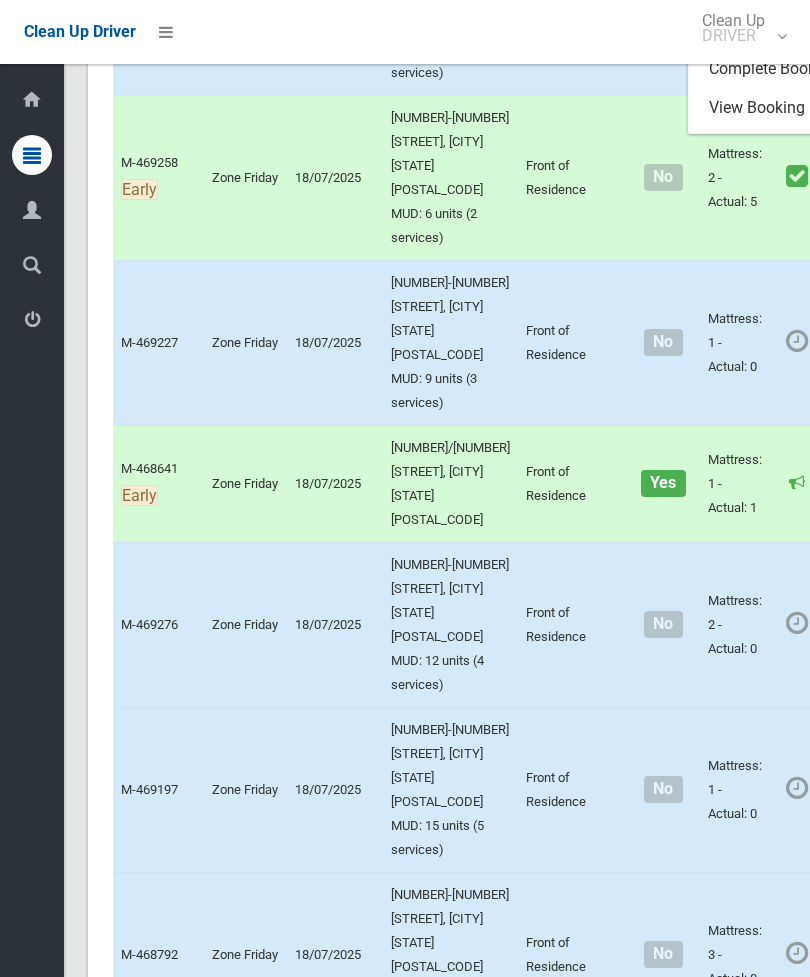 scroll, scrollTop: 0, scrollLeft: 83, axis: horizontal 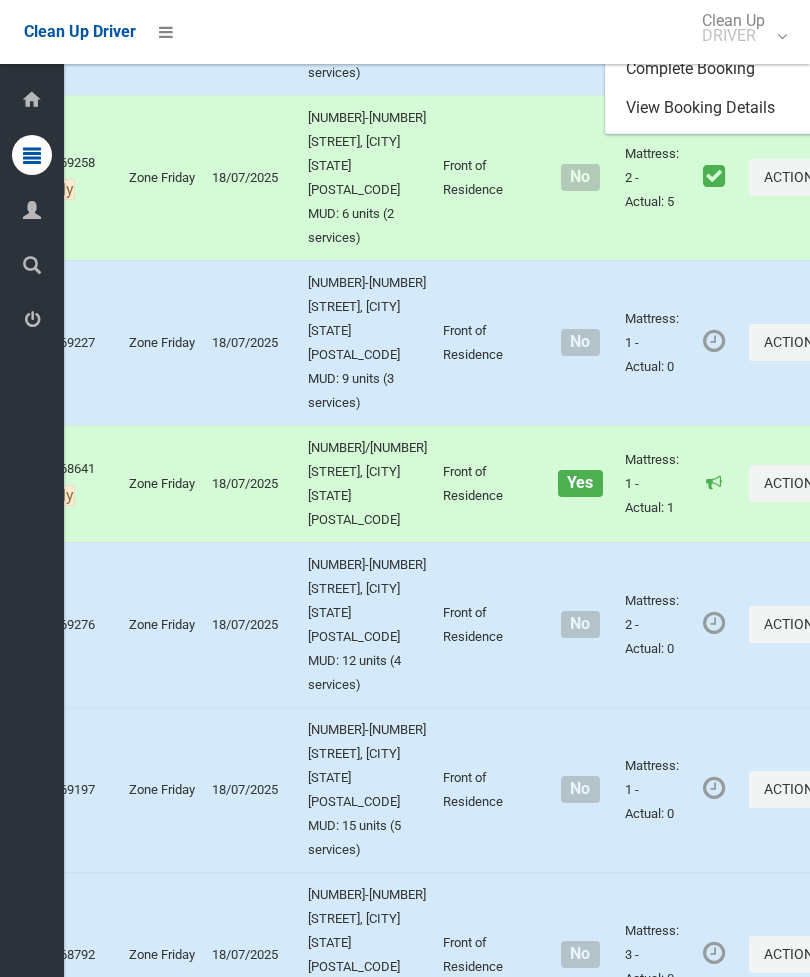 click on "Complete Booking" at bounding box center (725, 69) 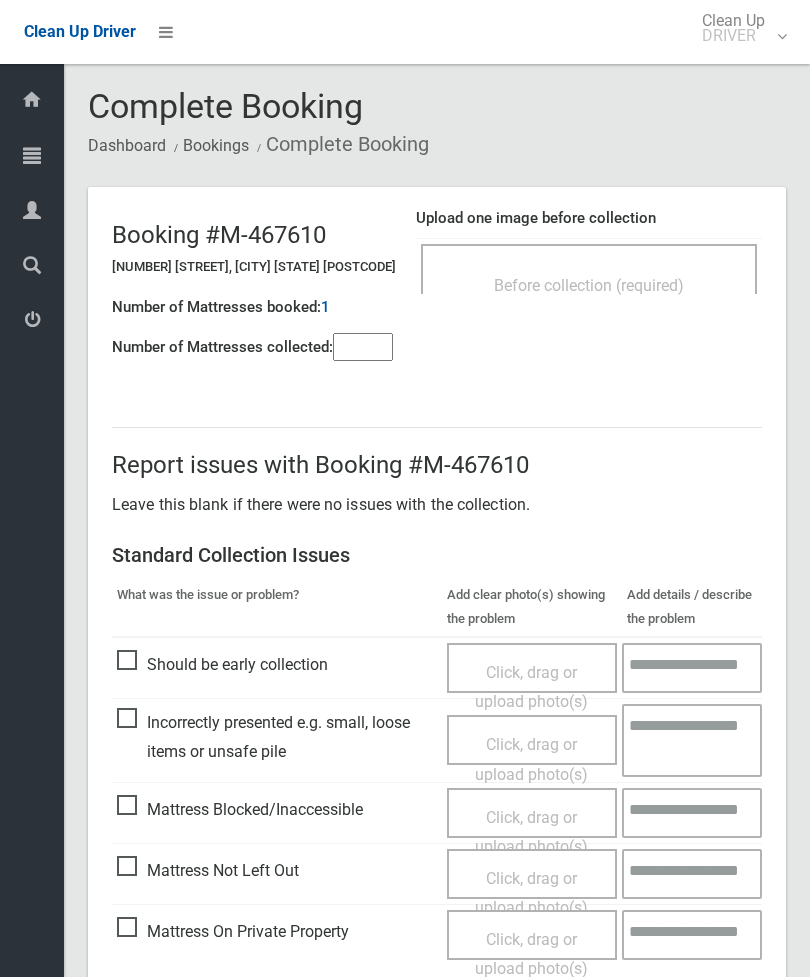 scroll, scrollTop: 0, scrollLeft: 0, axis: both 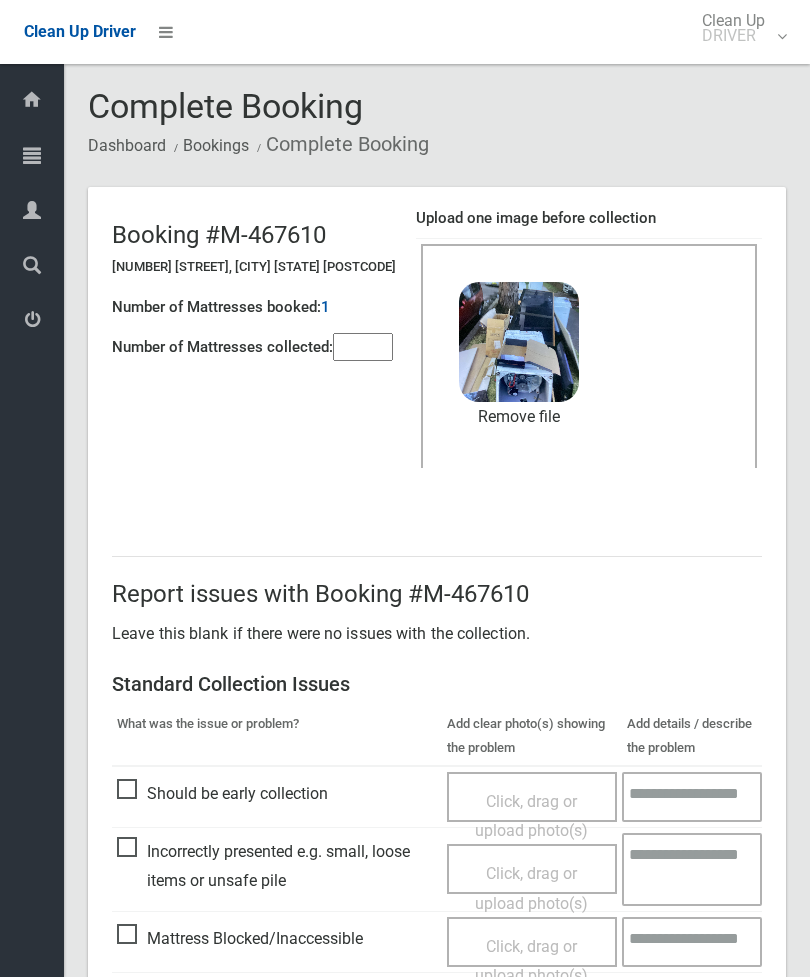 click at bounding box center [363, 347] 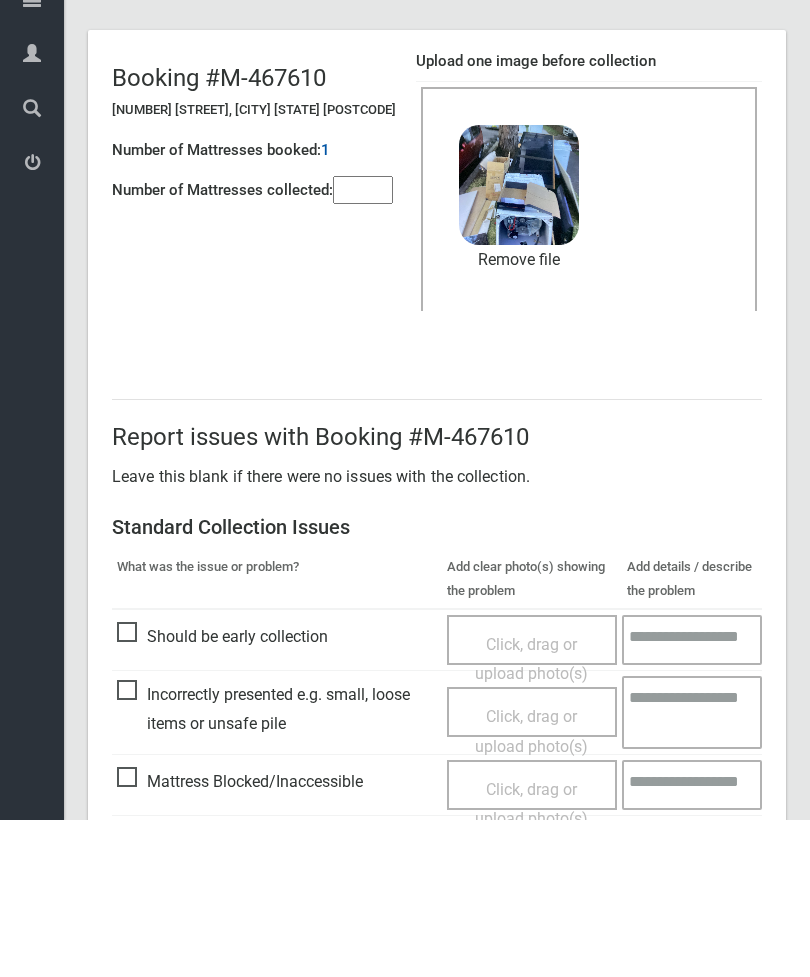 scroll, scrollTop: 274, scrollLeft: 0, axis: vertical 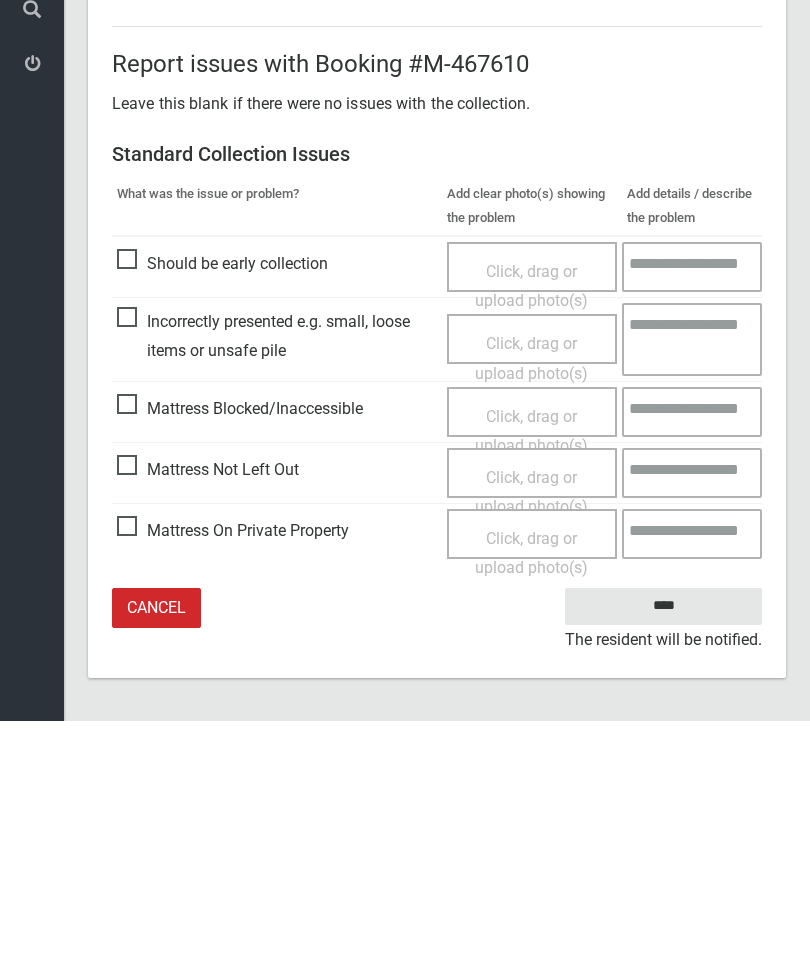 type on "*" 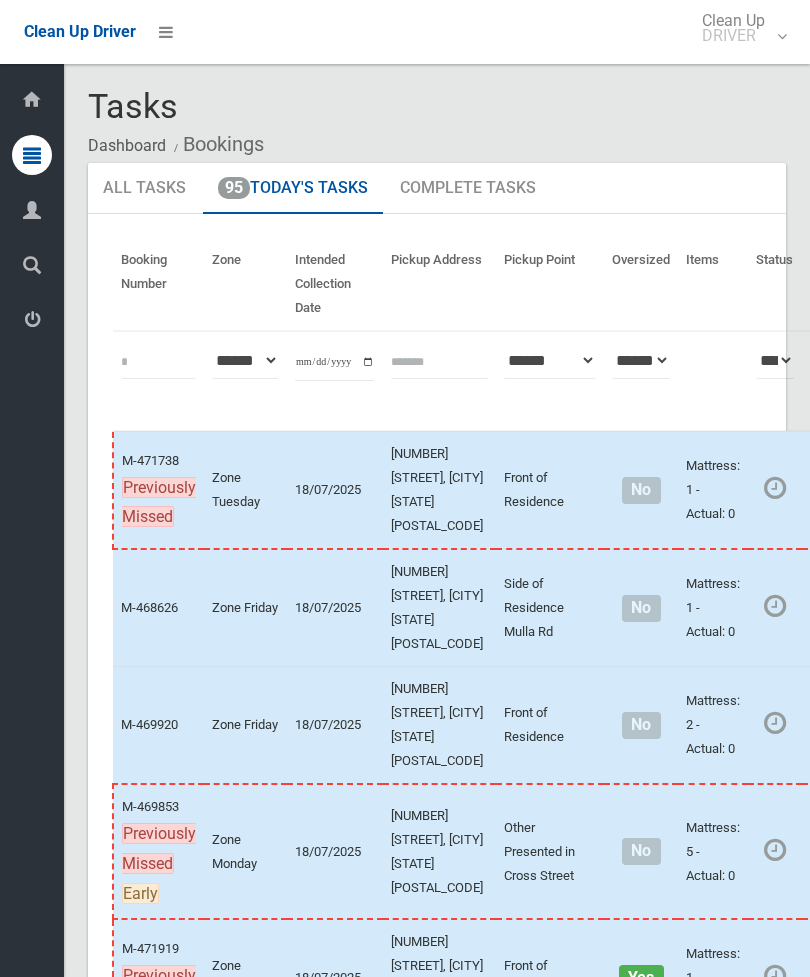 scroll, scrollTop: 0, scrollLeft: 0, axis: both 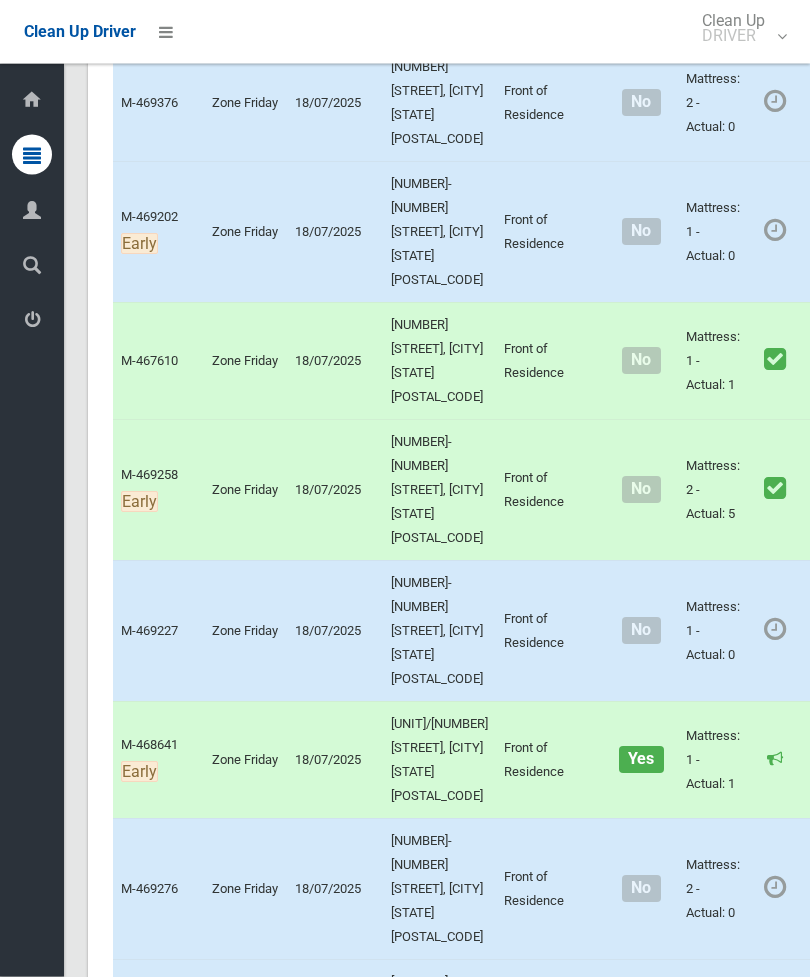 click on "Actions" at bounding box center [858, 232] 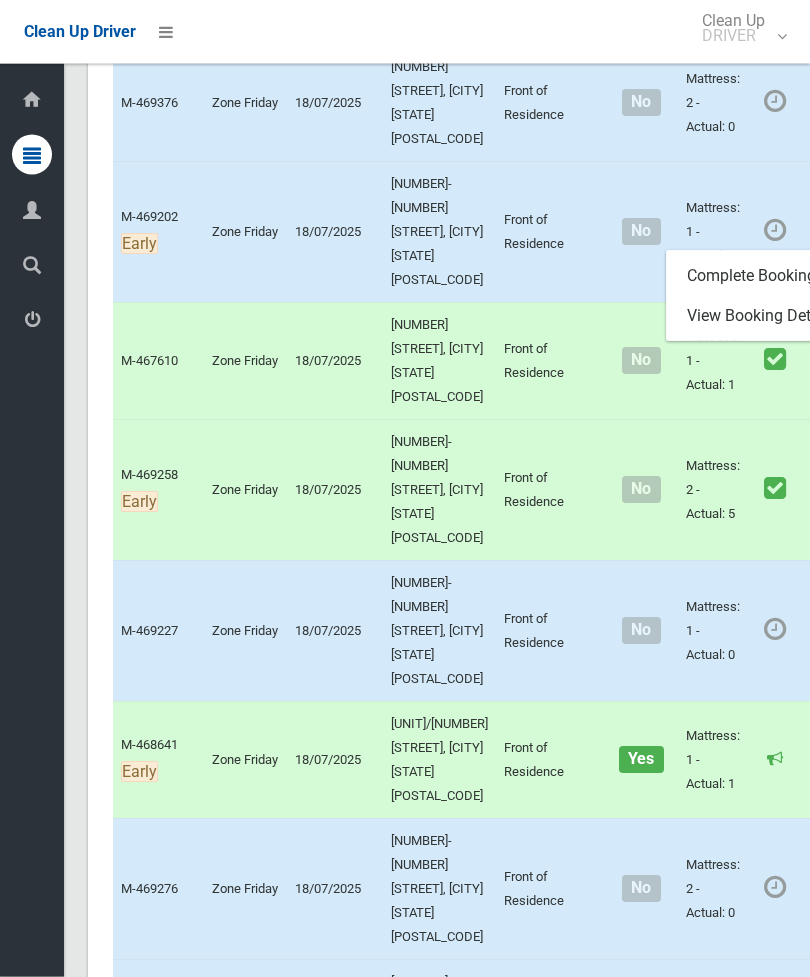 scroll, scrollTop: 3408, scrollLeft: 0, axis: vertical 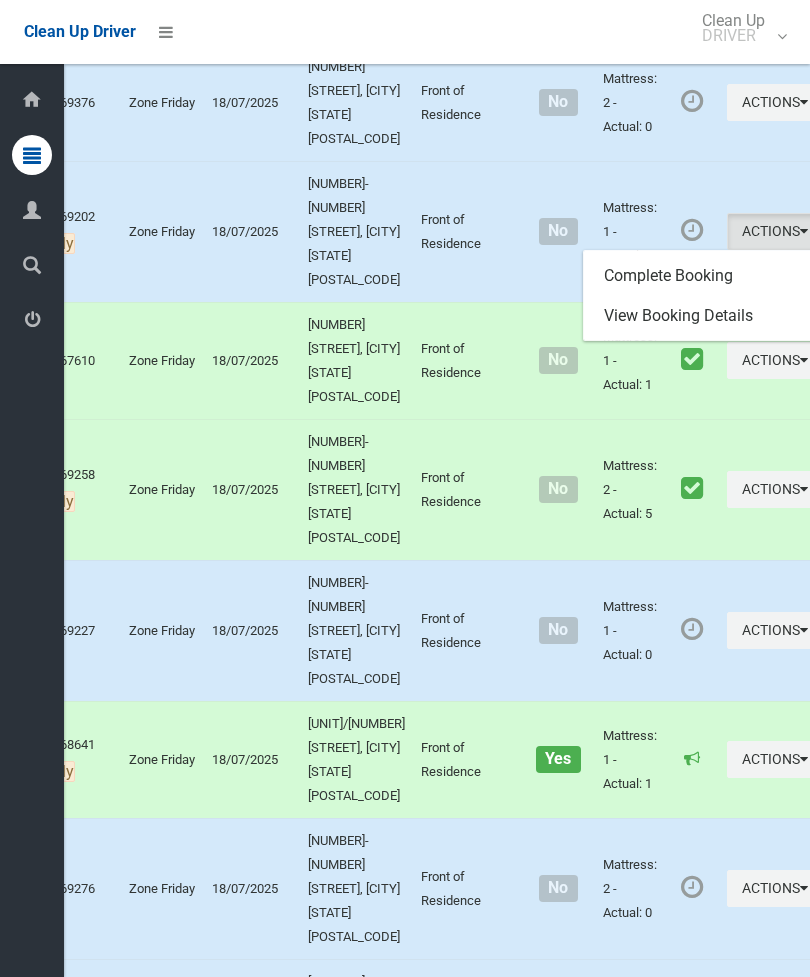 click on "Complete Booking" at bounding box center [703, 276] 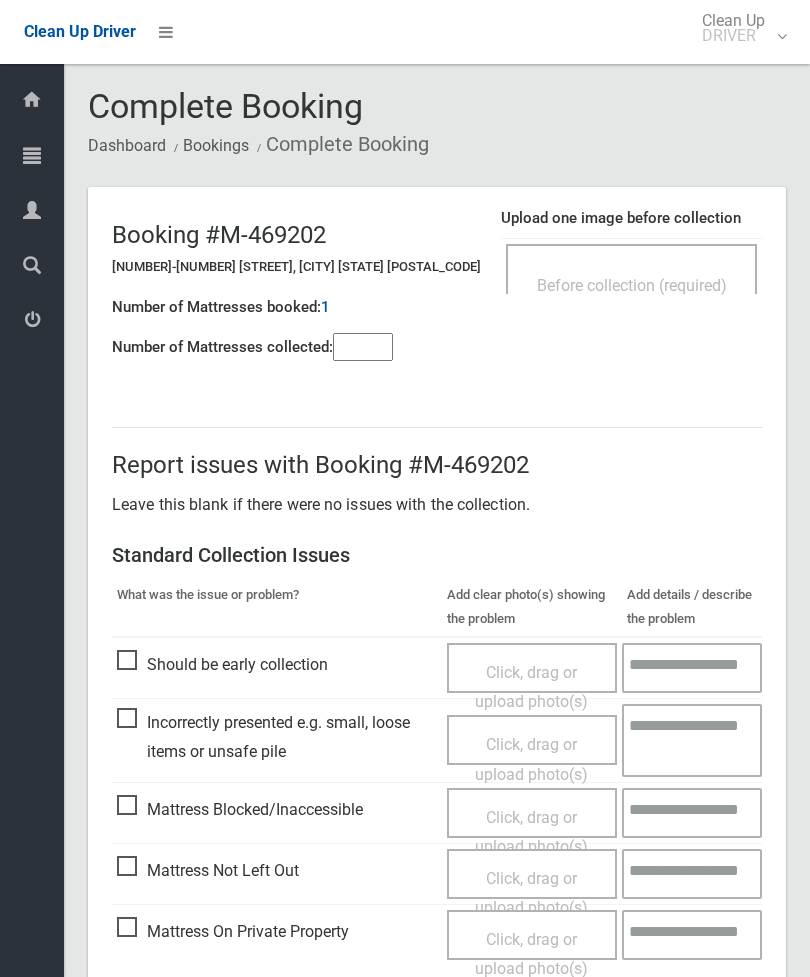 scroll, scrollTop: 0, scrollLeft: 0, axis: both 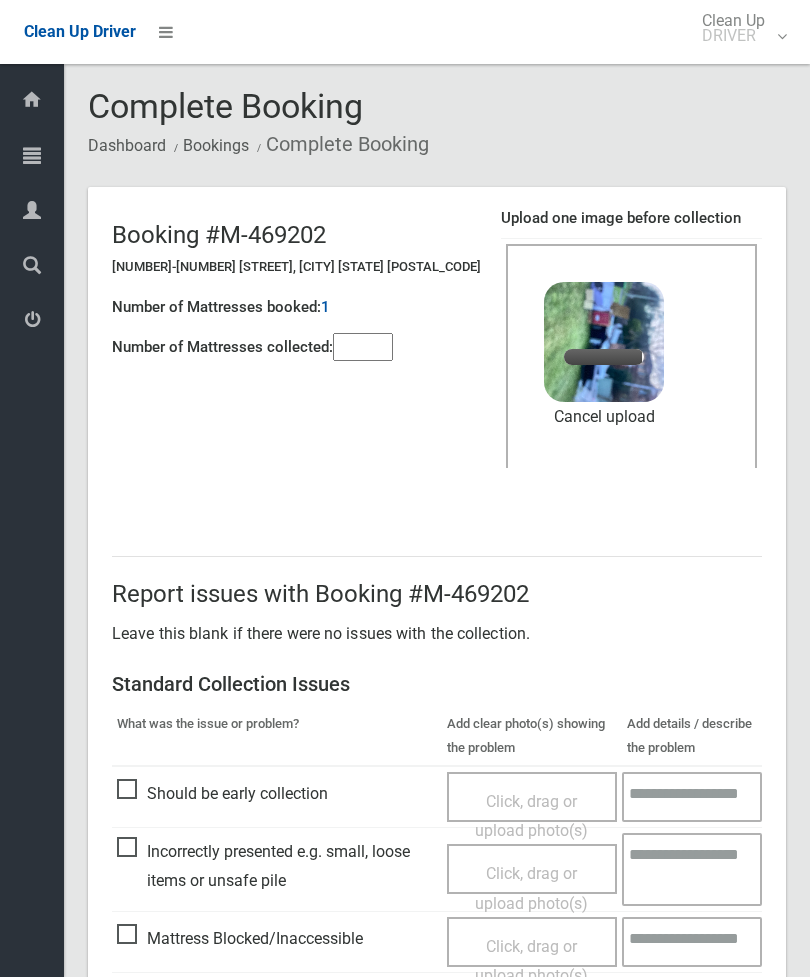 click at bounding box center (363, 347) 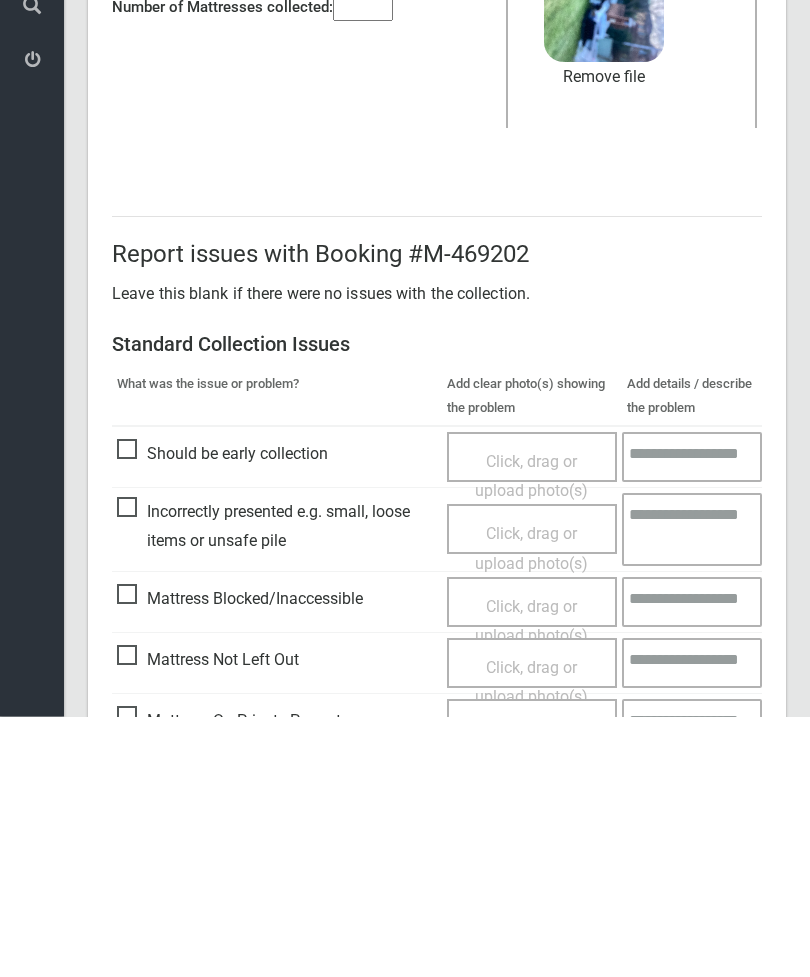 scroll, scrollTop: 274, scrollLeft: 0, axis: vertical 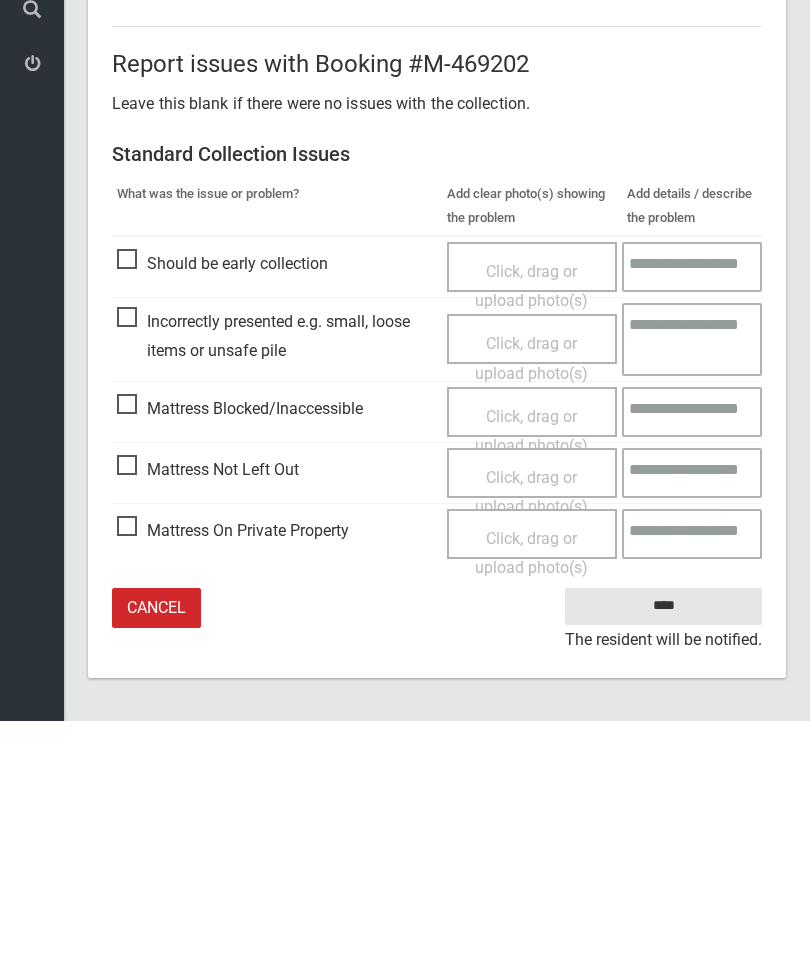 type on "*" 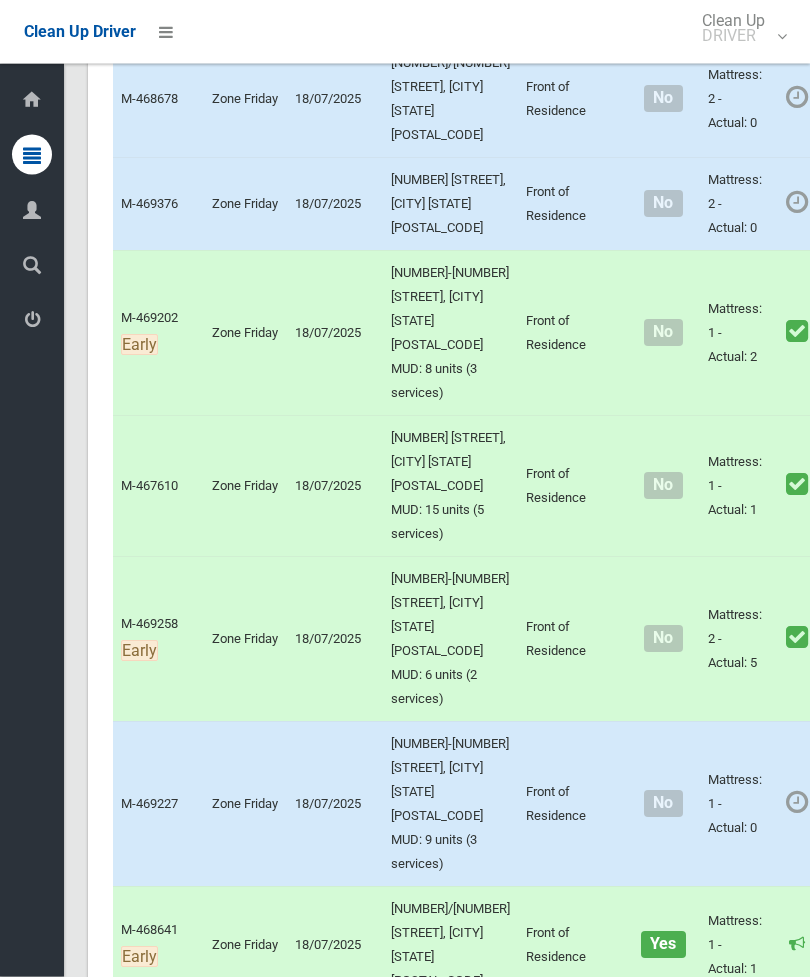 scroll, scrollTop: 3140, scrollLeft: 0, axis: vertical 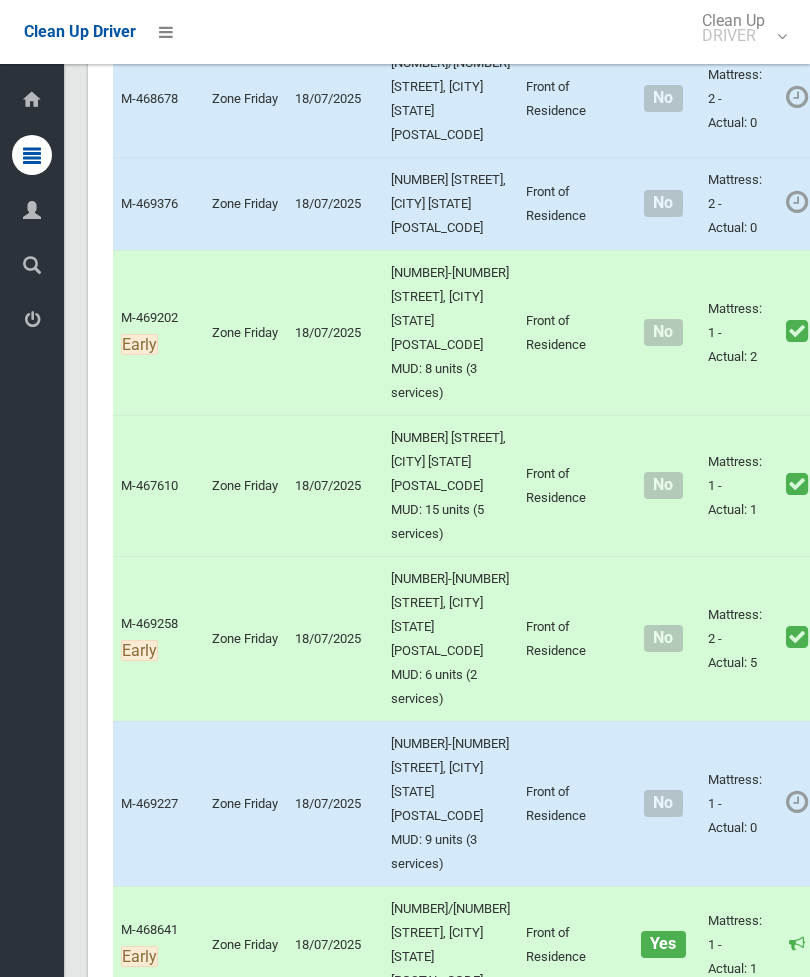 click on "Actions" at bounding box center (880, 203) 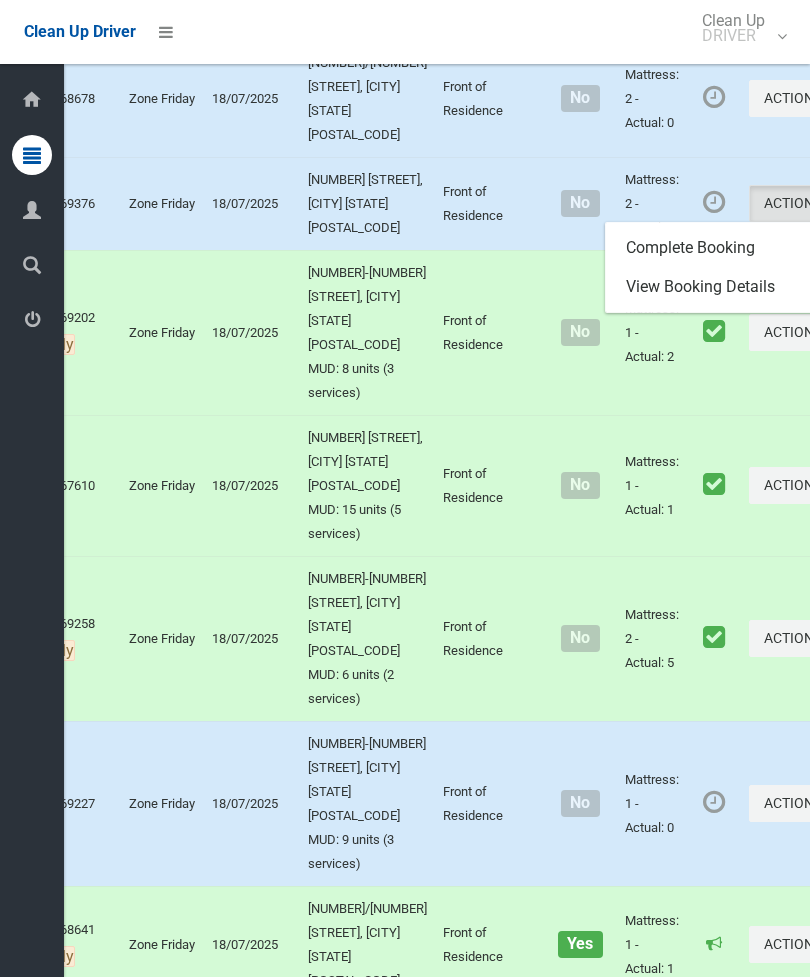 click on "Complete Booking" at bounding box center [725, 248] 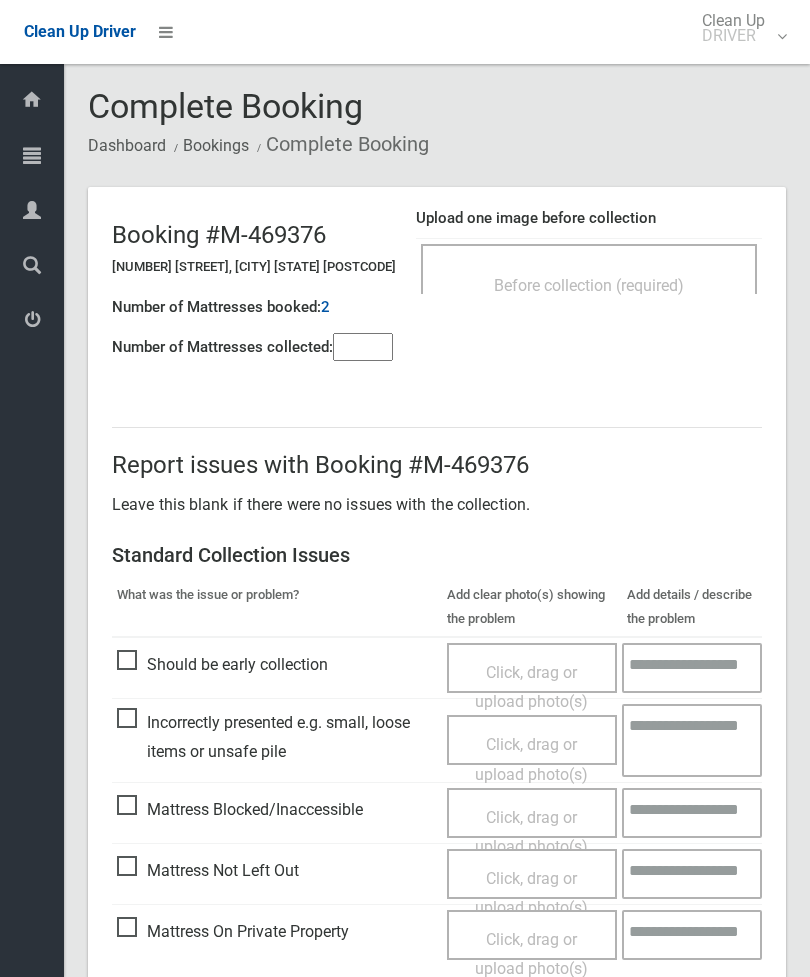 scroll, scrollTop: 0, scrollLeft: 0, axis: both 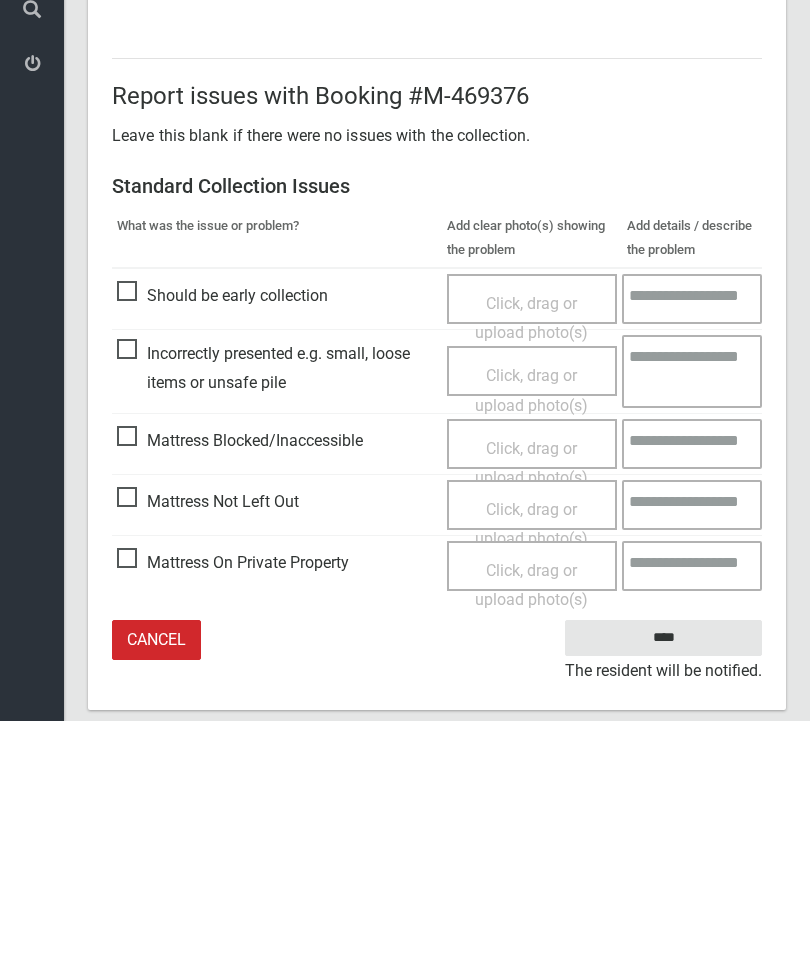 type on "*" 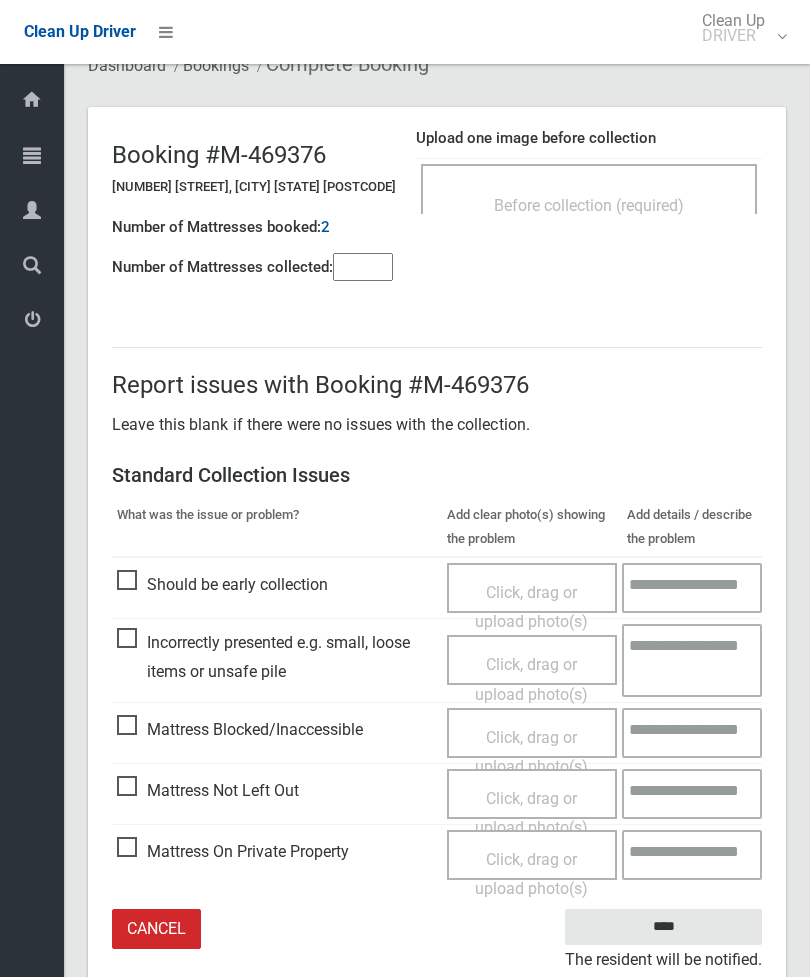 click on "Click, drag or upload photo(s)" at bounding box center (532, 813) 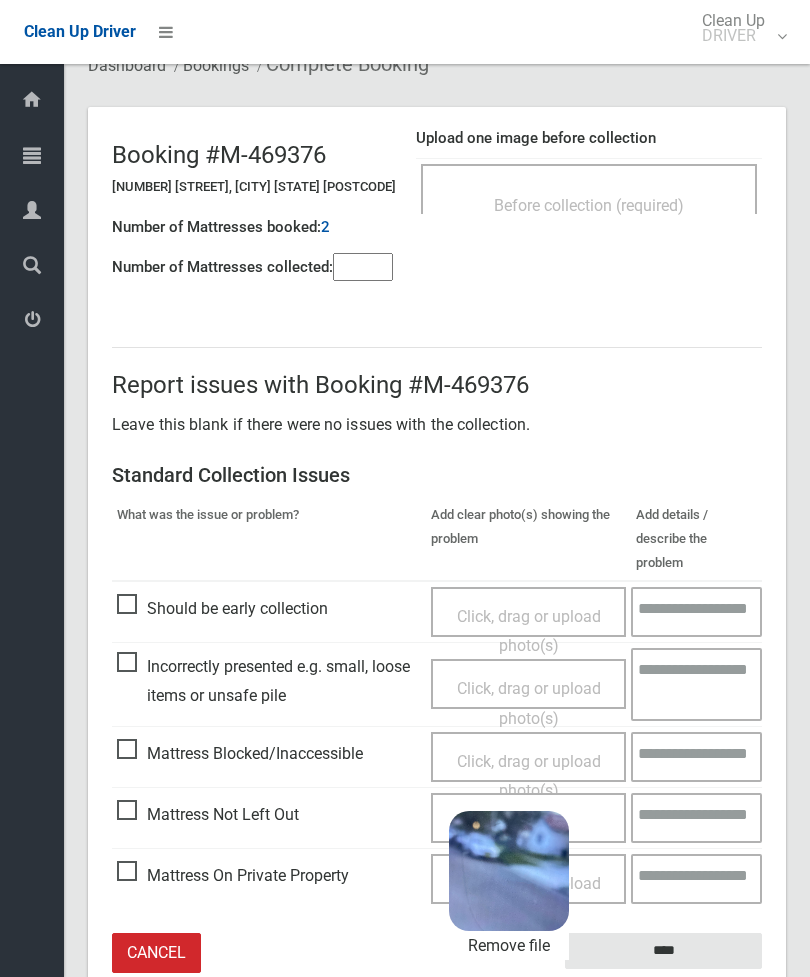 click on "****" at bounding box center [663, 951] 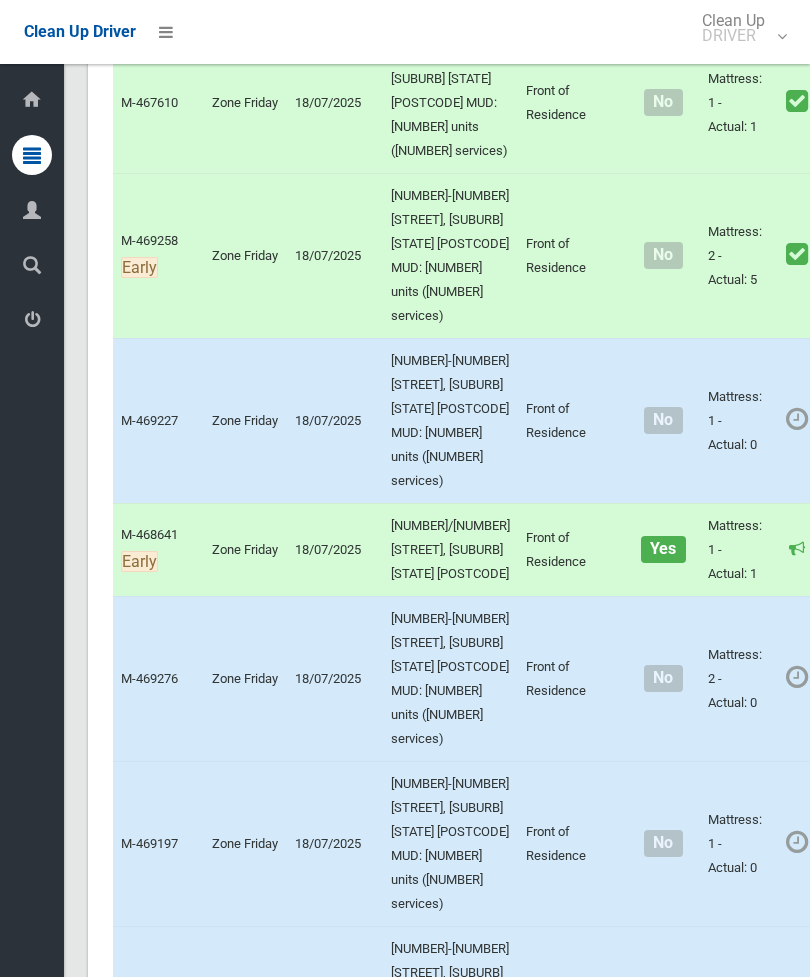scroll, scrollTop: 3452, scrollLeft: 0, axis: vertical 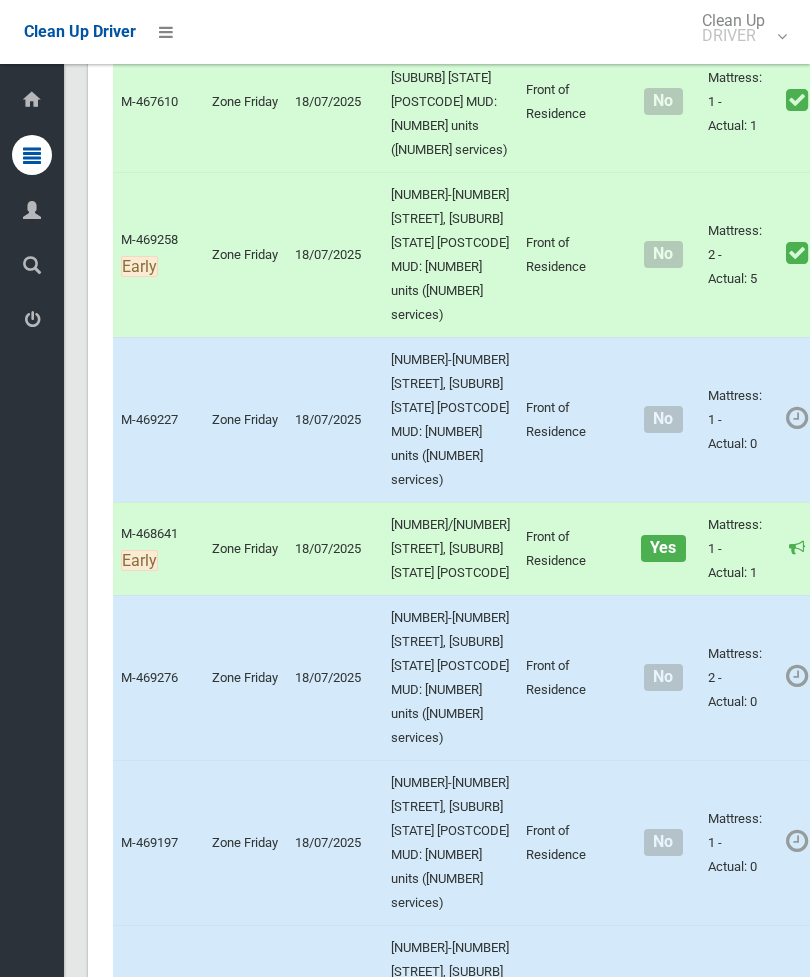 click on "Actions" at bounding box center (880, -274) 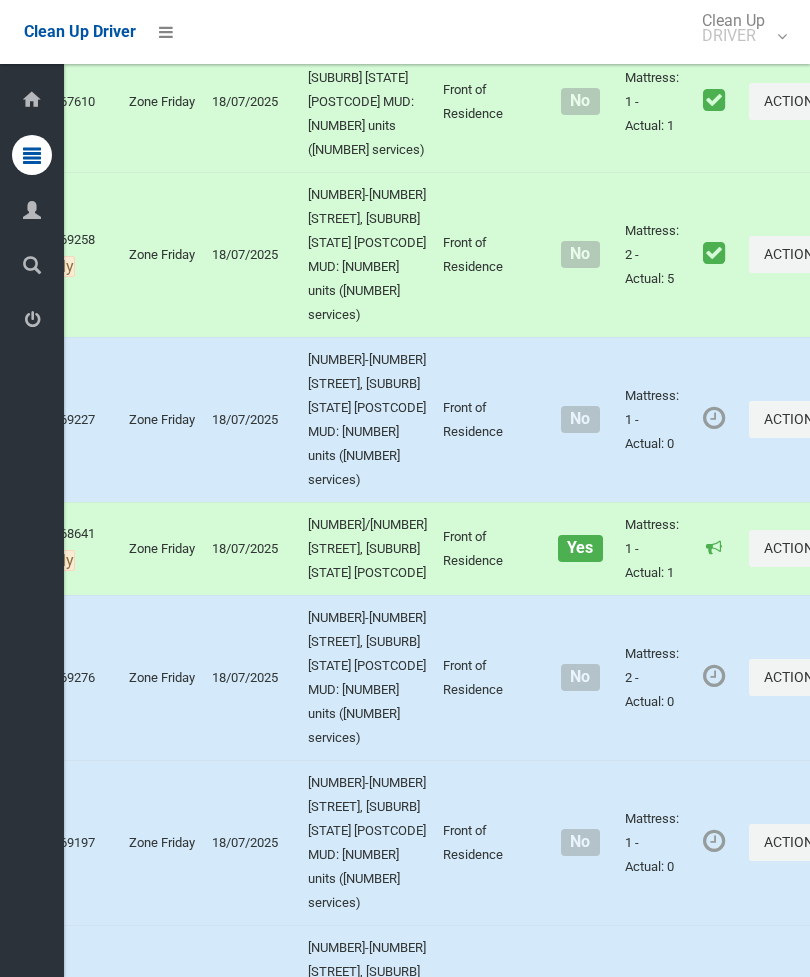 click on "Complete Booking" at bounding box center (725, -229) 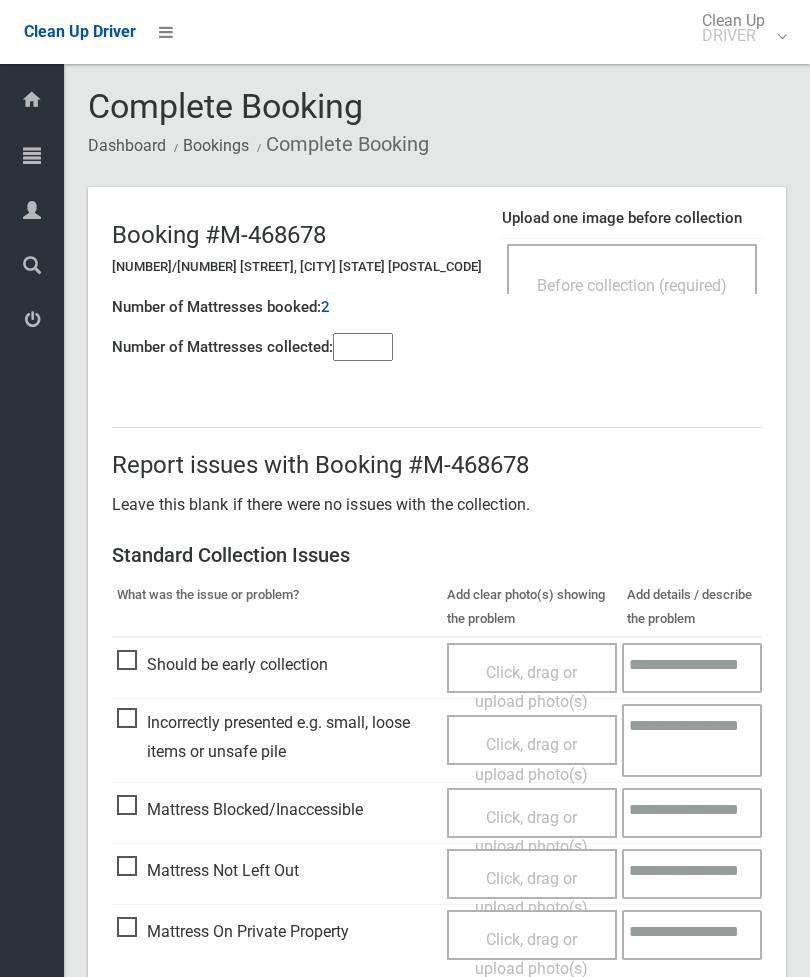 scroll, scrollTop: 0, scrollLeft: 0, axis: both 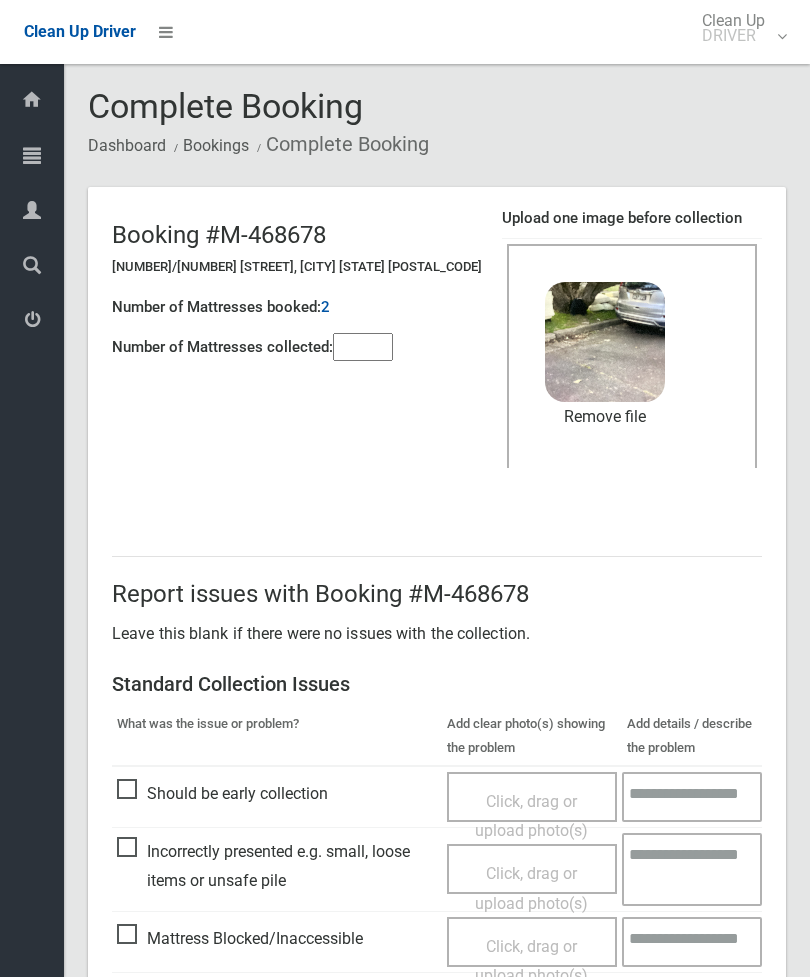 click at bounding box center [363, 347] 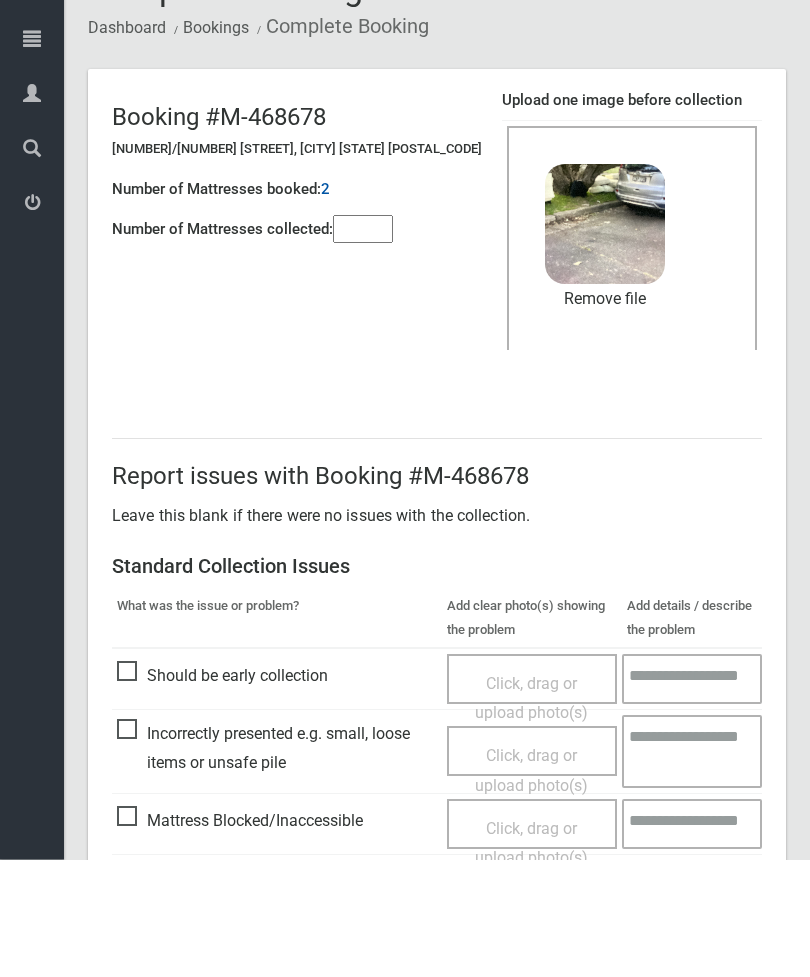 scroll, scrollTop: 274, scrollLeft: 0, axis: vertical 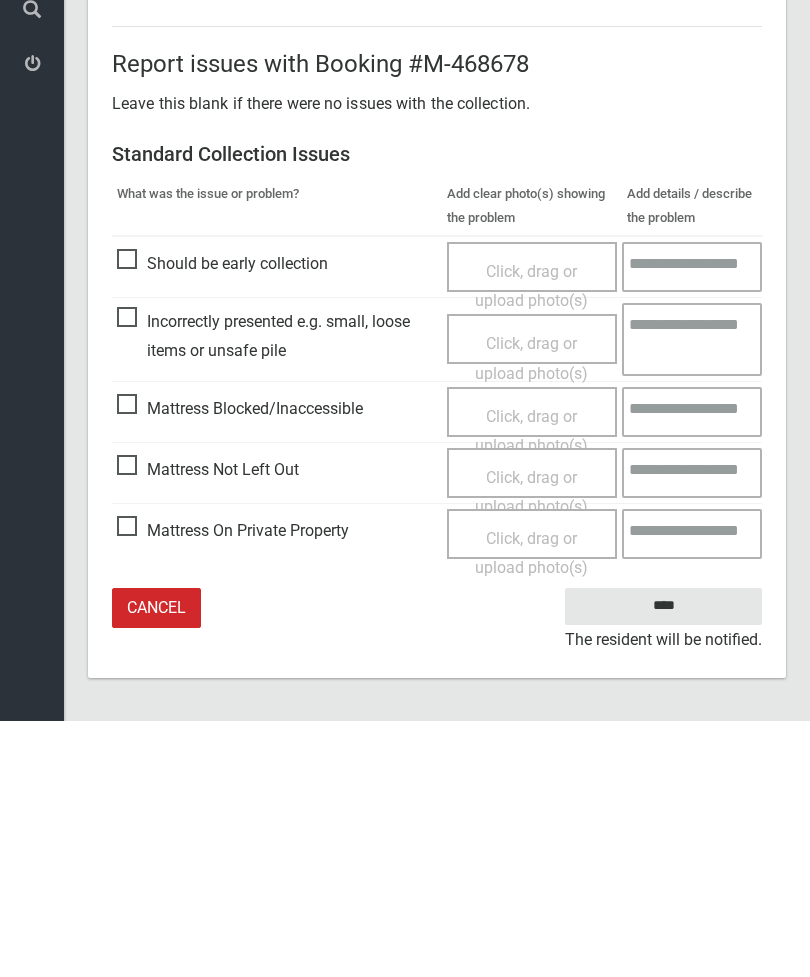 type on "*" 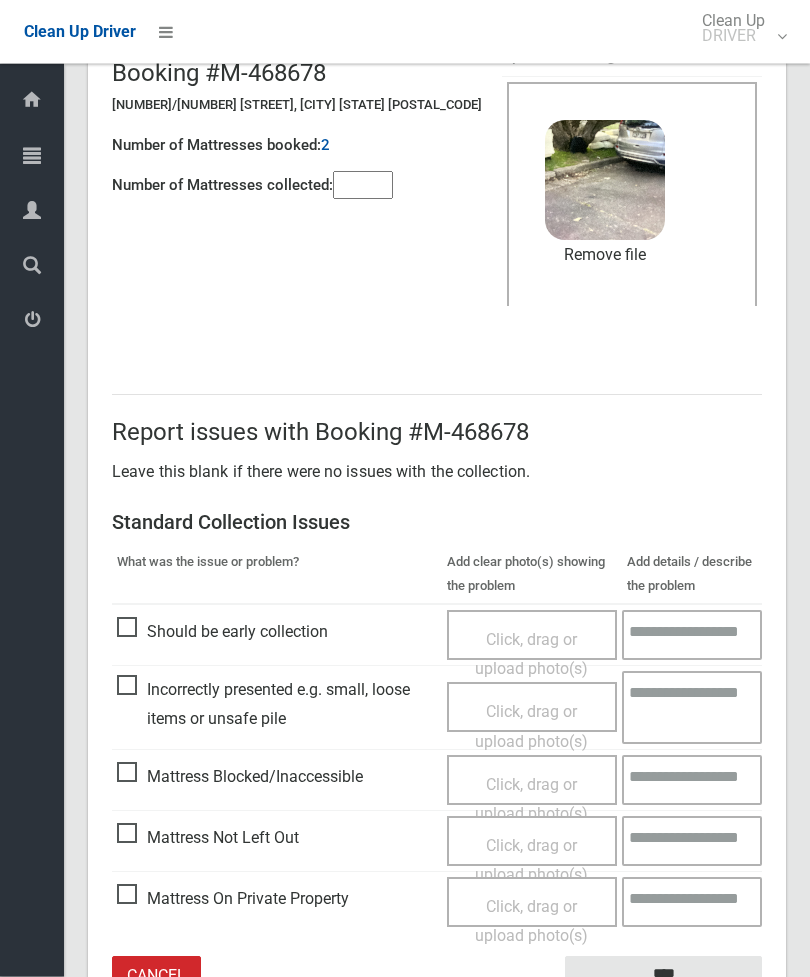scroll, scrollTop: 210, scrollLeft: 0, axis: vertical 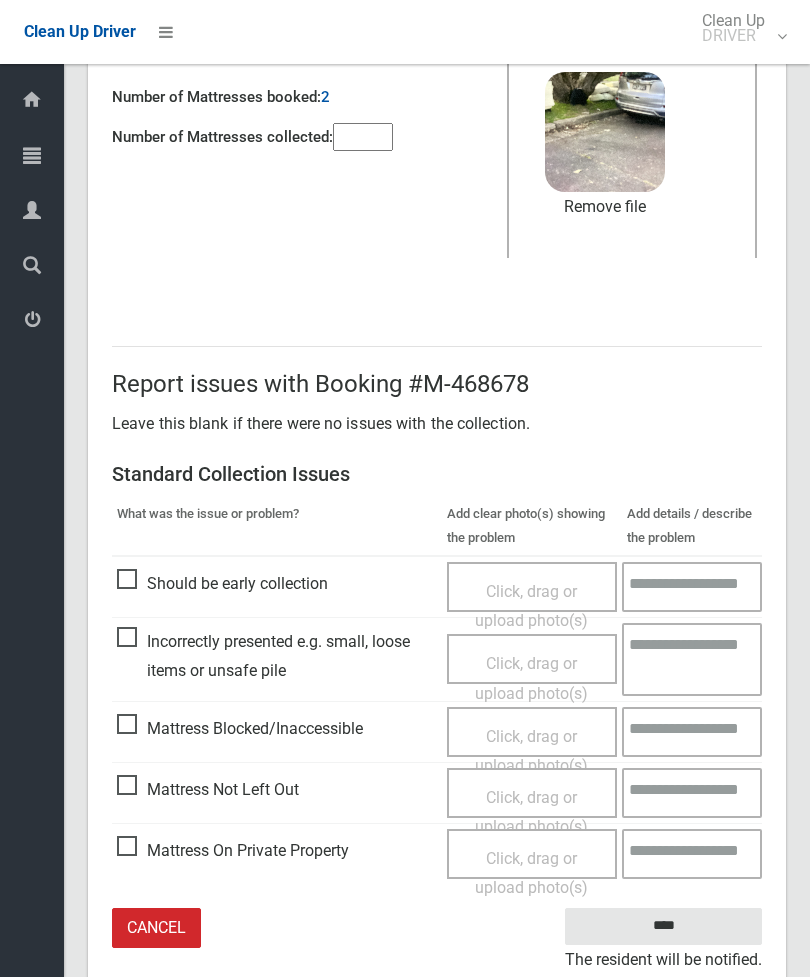 click on "Mattress Not Left Out" at bounding box center [208, 790] 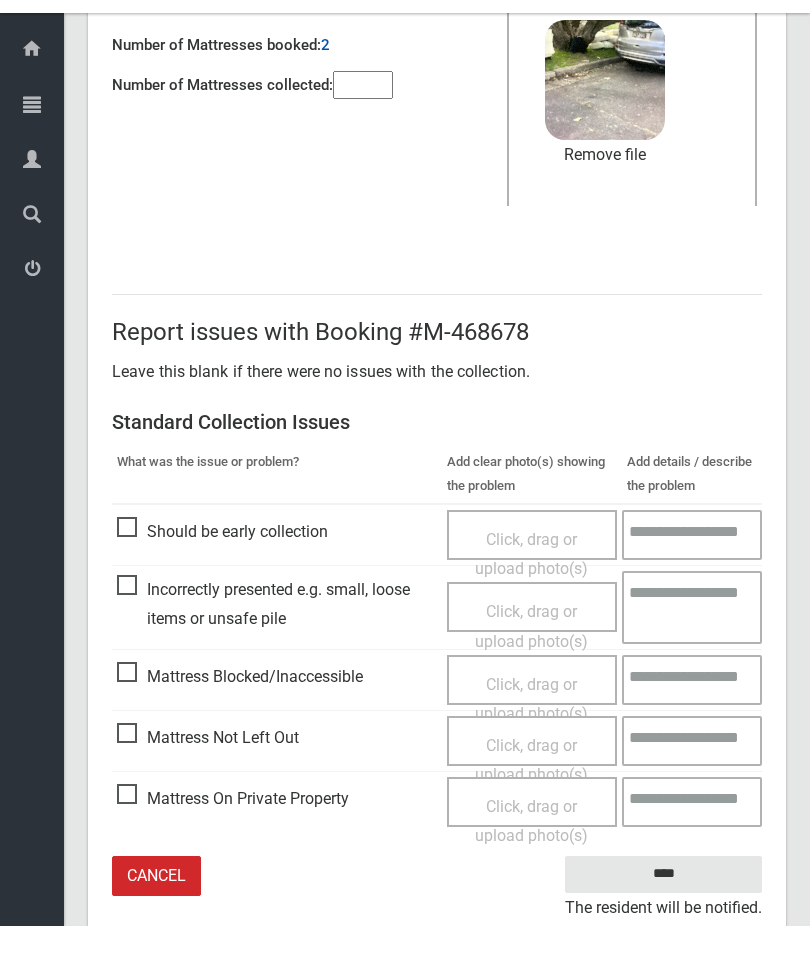 scroll, scrollTop: 210, scrollLeft: 0, axis: vertical 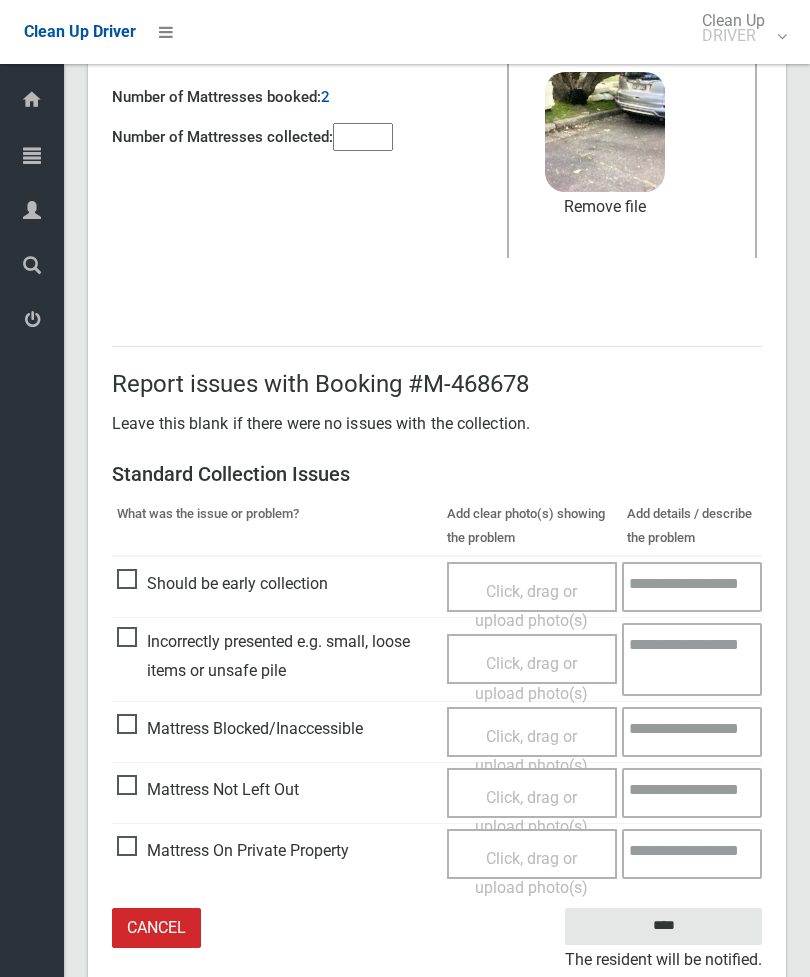 click on "****" at bounding box center [663, 926] 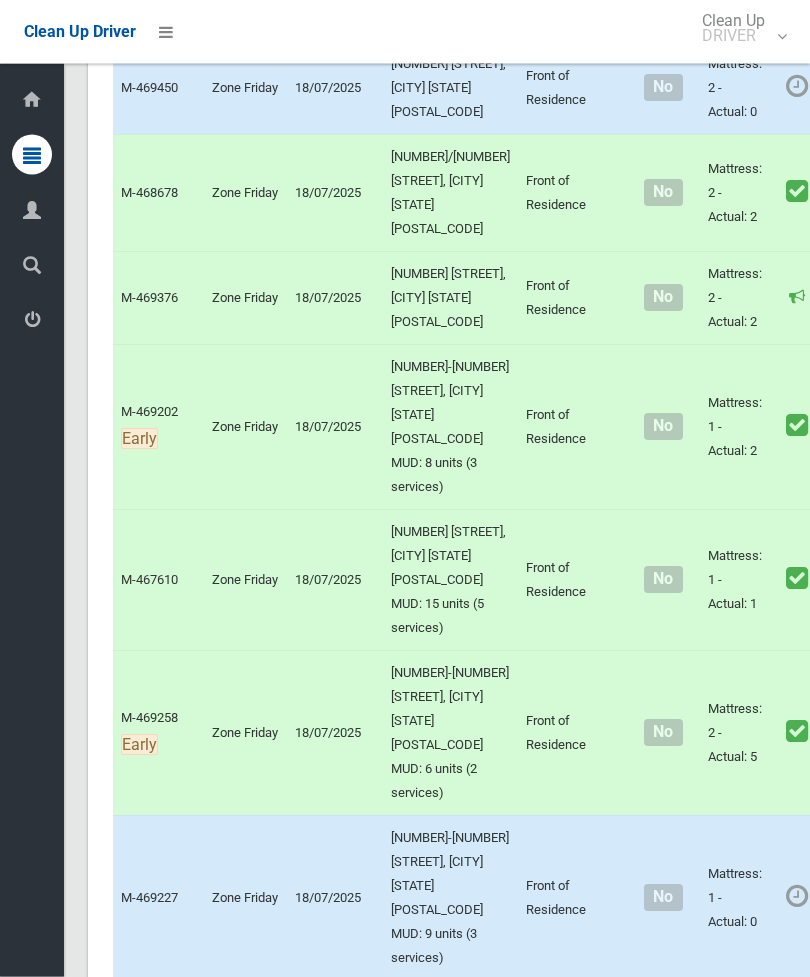 scroll, scrollTop: 3024, scrollLeft: 0, axis: vertical 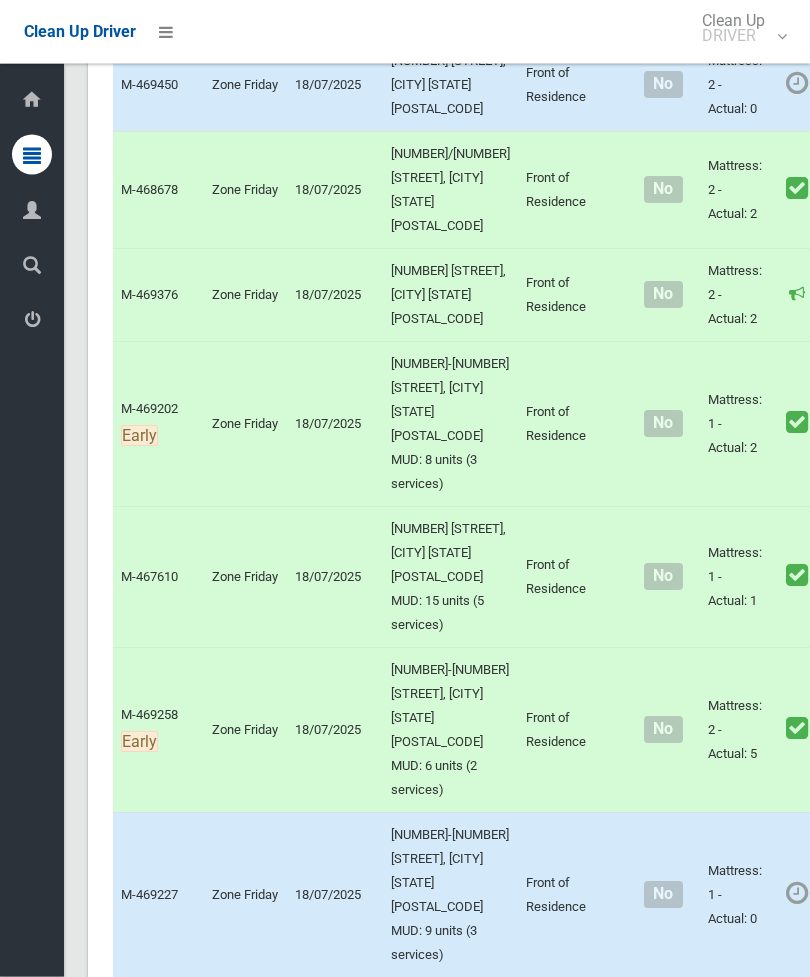 click on "Actions" at bounding box center [880, 85] 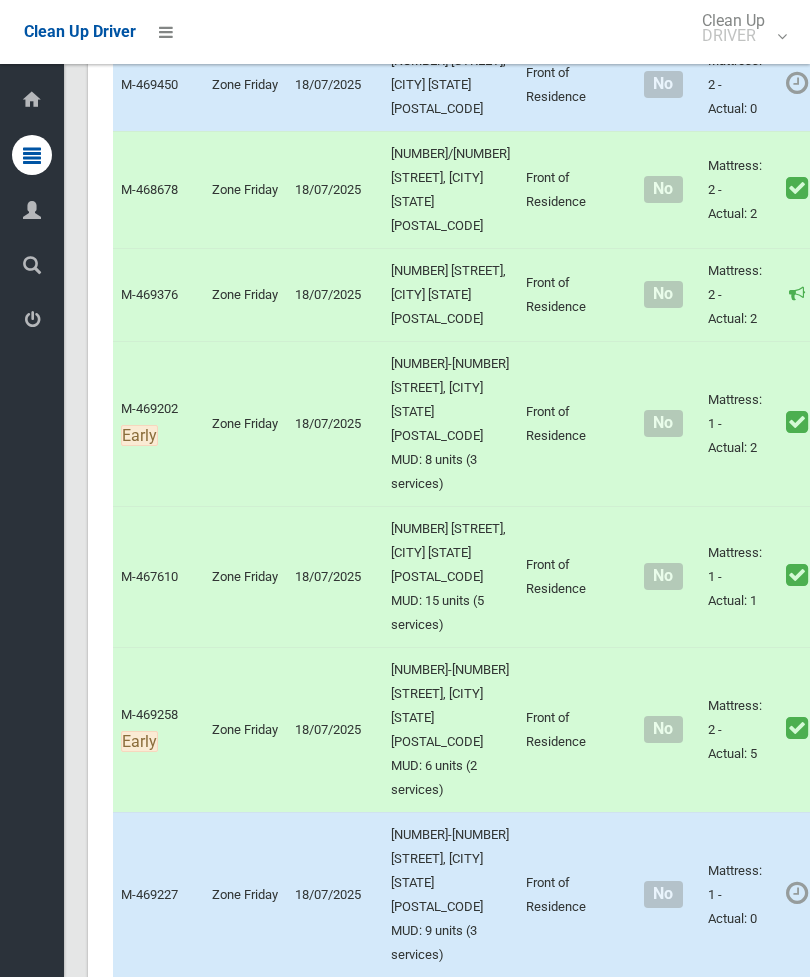 scroll, scrollTop: 0, scrollLeft: 83, axis: horizontal 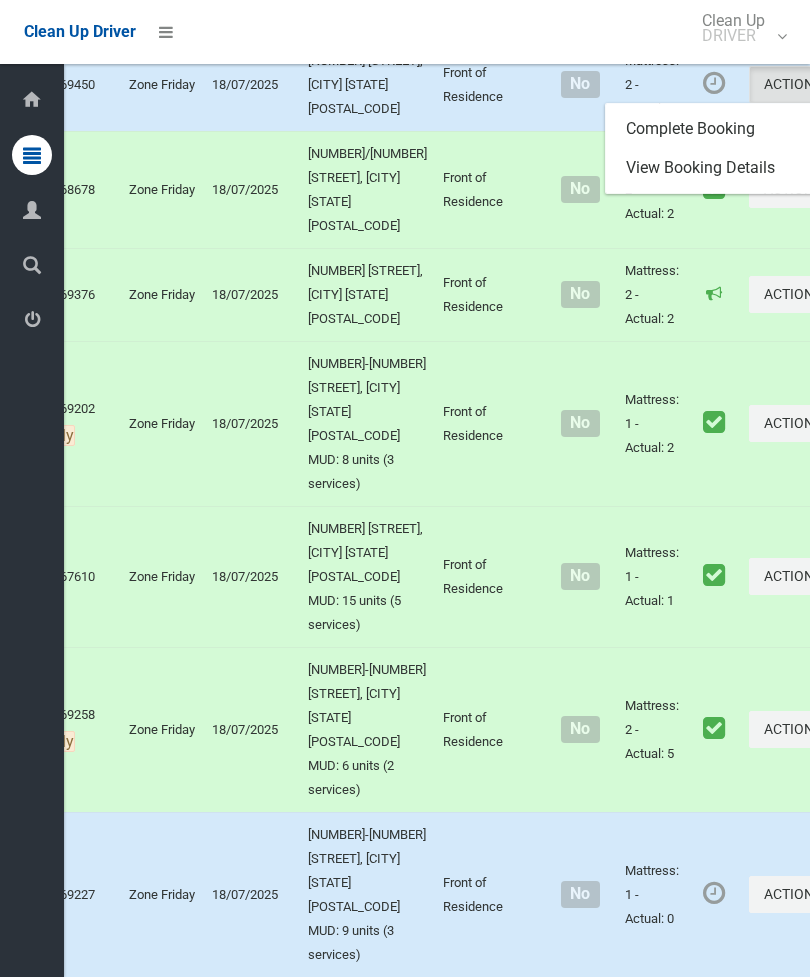 click on "Complete Booking" at bounding box center [725, 129] 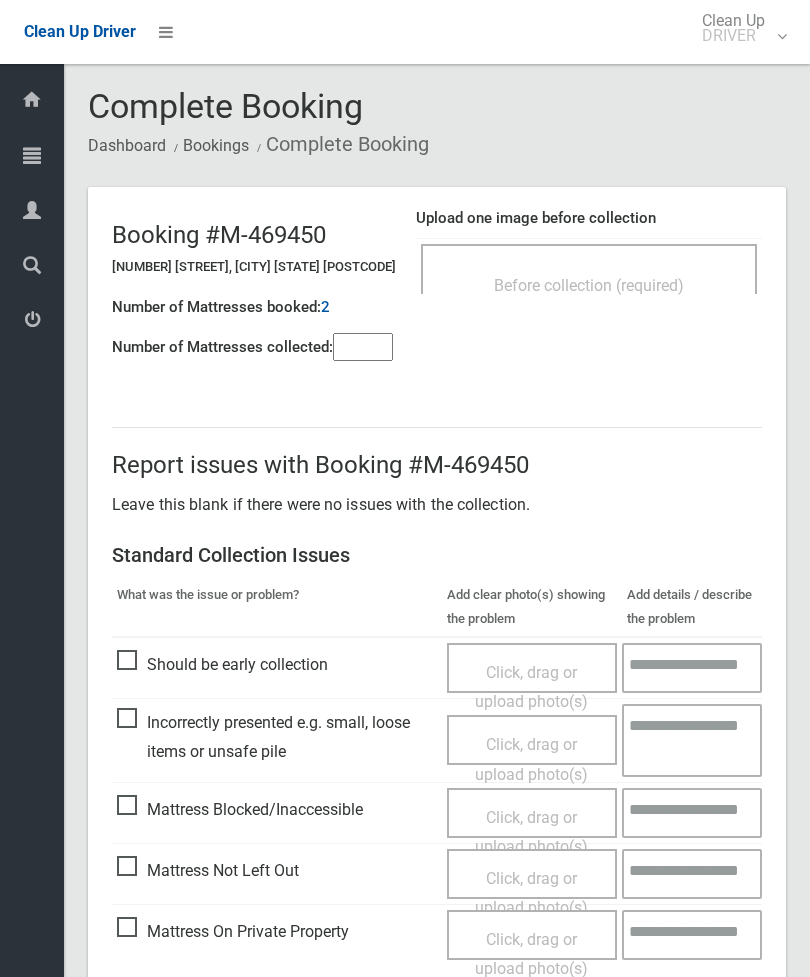 scroll, scrollTop: 0, scrollLeft: 0, axis: both 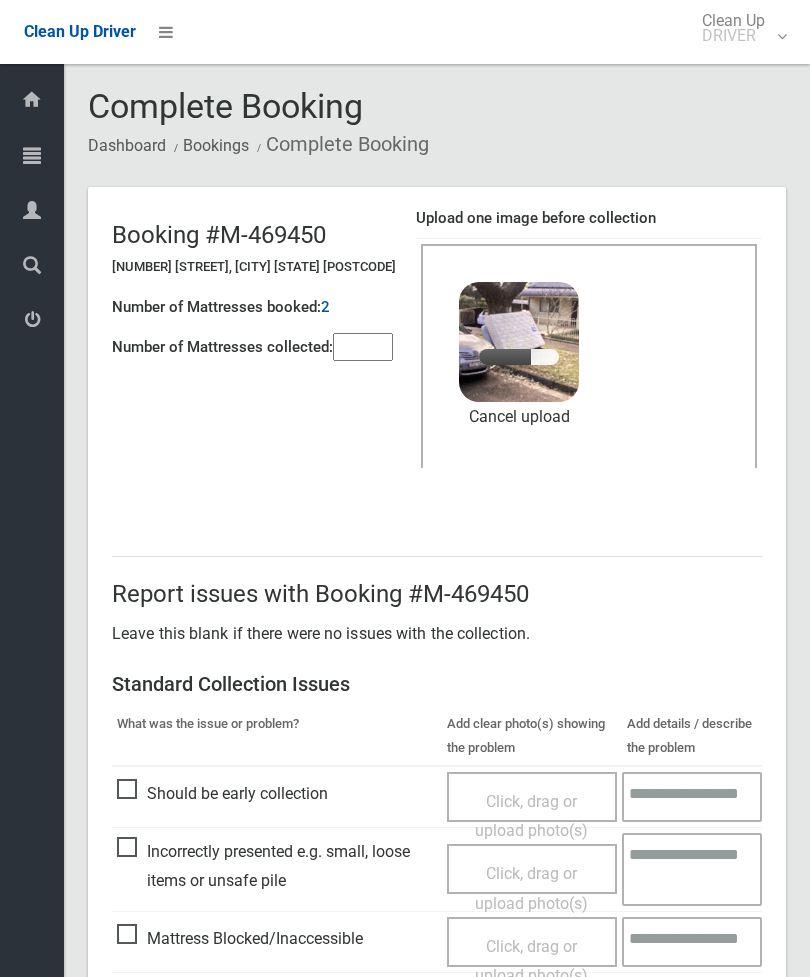 click at bounding box center [363, 347] 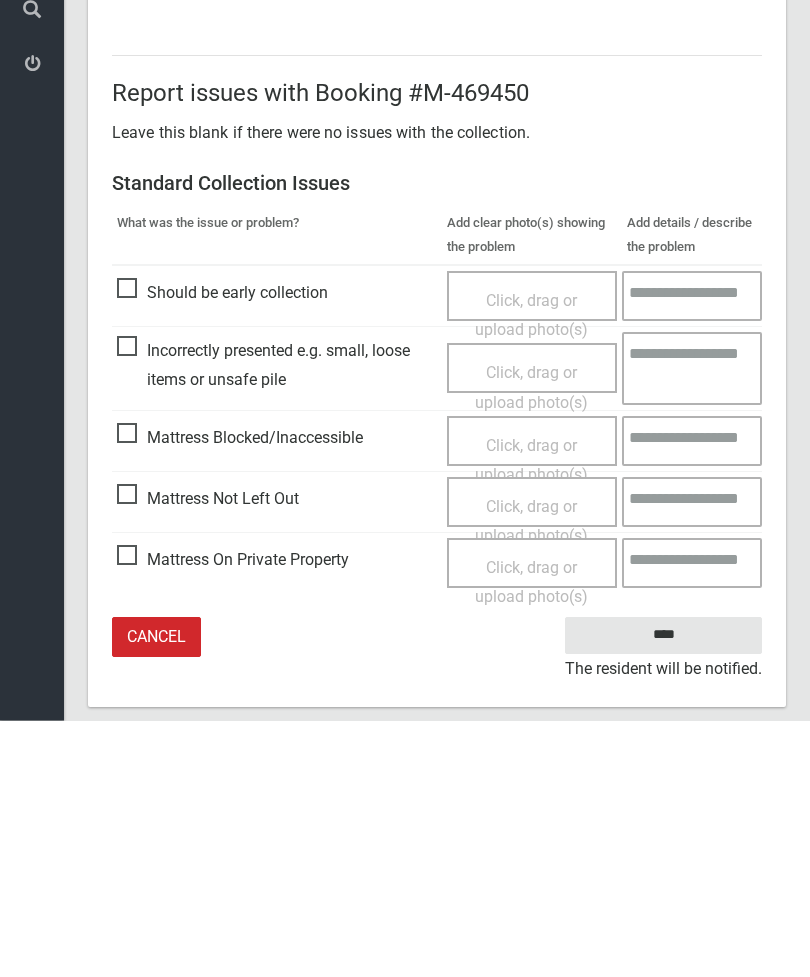 scroll, scrollTop: 274, scrollLeft: 0, axis: vertical 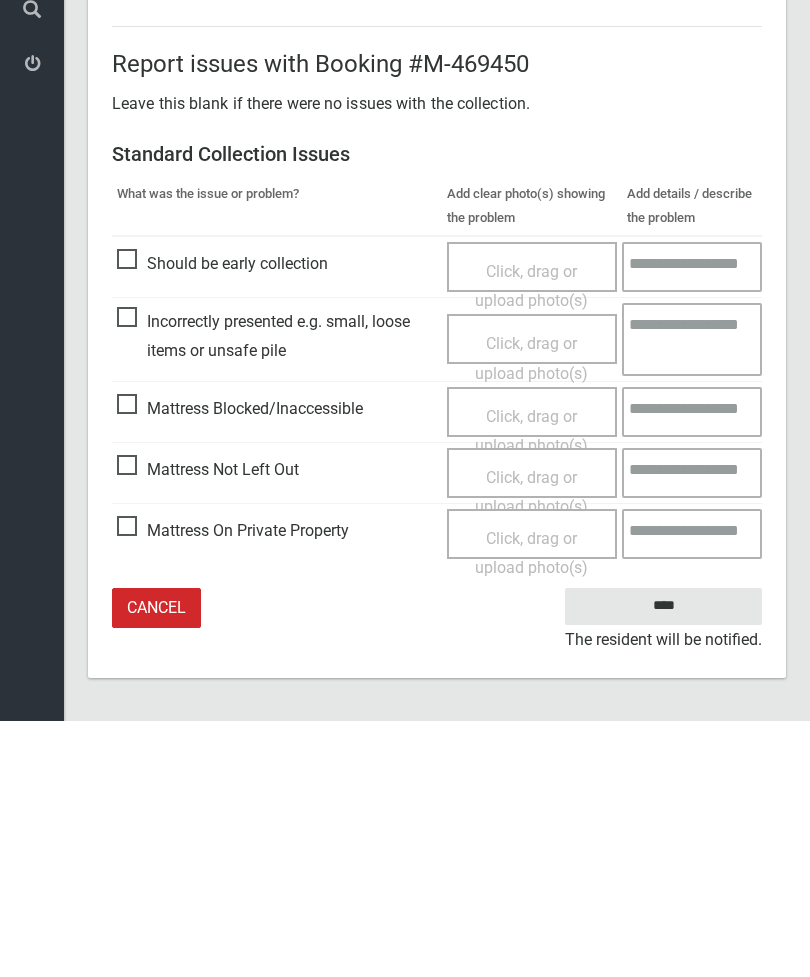 type on "*" 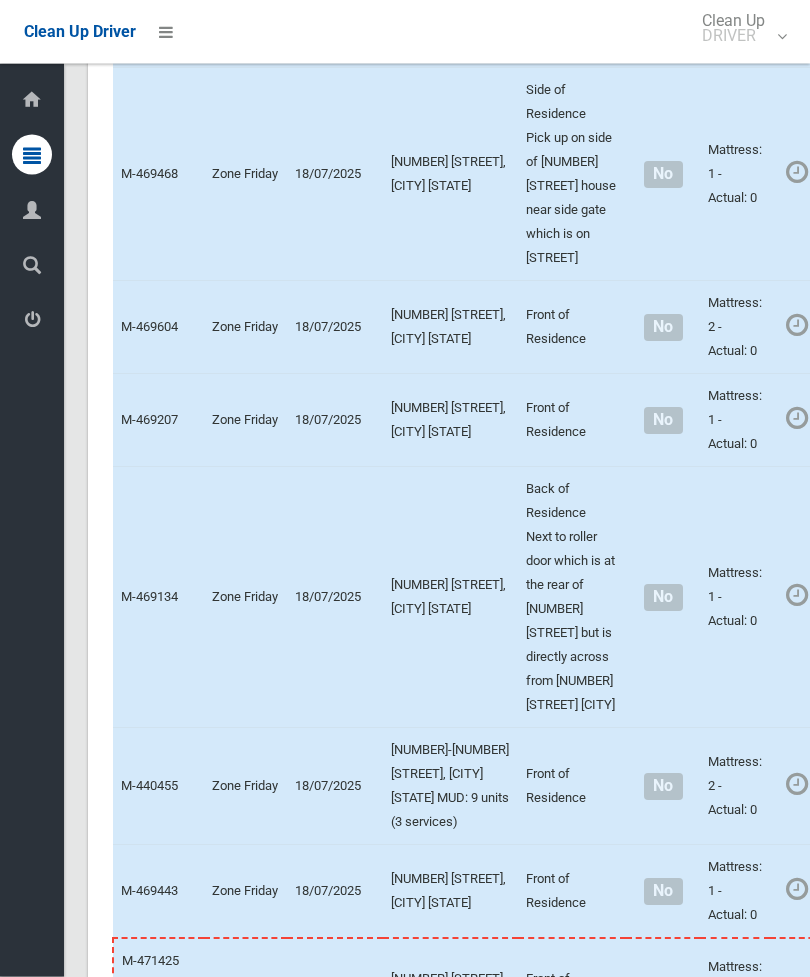 scroll, scrollTop: 4110, scrollLeft: 0, axis: vertical 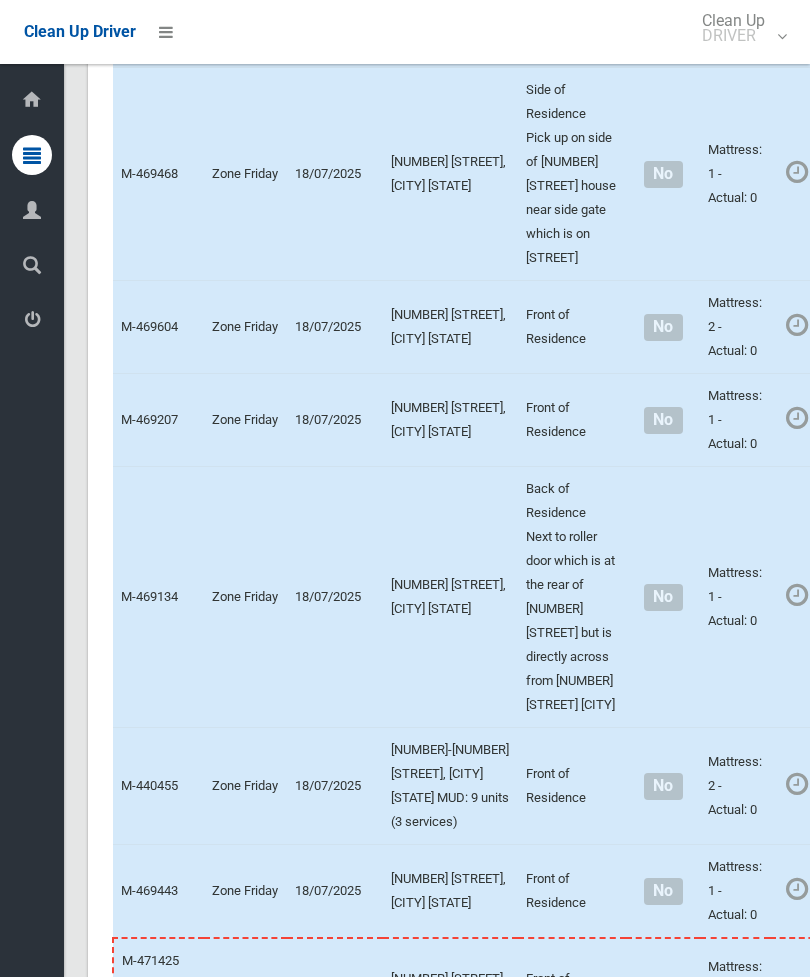 click on "Actions" at bounding box center [880, -621] 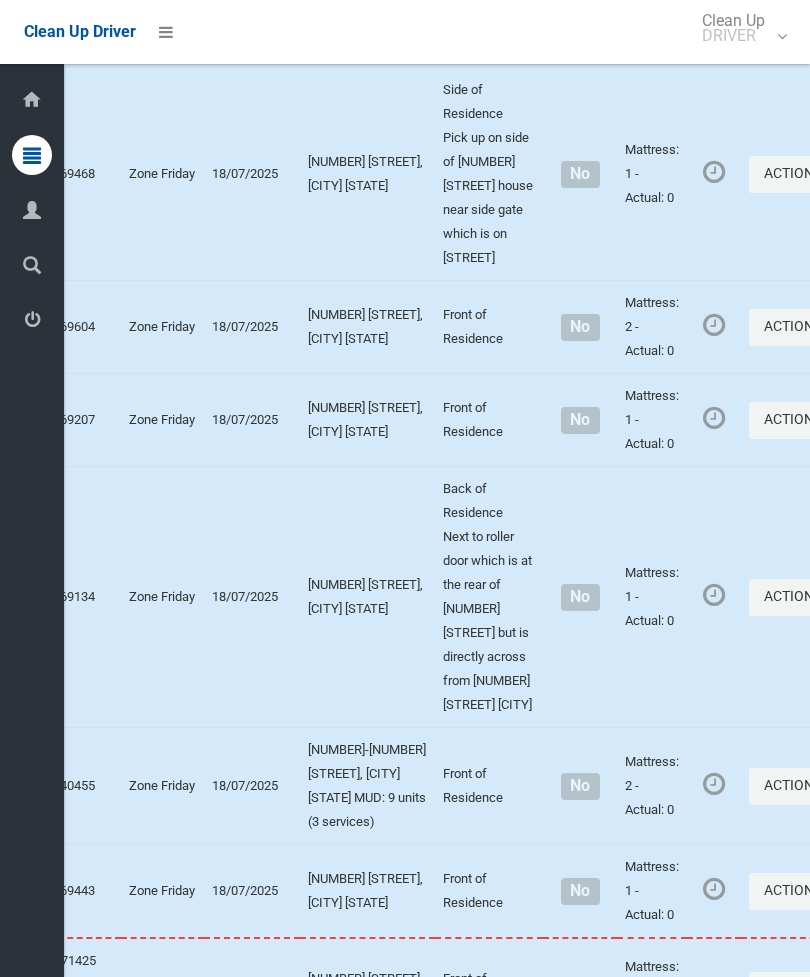 click on "Complete Booking" at bounding box center (725, -576) 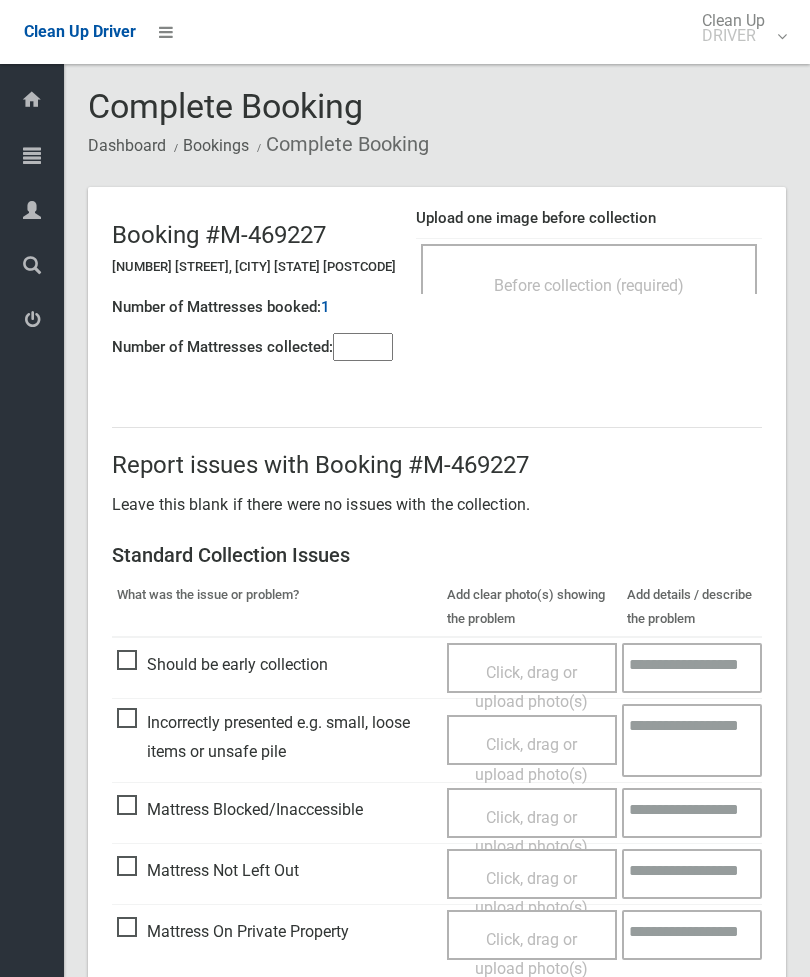 scroll, scrollTop: 0, scrollLeft: 0, axis: both 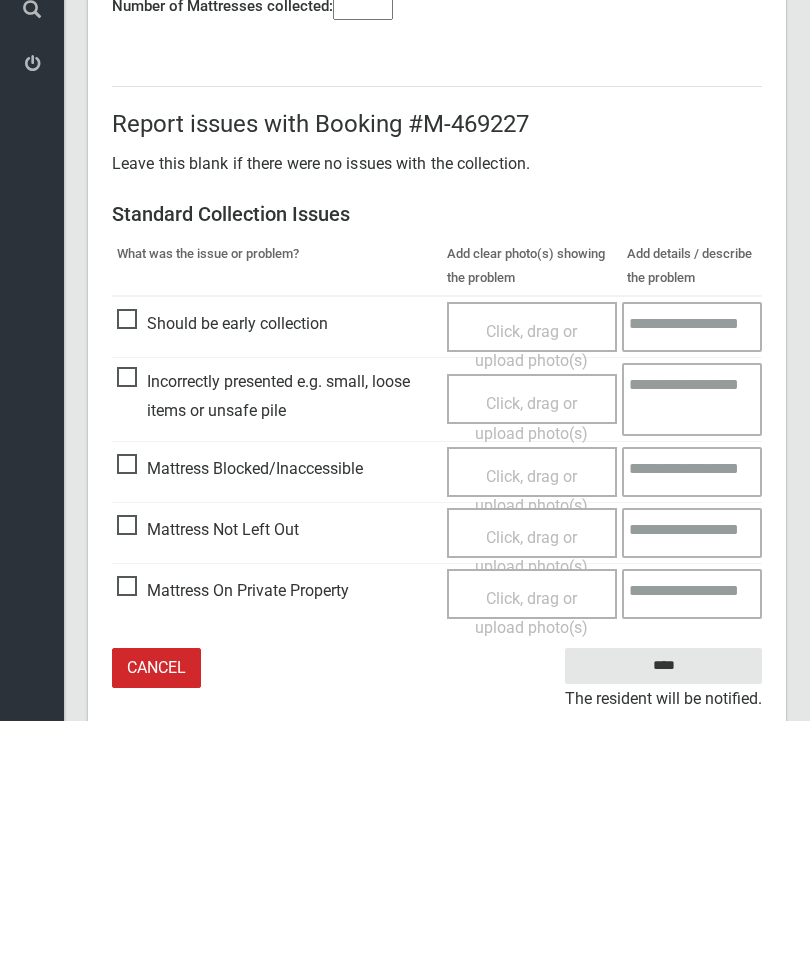 type on "*" 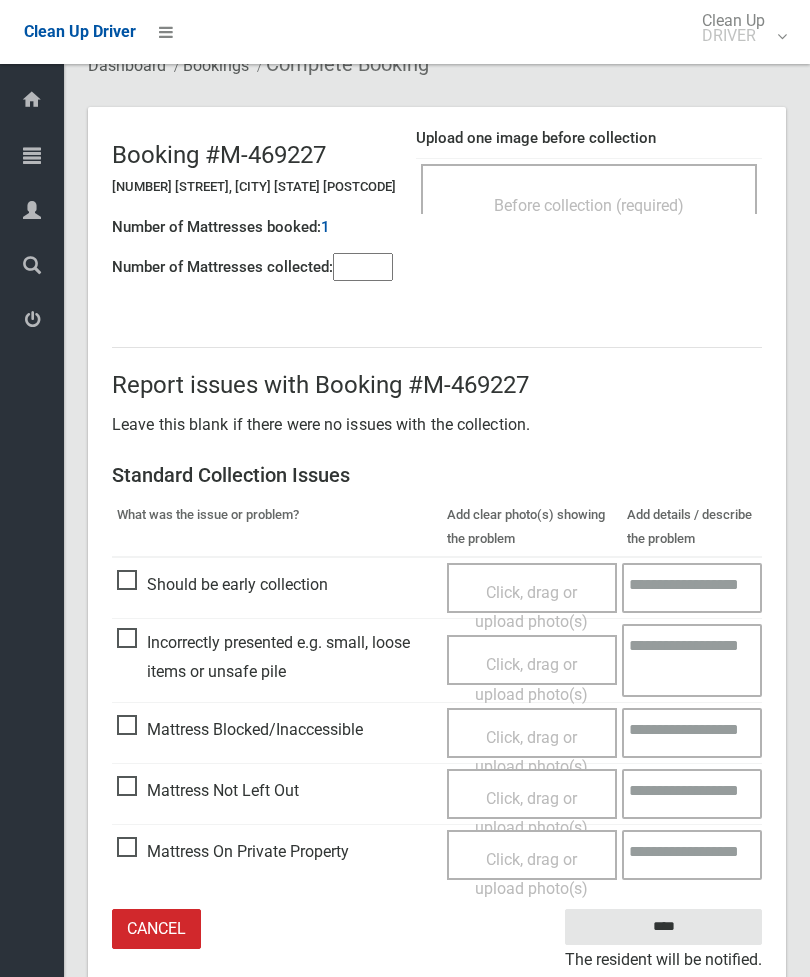 click on "Click, drag or upload photo(s)" at bounding box center (531, 813) 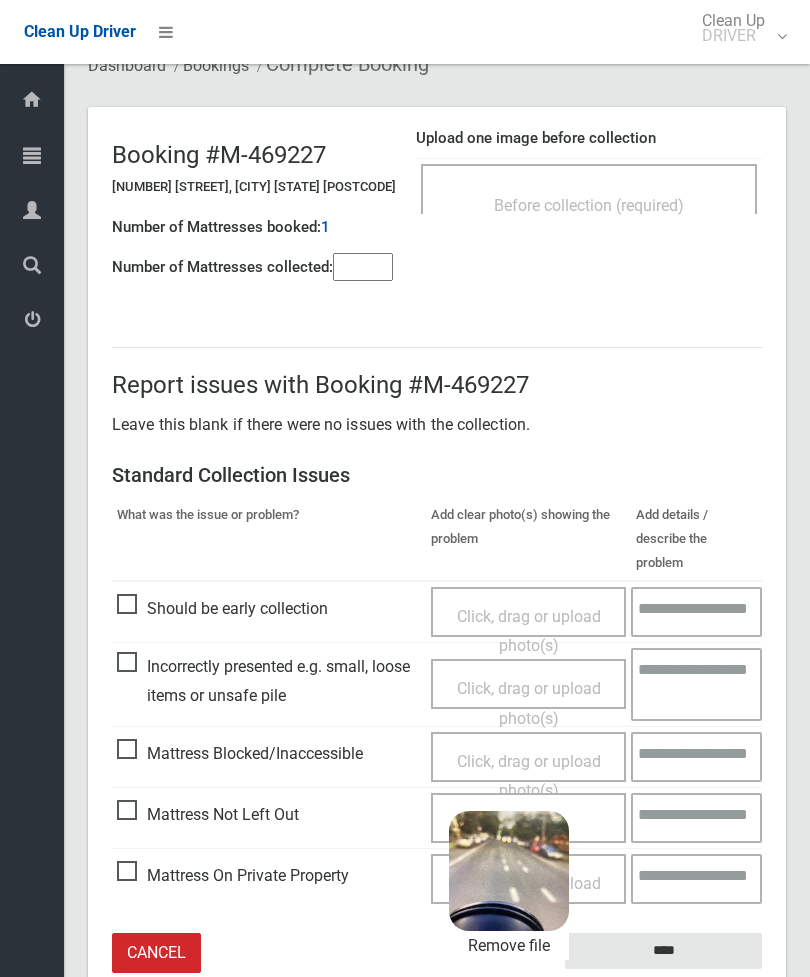 click on "****" at bounding box center [663, 951] 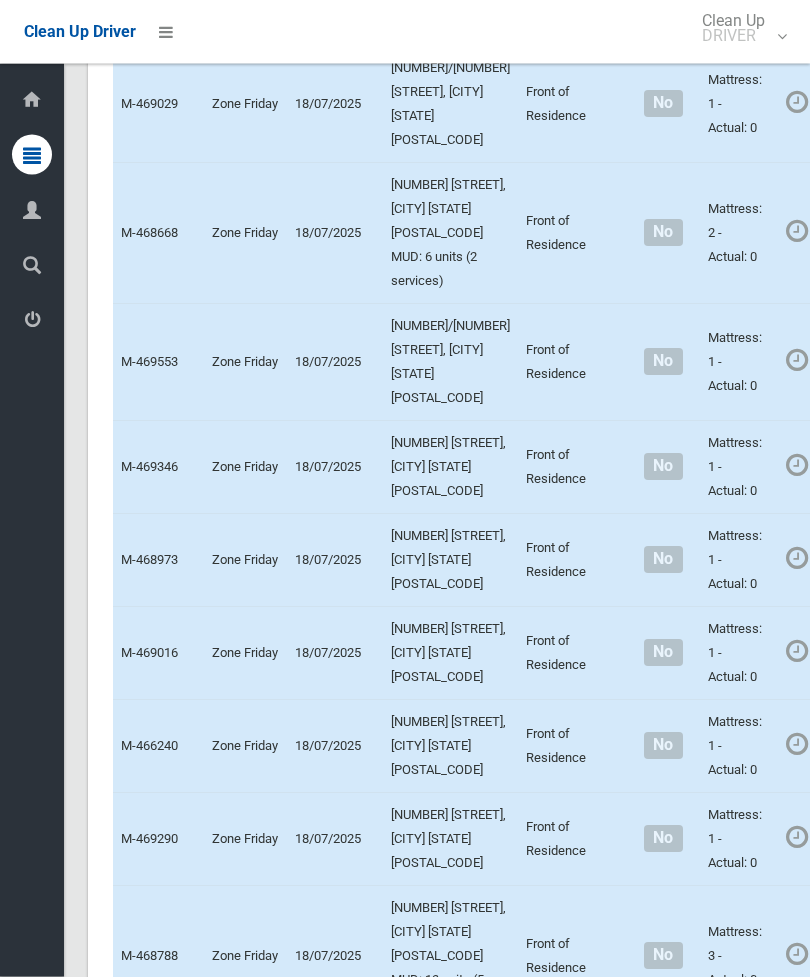 scroll, scrollTop: 5880, scrollLeft: 0, axis: vertical 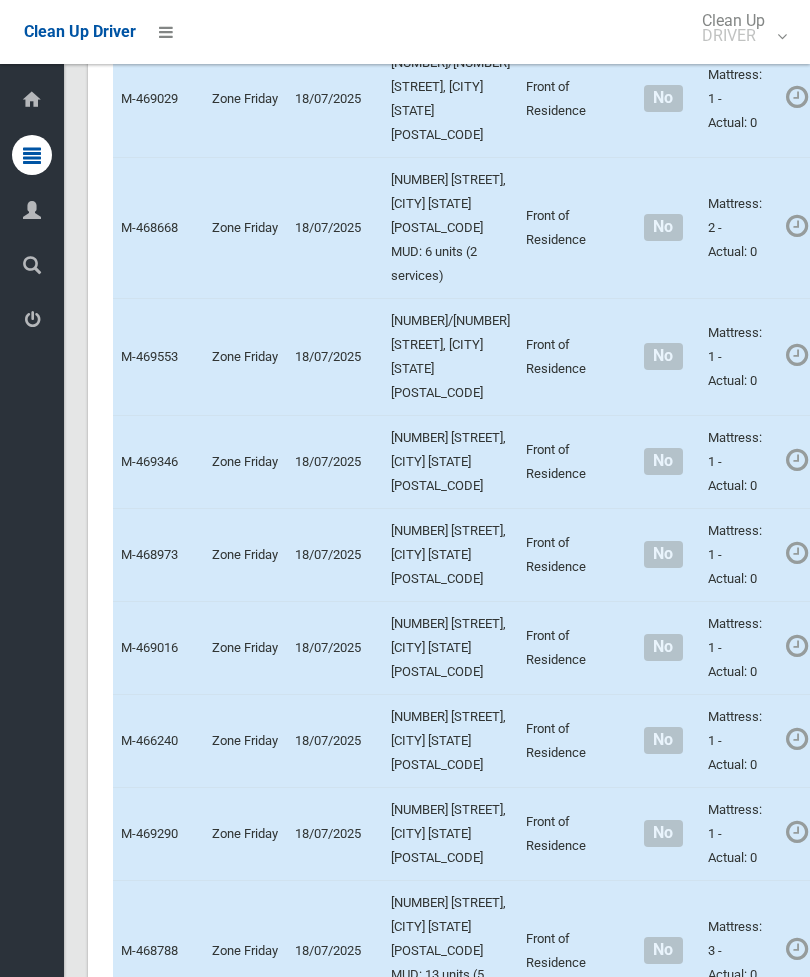 click on "Actions" at bounding box center [880, -113] 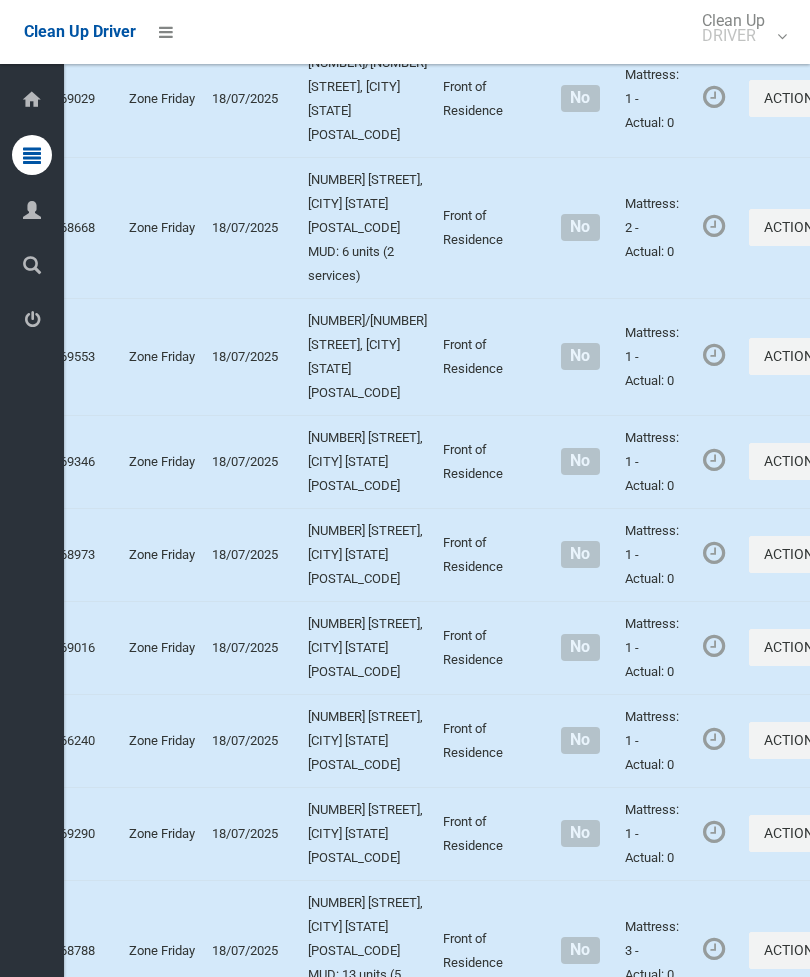 click on "Complete Booking" at bounding box center [725, -68] 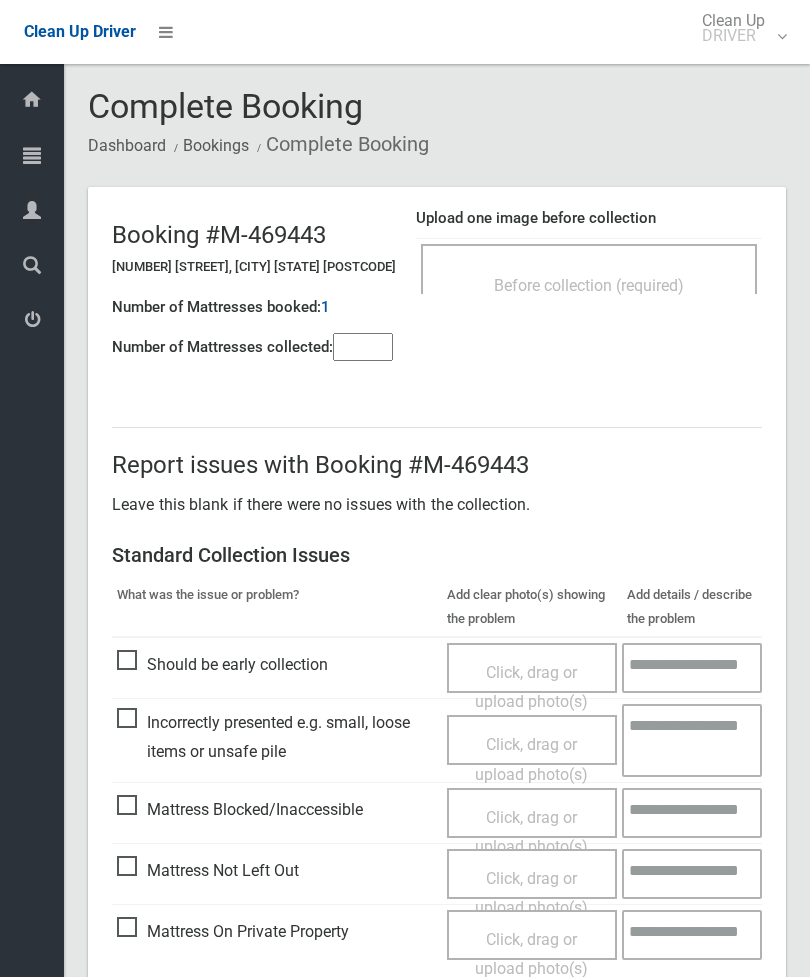 scroll, scrollTop: 0, scrollLeft: 0, axis: both 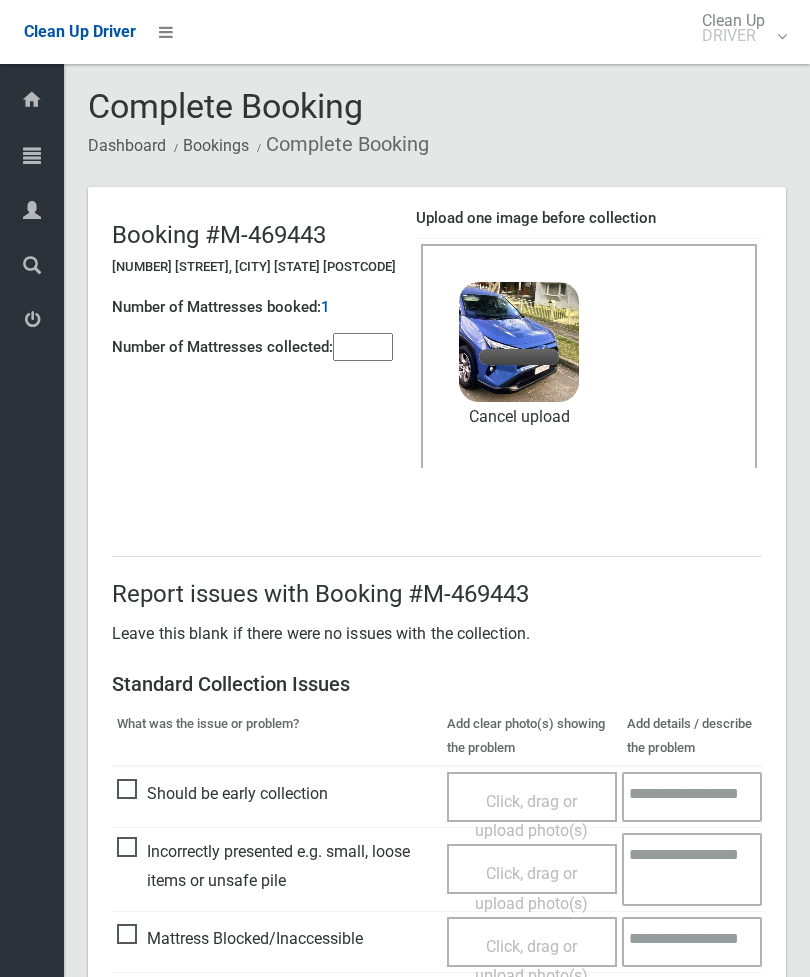click at bounding box center (363, 347) 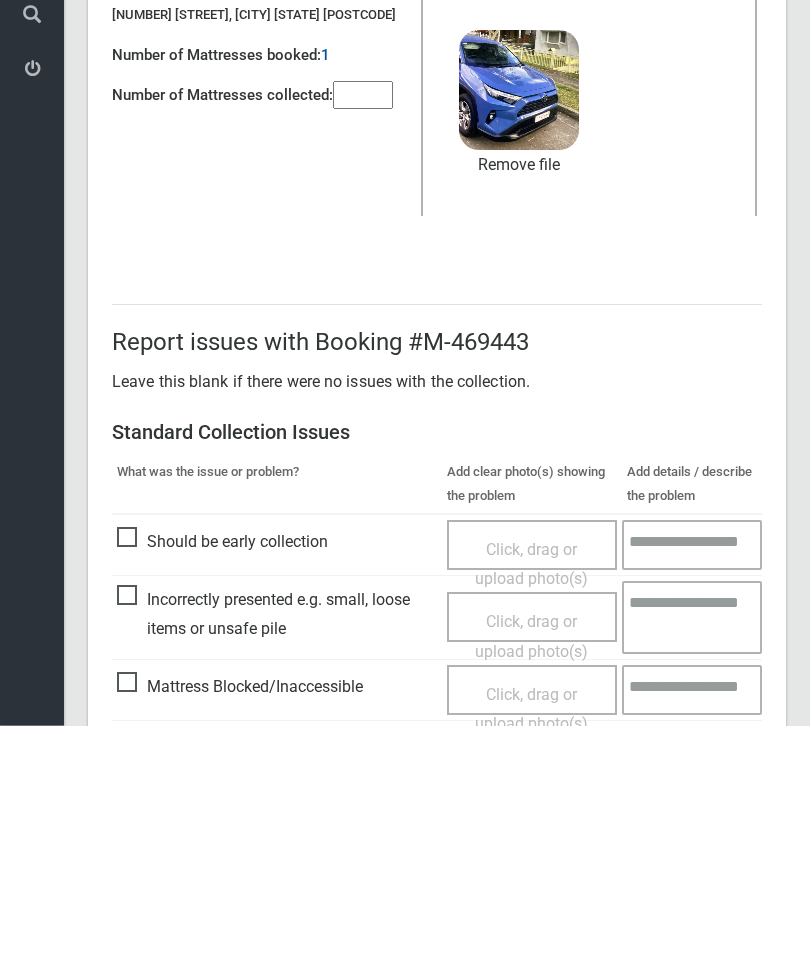 scroll, scrollTop: 274, scrollLeft: 0, axis: vertical 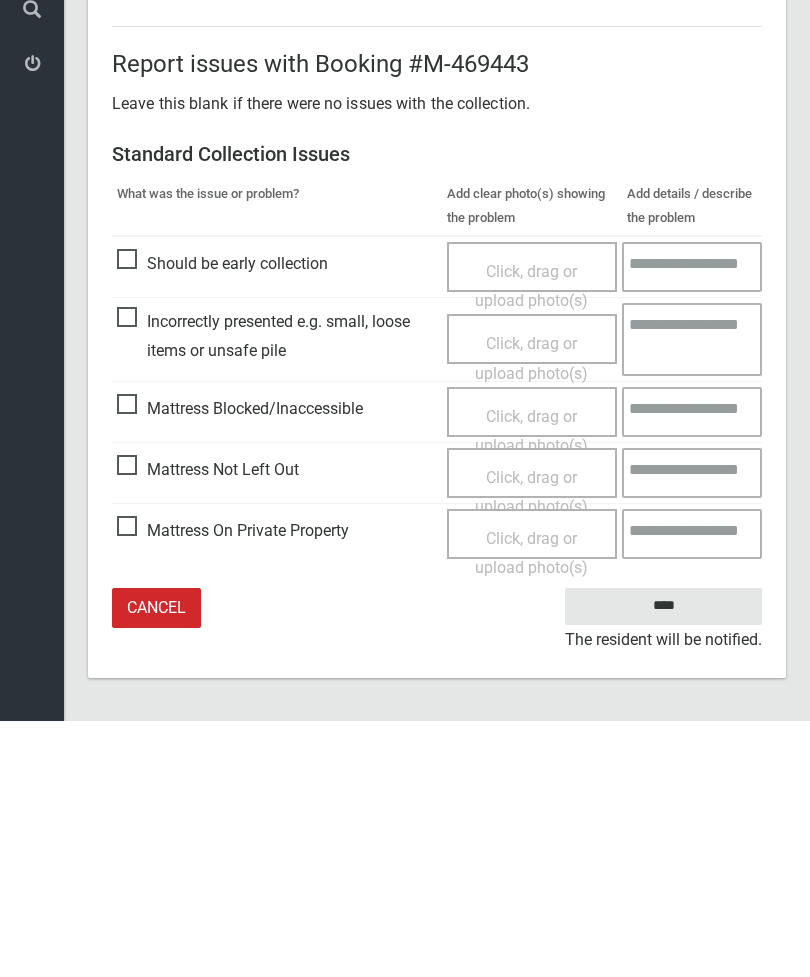 type on "*" 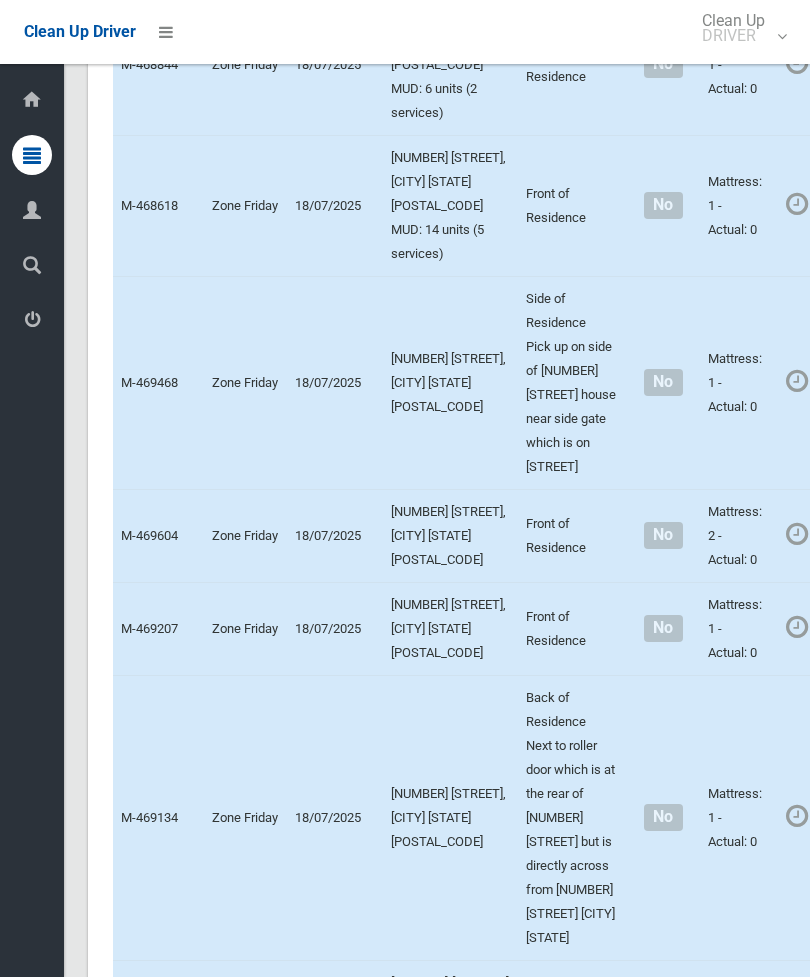scroll, scrollTop: 4628, scrollLeft: 0, axis: vertical 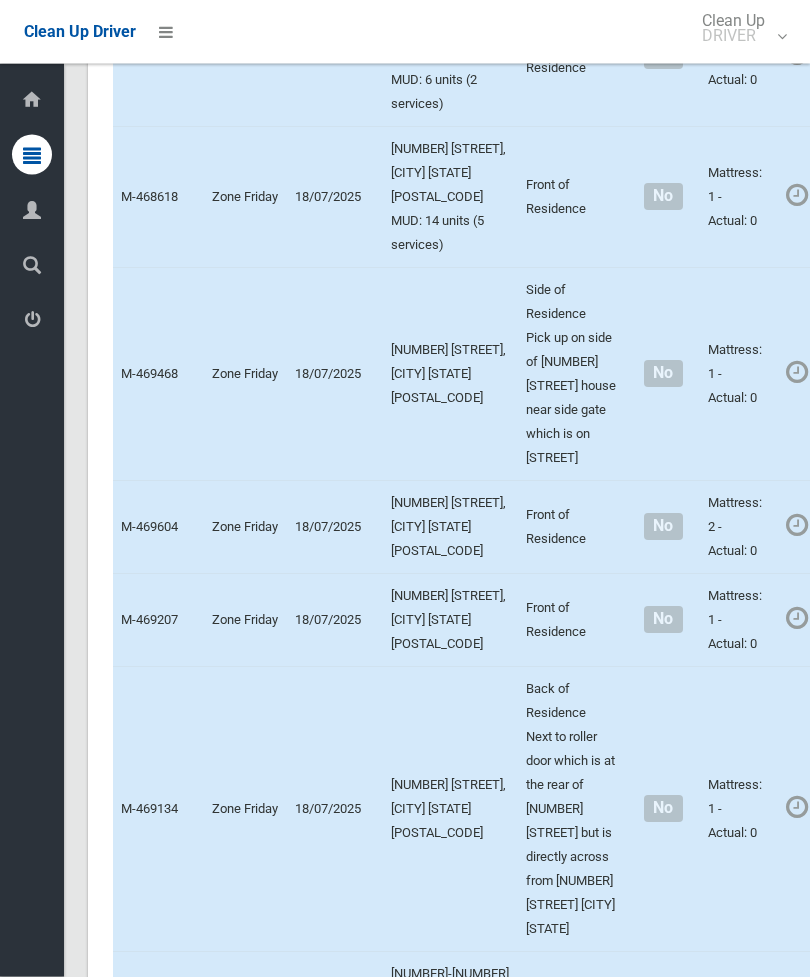 click on "Actions" at bounding box center [880, -262] 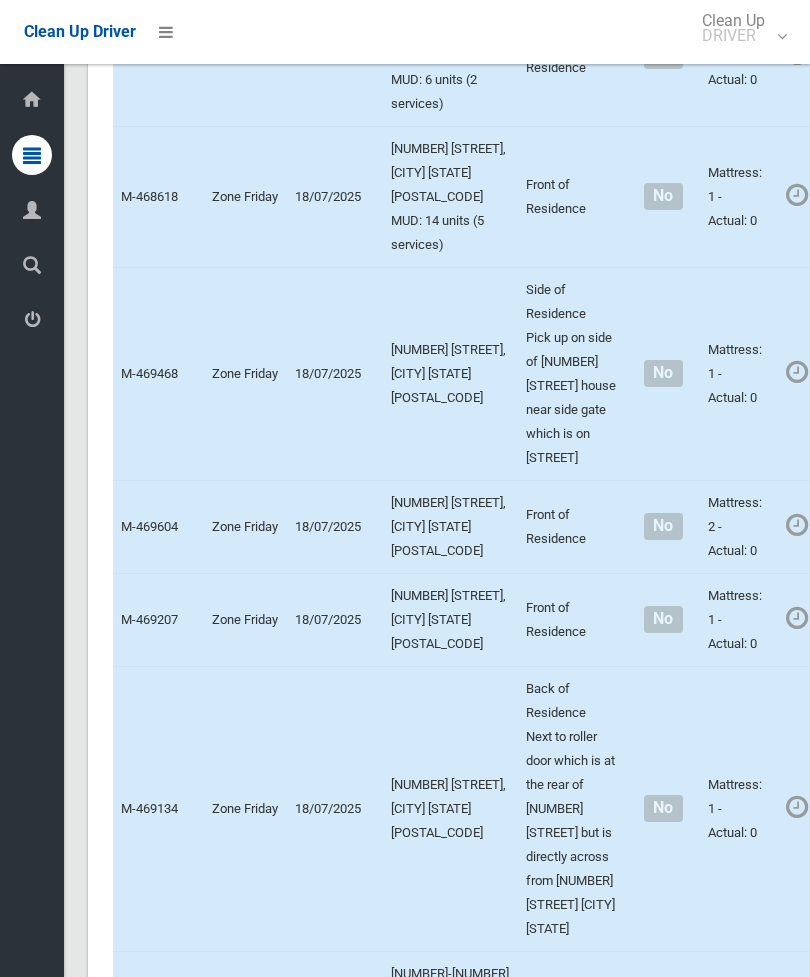 scroll, scrollTop: 0, scrollLeft: 83, axis: horizontal 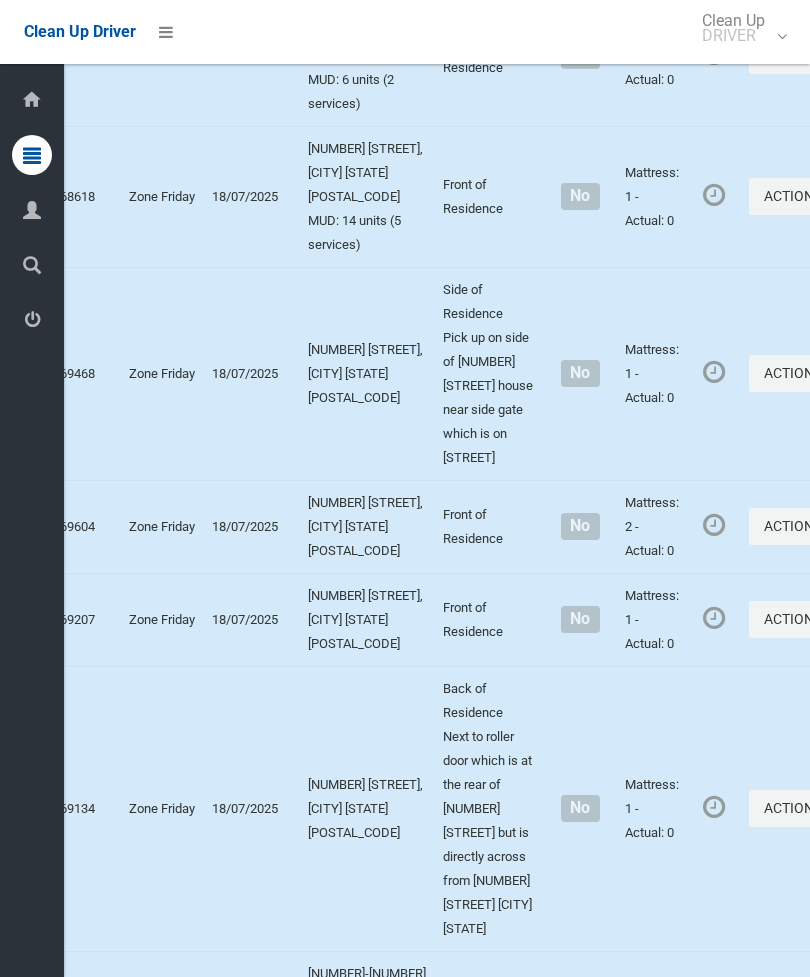 click on "Complete Booking" at bounding box center [725, -218] 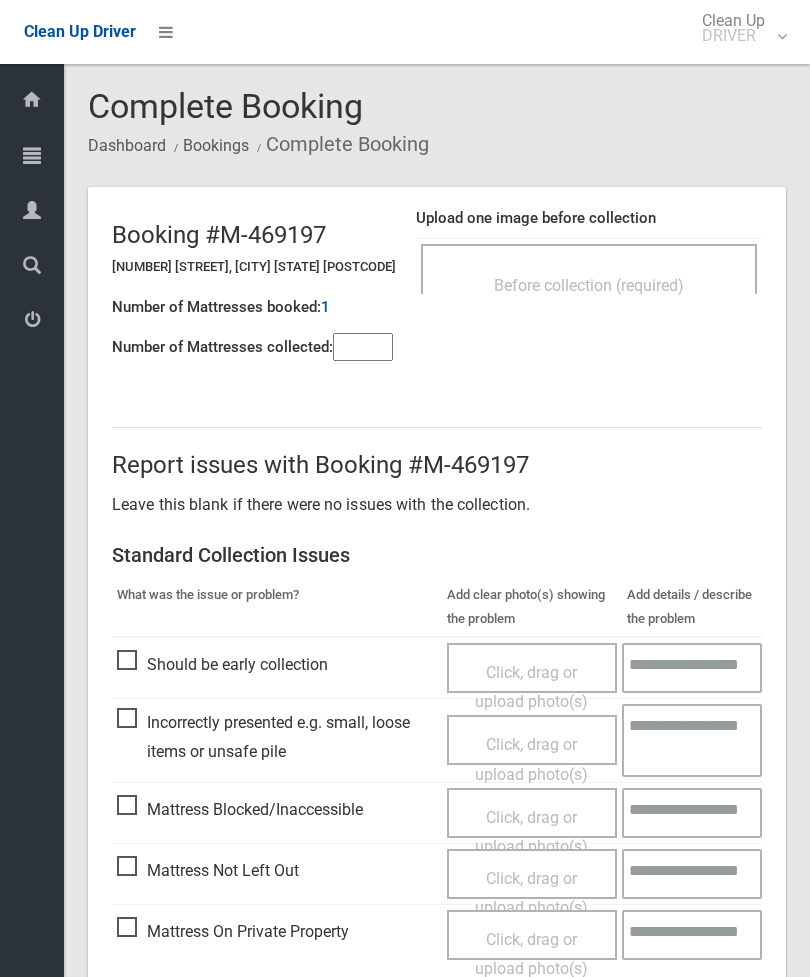 scroll, scrollTop: 0, scrollLeft: 0, axis: both 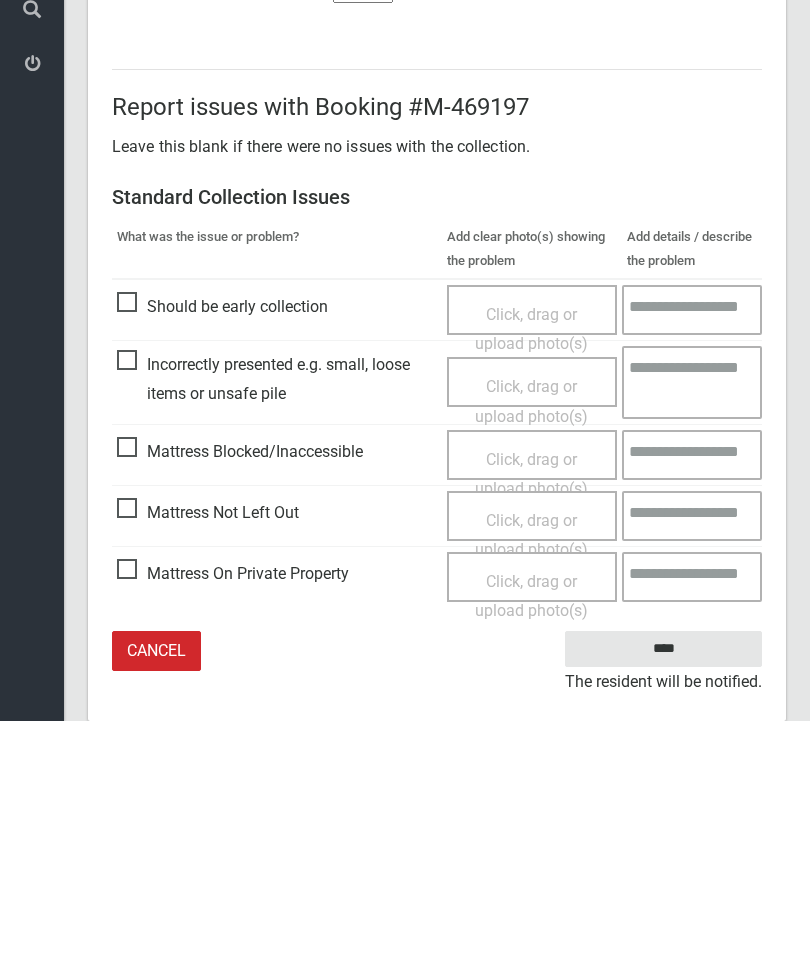 type on "*" 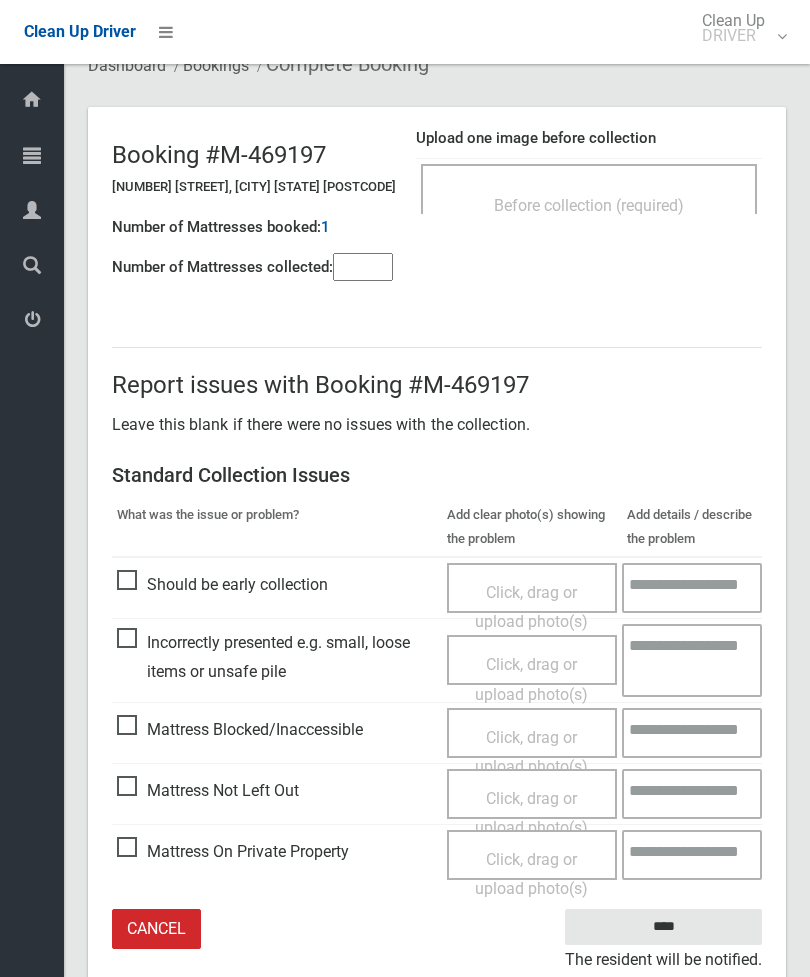 click on "Click, drag or upload photo(s)" at bounding box center [531, 813] 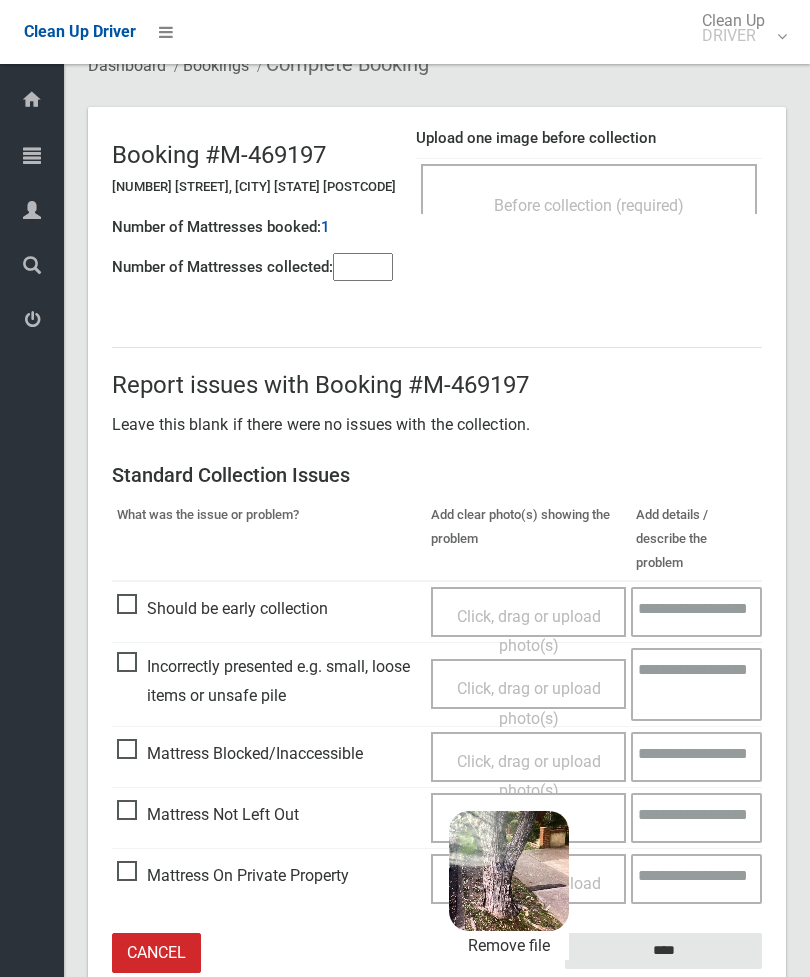 click on "****" at bounding box center (663, 951) 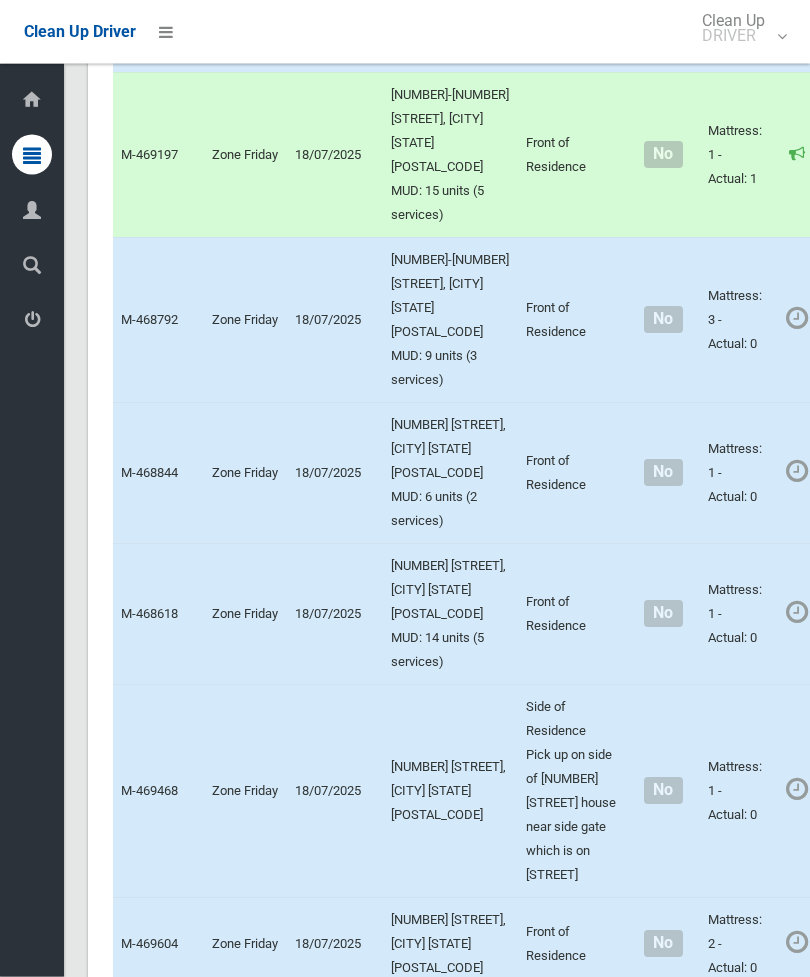 scroll, scrollTop: 4473, scrollLeft: 0, axis: vertical 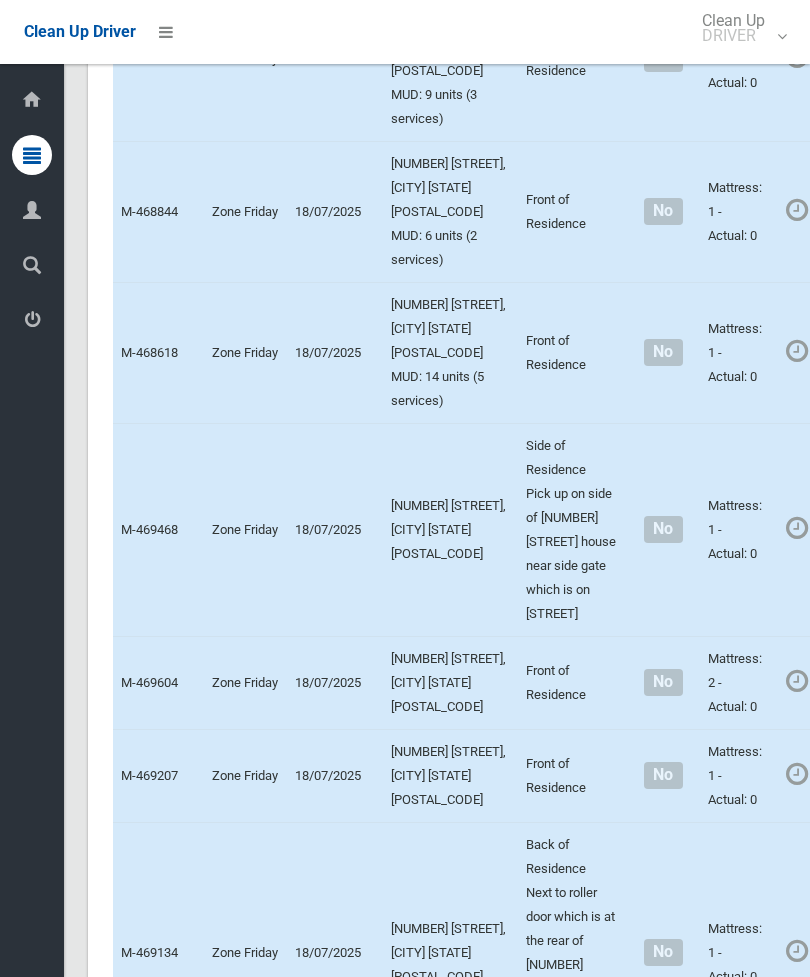 click on "Actions" at bounding box center (880, -272) 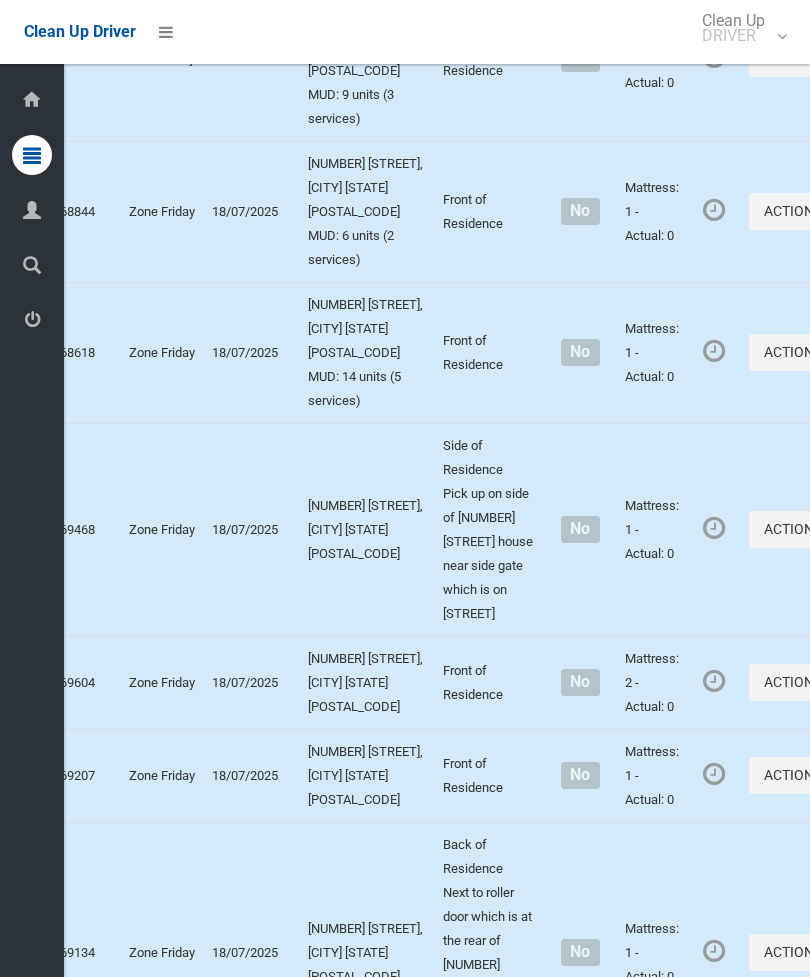click on "Complete Booking" at bounding box center [725, -227] 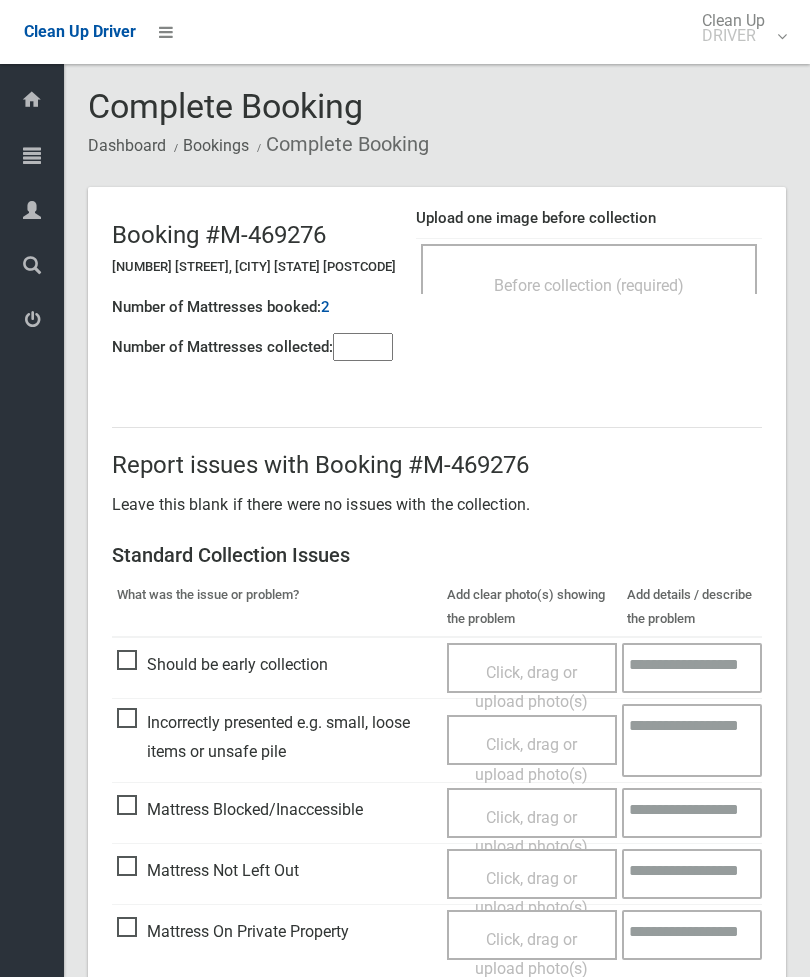 scroll, scrollTop: 0, scrollLeft: 0, axis: both 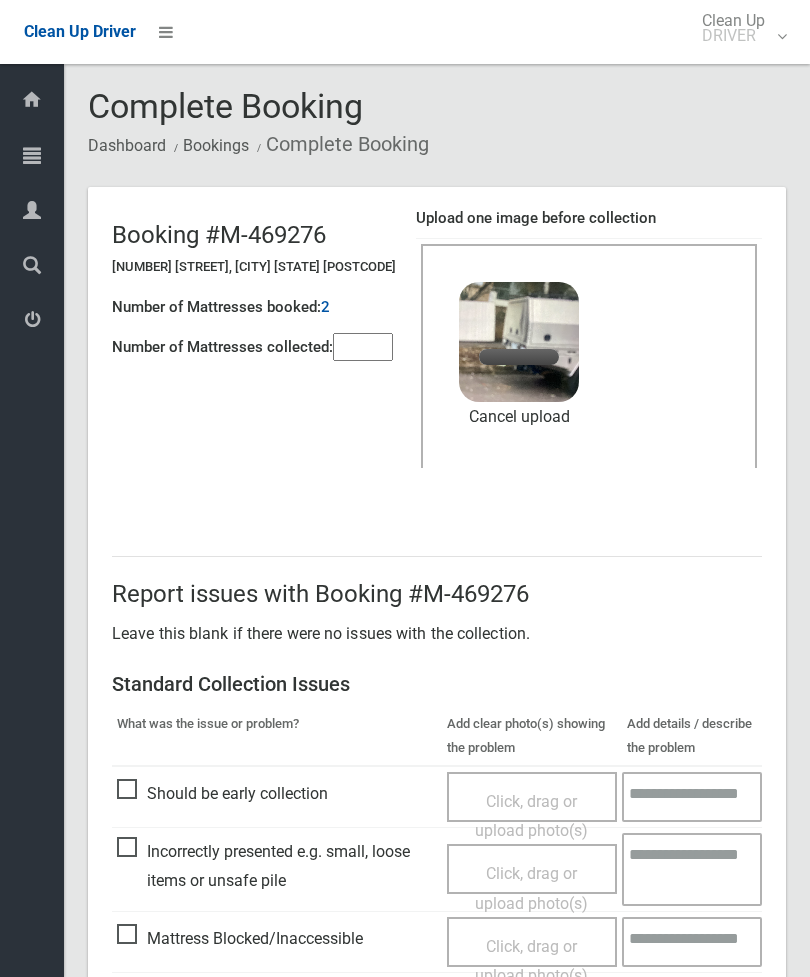 click at bounding box center [363, 347] 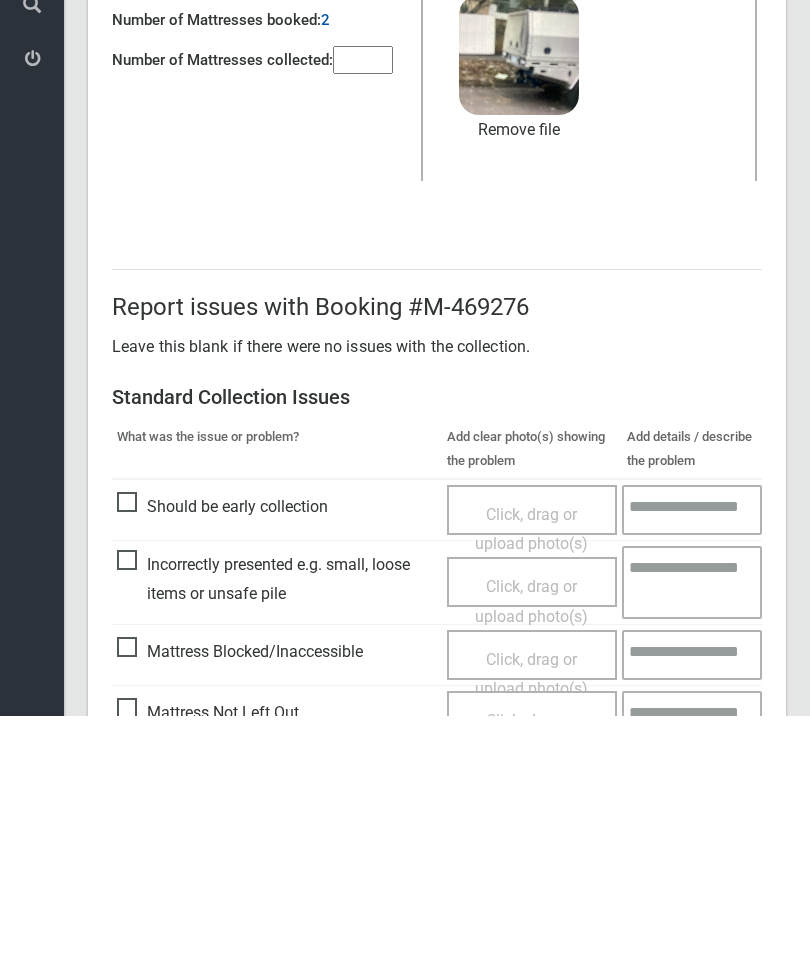scroll, scrollTop: 274, scrollLeft: 0, axis: vertical 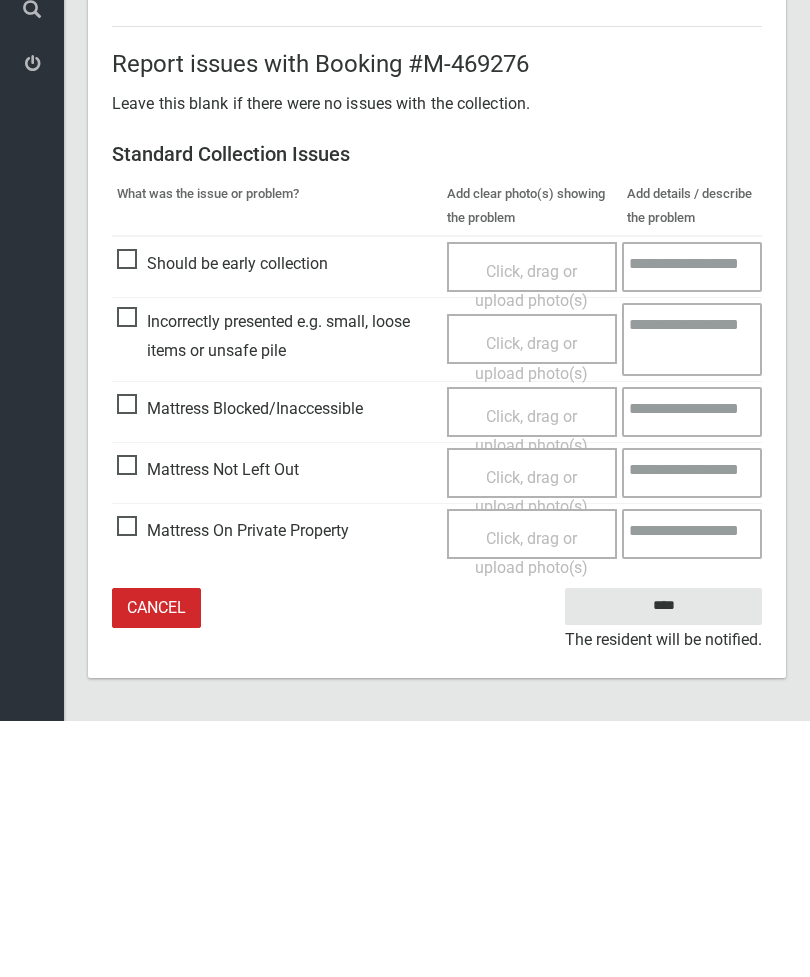 type on "*" 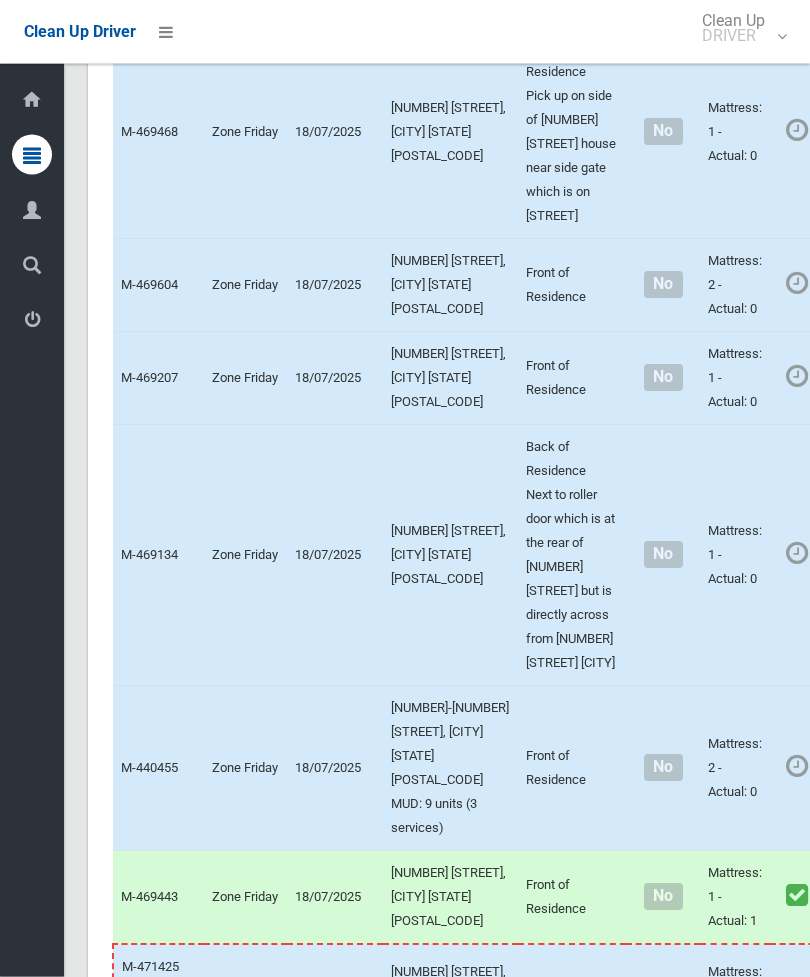 scroll, scrollTop: 4847, scrollLeft: 0, axis: vertical 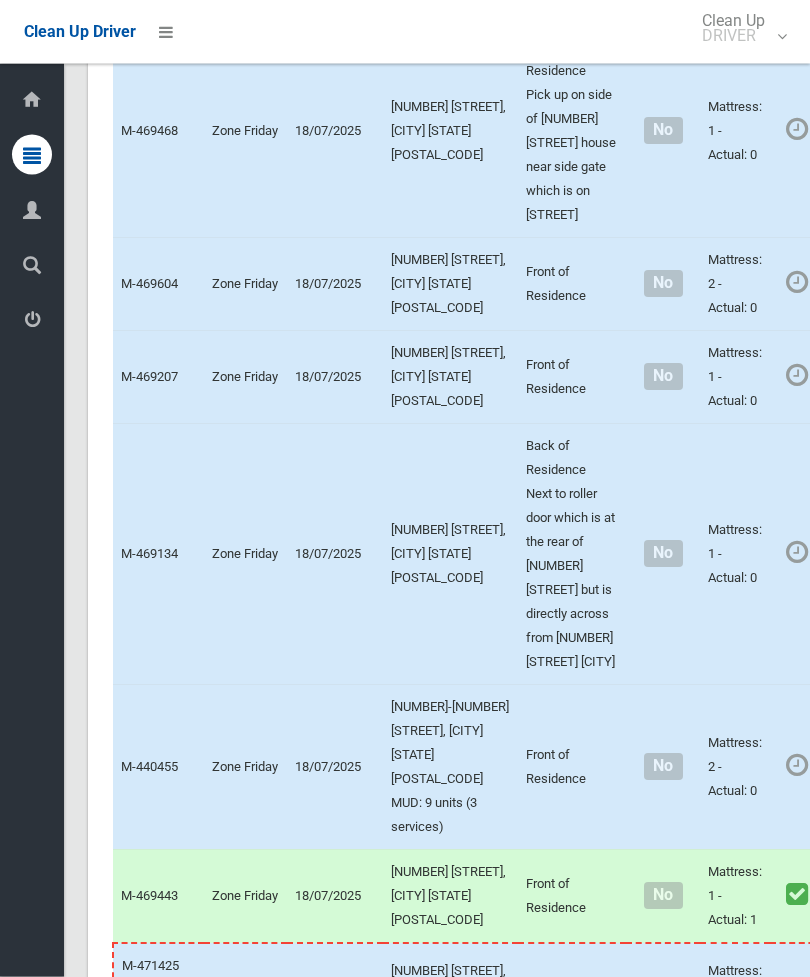 click on "Actions" at bounding box center (880, -328) 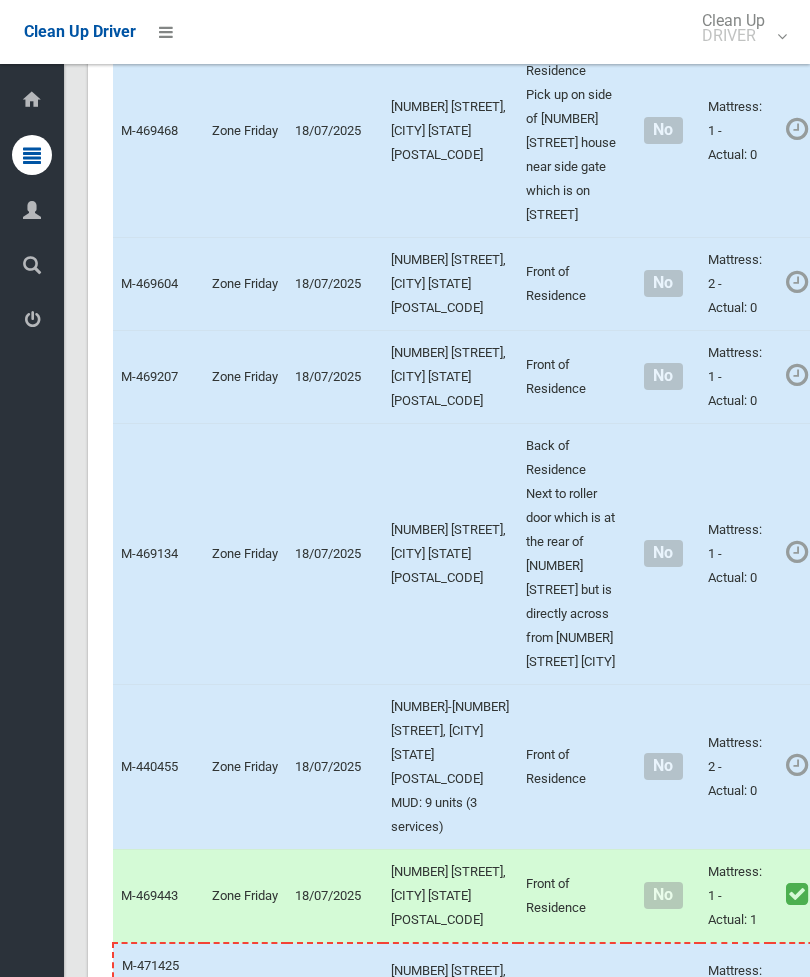 scroll, scrollTop: 0, scrollLeft: 83, axis: horizontal 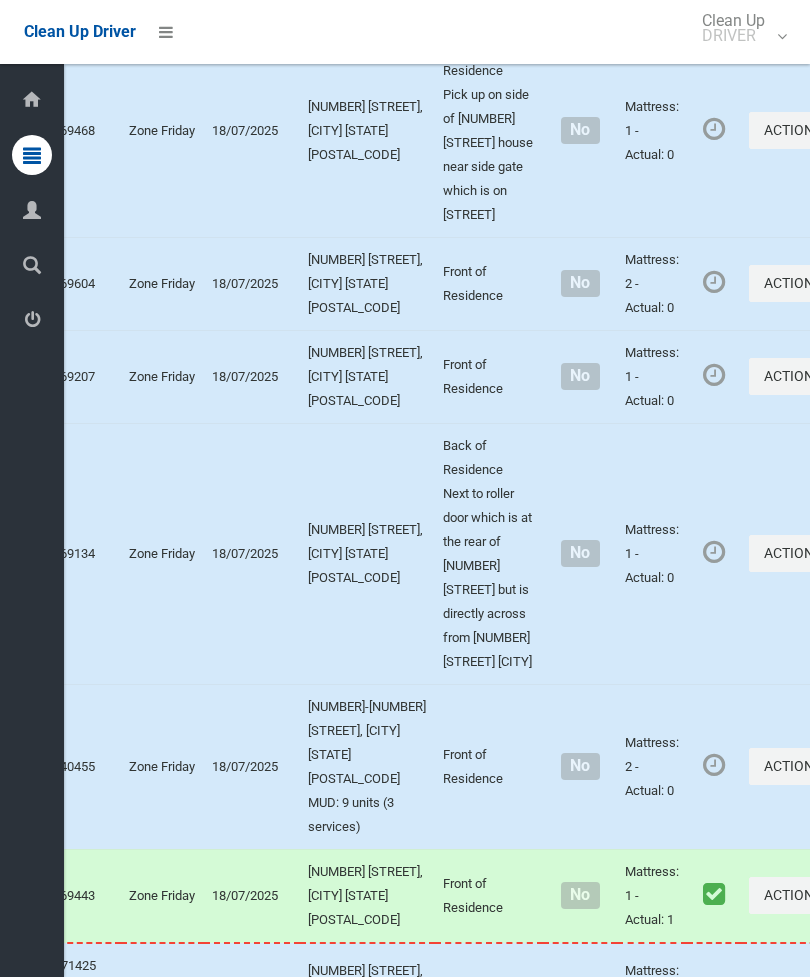 click on "Complete Booking" at bounding box center (725, -284) 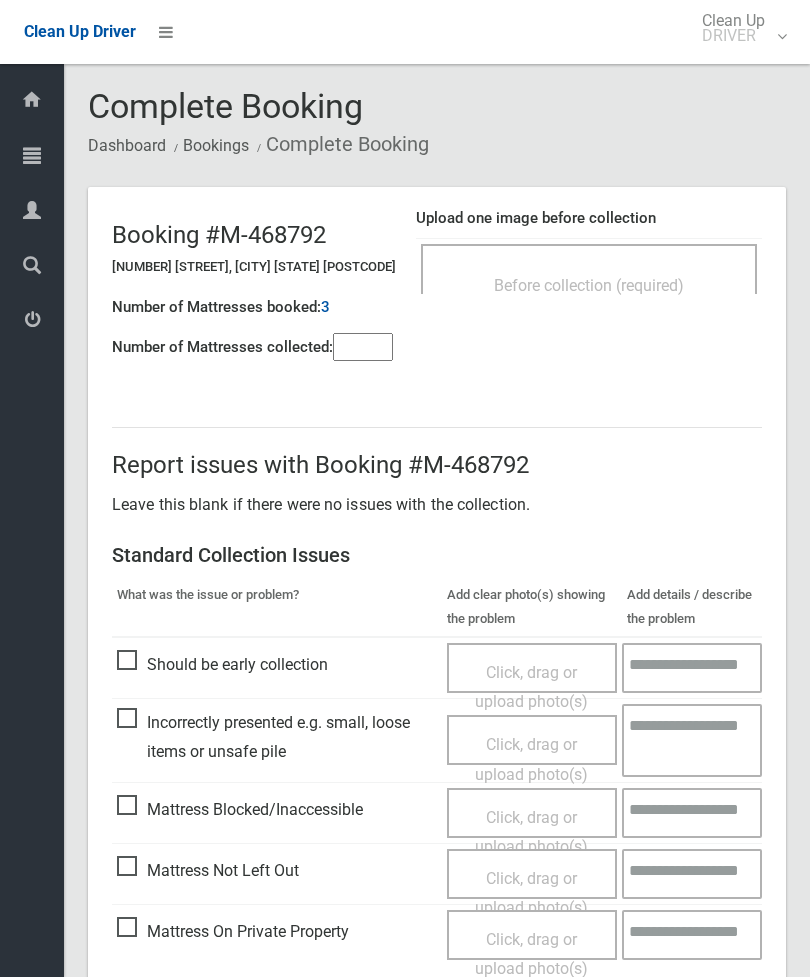 scroll, scrollTop: 0, scrollLeft: 0, axis: both 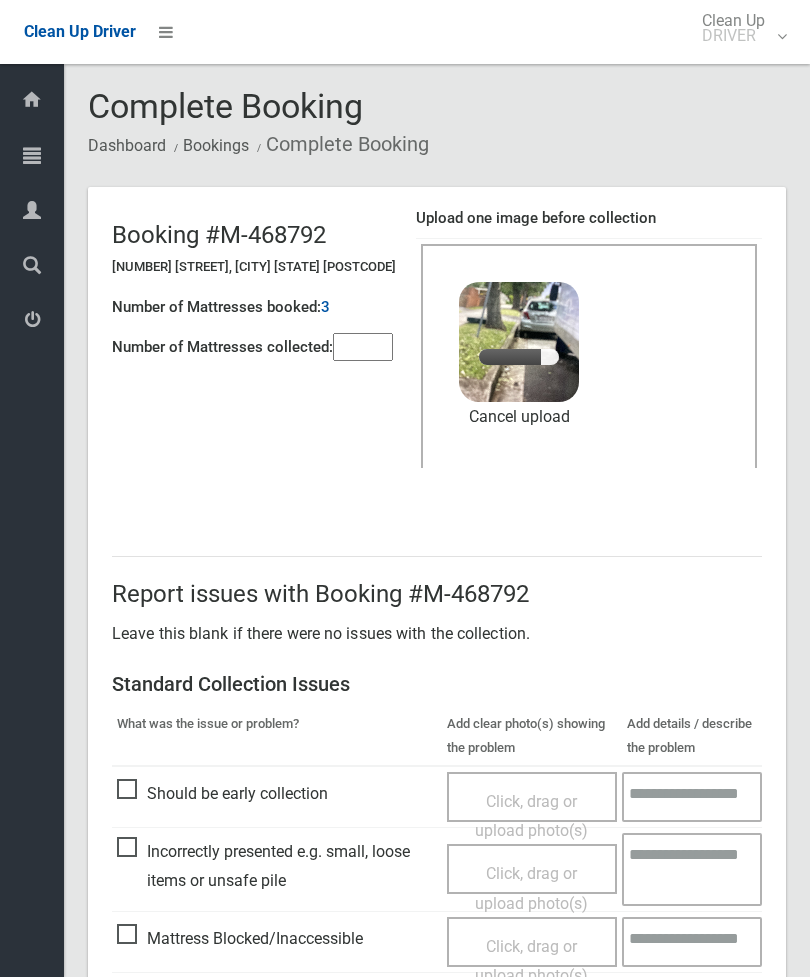 click at bounding box center [363, 347] 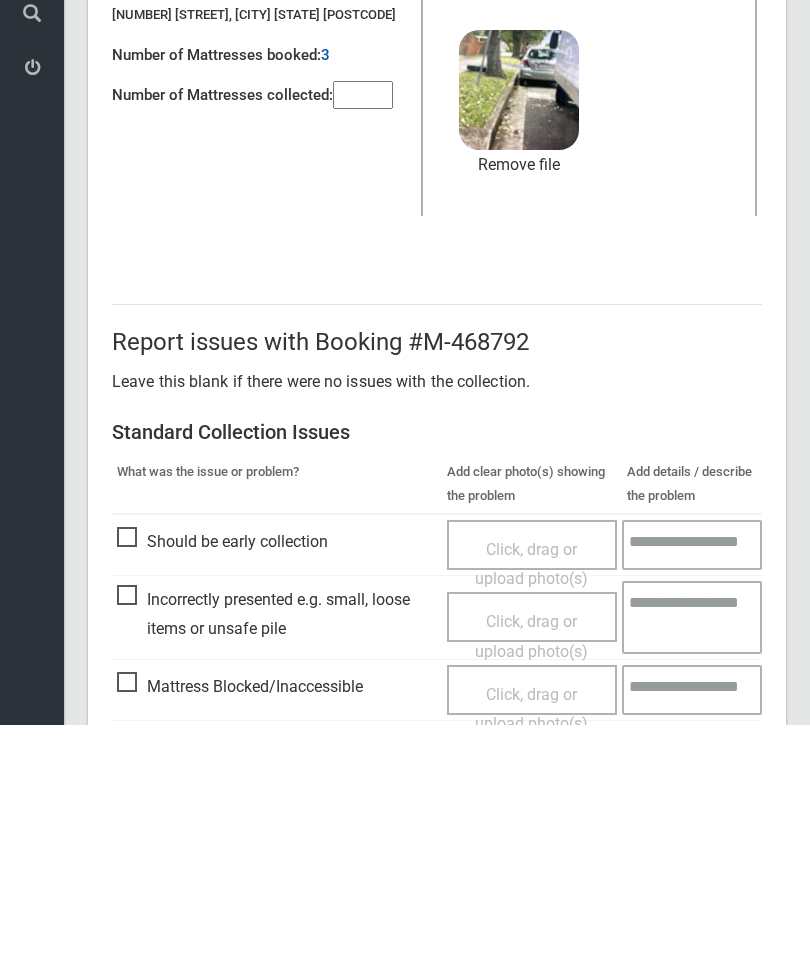 scroll, scrollTop: 274, scrollLeft: 0, axis: vertical 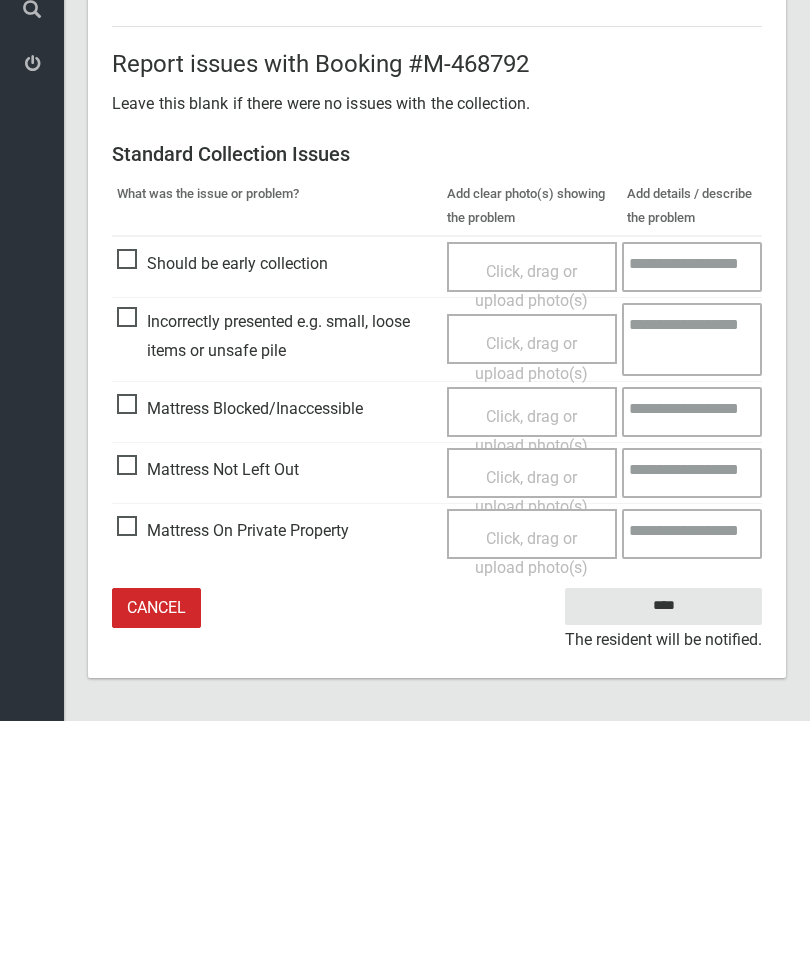 type on "*" 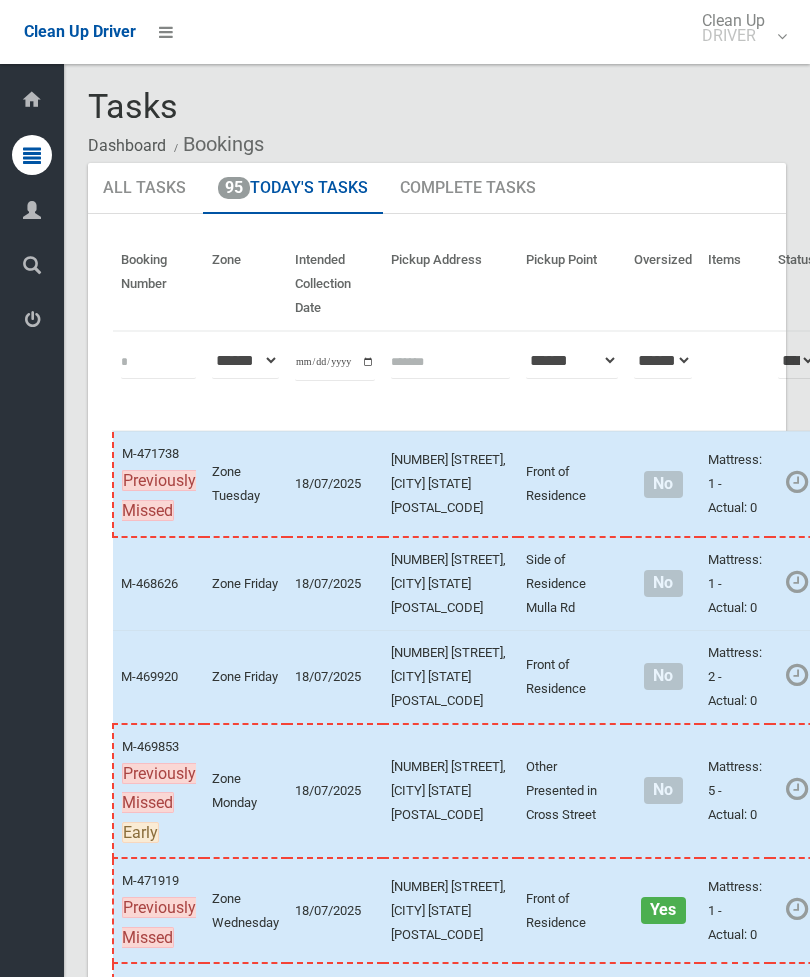 scroll, scrollTop: 0, scrollLeft: 0, axis: both 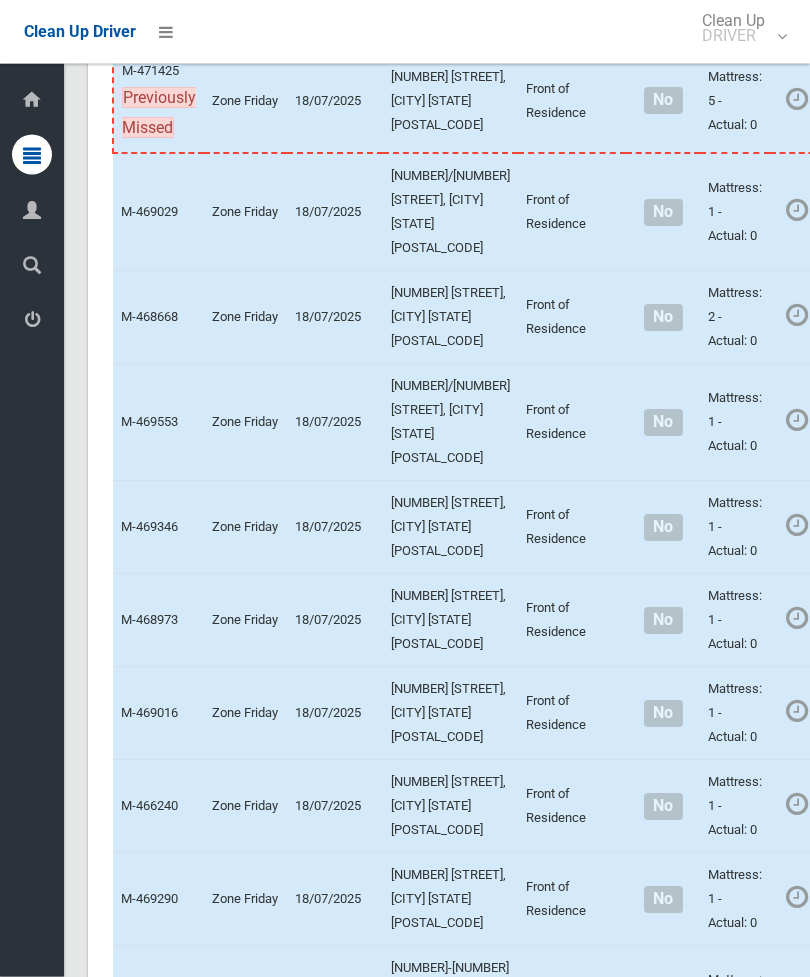 click on "Actions" at bounding box center (880, -961) 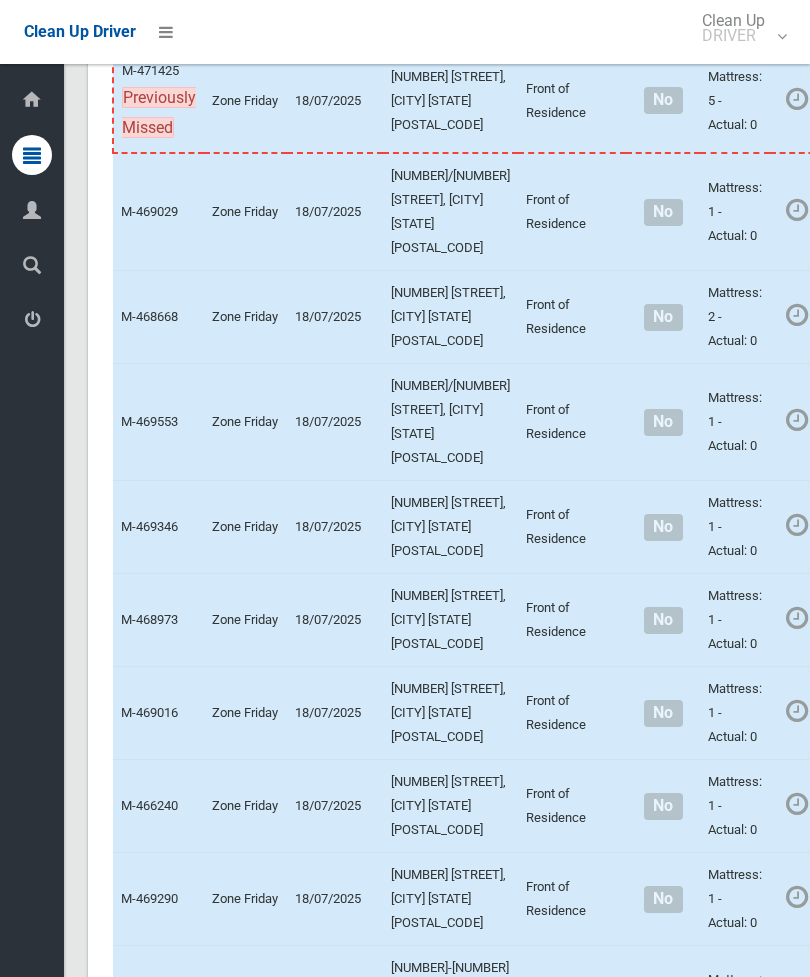 scroll, scrollTop: 0, scrollLeft: 83, axis: horizontal 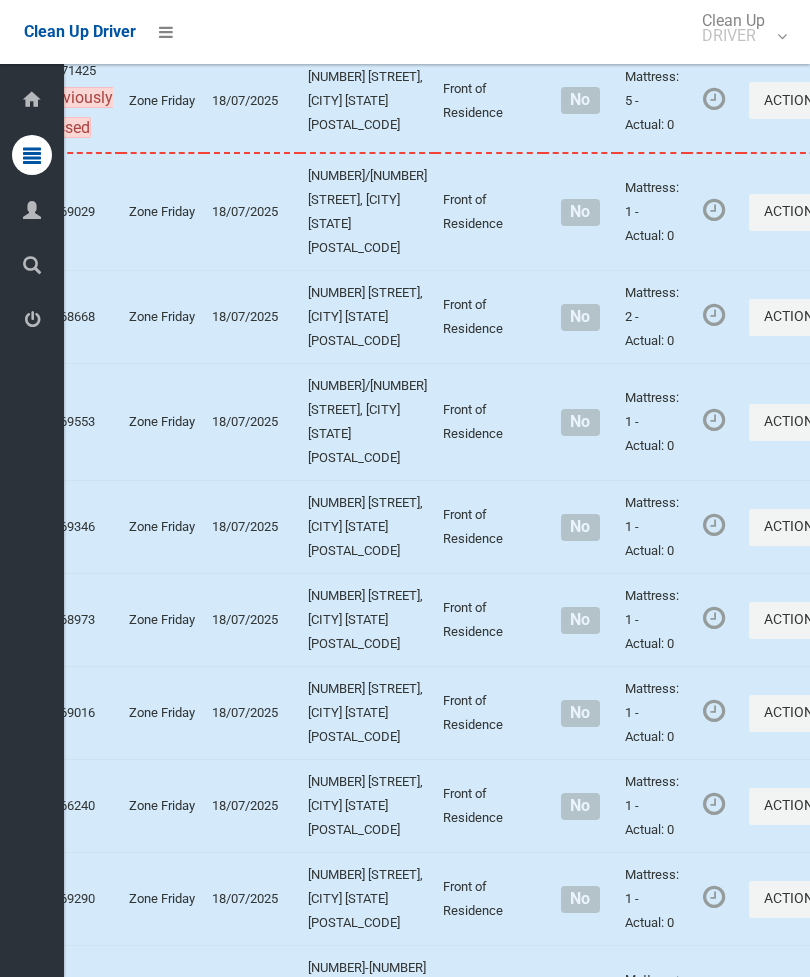 click on "Complete Booking" at bounding box center [725, -917] 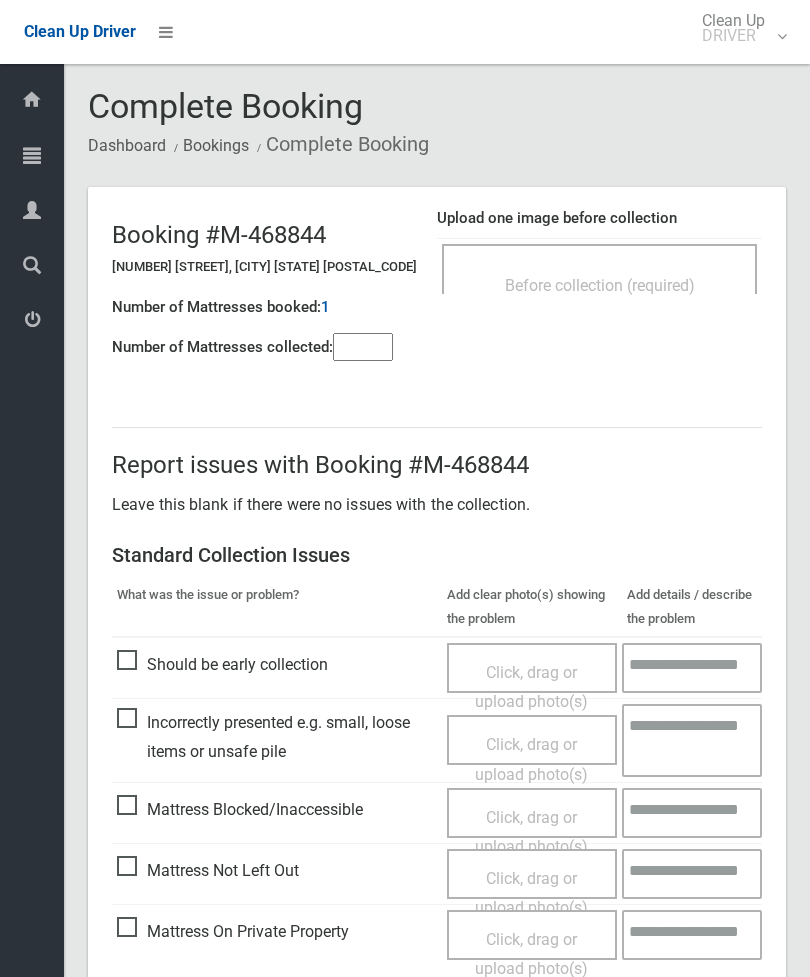 scroll, scrollTop: 0, scrollLeft: 0, axis: both 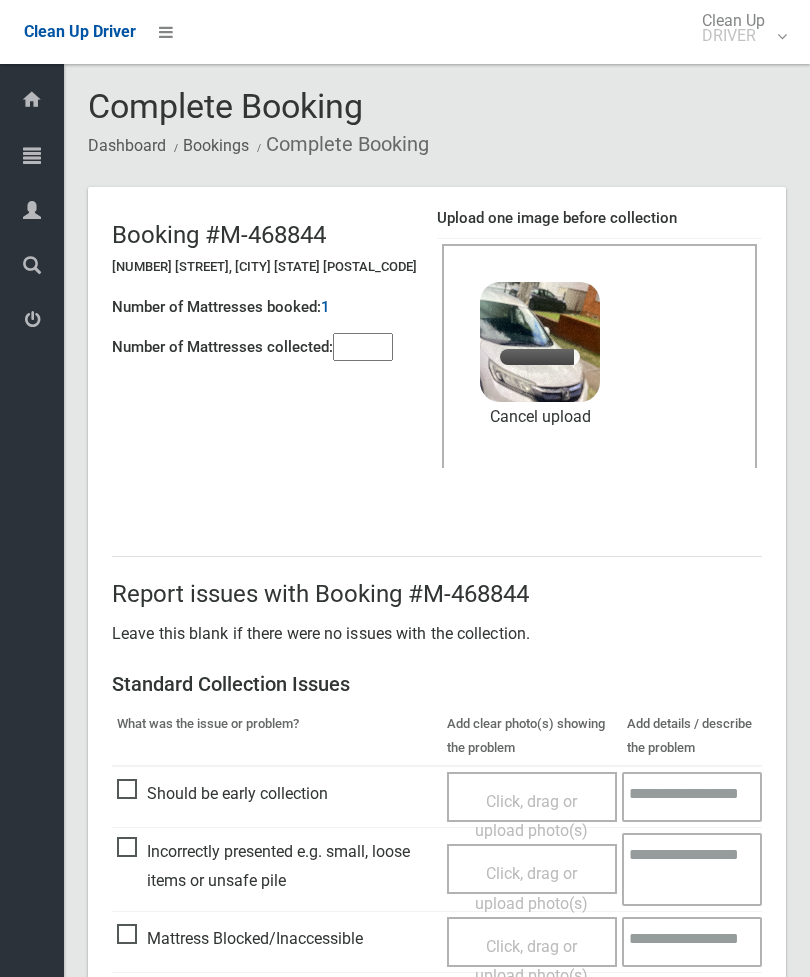click at bounding box center (363, 347) 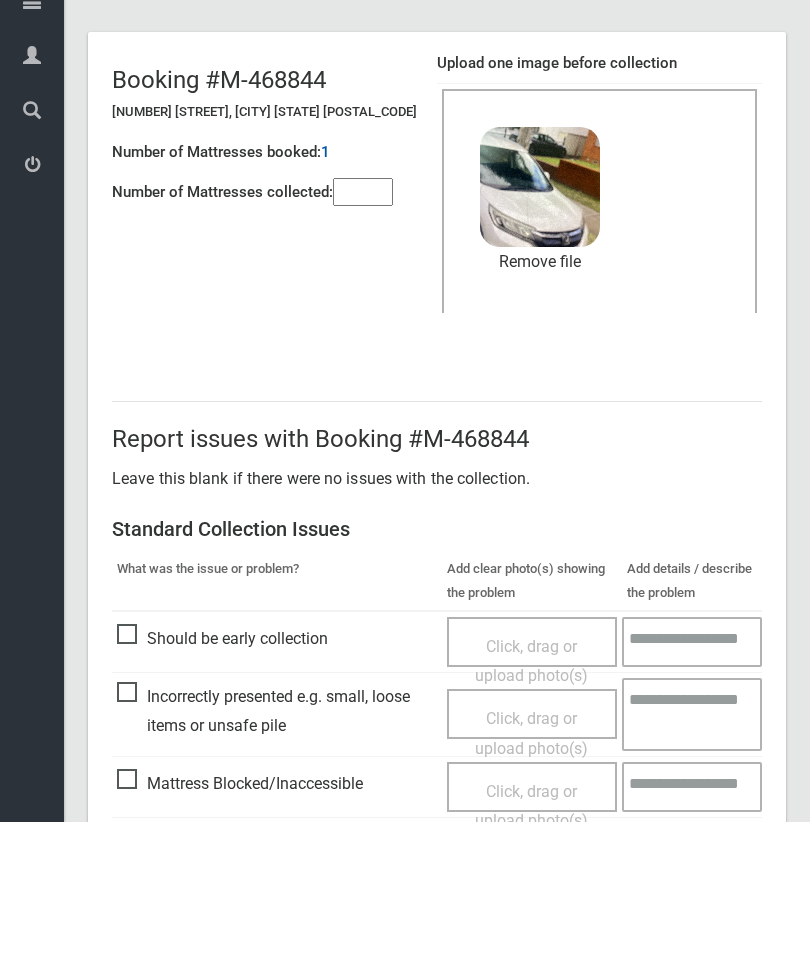 scroll, scrollTop: 274, scrollLeft: 0, axis: vertical 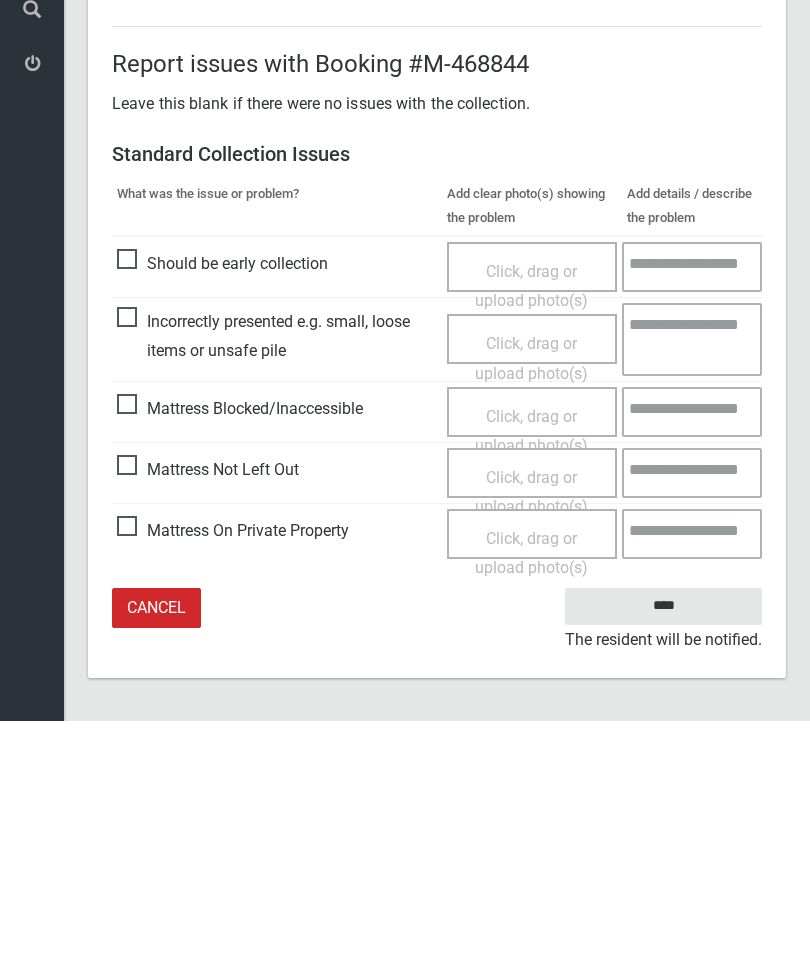 type on "*" 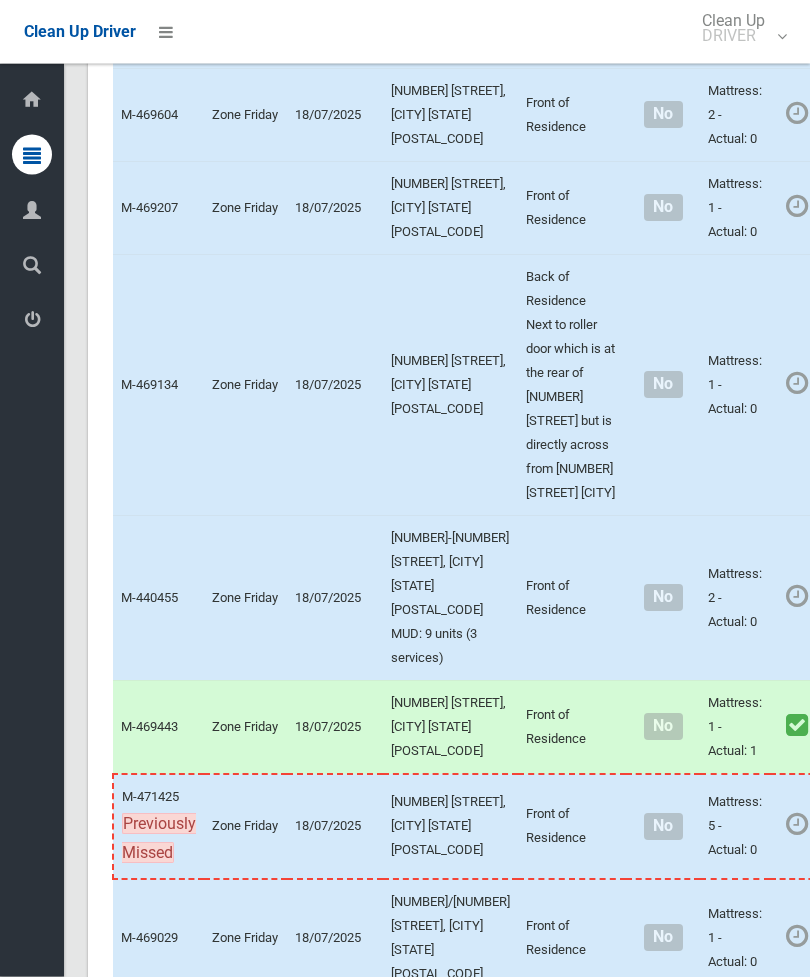 scroll, scrollTop: 5041, scrollLeft: 0, axis: vertical 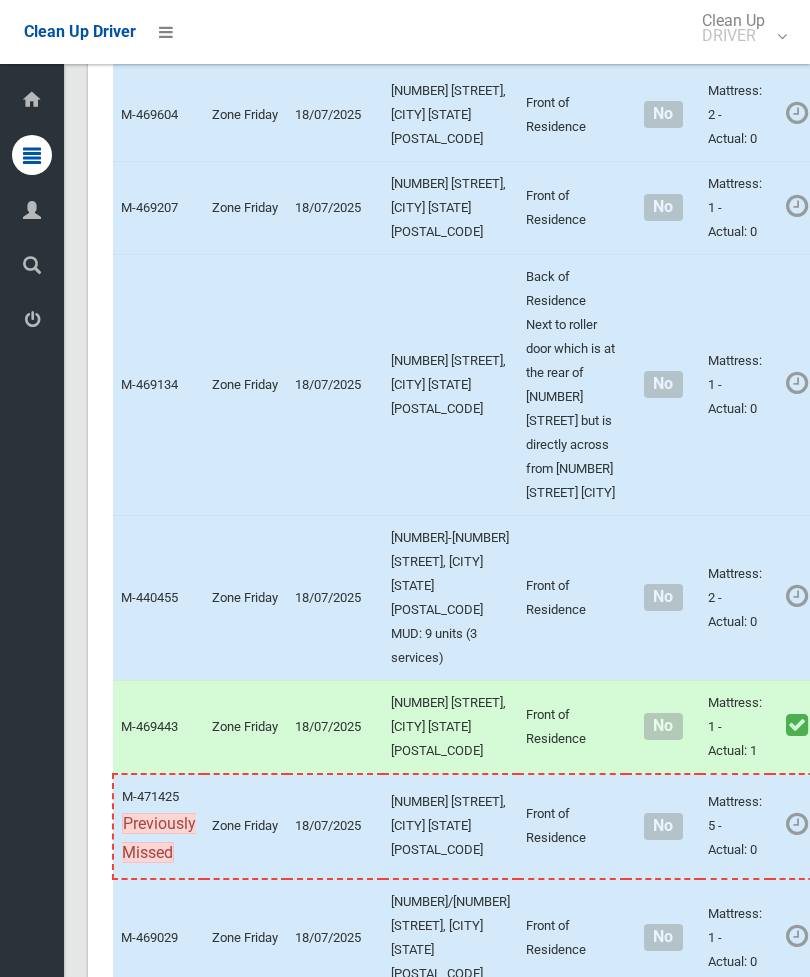 click on "Actions" at bounding box center [880, -216] 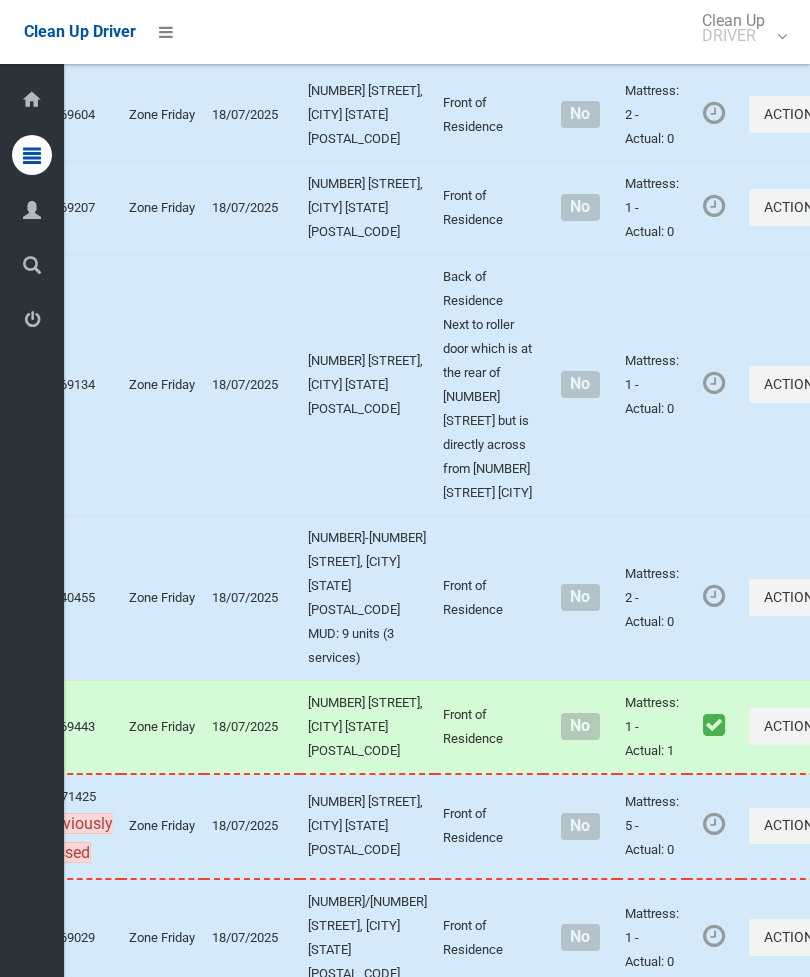 click on "Complete Booking" at bounding box center [725, -171] 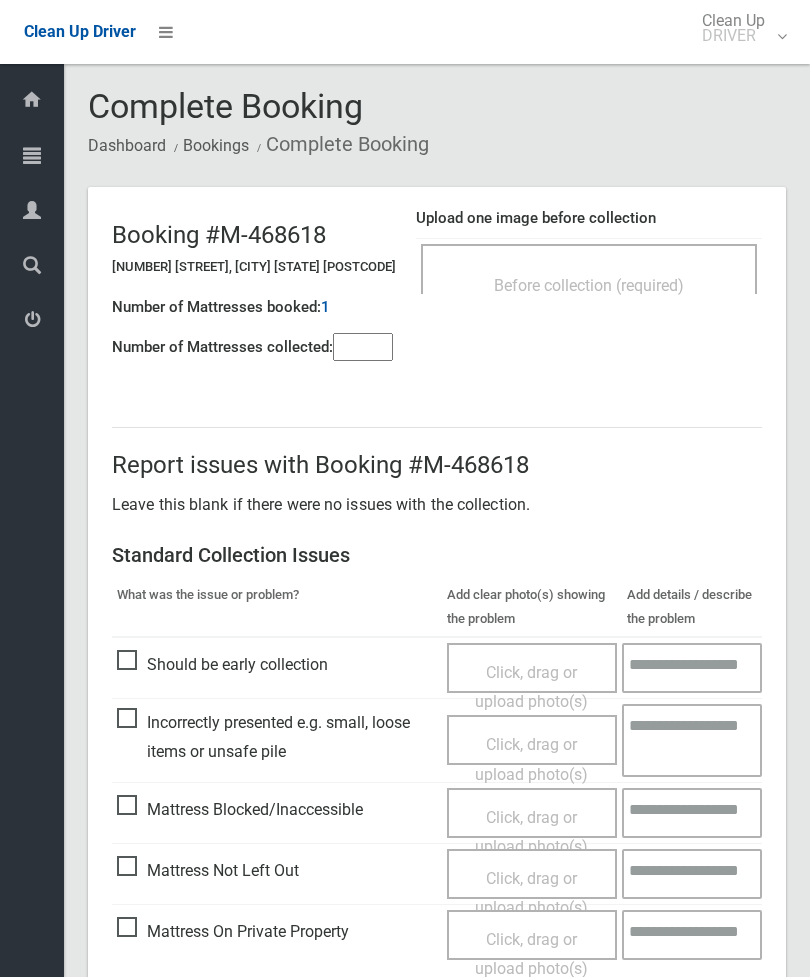 scroll, scrollTop: 0, scrollLeft: 0, axis: both 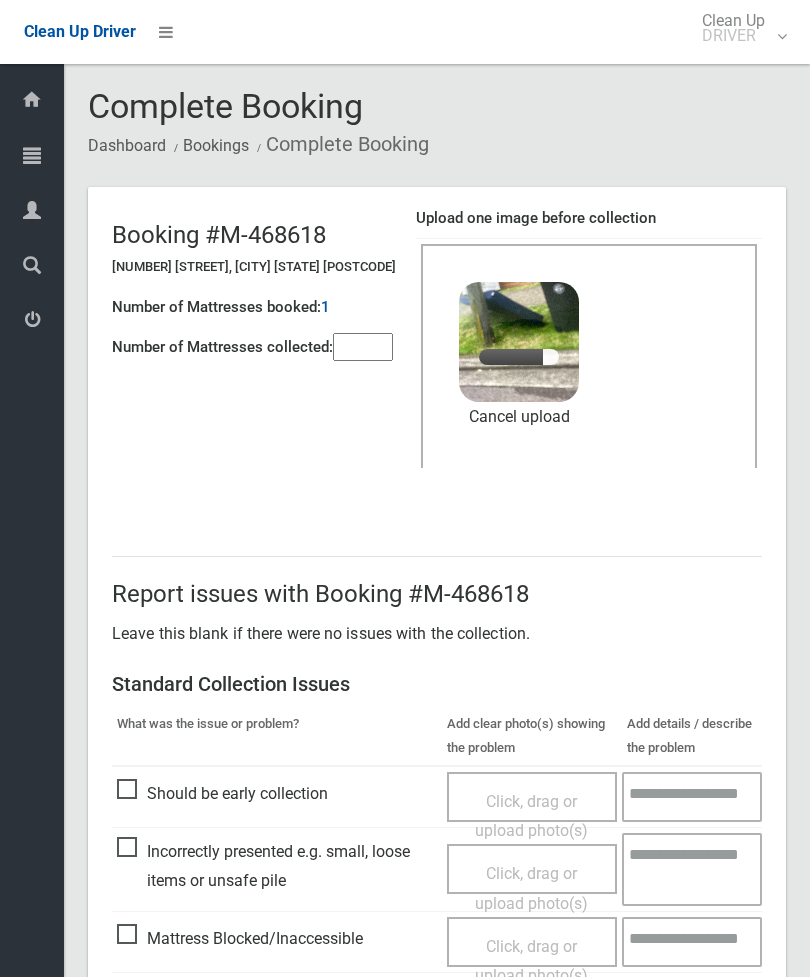 click at bounding box center [363, 347] 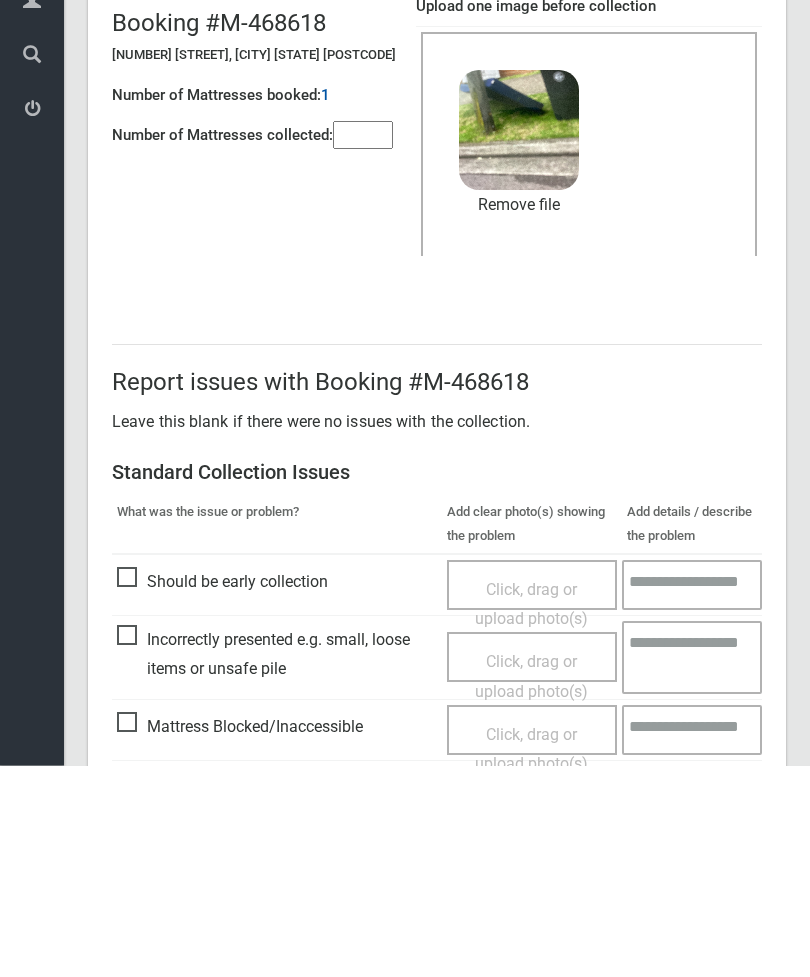 scroll, scrollTop: 274, scrollLeft: 0, axis: vertical 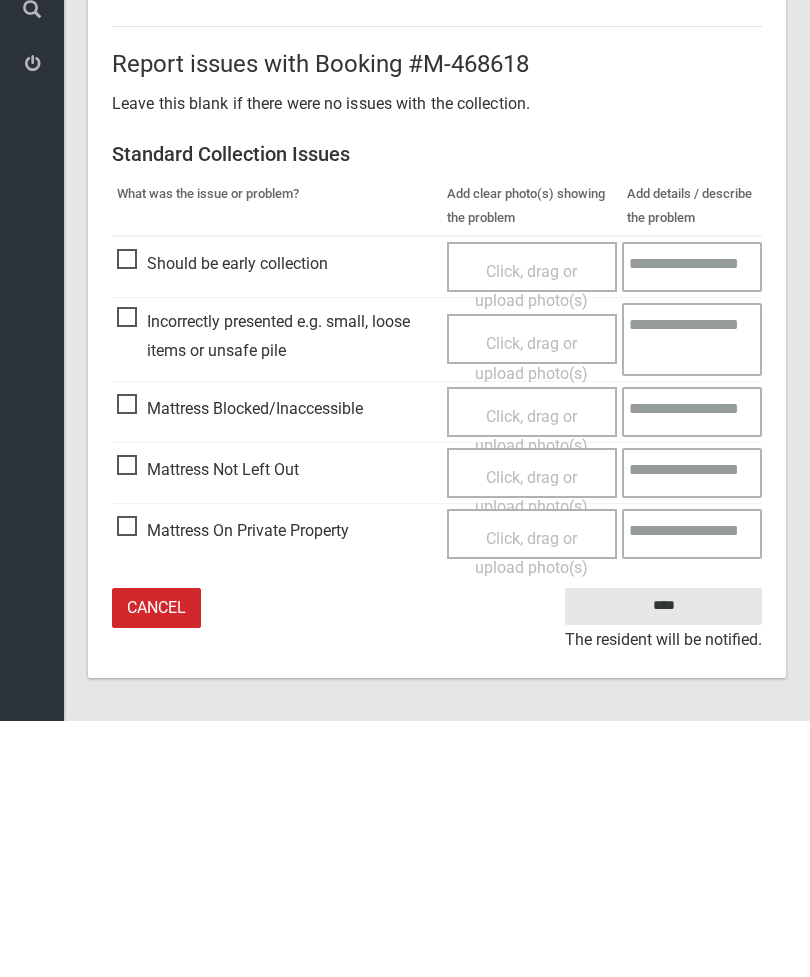 type on "*" 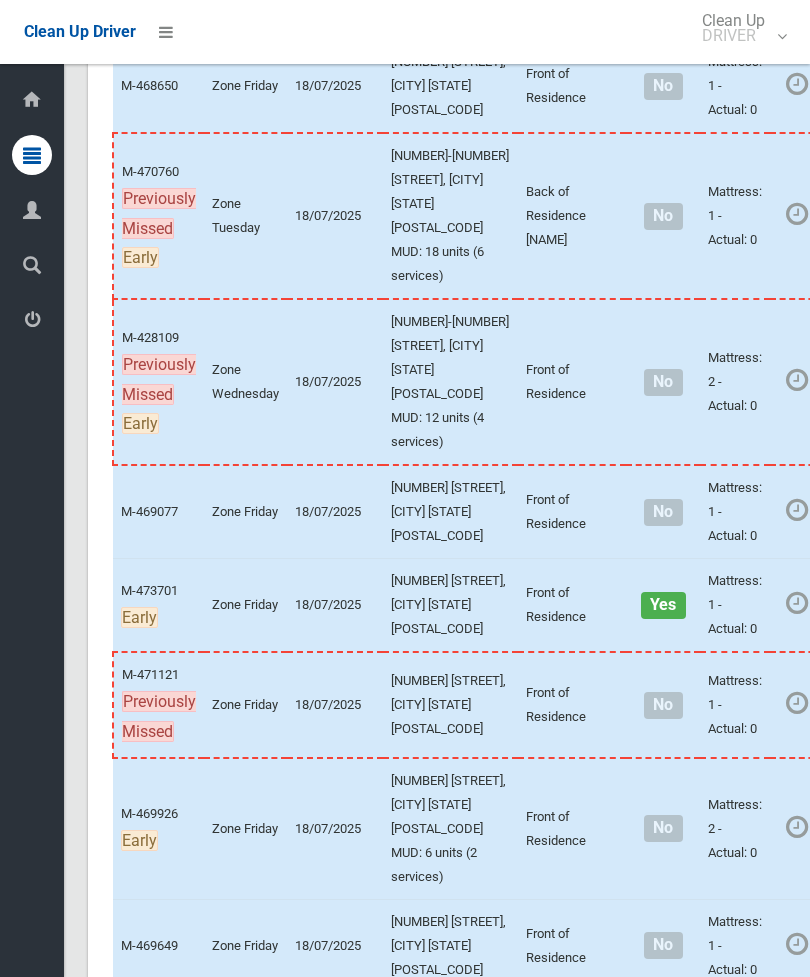 scroll, scrollTop: 1791, scrollLeft: 0, axis: vertical 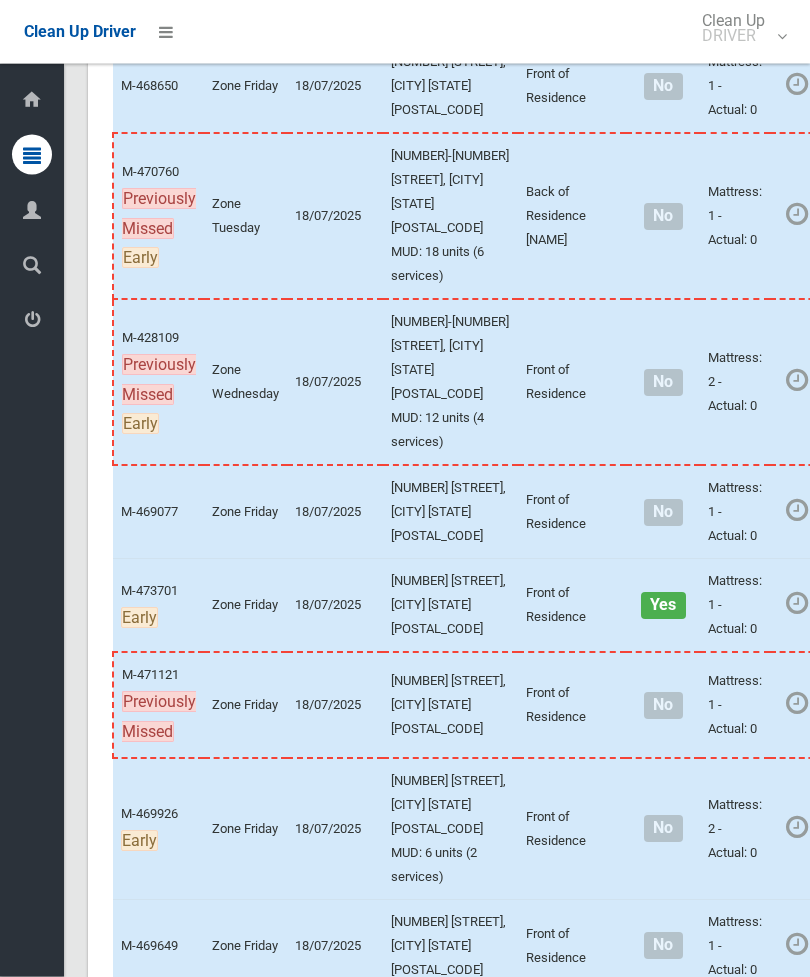 click on "Actions" at bounding box center [880, 217] 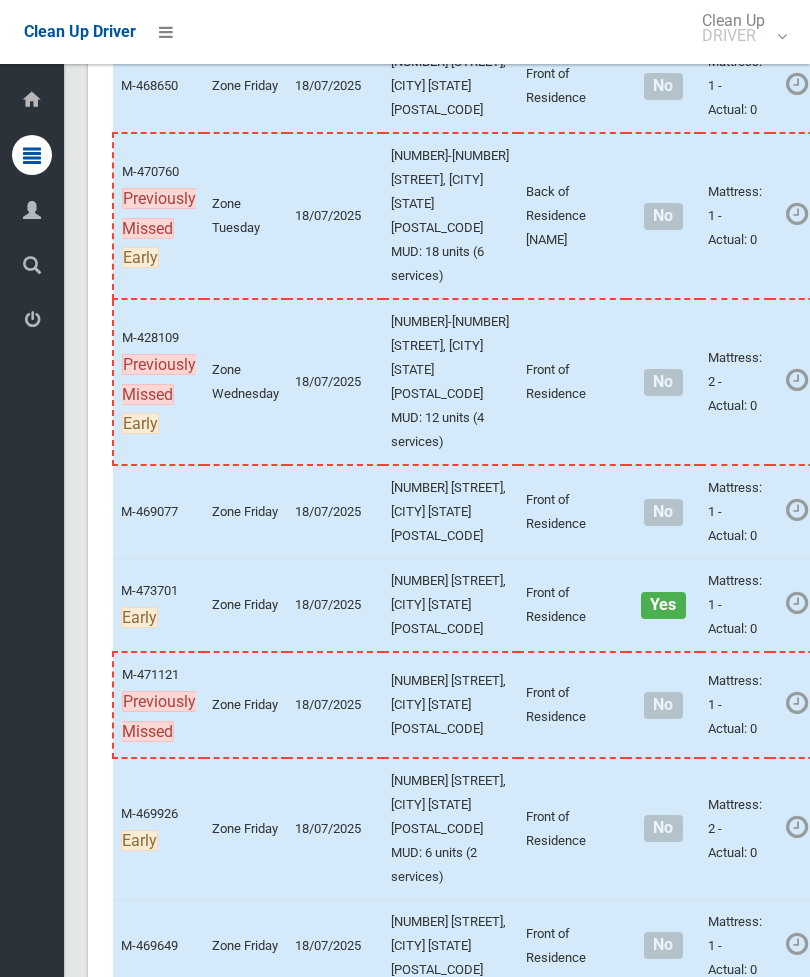 scroll, scrollTop: 0, scrollLeft: 83, axis: horizontal 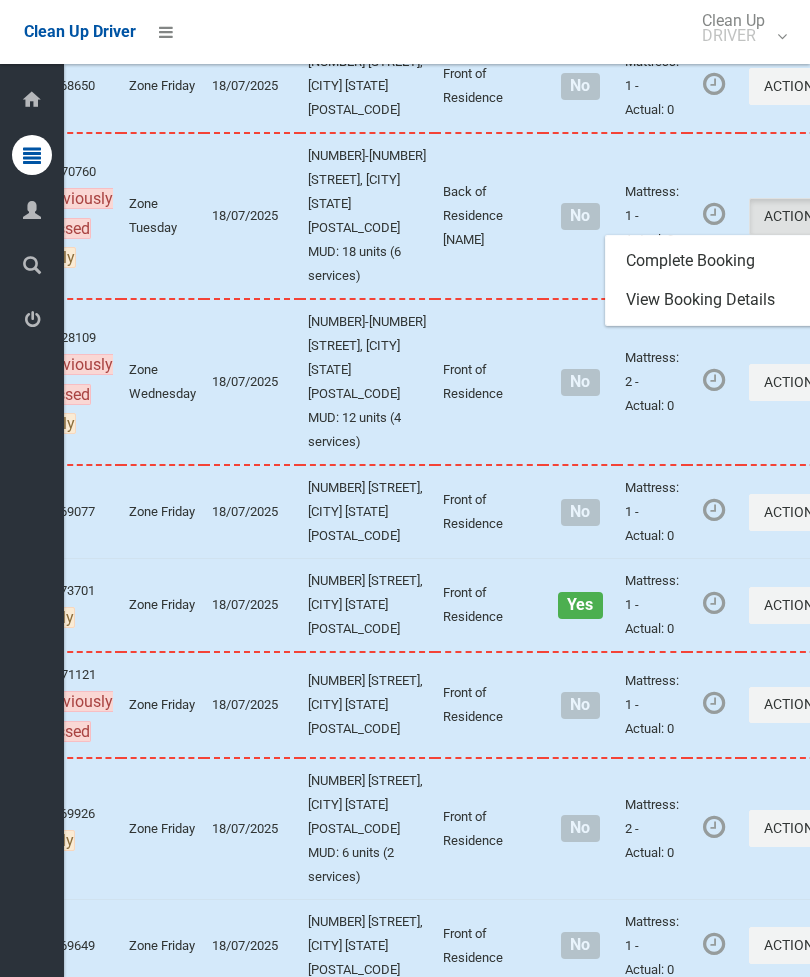 click on "Complete Booking" at bounding box center (725, 261) 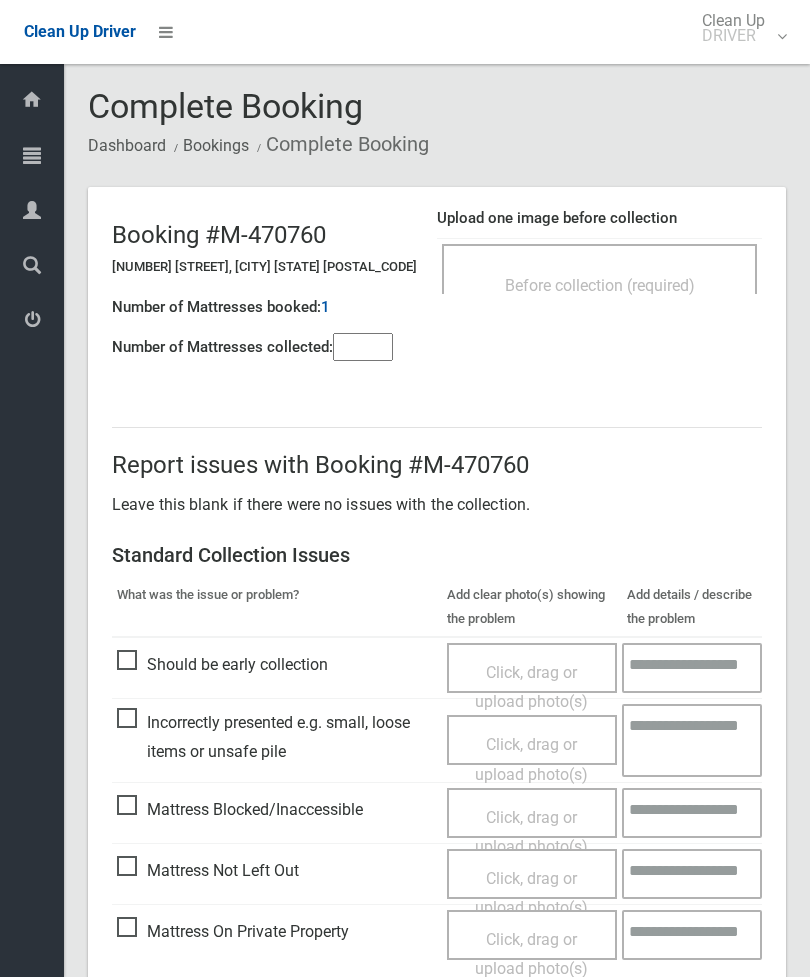 scroll, scrollTop: 0, scrollLeft: 0, axis: both 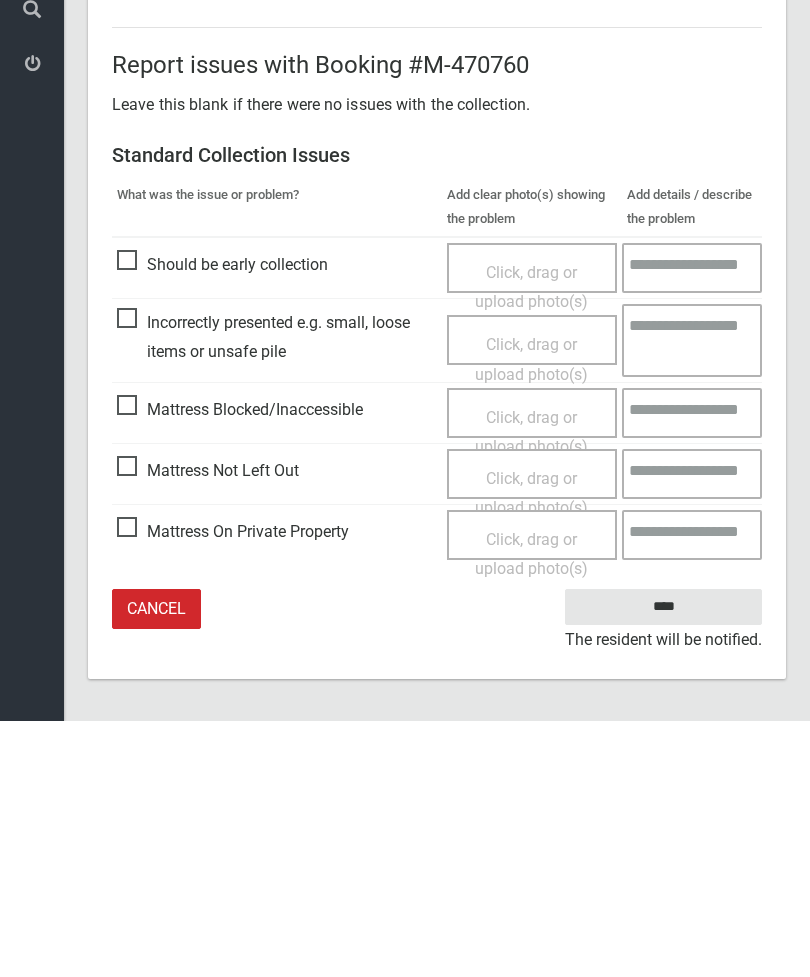 type on "*" 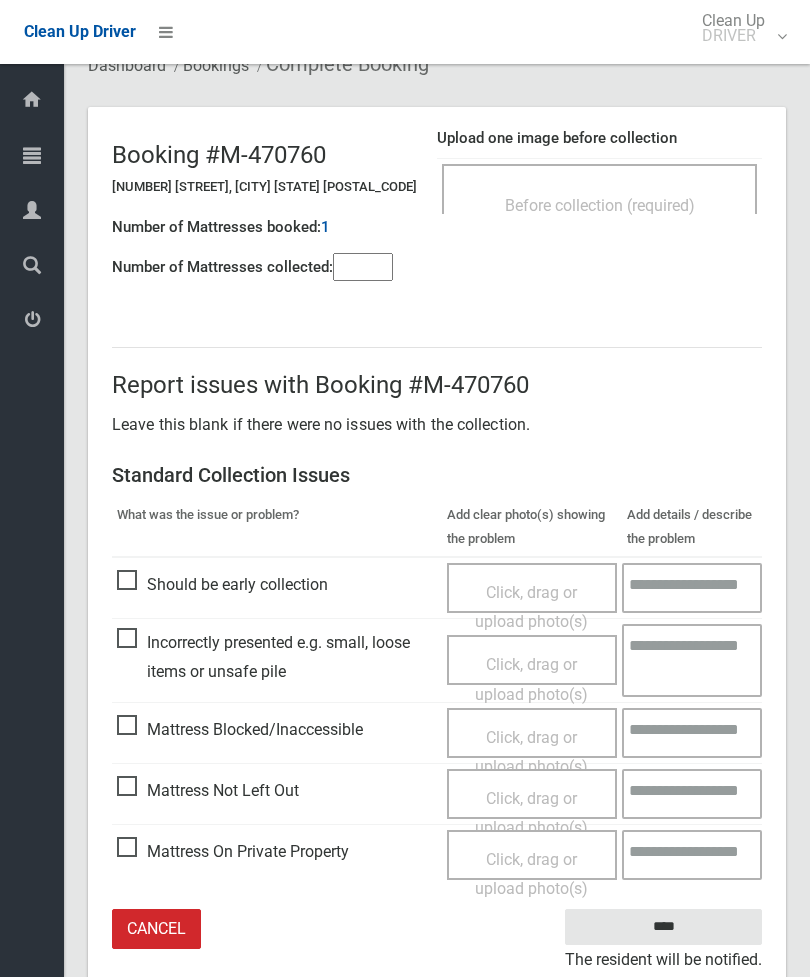 click on "Click, drag or upload photo(s)" at bounding box center [531, 813] 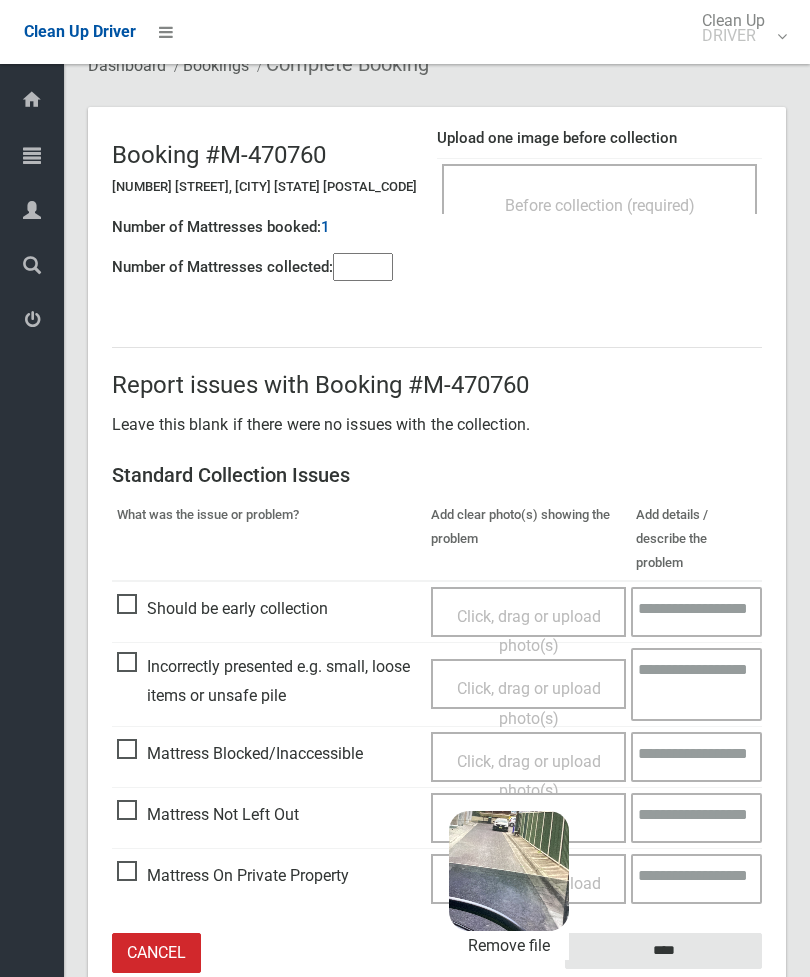 click on "****" at bounding box center (663, 951) 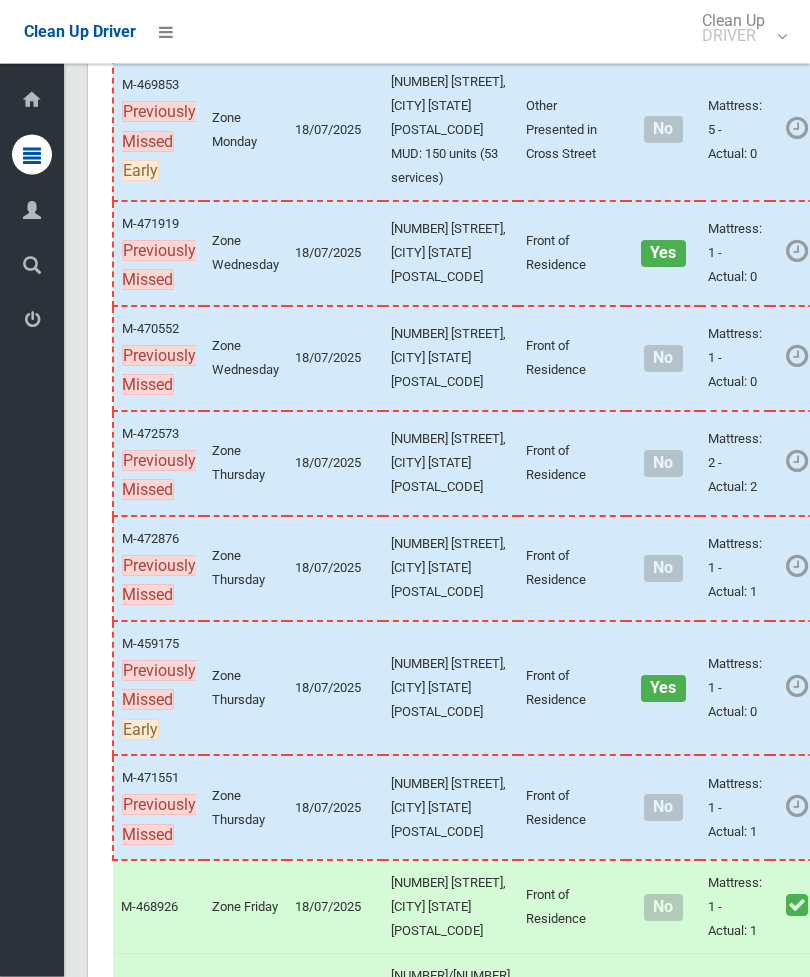scroll, scrollTop: 761, scrollLeft: 0, axis: vertical 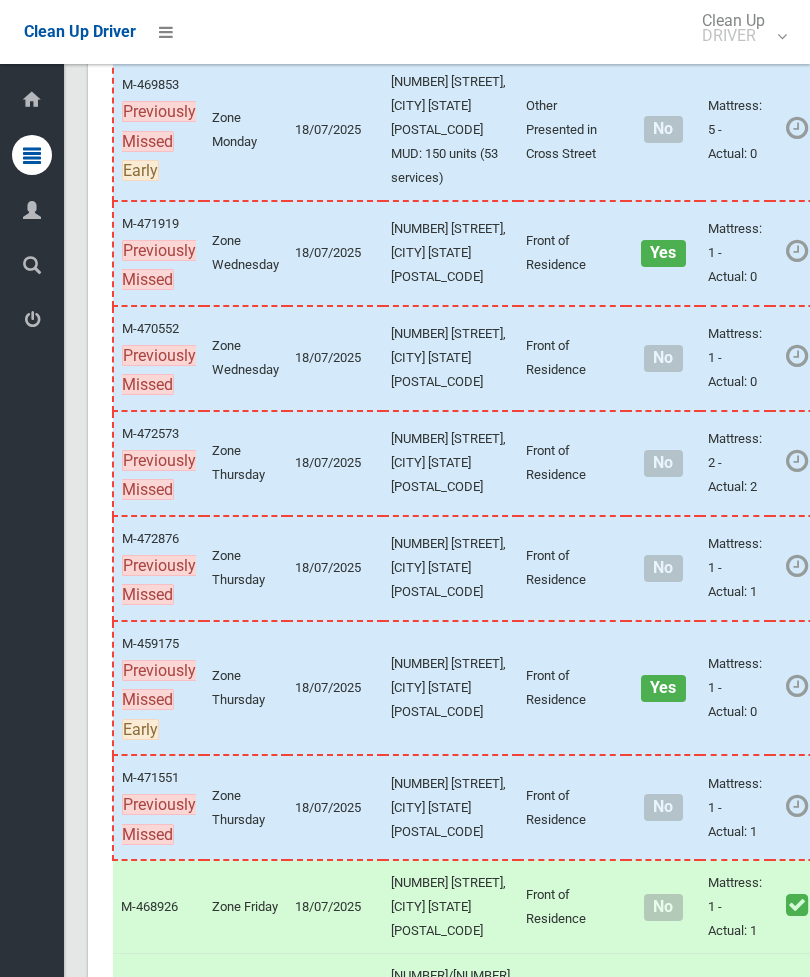click on "Actions" at bounding box center (880, 358) 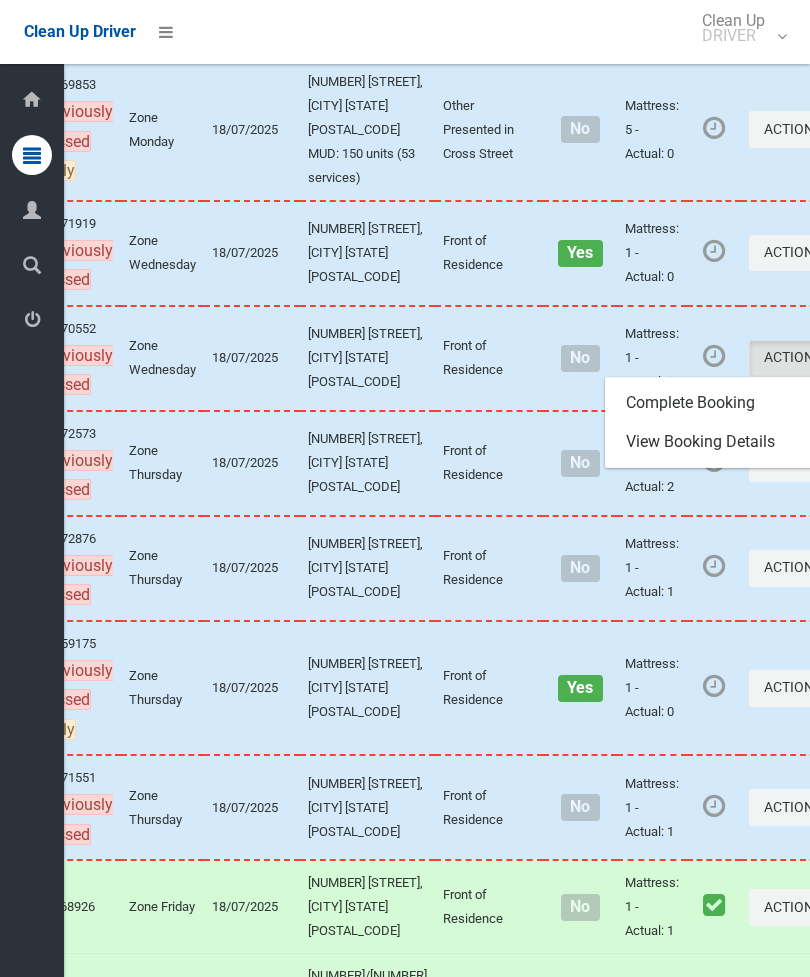 click on "Complete Booking" at bounding box center [725, 403] 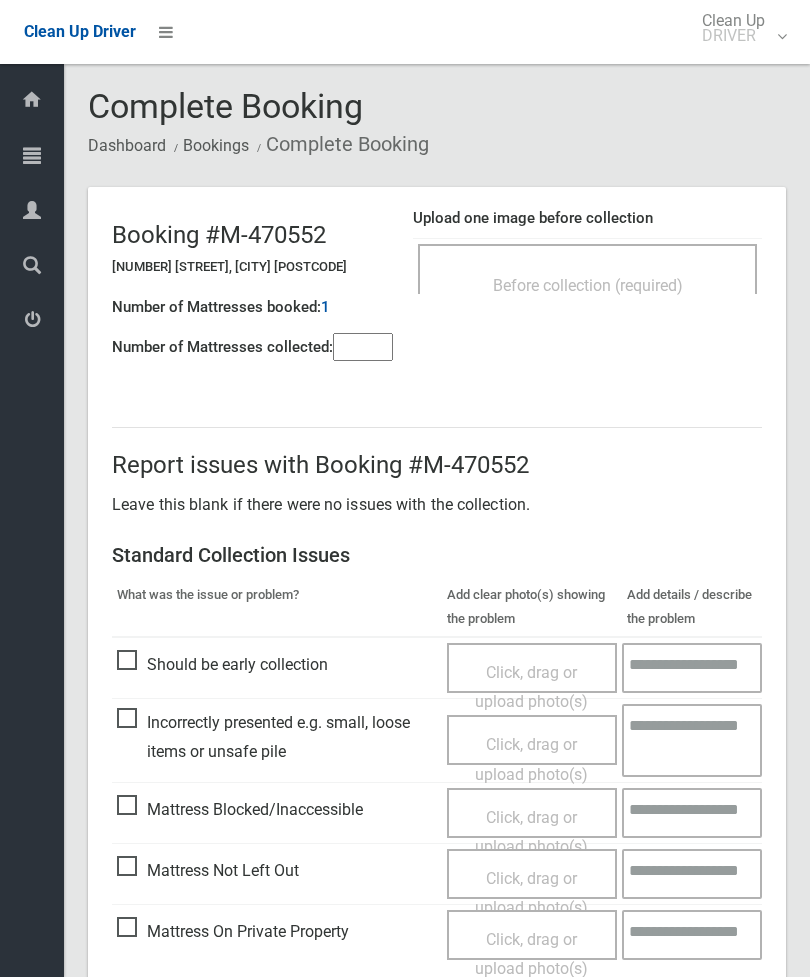 scroll, scrollTop: 0, scrollLeft: 0, axis: both 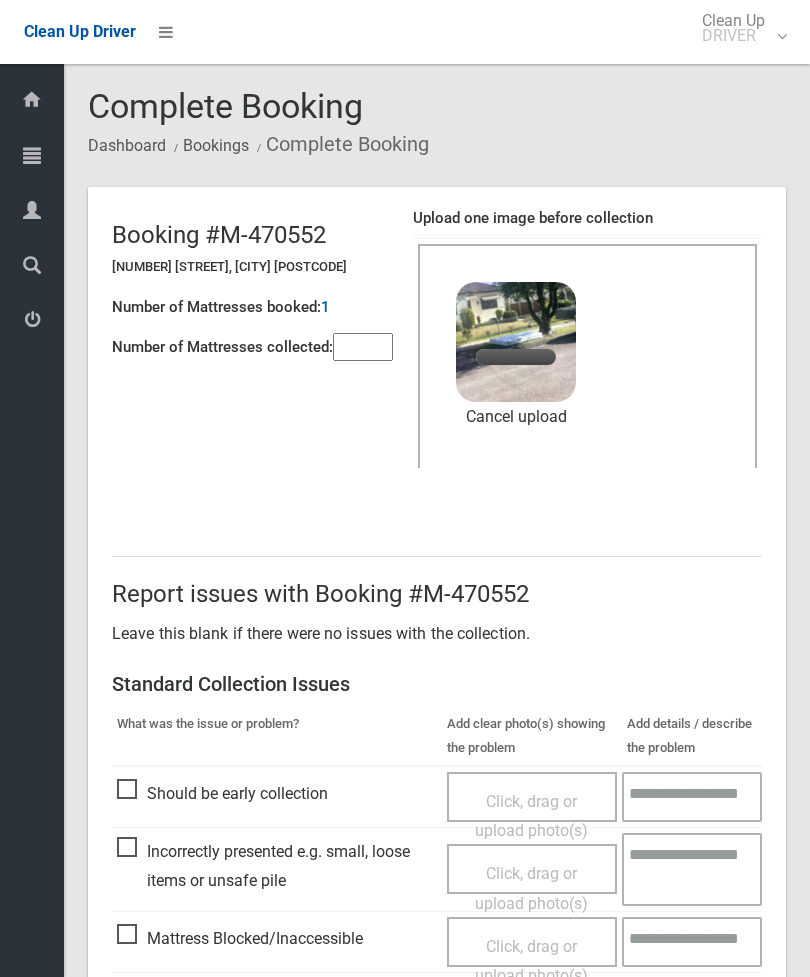 click at bounding box center (363, 347) 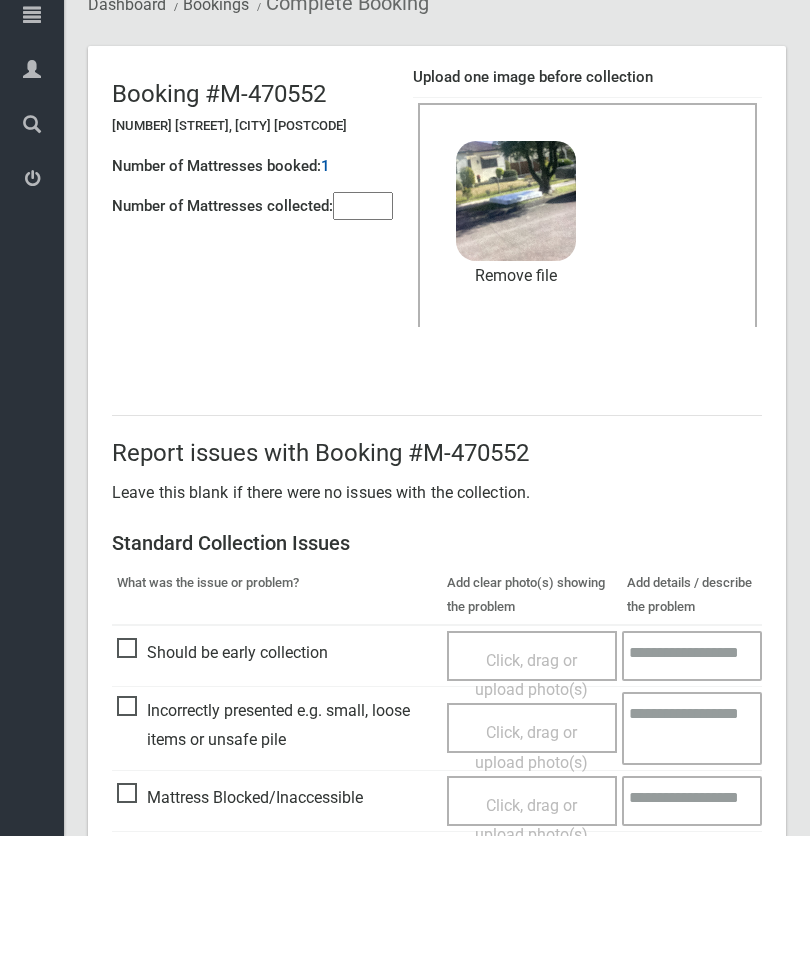 scroll, scrollTop: 274, scrollLeft: 0, axis: vertical 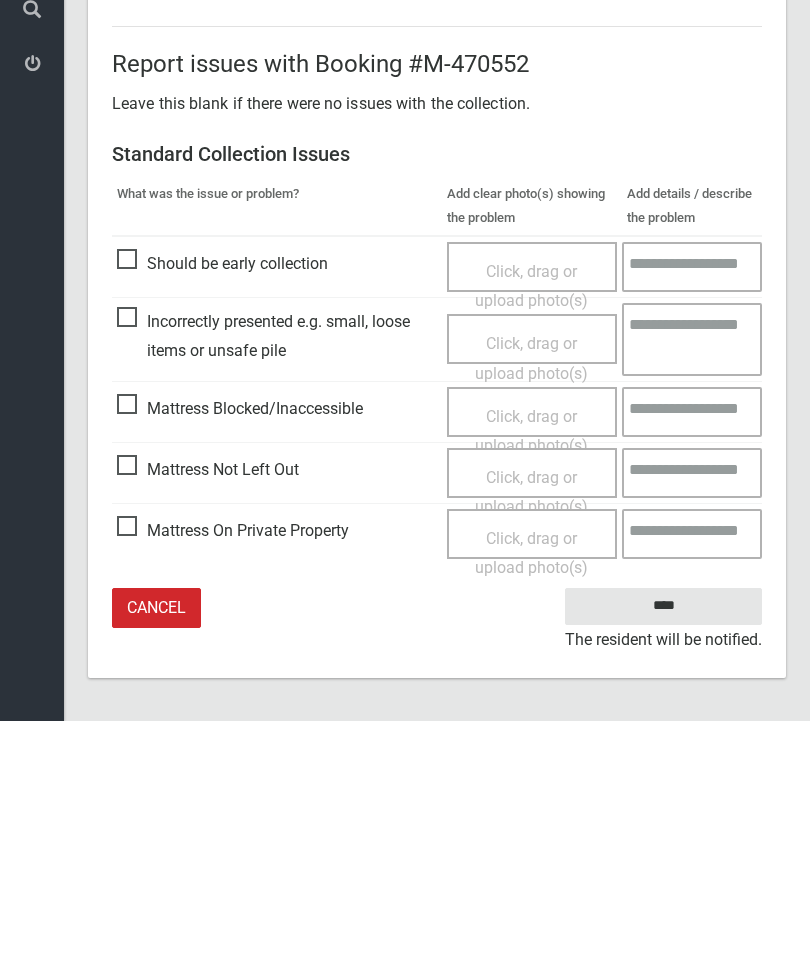 type on "*" 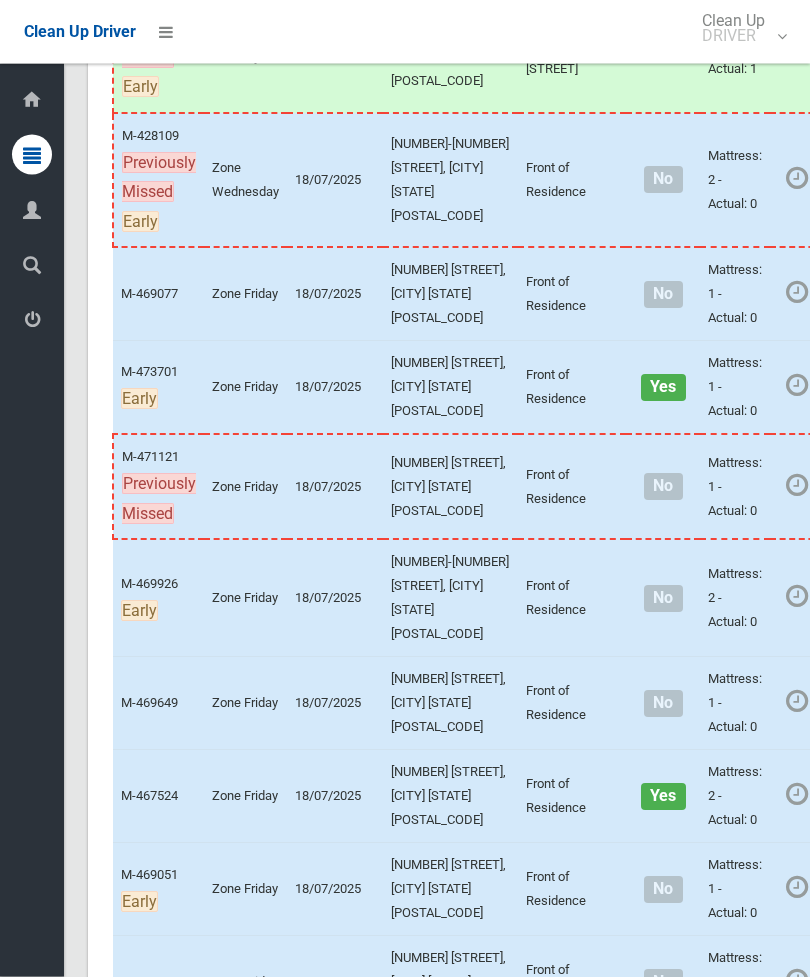 scroll, scrollTop: 1868, scrollLeft: 0, axis: vertical 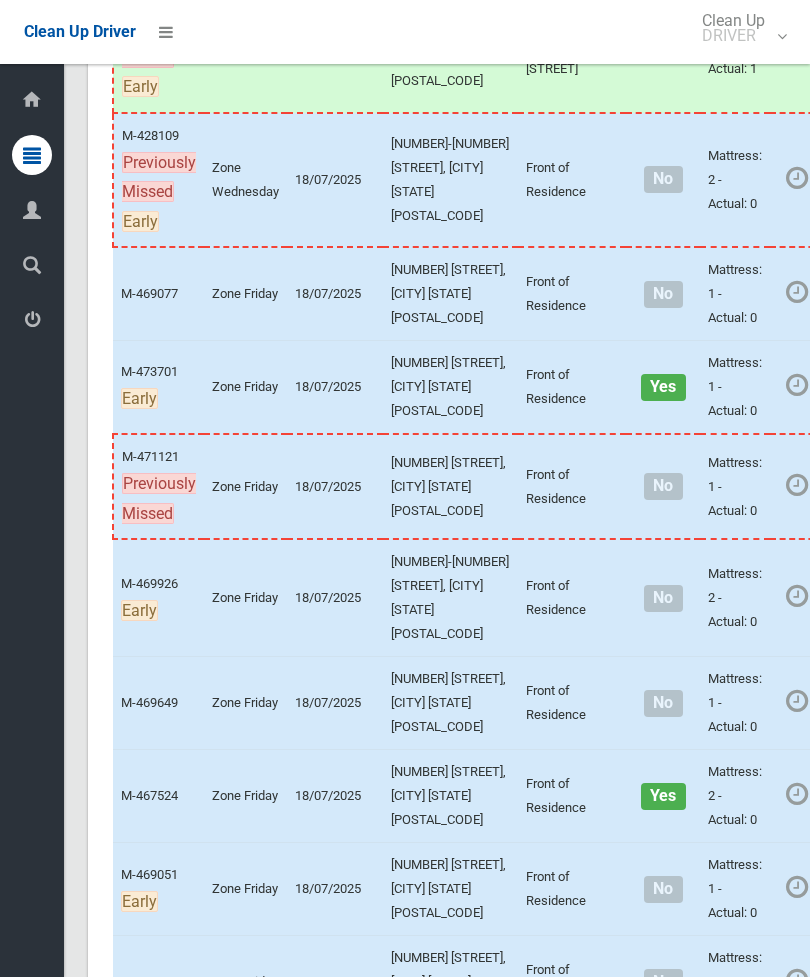 click on "Actions" at bounding box center [880, 180] 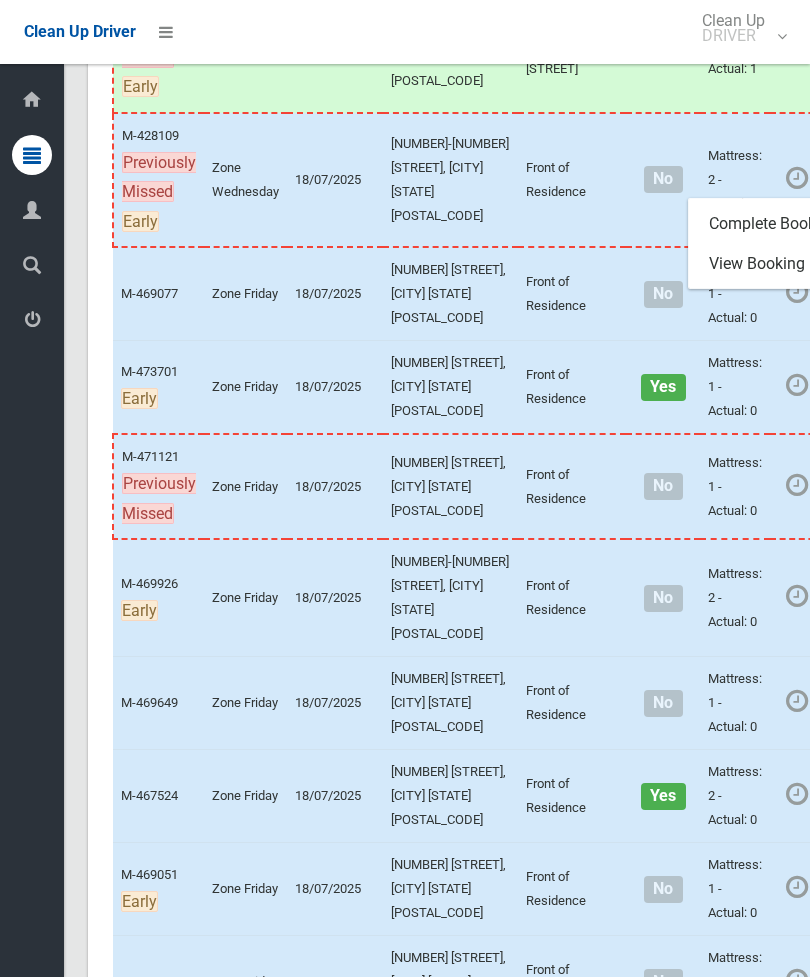 scroll, scrollTop: 0, scrollLeft: 83, axis: horizontal 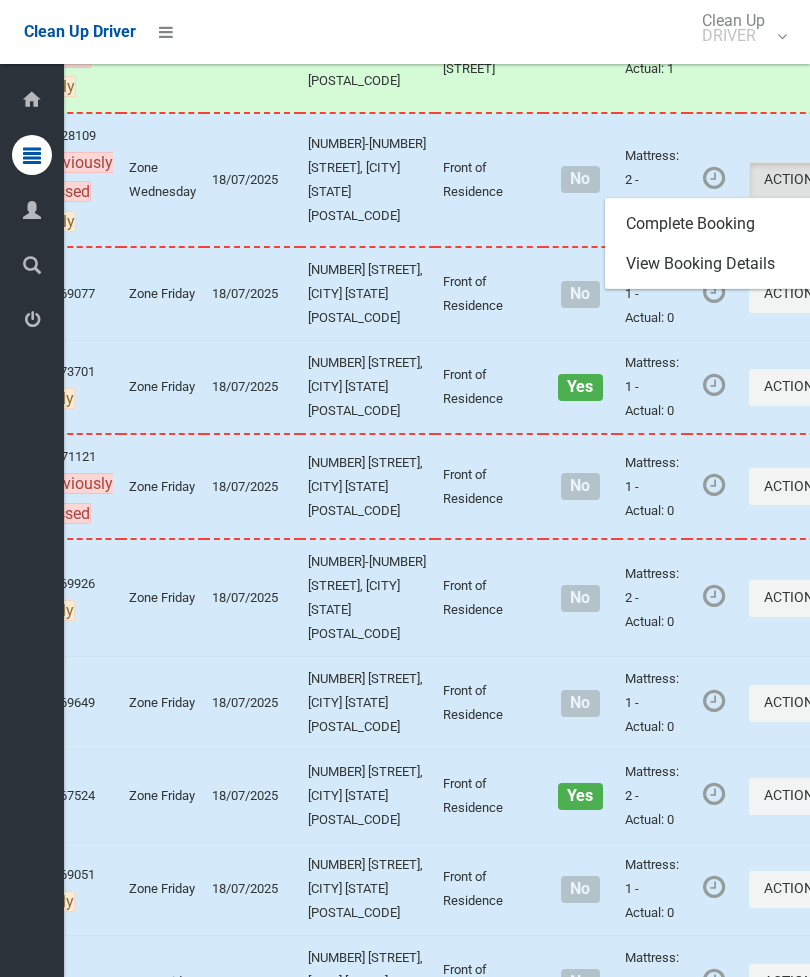 click on "Complete Booking" at bounding box center [725, 224] 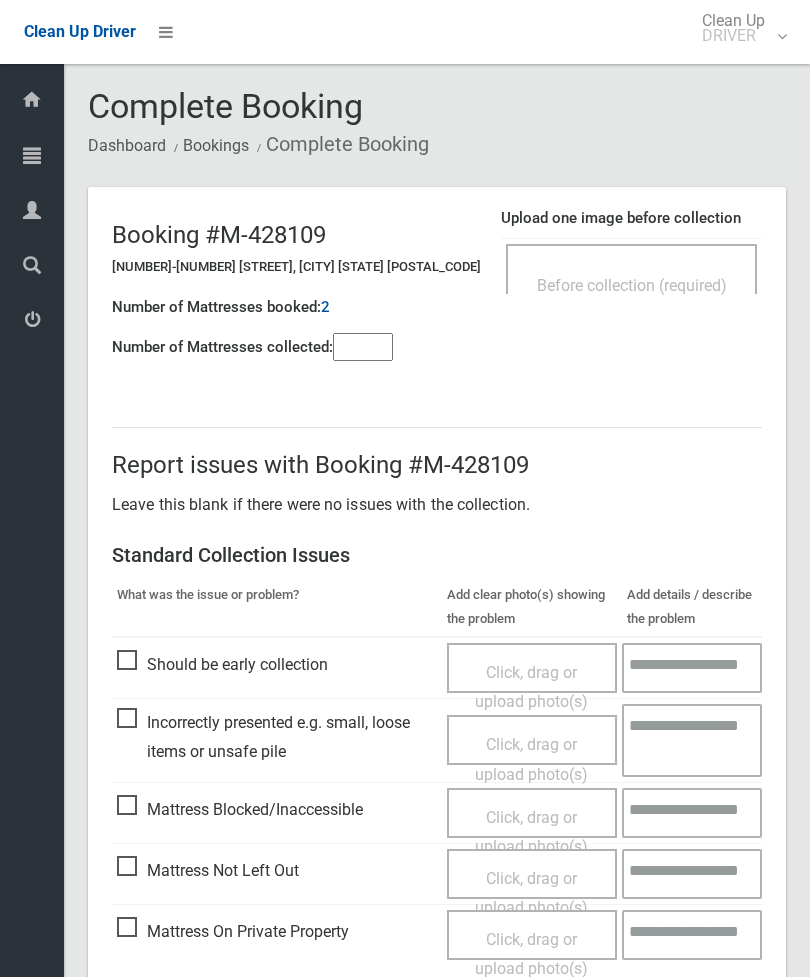 scroll, scrollTop: 0, scrollLeft: 0, axis: both 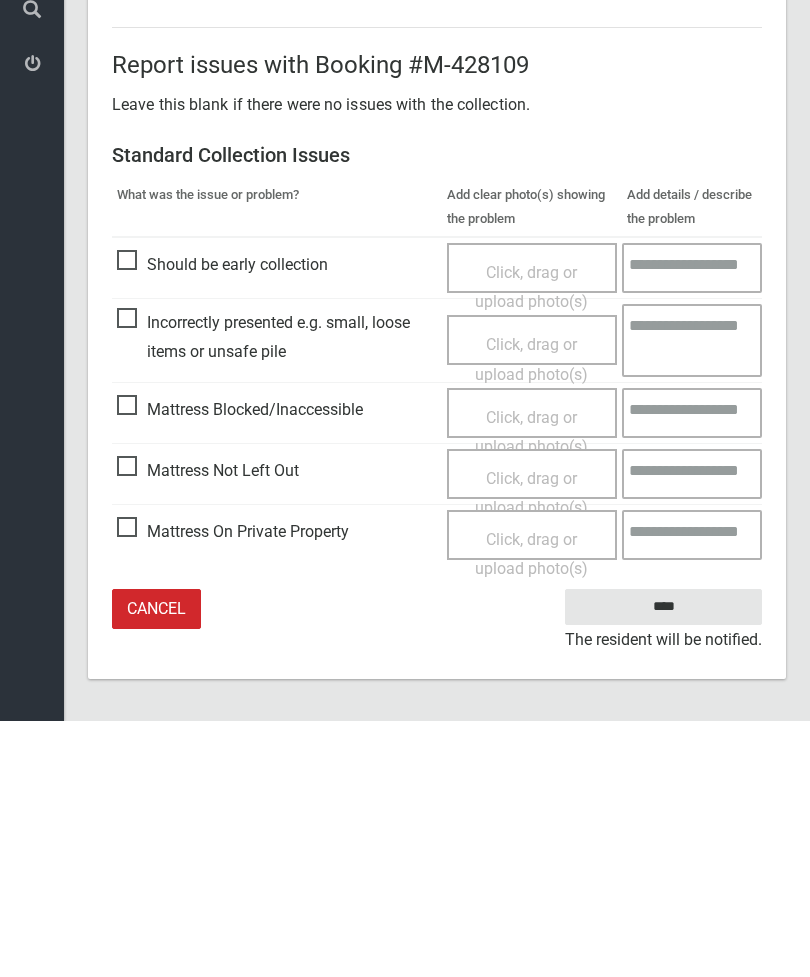 type on "*" 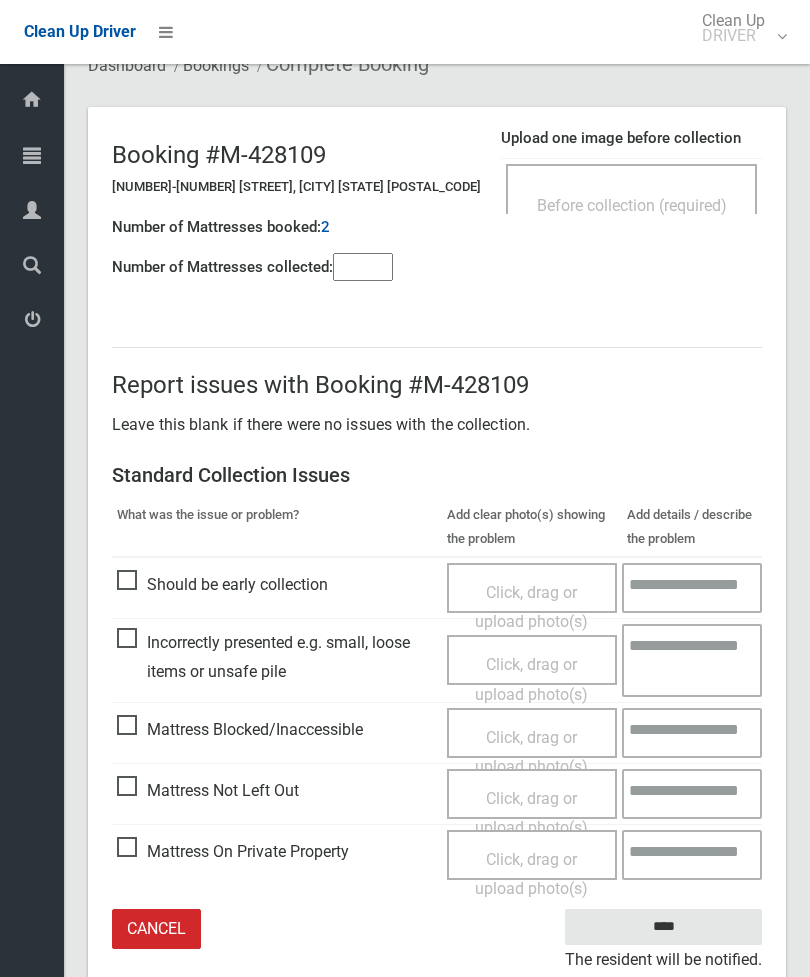 click on "Click, drag or upload photo(s)" at bounding box center (531, 813) 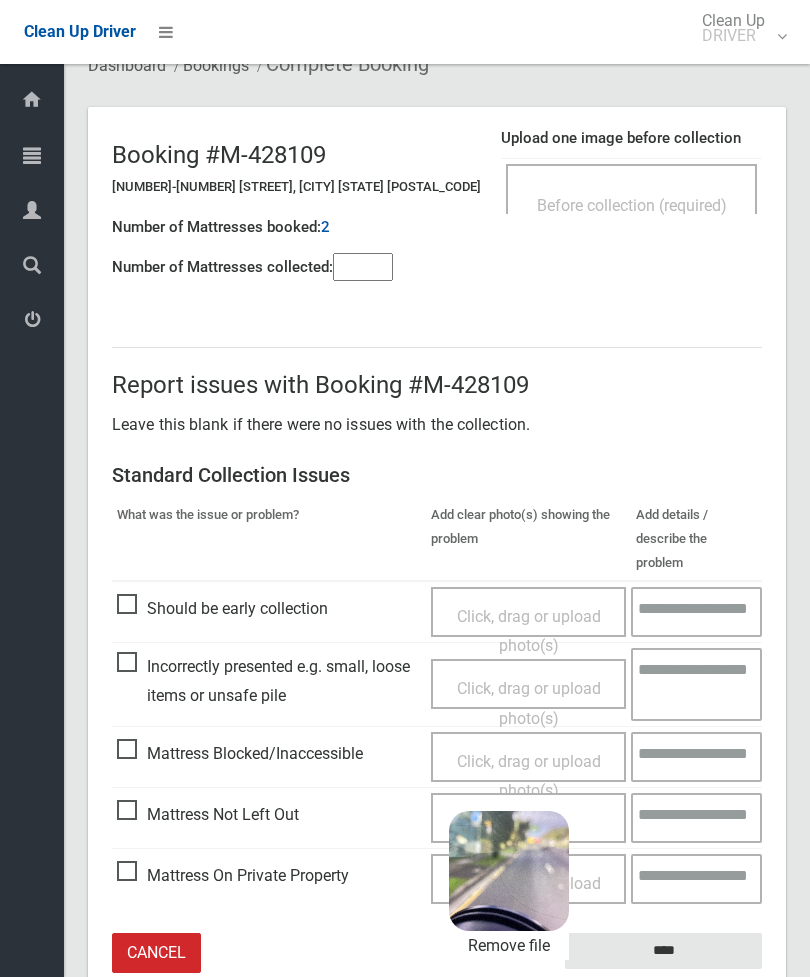 click on "****" at bounding box center [663, 951] 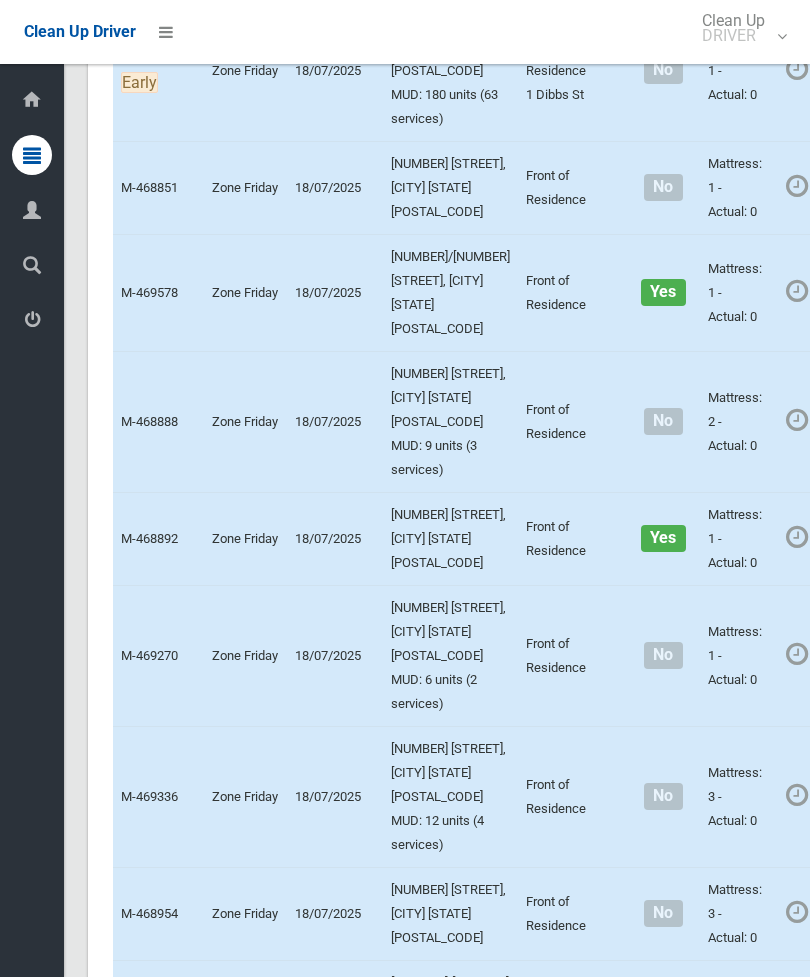 scroll, scrollTop: 10039, scrollLeft: 0, axis: vertical 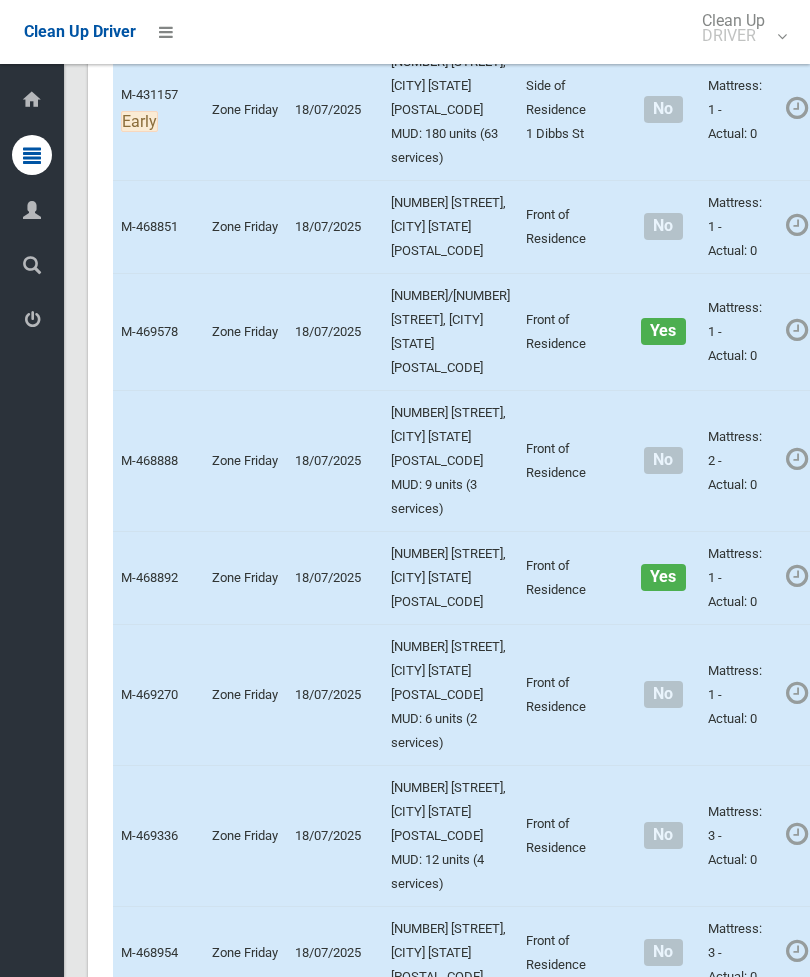 click on "Actions" at bounding box center [880, -1061] 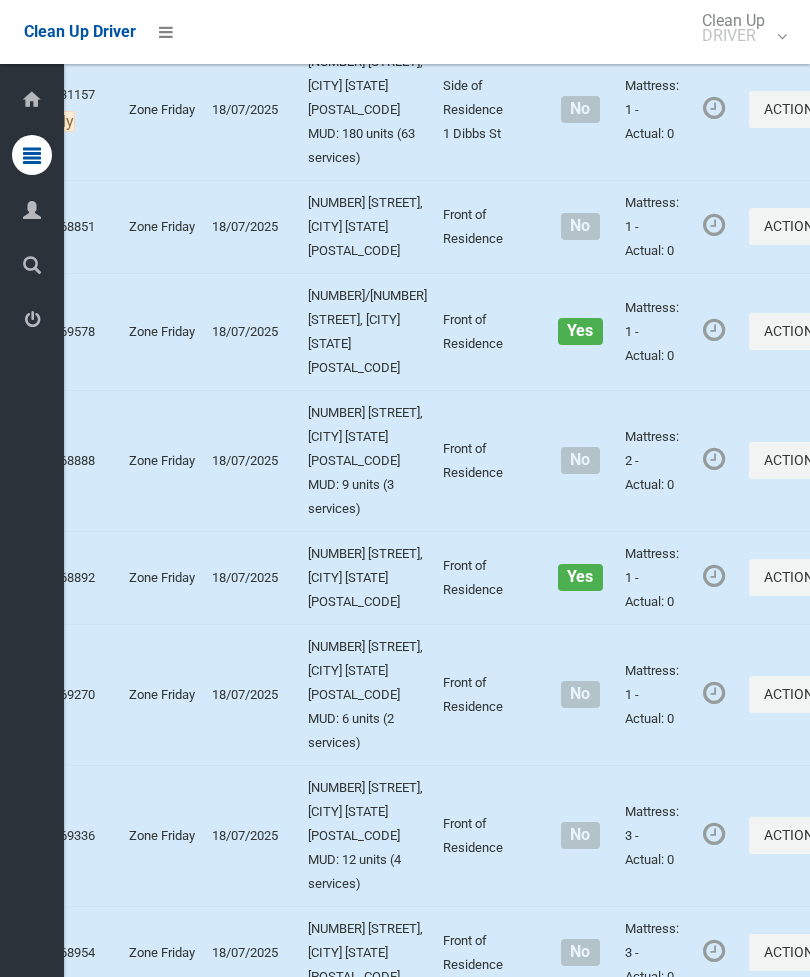 click on "Complete Booking" at bounding box center (725, -1016) 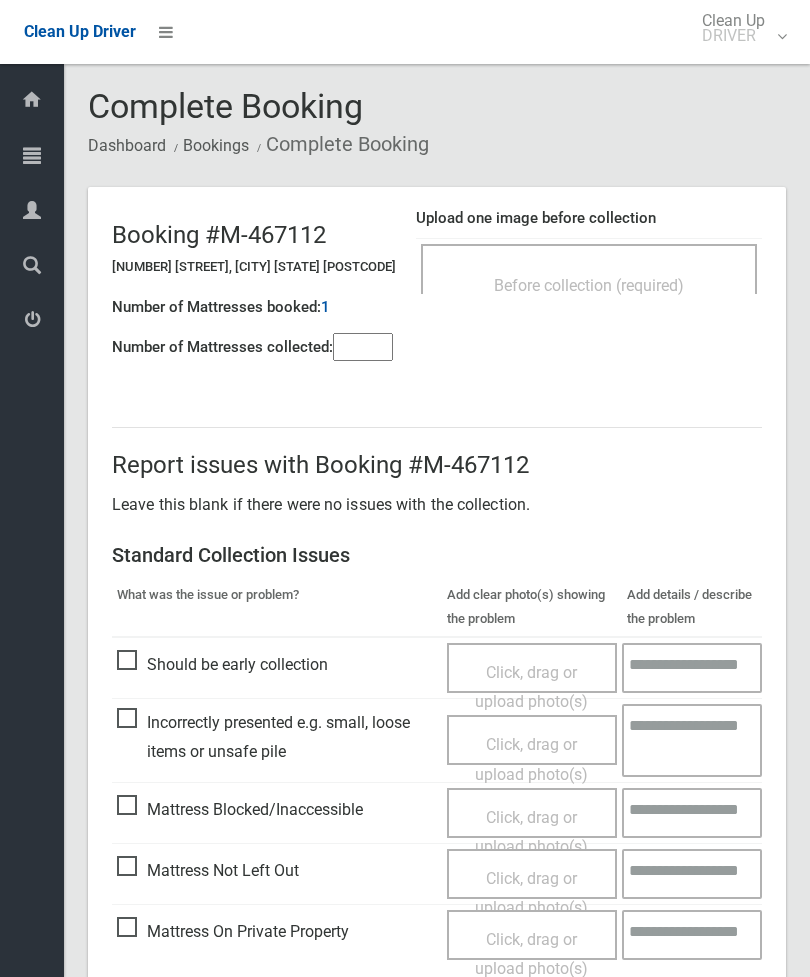 scroll, scrollTop: 0, scrollLeft: 0, axis: both 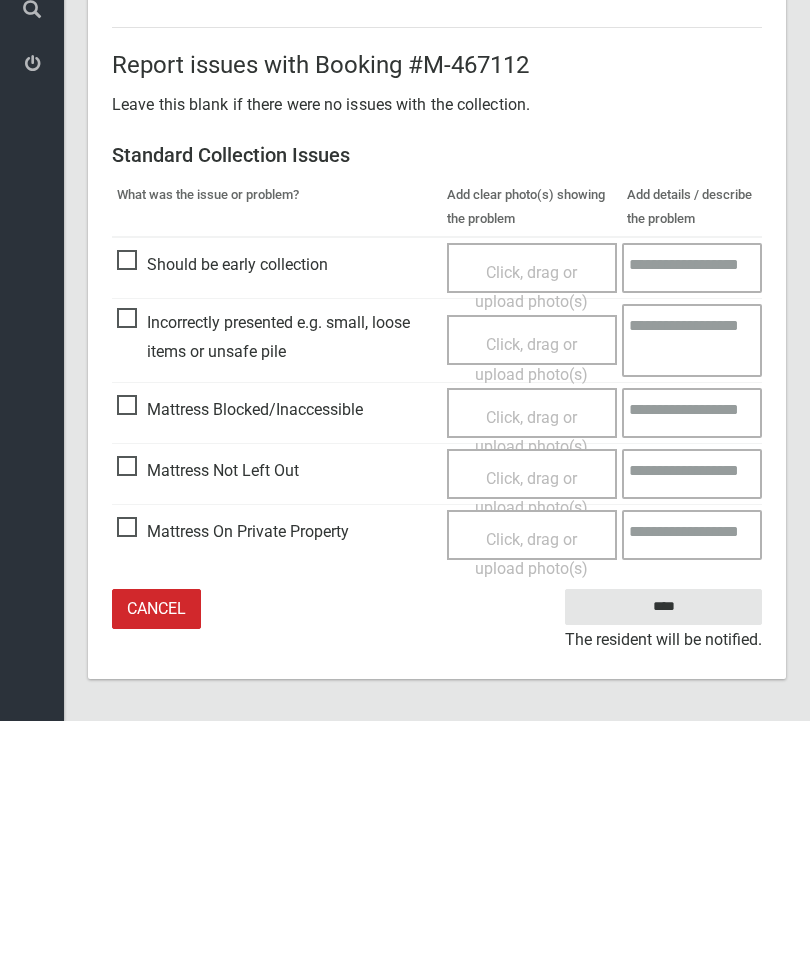type on "*" 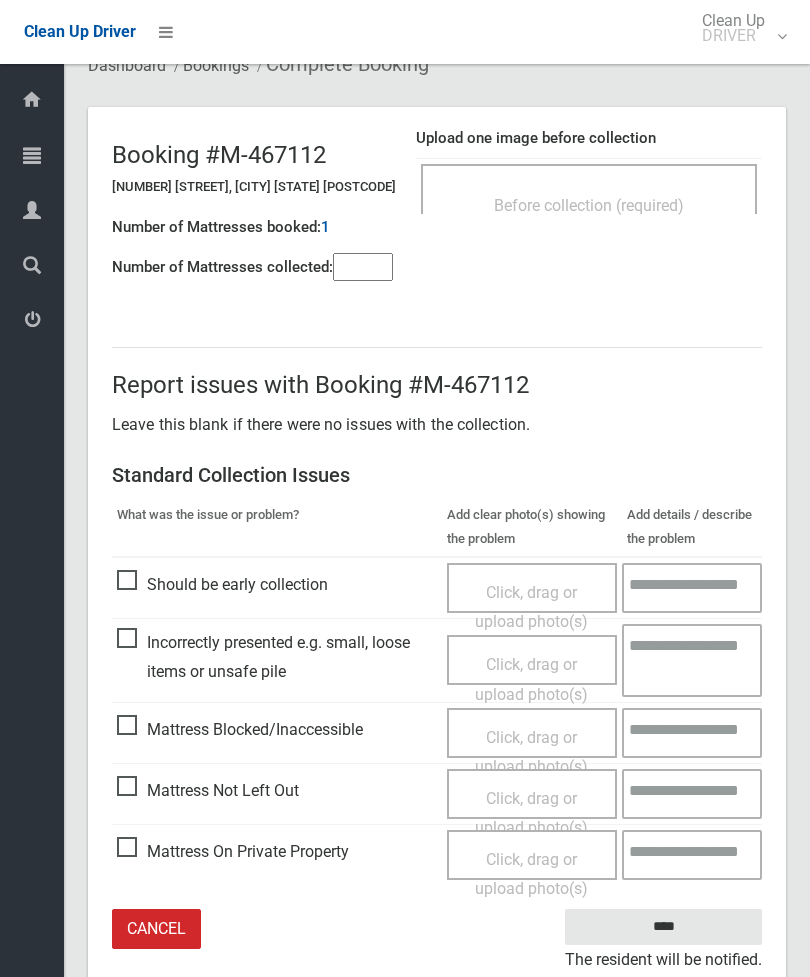 click on "Click, drag or upload photo(s)" at bounding box center [531, 813] 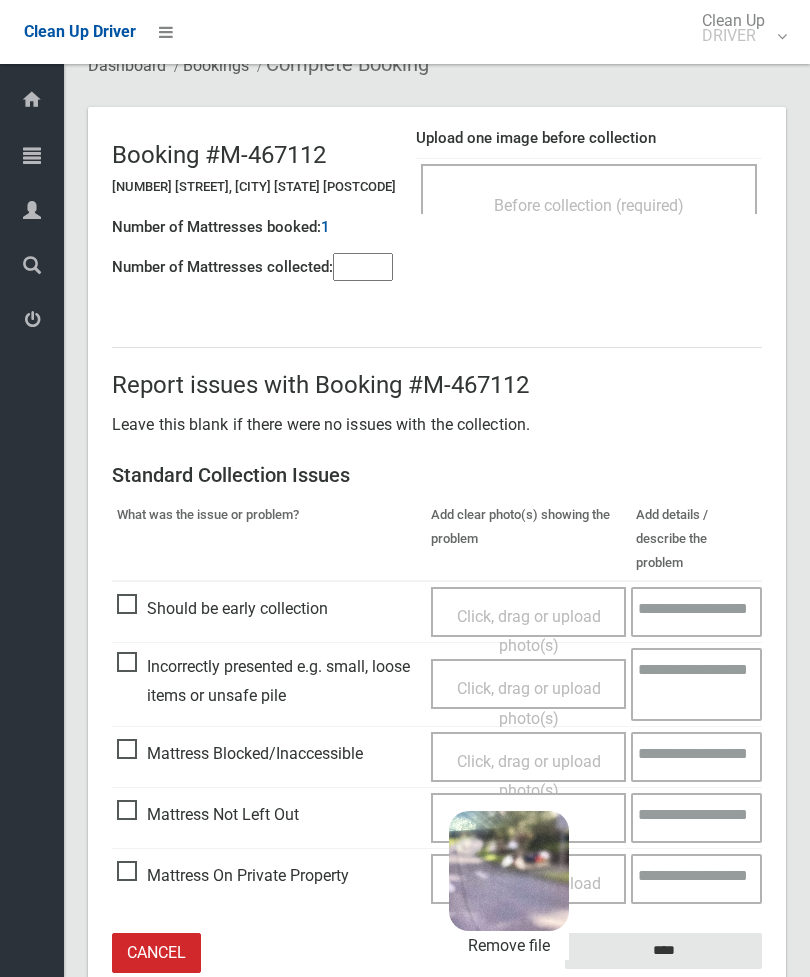 click on "****" at bounding box center (663, 951) 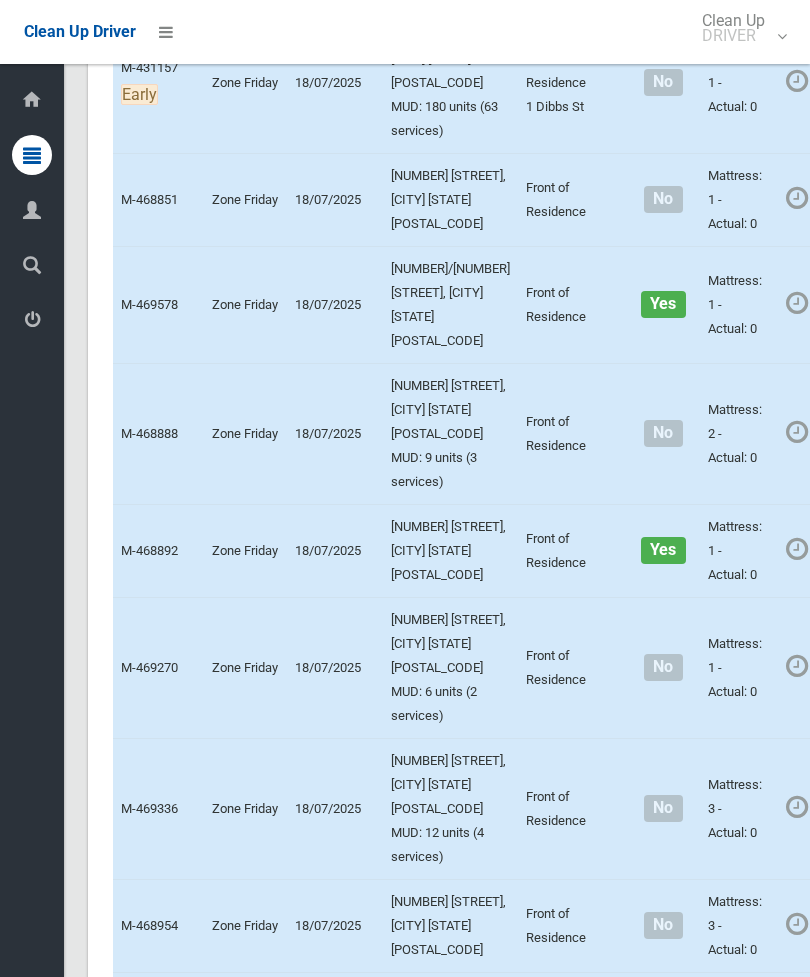 scroll, scrollTop: 10123, scrollLeft: 0, axis: vertical 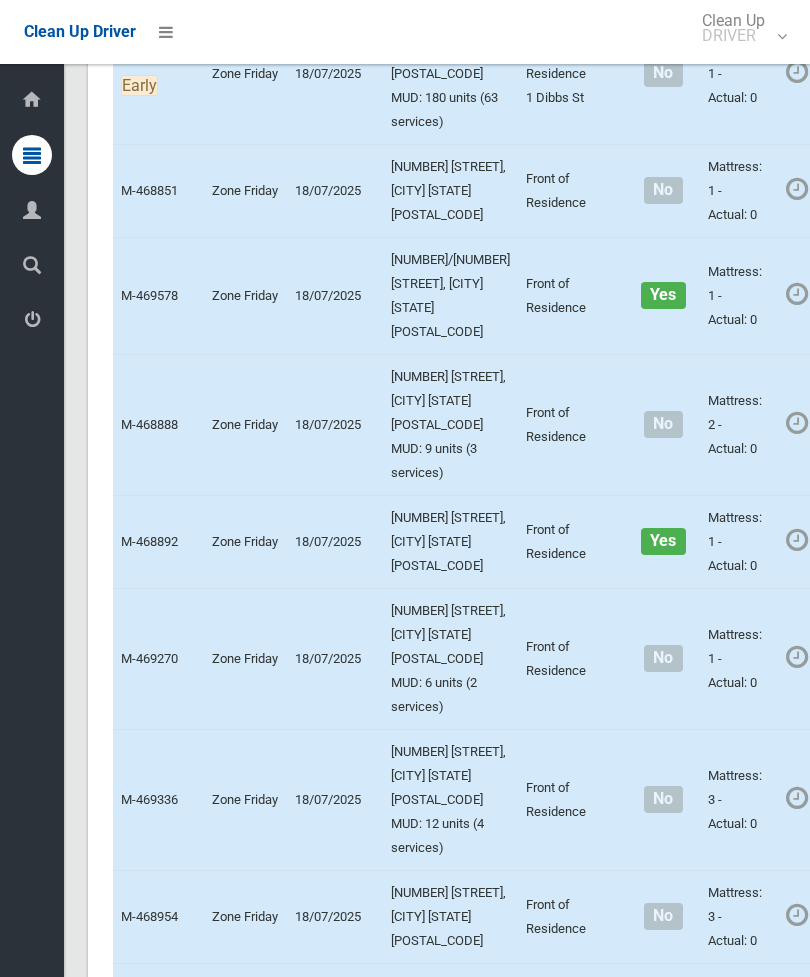 click on "Actions" at bounding box center [880, -1004] 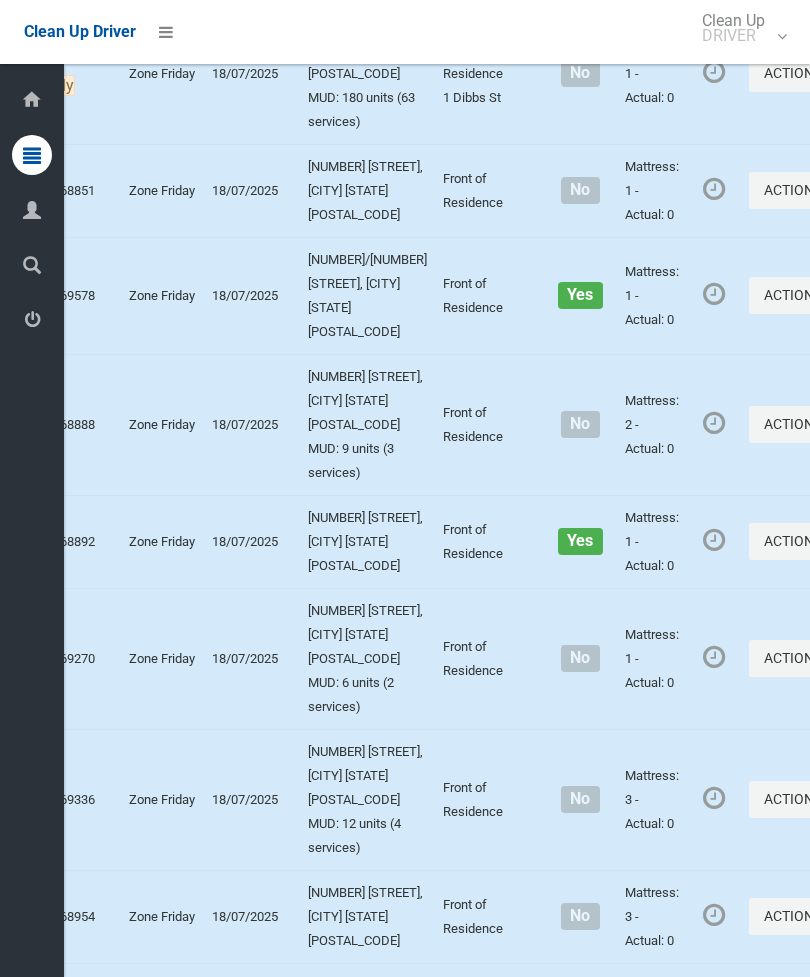 click on "Complete Booking" at bounding box center [725, -959] 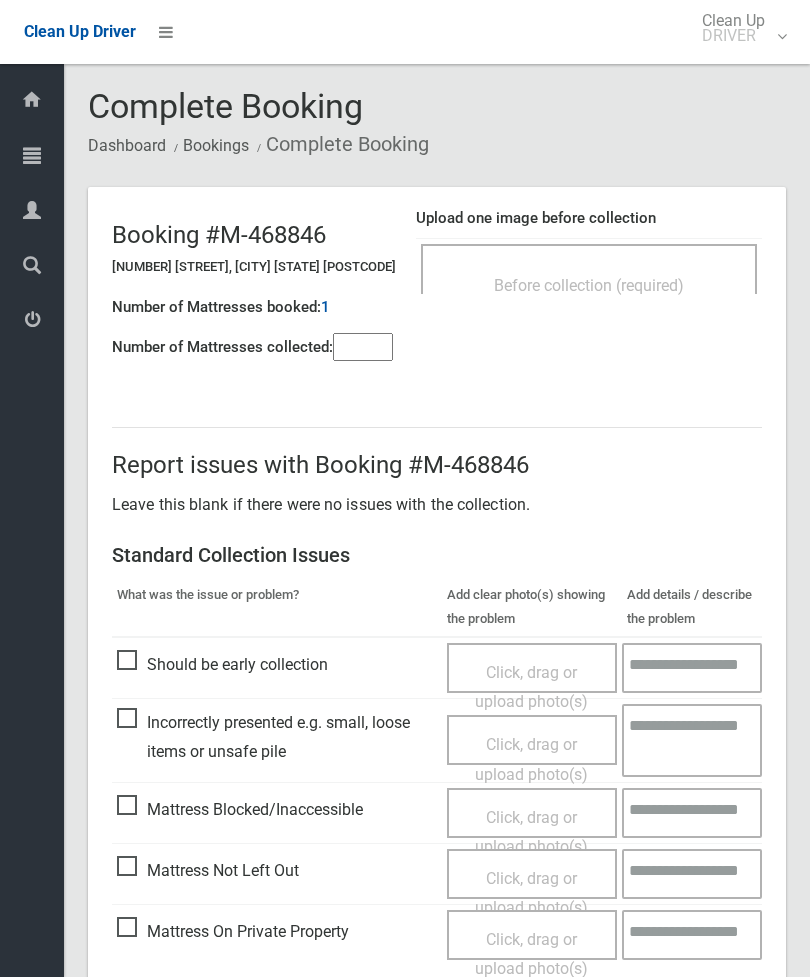 scroll, scrollTop: 0, scrollLeft: 0, axis: both 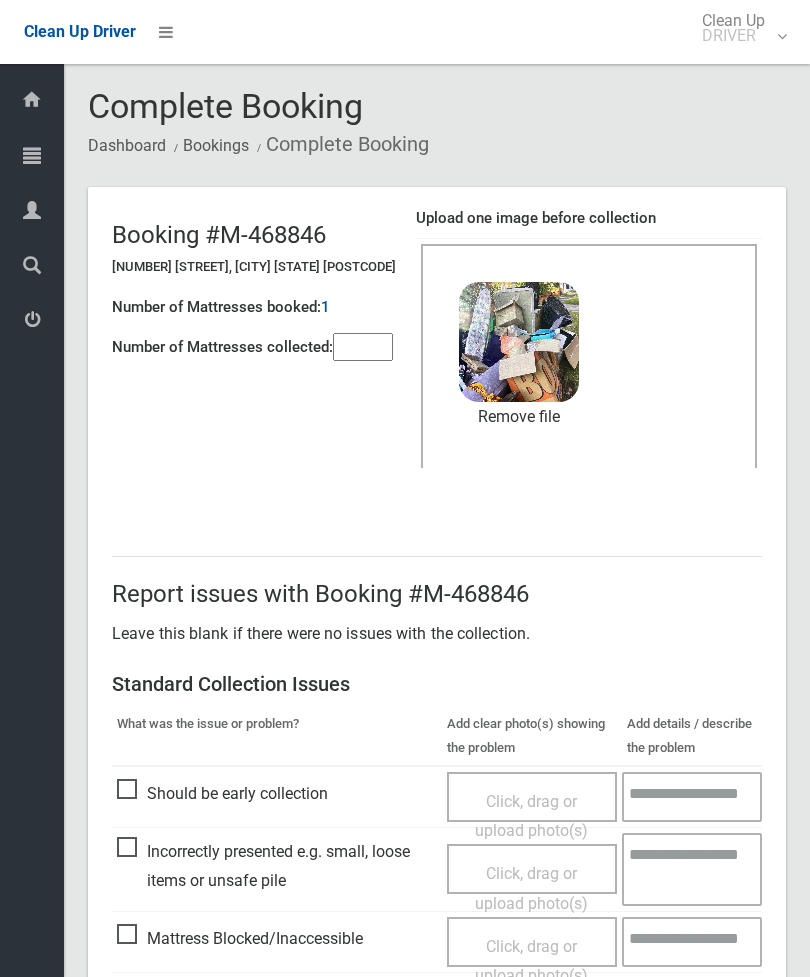 click on "Remove file" at bounding box center (519, 417) 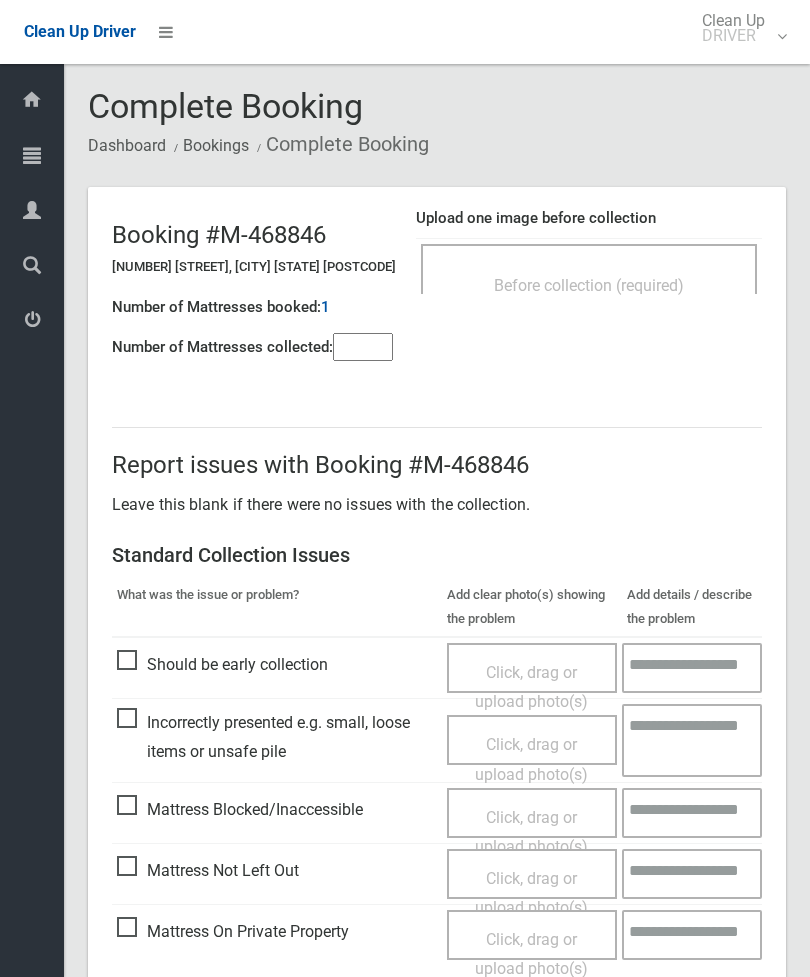 click on "Before collection (required)" at bounding box center [589, 285] 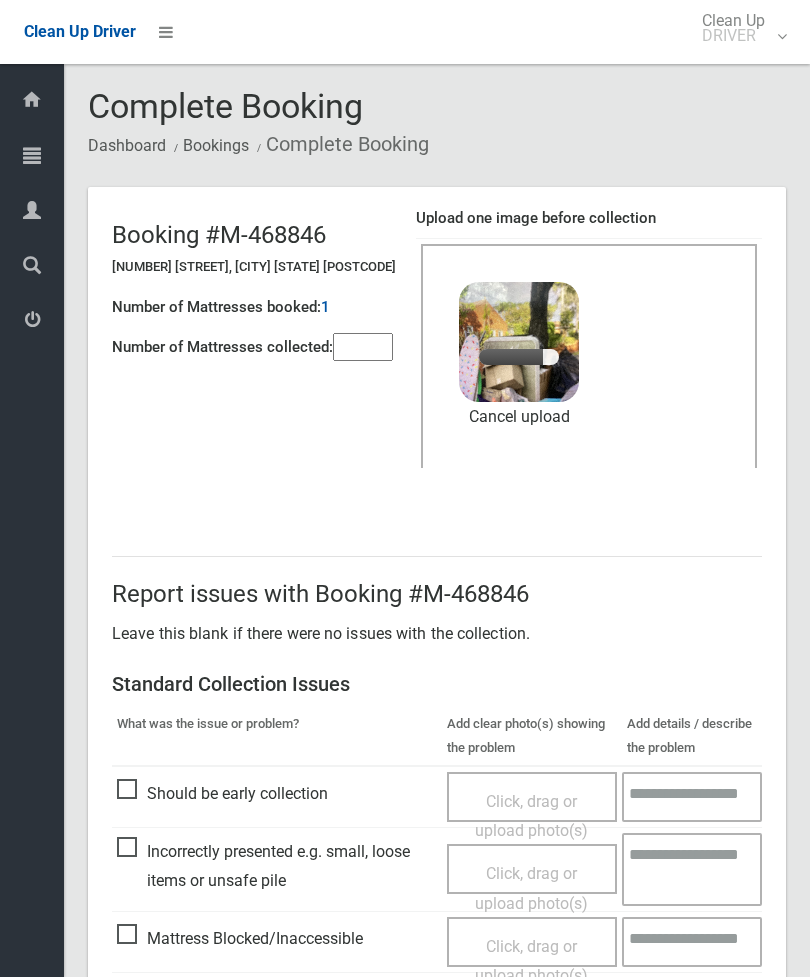 click at bounding box center [363, 347] 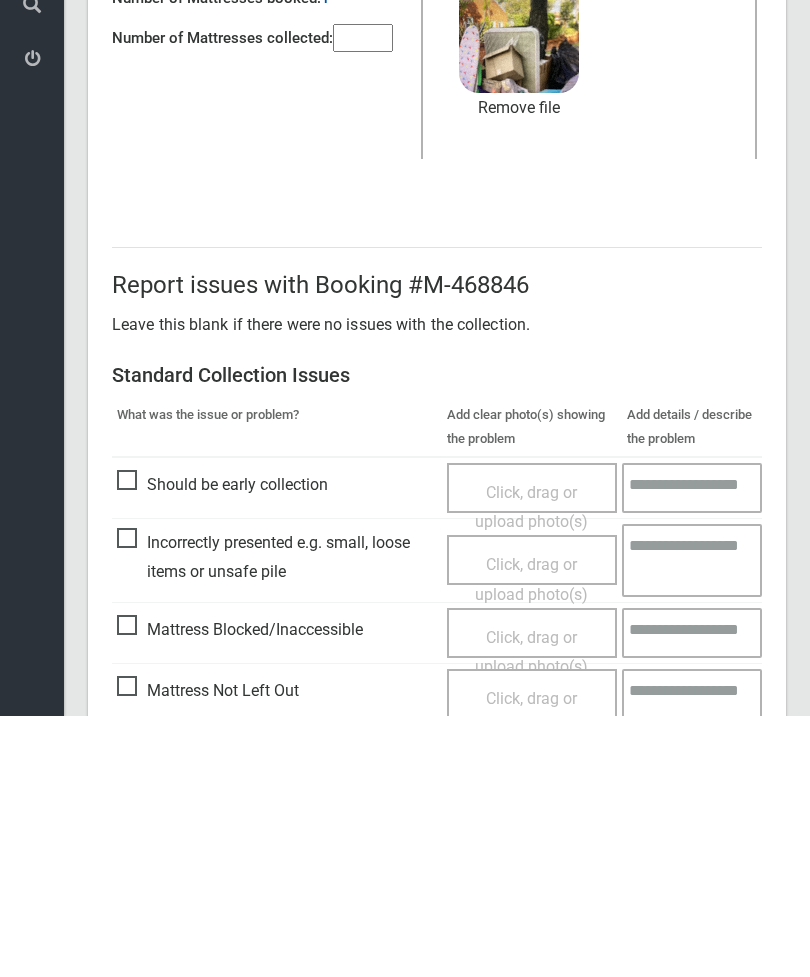 scroll, scrollTop: 274, scrollLeft: 0, axis: vertical 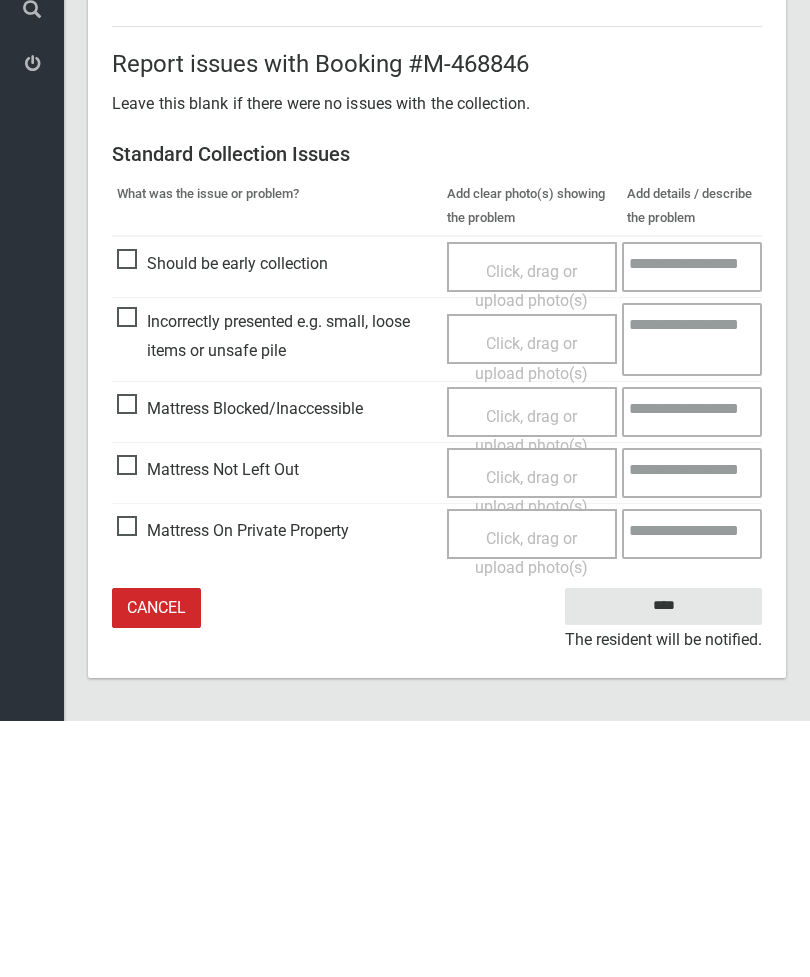 type on "*" 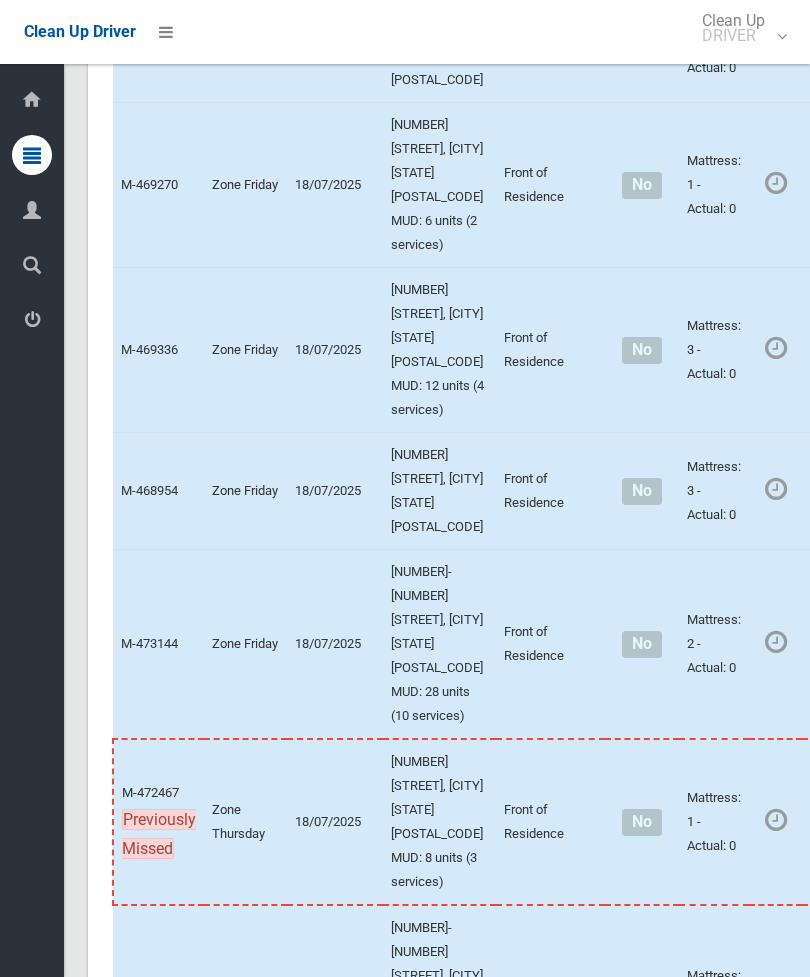 scroll, scrollTop: 13301, scrollLeft: 0, axis: vertical 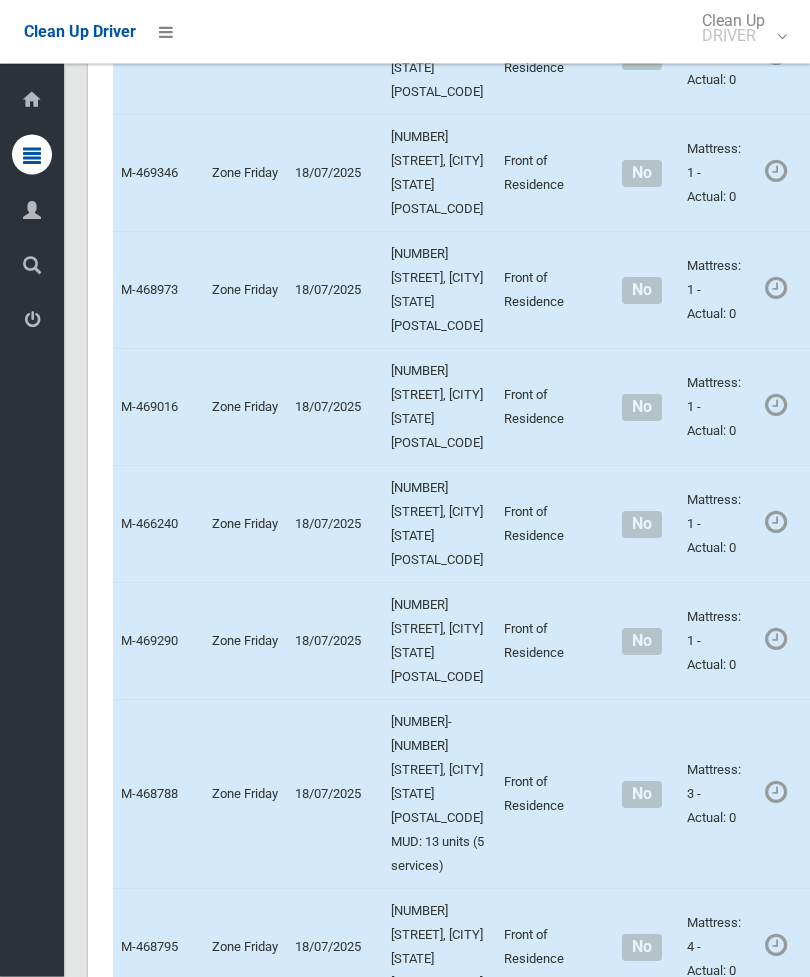 click on "Actions" at bounding box center [858, 525] 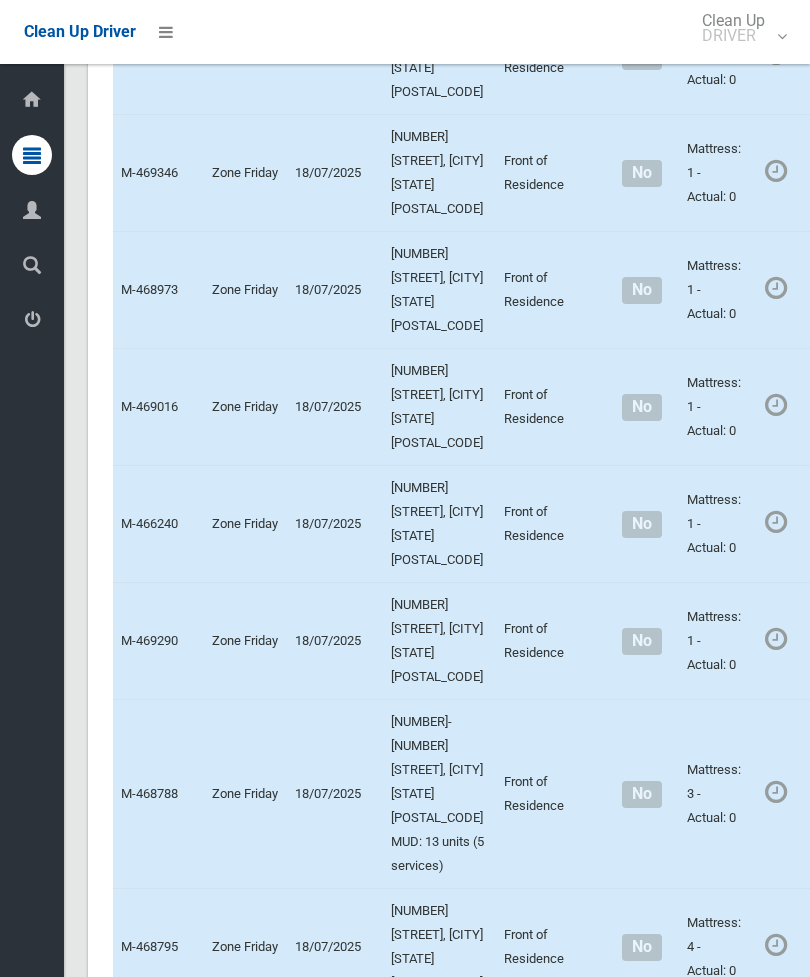 scroll, scrollTop: 0, scrollLeft: 83, axis: horizontal 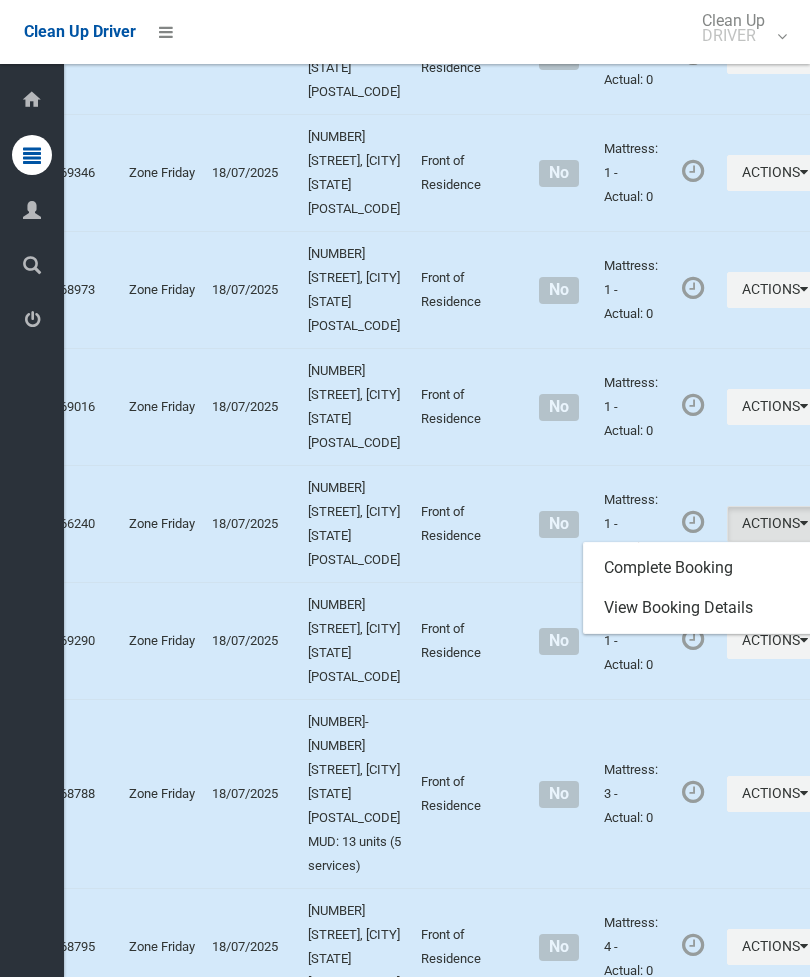 click on "Complete Booking" at bounding box center (703, 568) 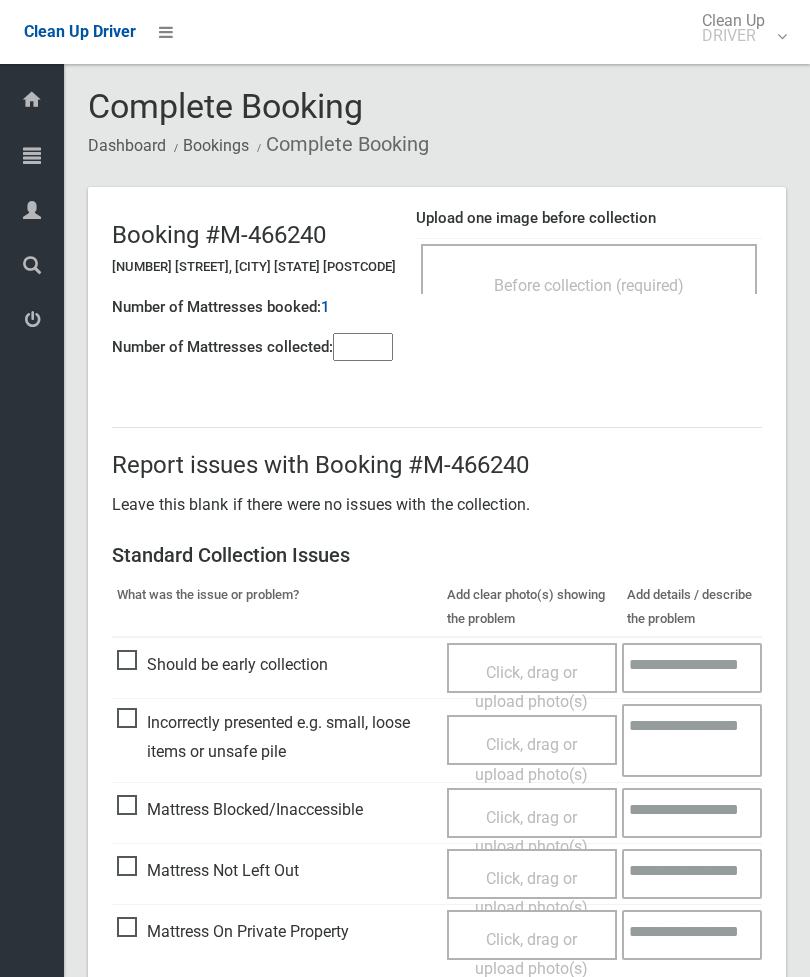 scroll, scrollTop: 0, scrollLeft: 0, axis: both 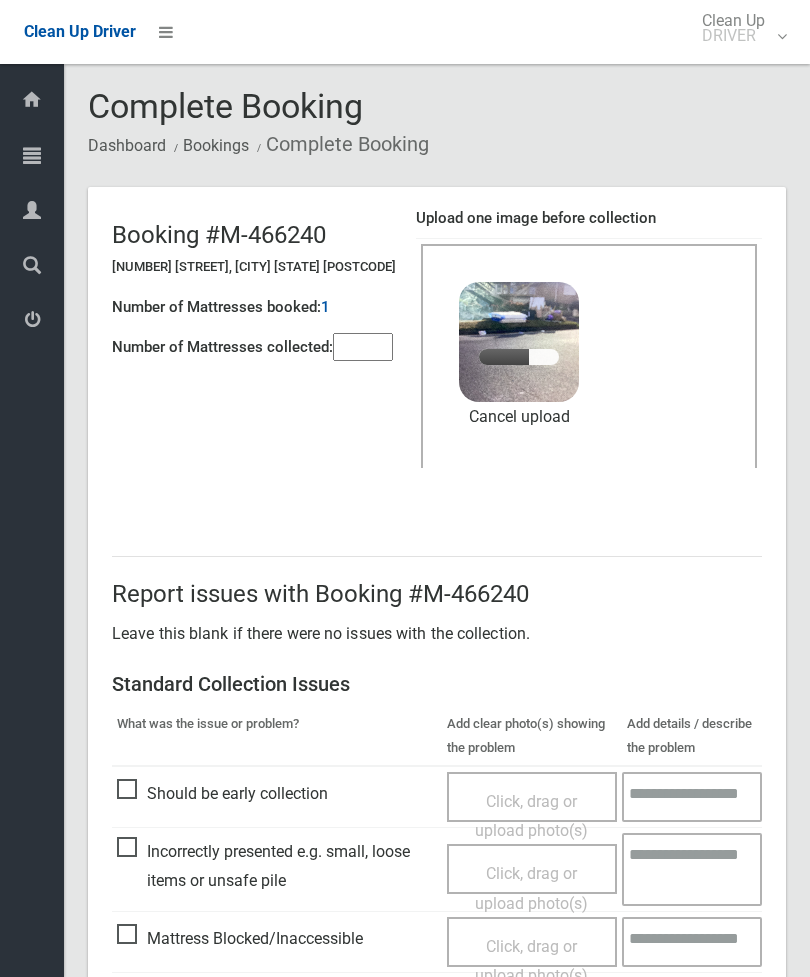 click at bounding box center [363, 347] 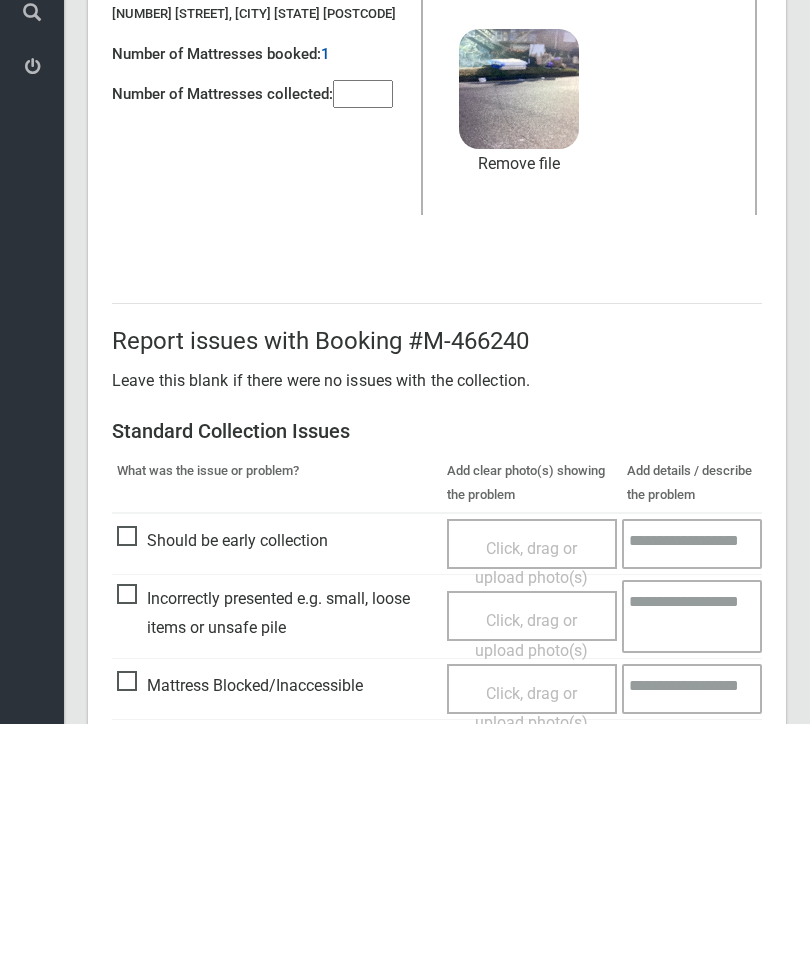 scroll, scrollTop: 274, scrollLeft: 0, axis: vertical 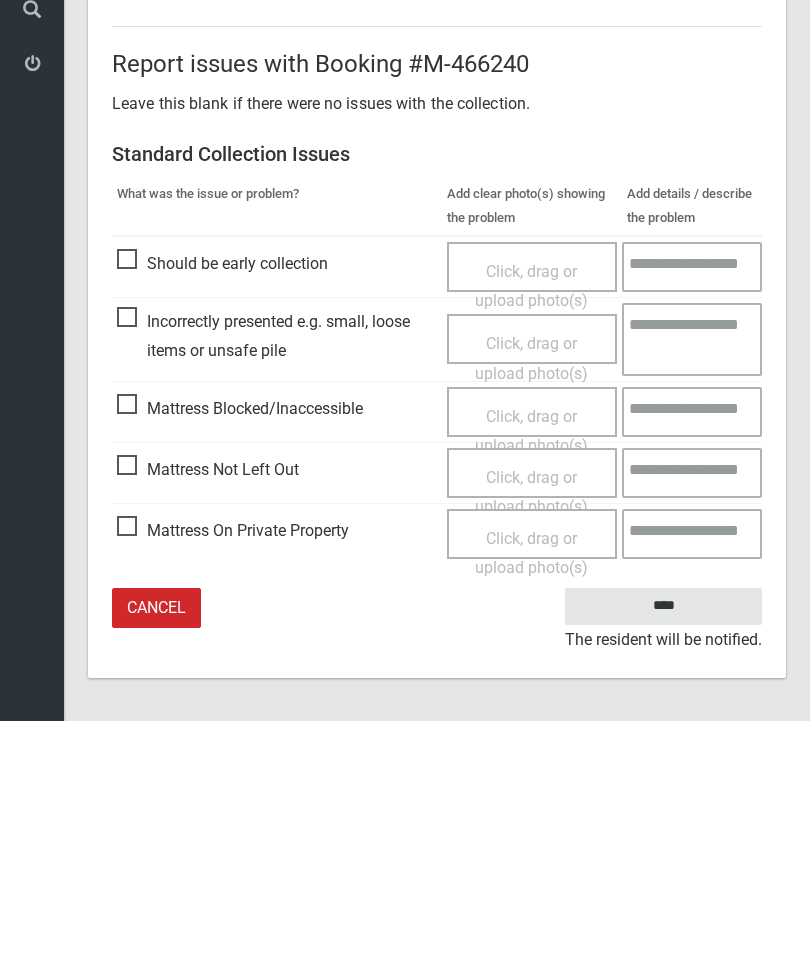 type on "*" 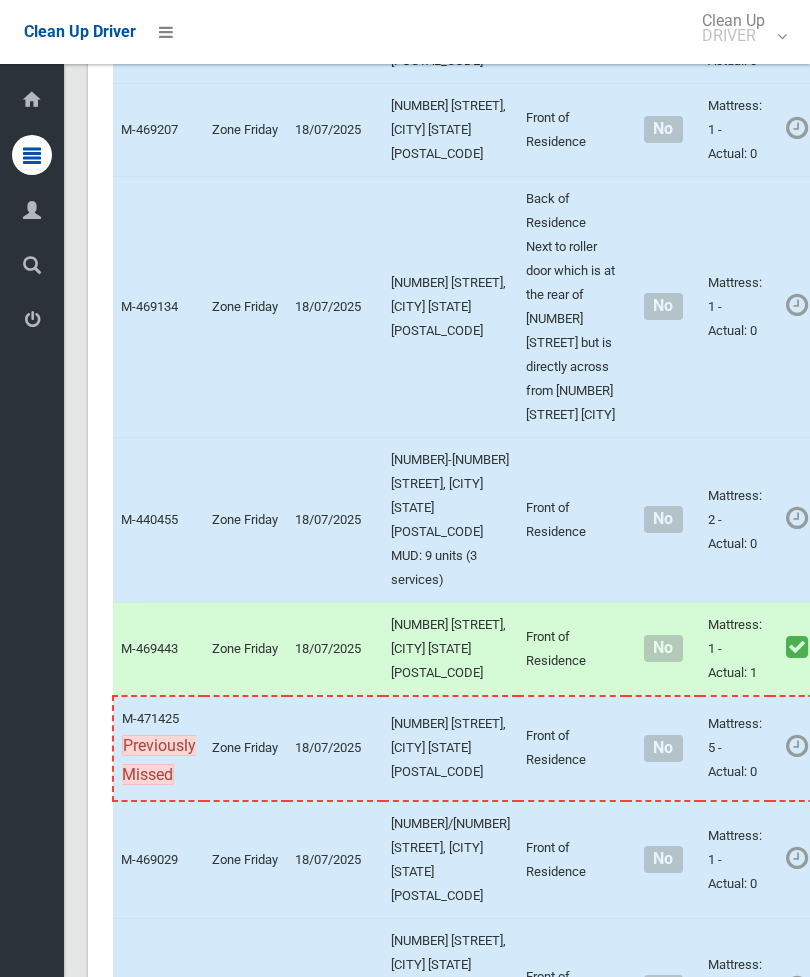 scroll, scrollTop: 5118, scrollLeft: 0, axis: vertical 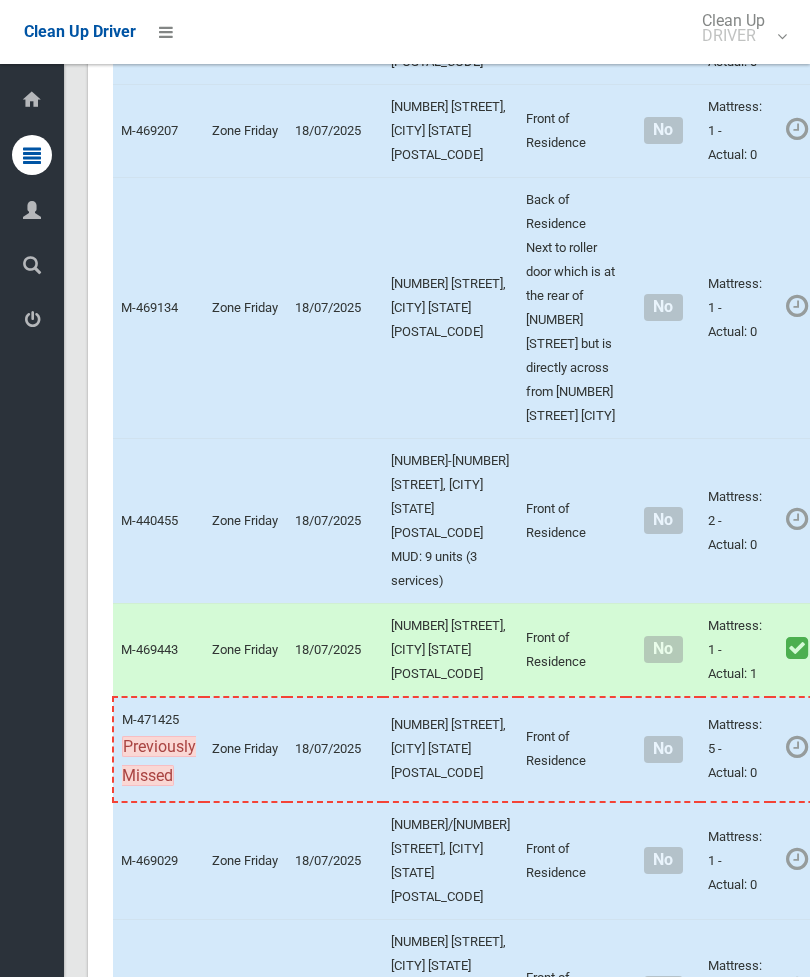 click on "Actions" at bounding box center (880, -116) 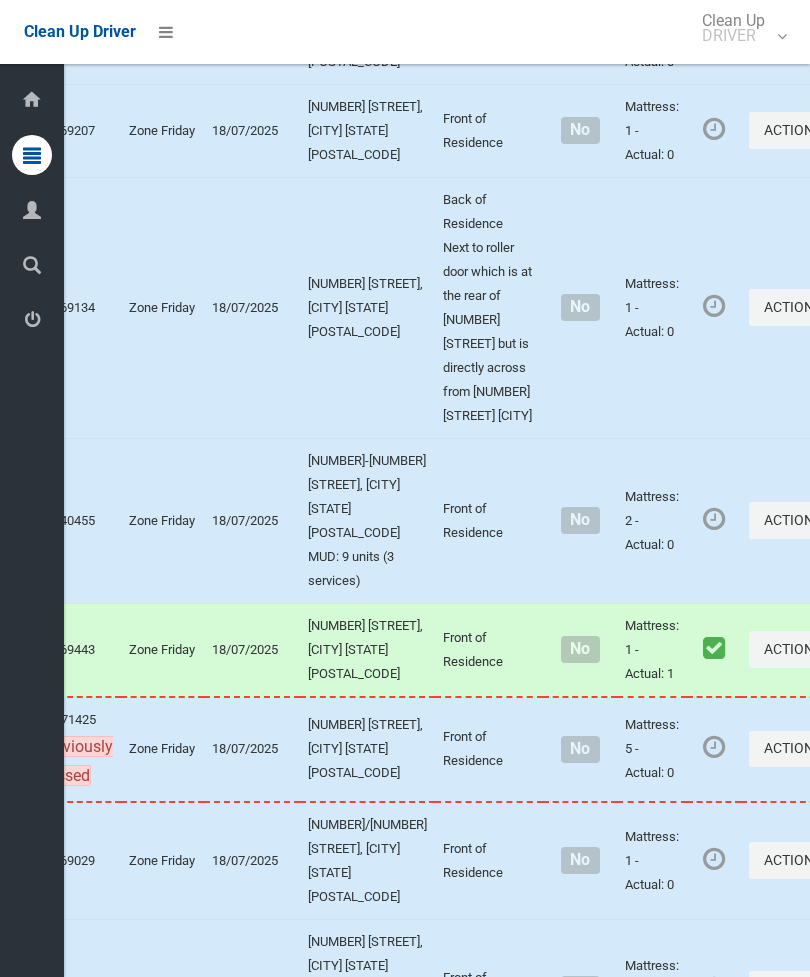 click on "Complete Booking" at bounding box center (725, -71) 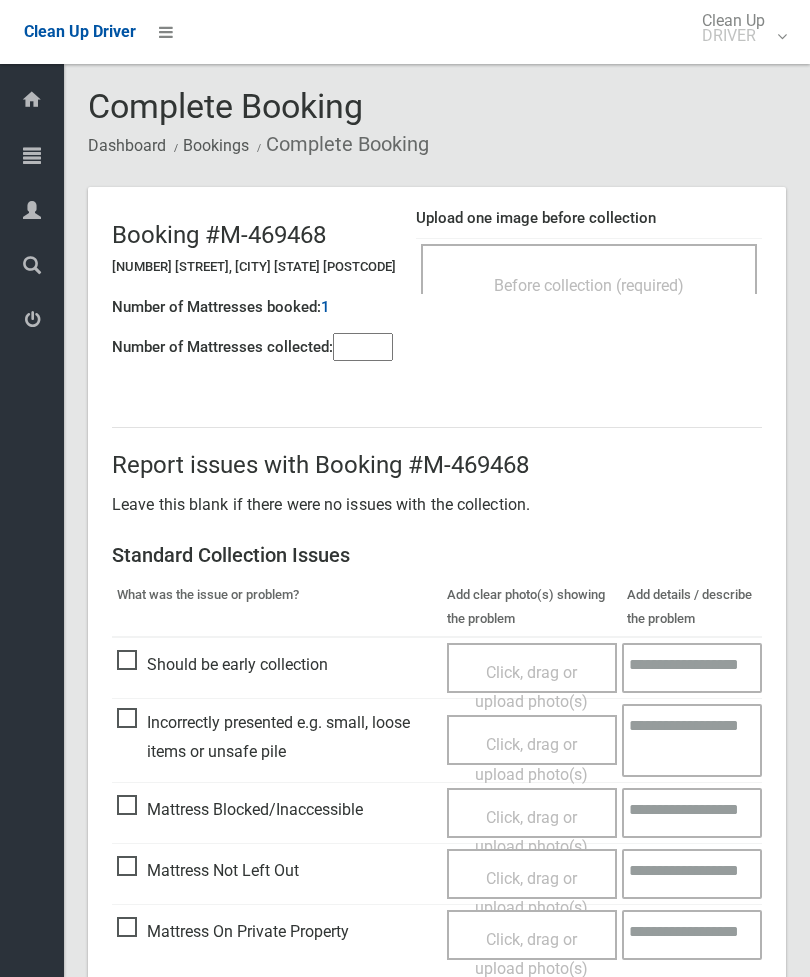 scroll, scrollTop: 0, scrollLeft: 0, axis: both 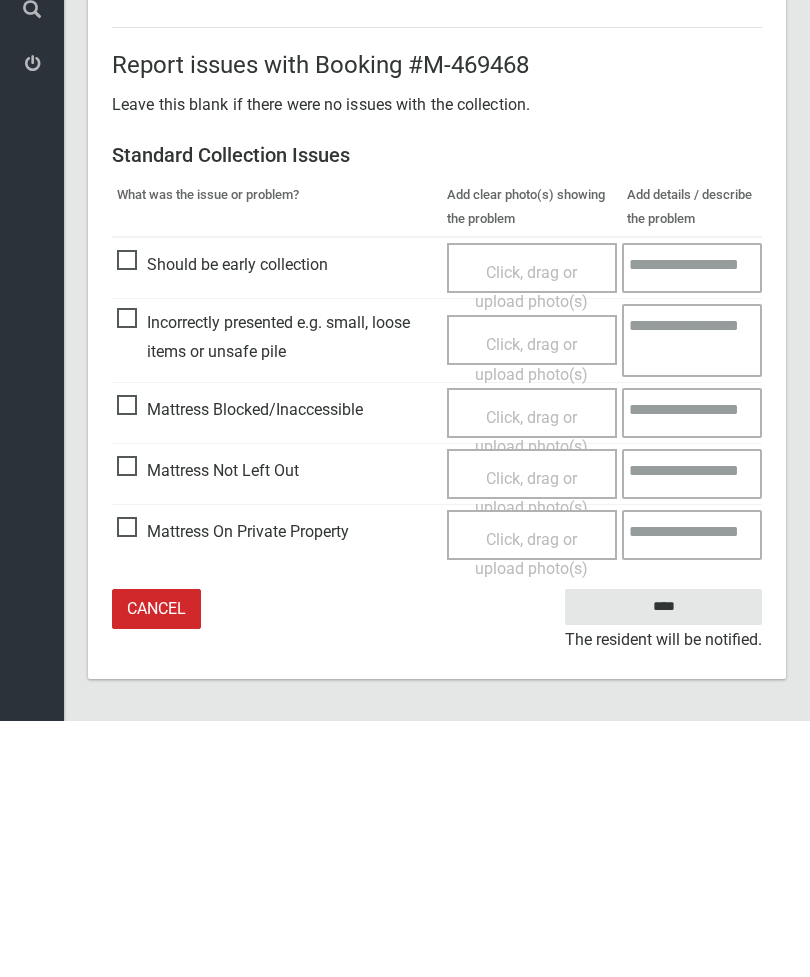 type on "*" 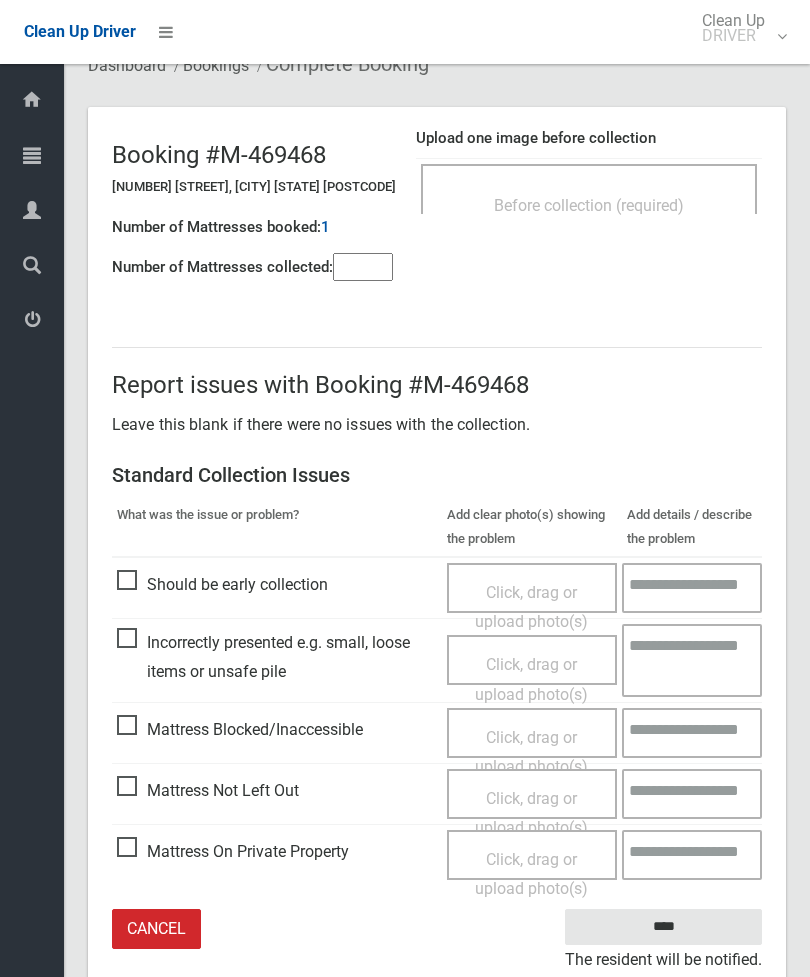 click on "Click, drag or upload photo(s)" at bounding box center [532, 813] 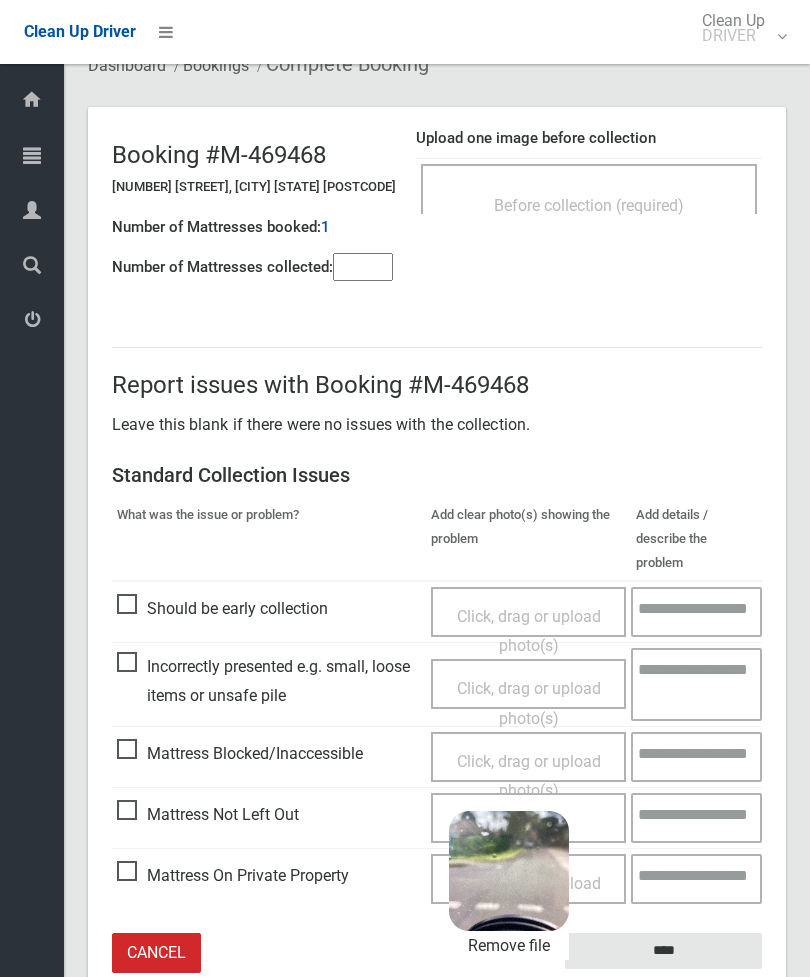 click on "****" at bounding box center (663, 951) 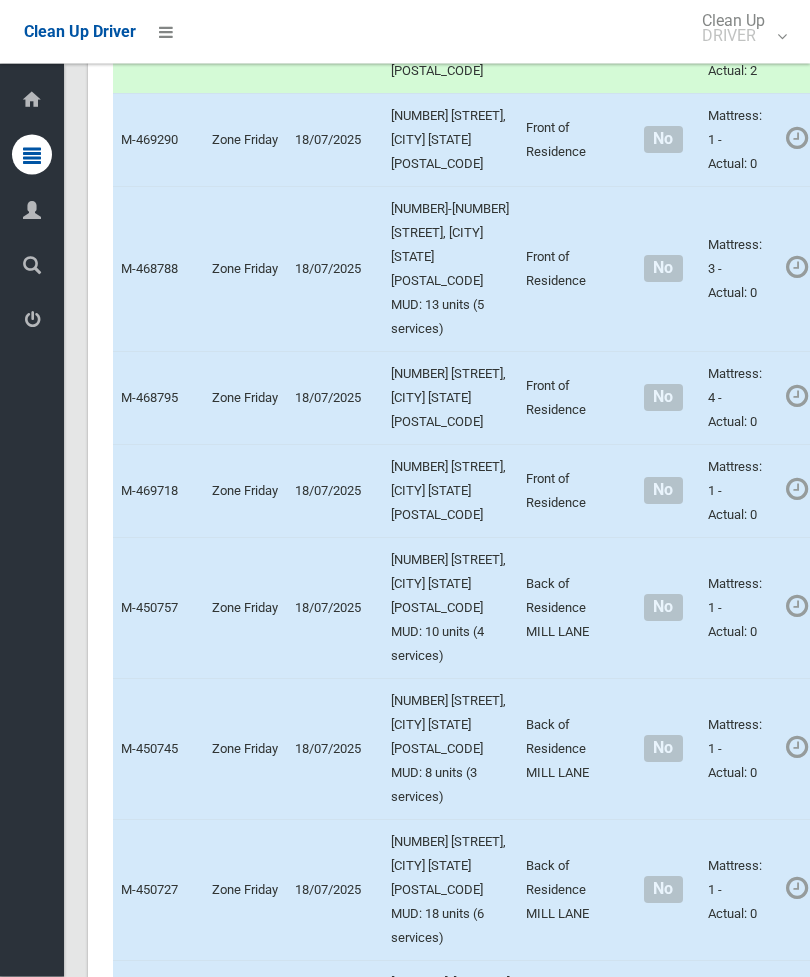 scroll, scrollTop: 6588, scrollLeft: 0, axis: vertical 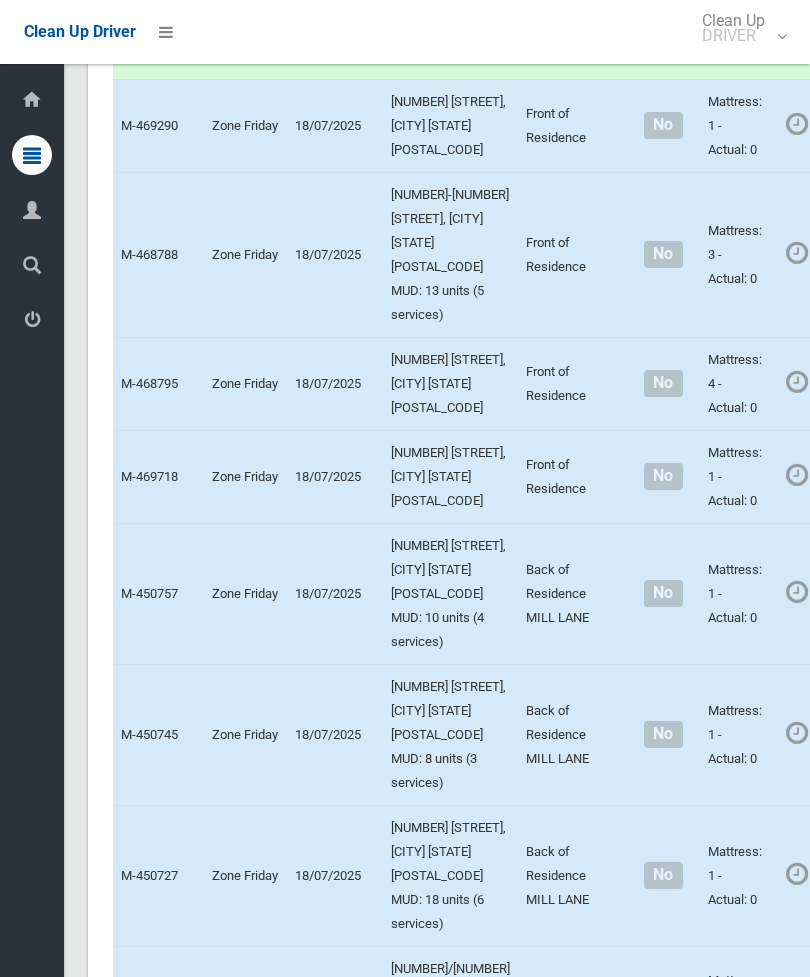 click on "Actions" at bounding box center [880, -247] 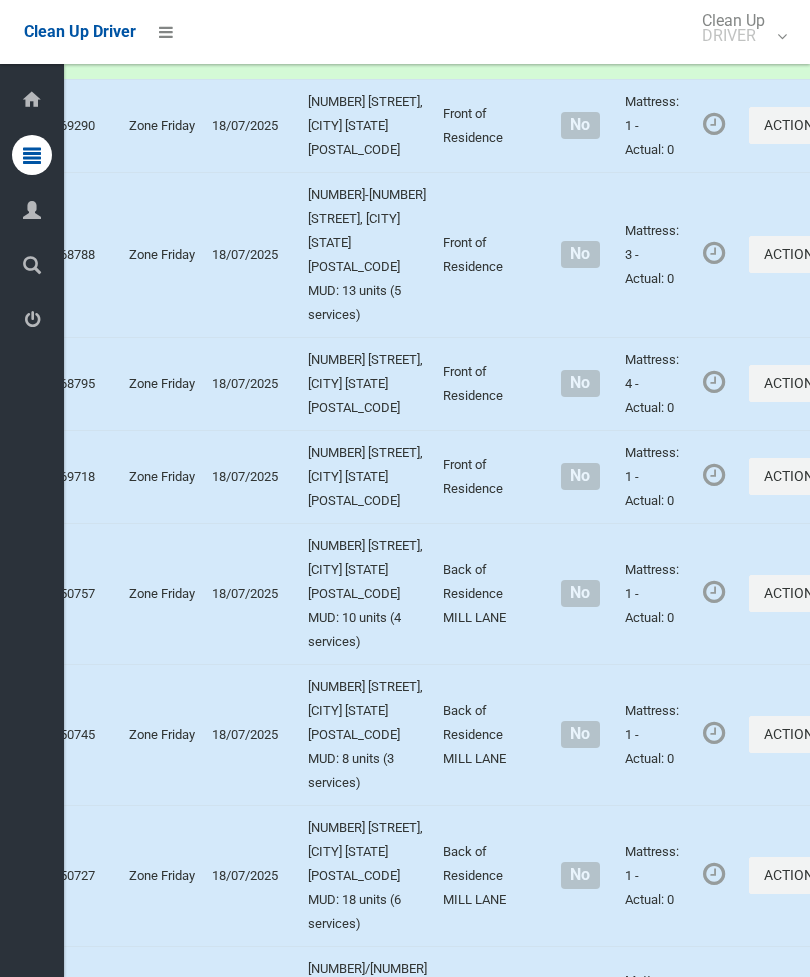 click on "Complete Booking" at bounding box center [725, -202] 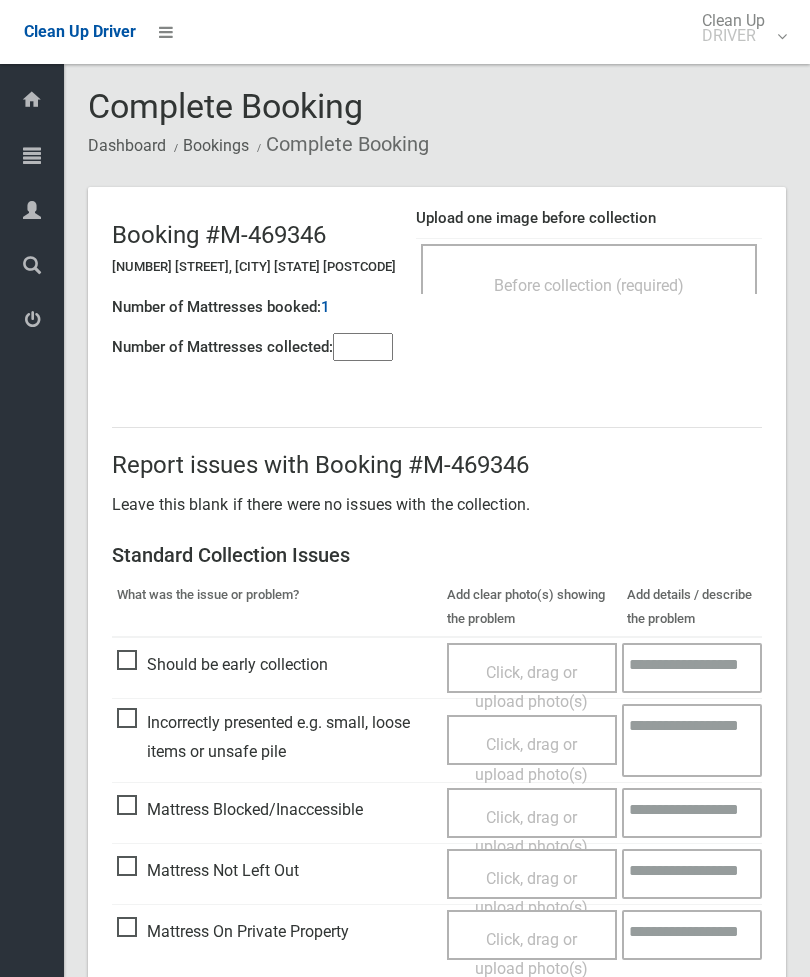 scroll, scrollTop: 0, scrollLeft: 0, axis: both 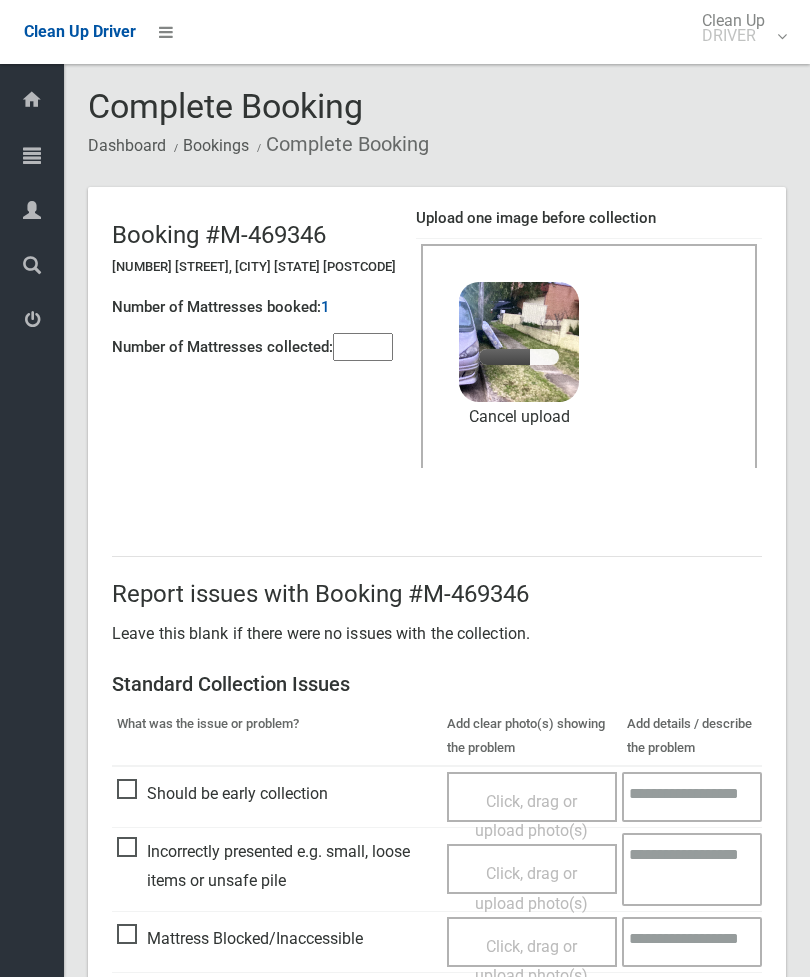 click at bounding box center (363, 347) 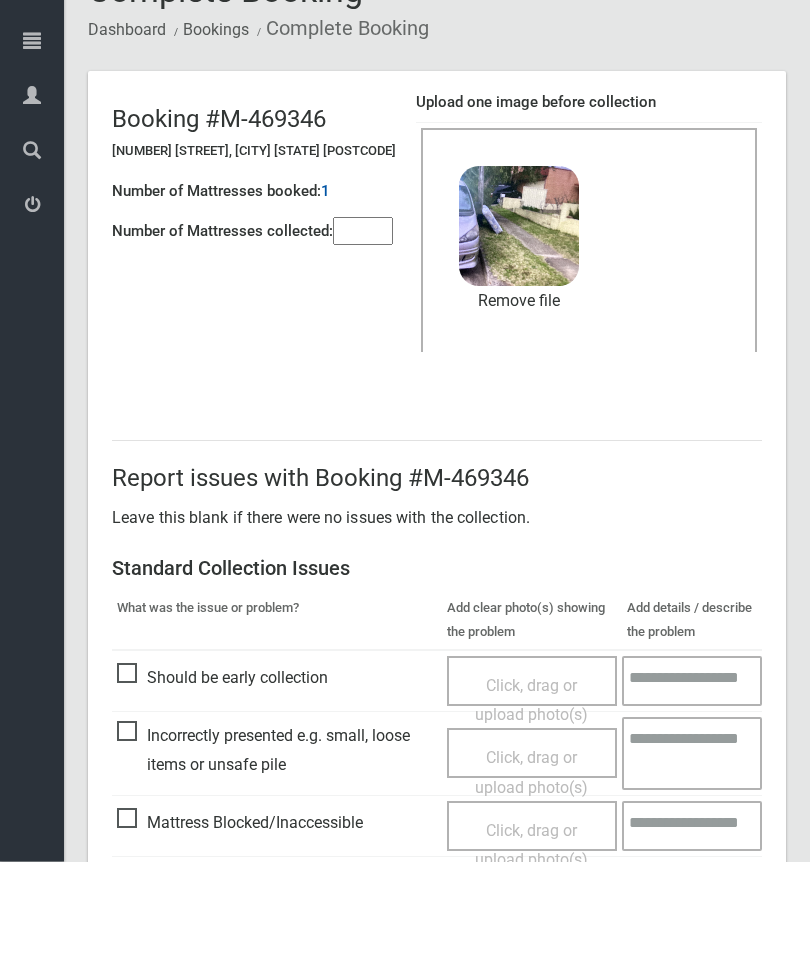 scroll, scrollTop: 274, scrollLeft: 0, axis: vertical 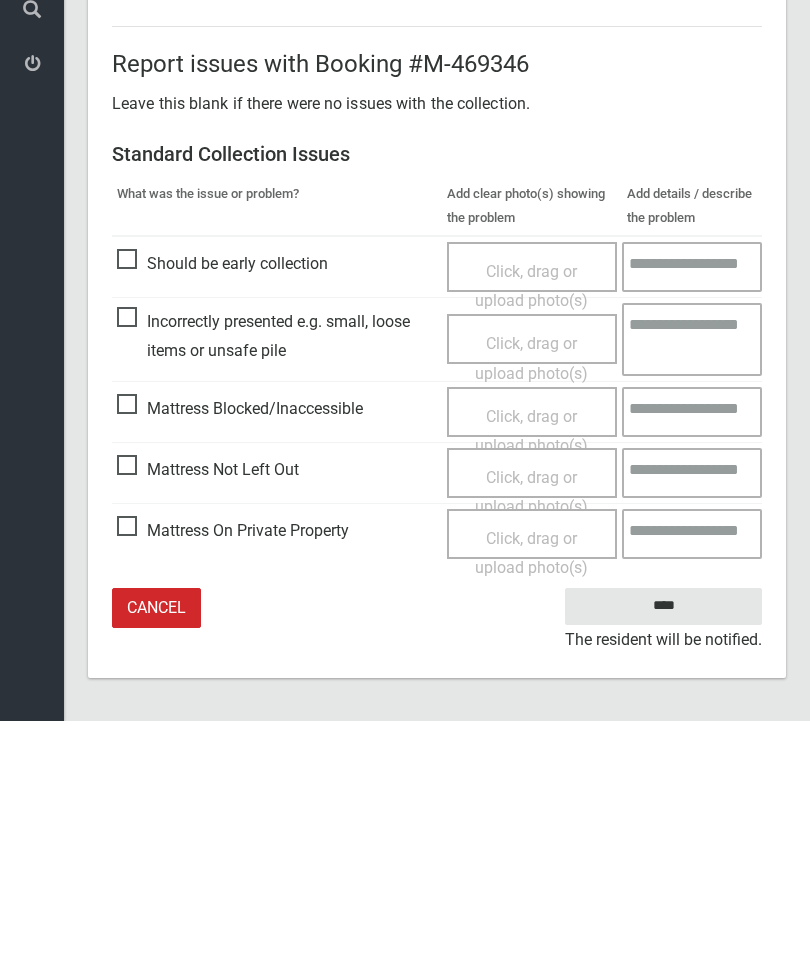 type on "*" 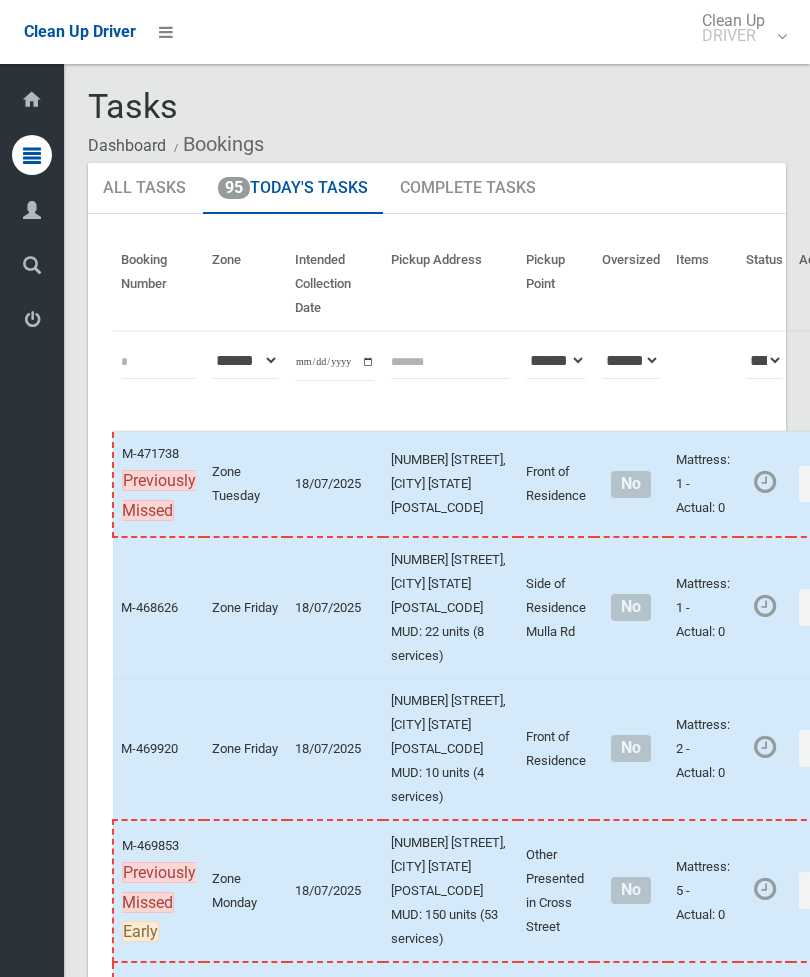 scroll, scrollTop: 0, scrollLeft: 0, axis: both 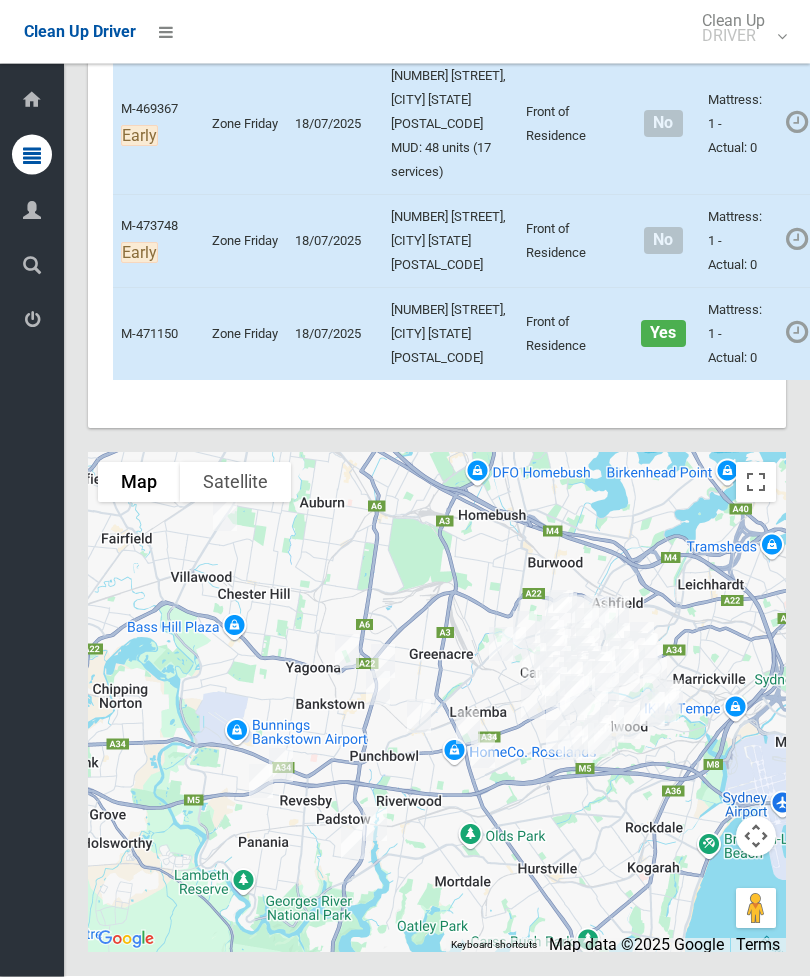 click on "Actions" at bounding box center [880, -29] 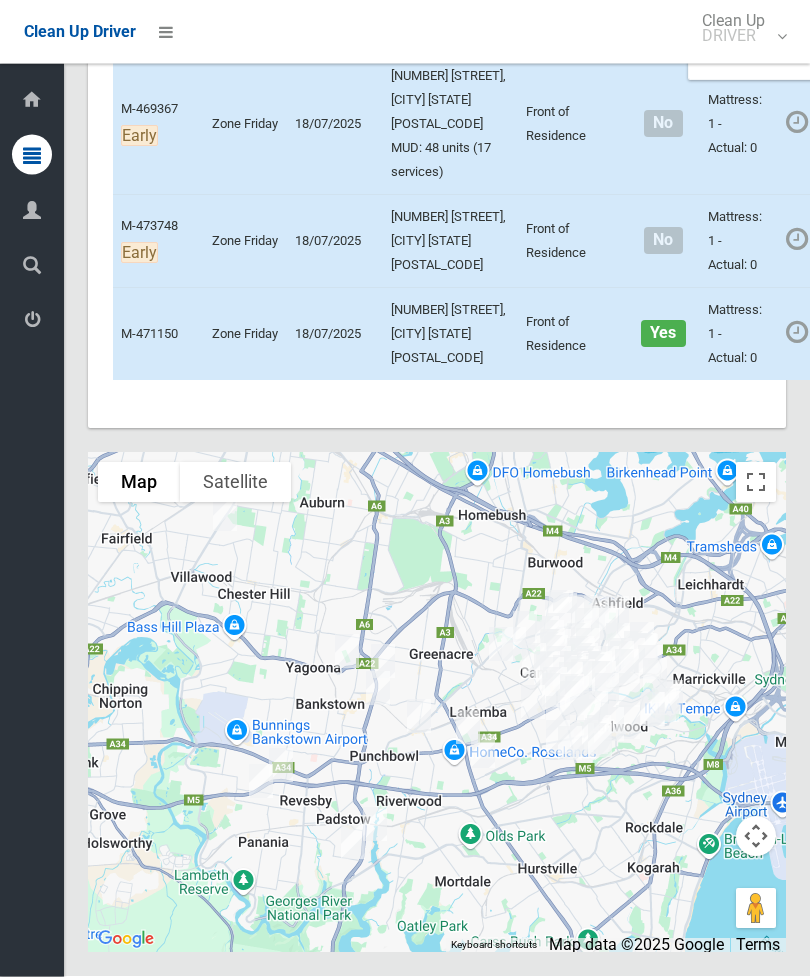 scroll, scrollTop: 12773, scrollLeft: 0, axis: vertical 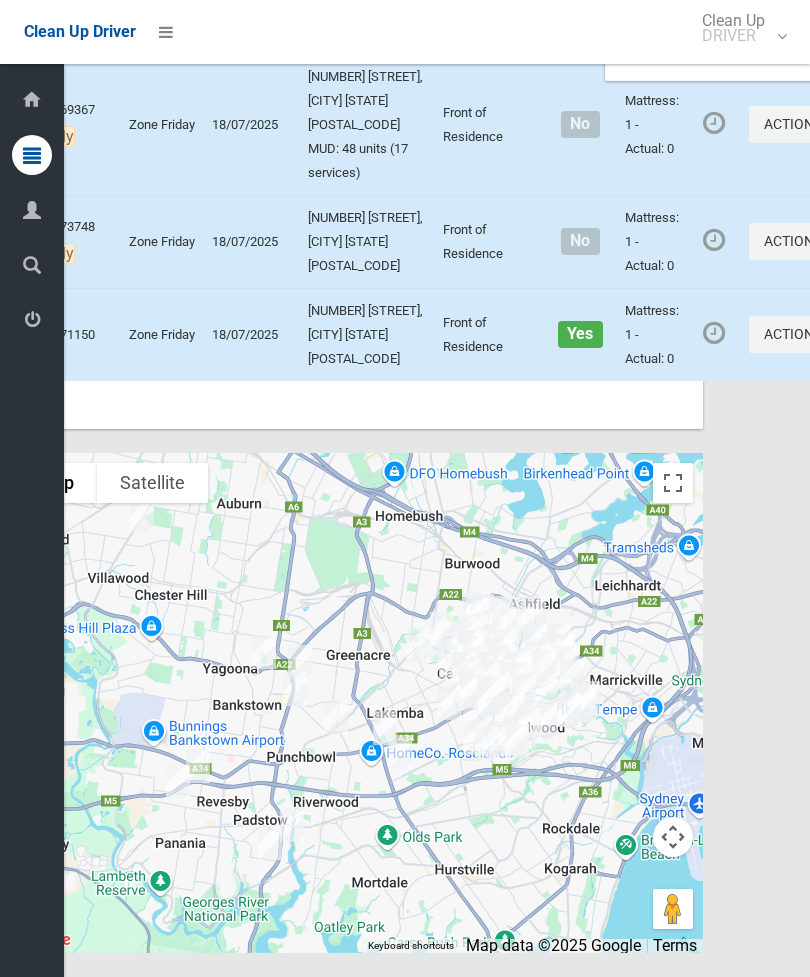 click on "Complete Booking" at bounding box center (725, 16) 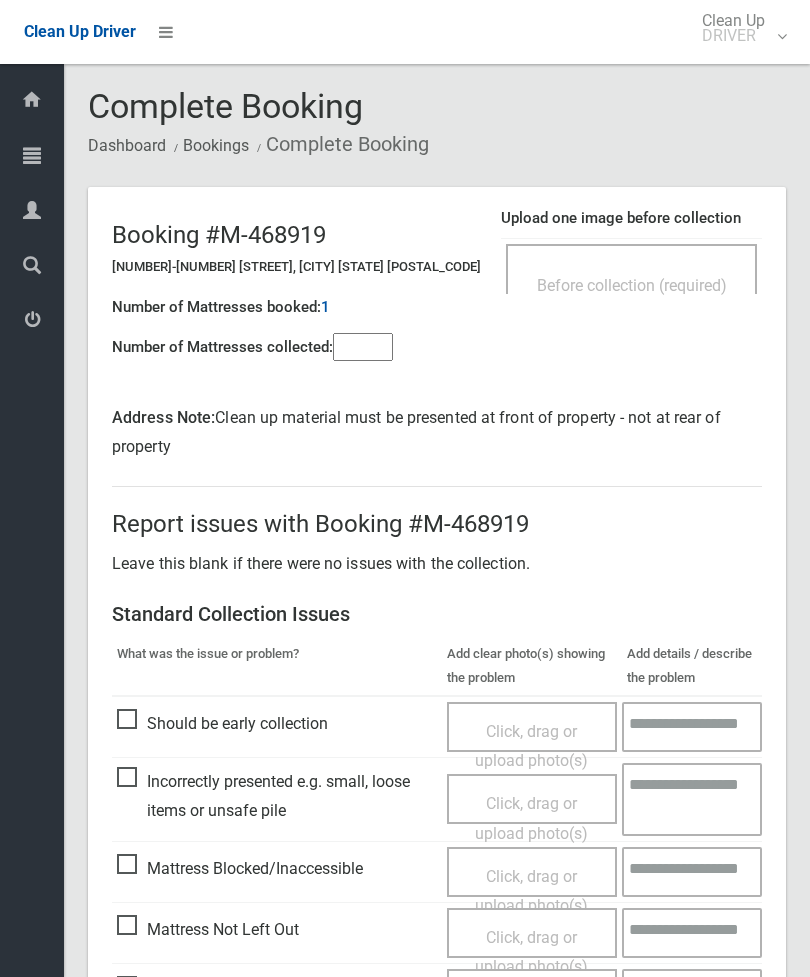 scroll, scrollTop: 0, scrollLeft: 0, axis: both 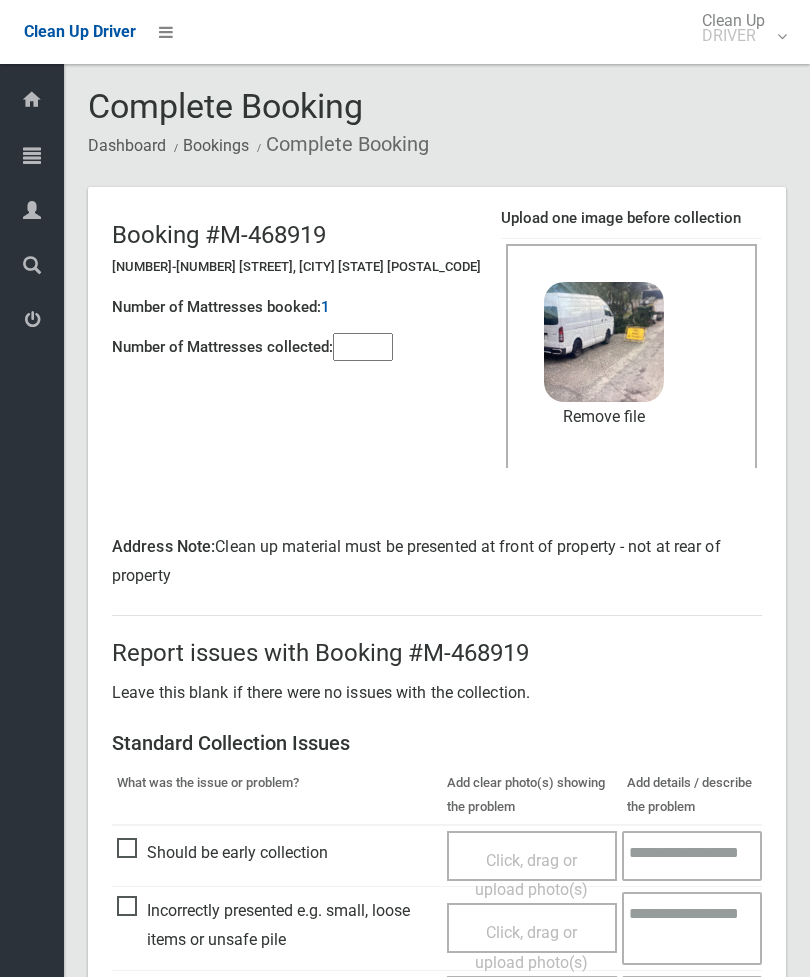 click at bounding box center (363, 347) 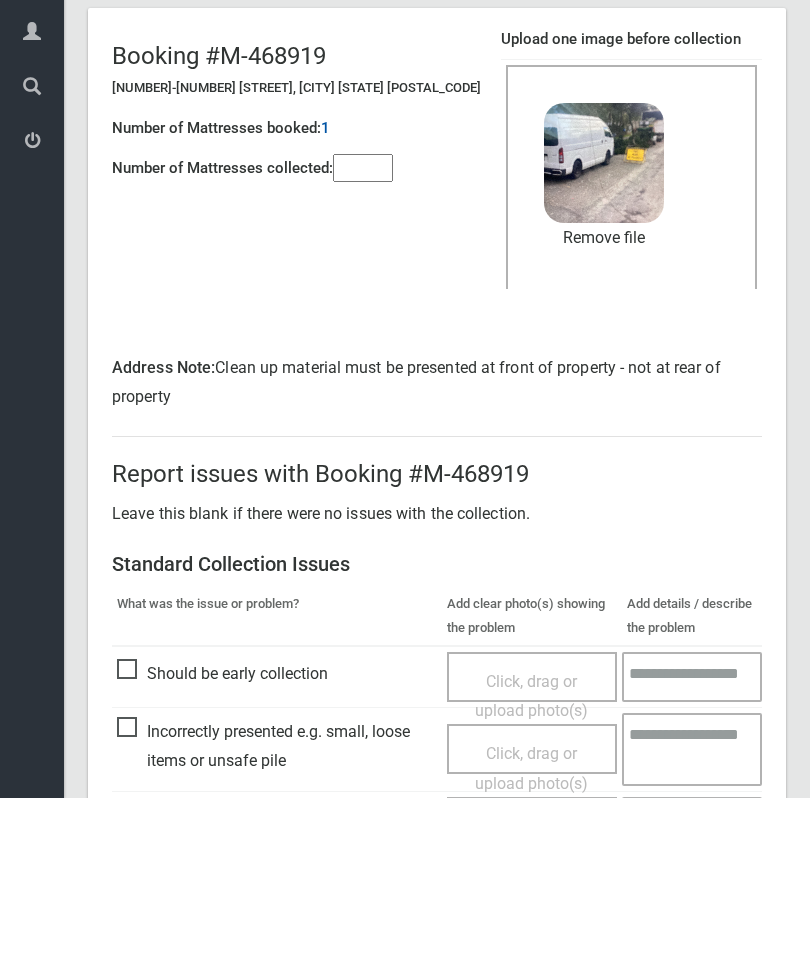 scroll, scrollTop: 332, scrollLeft: 0, axis: vertical 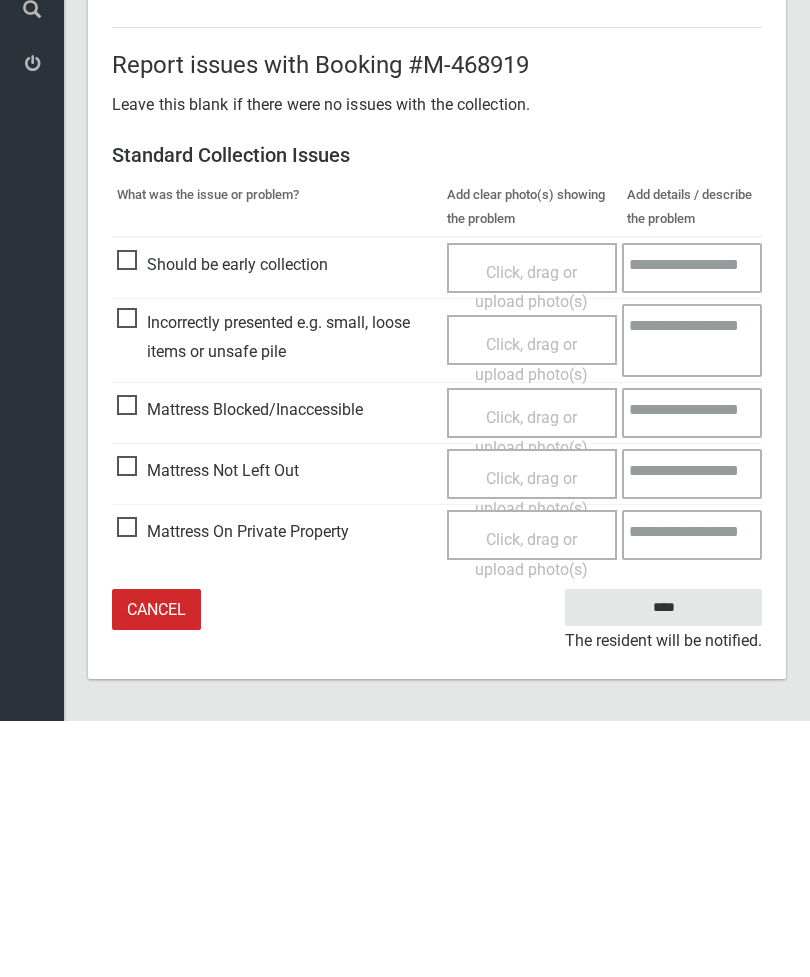 type on "*" 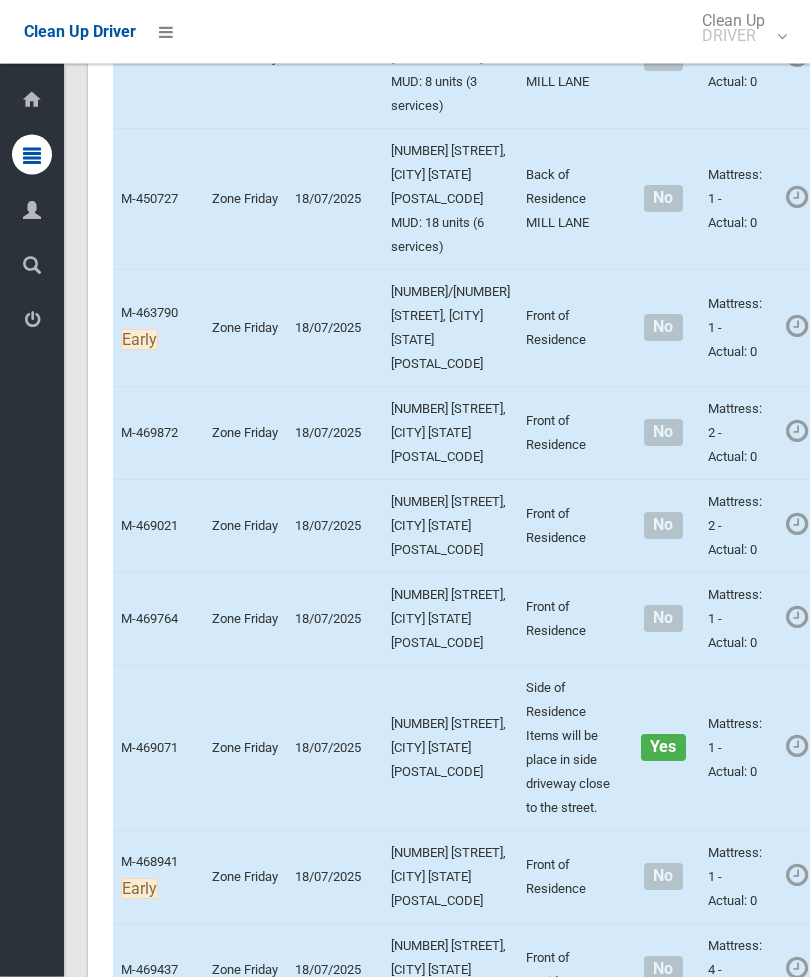 scroll, scrollTop: 7287, scrollLeft: 0, axis: vertical 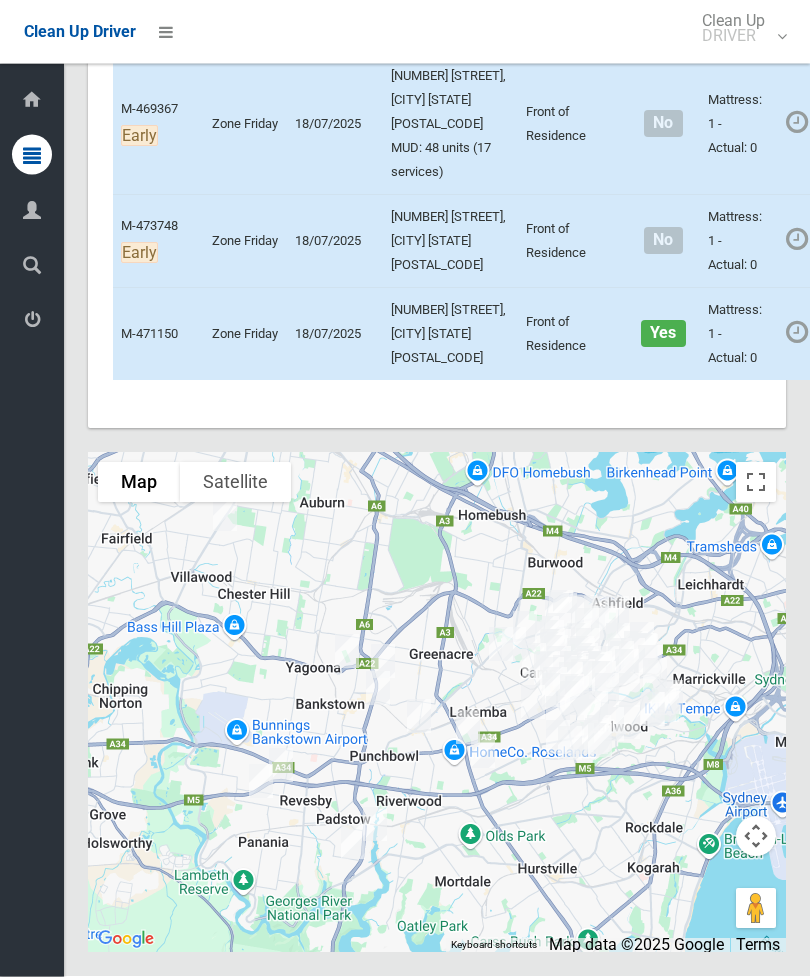click on "Actions" at bounding box center (880, -1087) 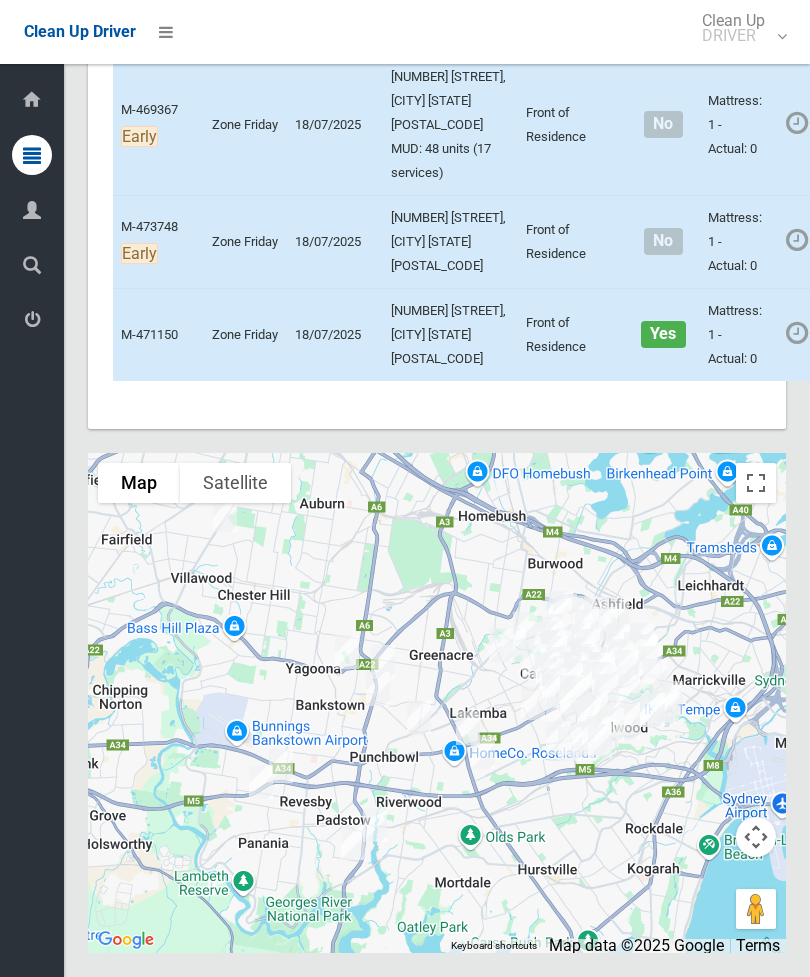 scroll, scrollTop: 0, scrollLeft: 83, axis: horizontal 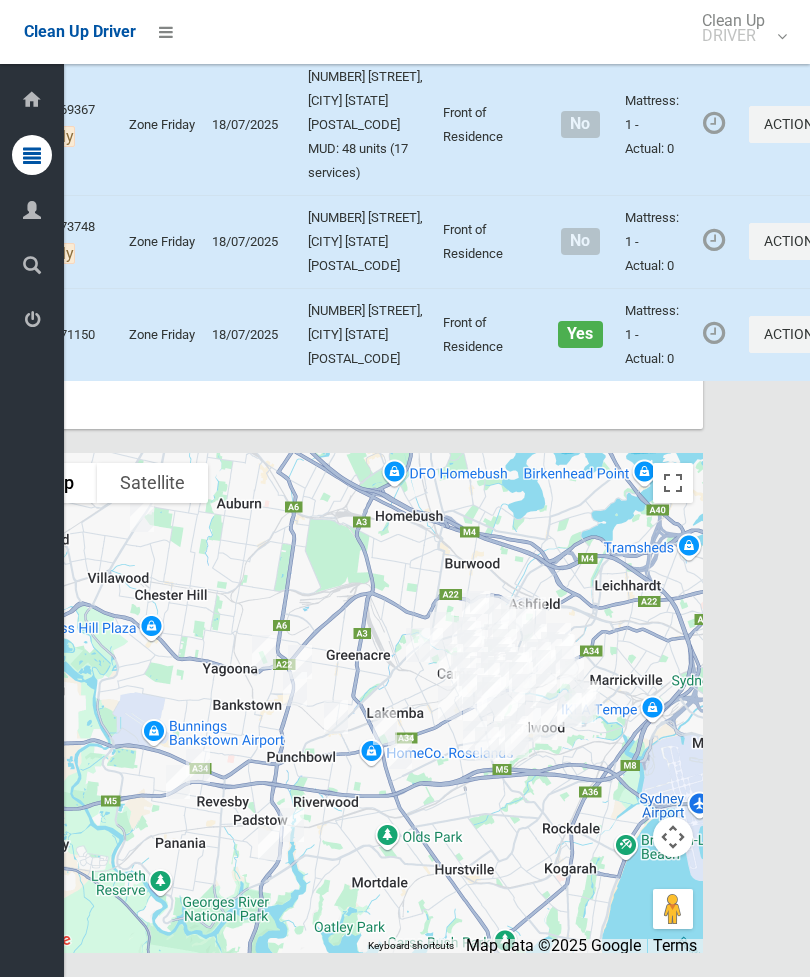click on "Complete Booking" at bounding box center [725, -1042] 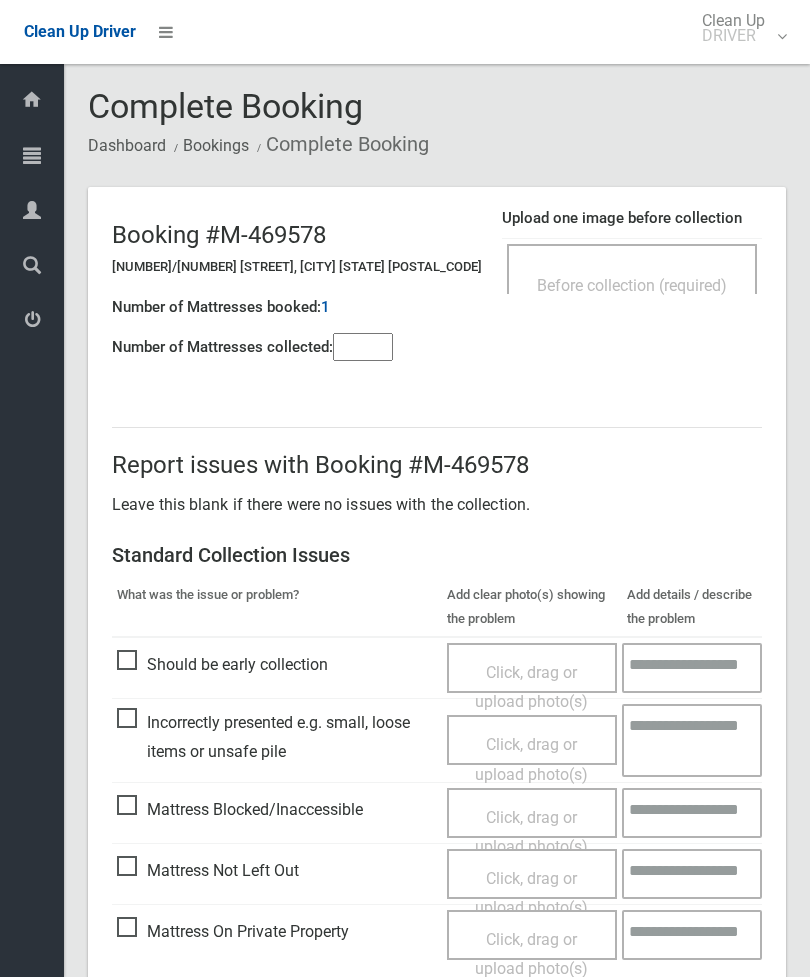 scroll, scrollTop: 0, scrollLeft: 0, axis: both 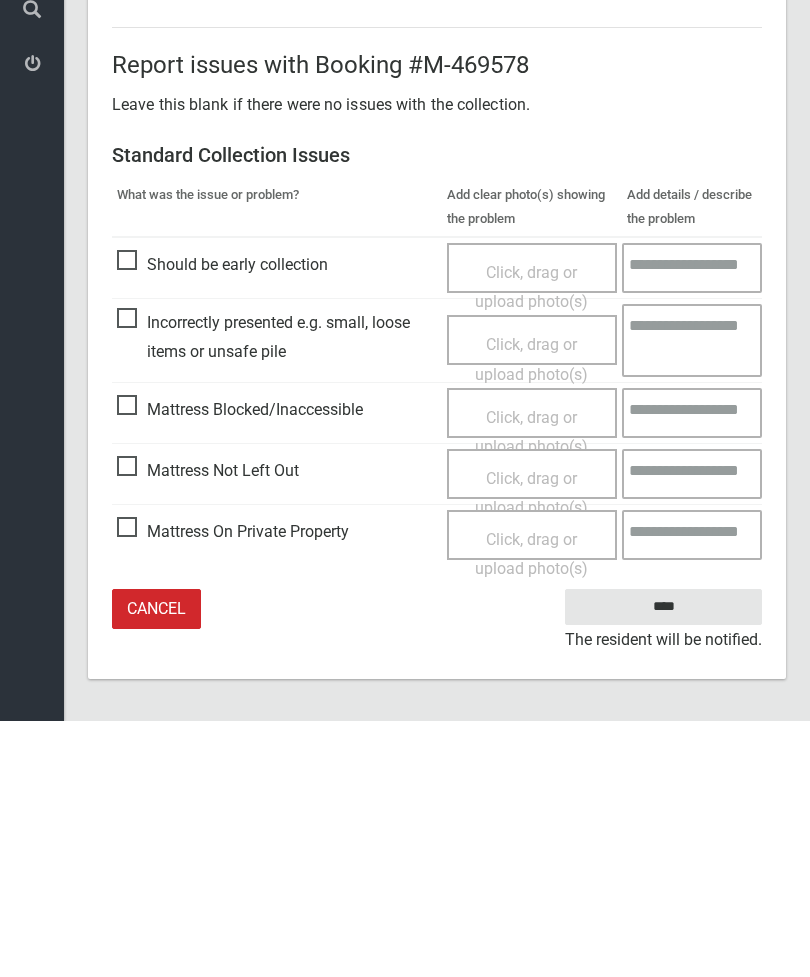 type on "*" 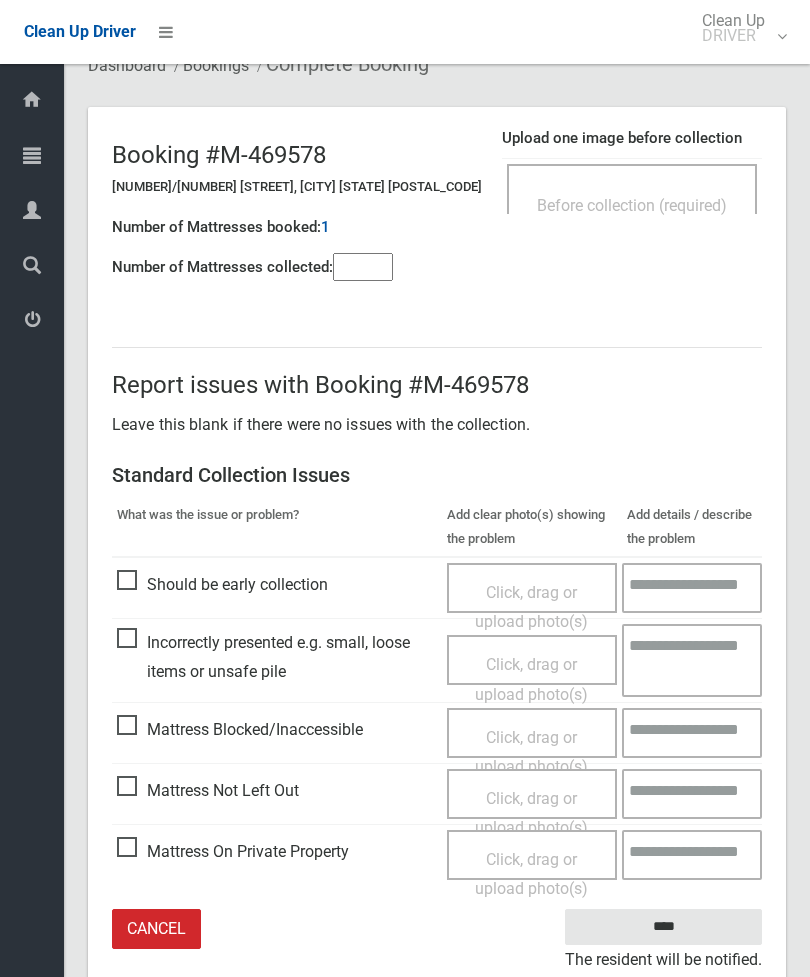 click on "Click, drag or upload photo(s)" at bounding box center (531, 813) 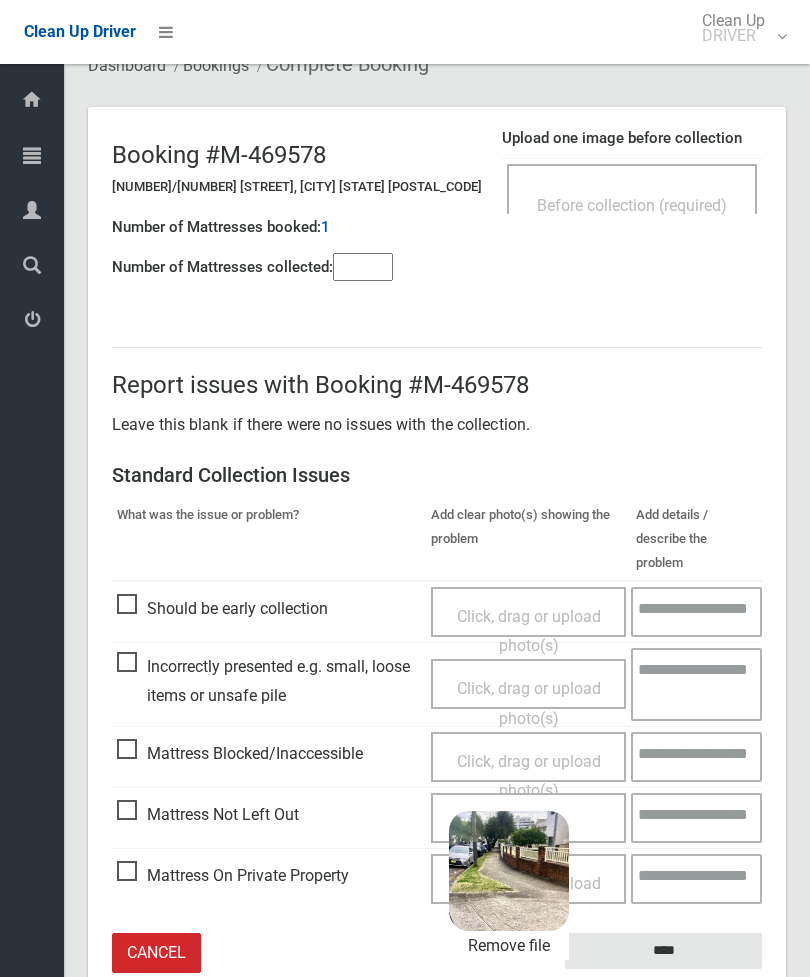 click on "****" at bounding box center (663, 951) 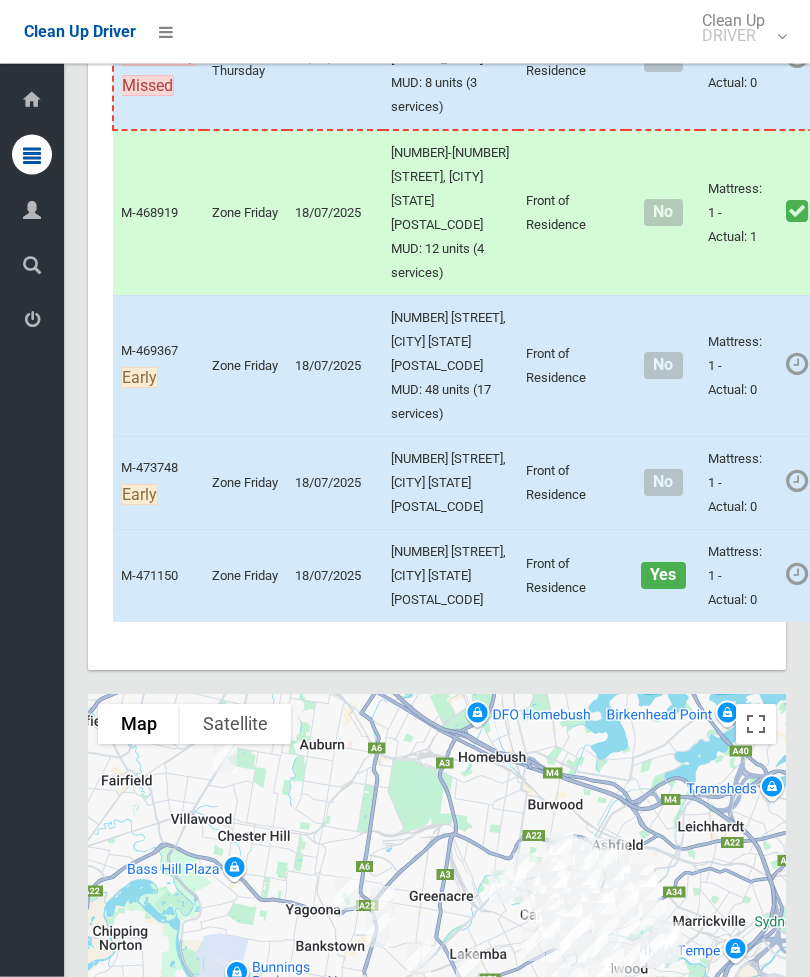 scroll, scrollTop: 11312, scrollLeft: 0, axis: vertical 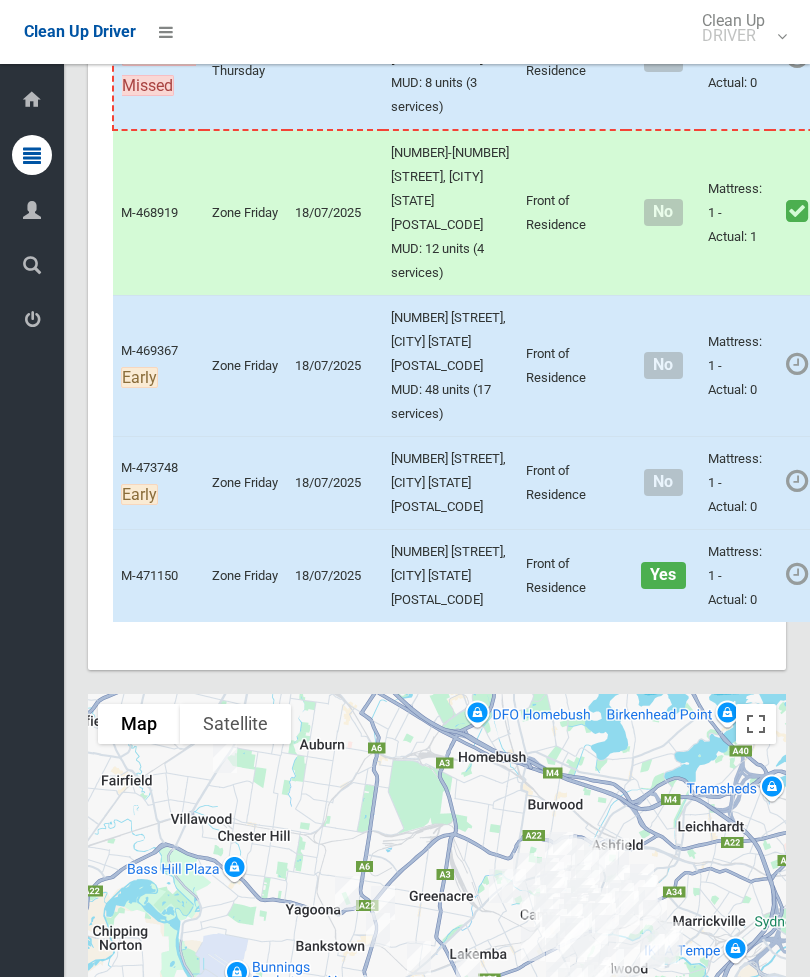 click on "Actions" at bounding box center [880, -951] 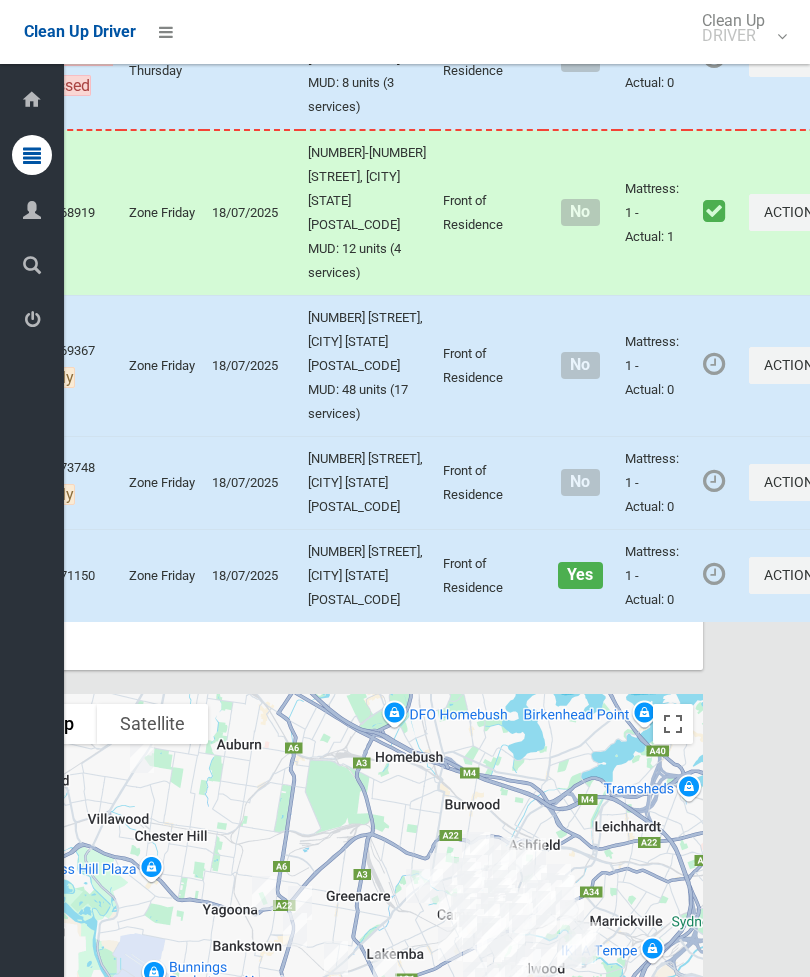 click on "Complete Booking" at bounding box center (725, -906) 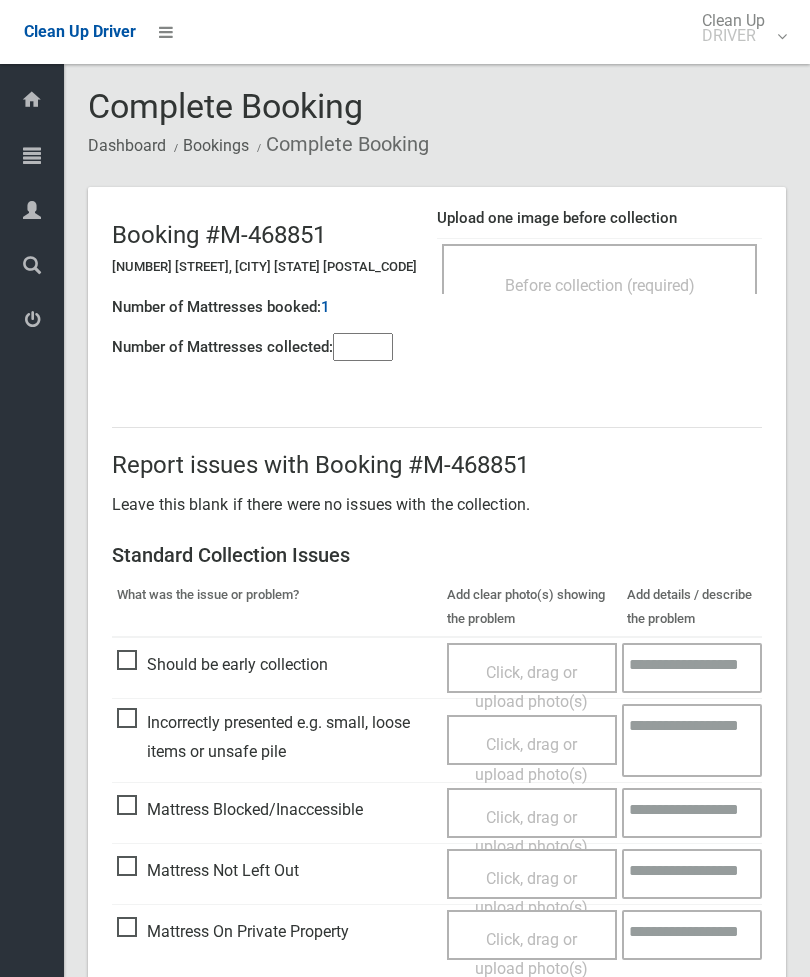 scroll, scrollTop: 0, scrollLeft: 0, axis: both 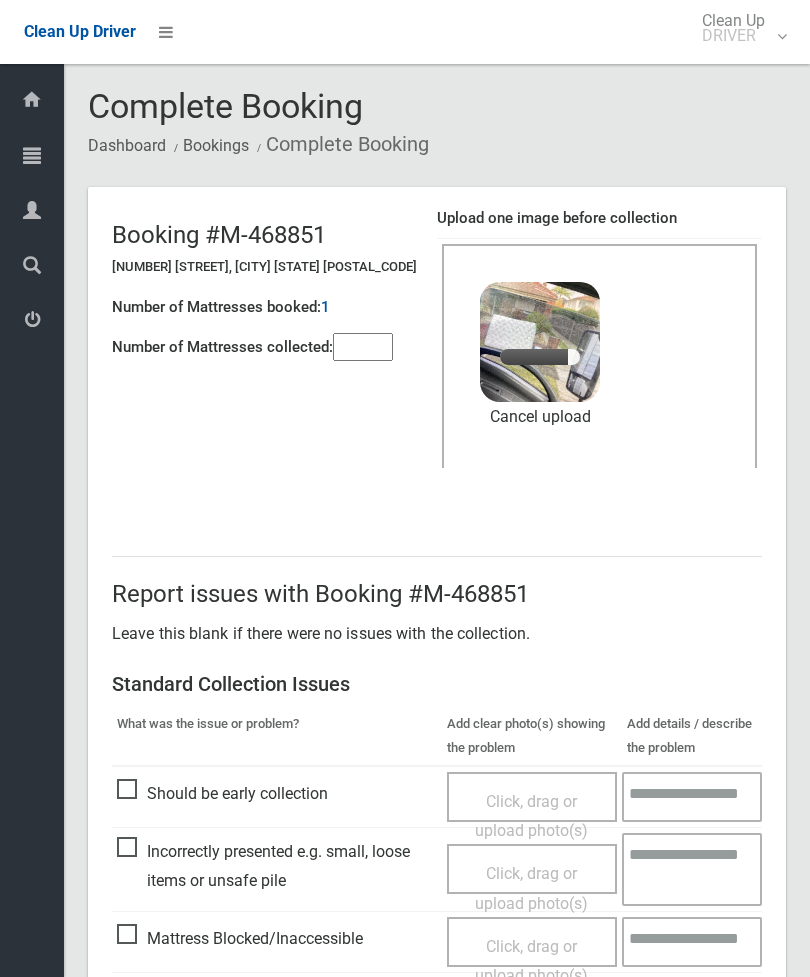 click at bounding box center (363, 347) 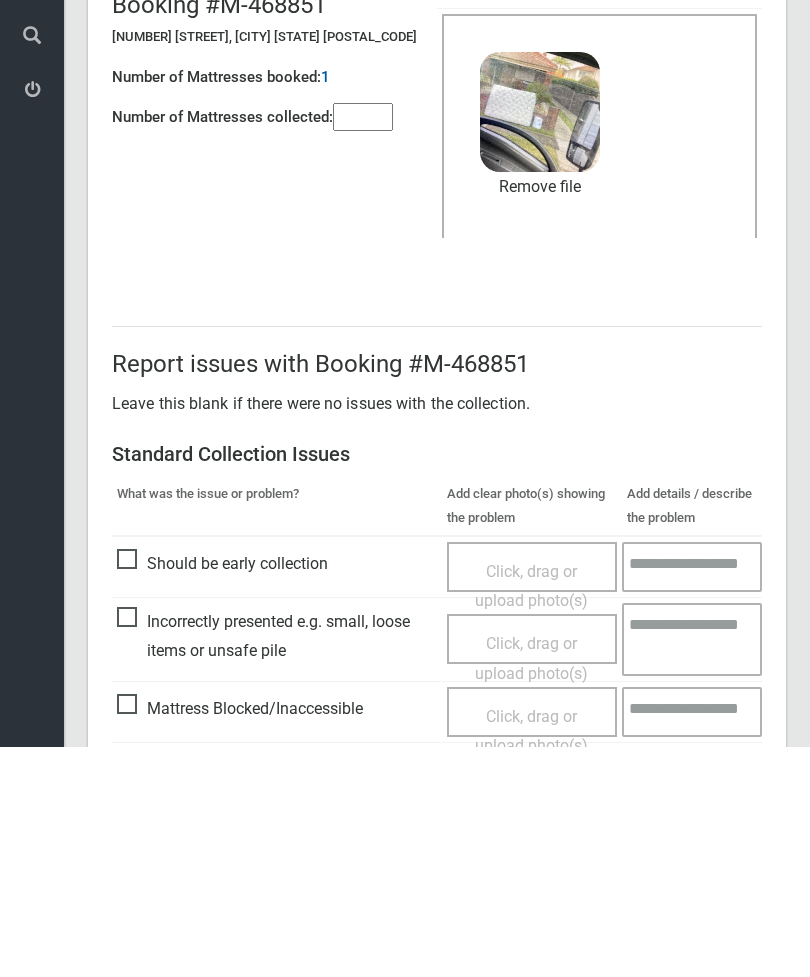 scroll, scrollTop: 274, scrollLeft: 0, axis: vertical 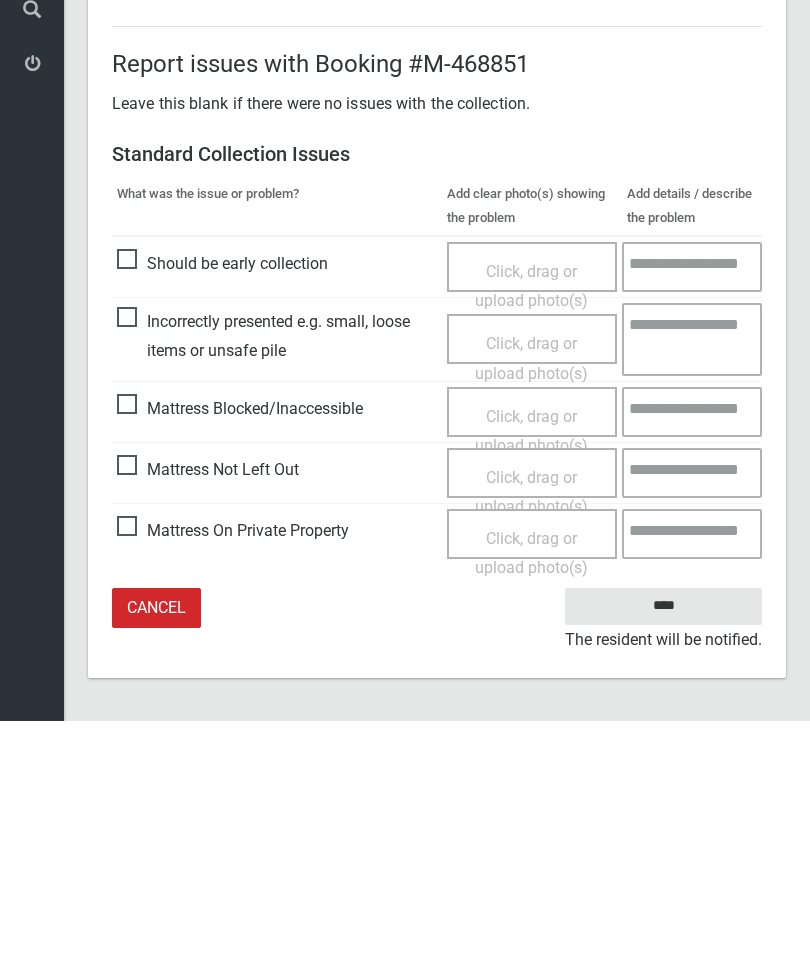 type on "*" 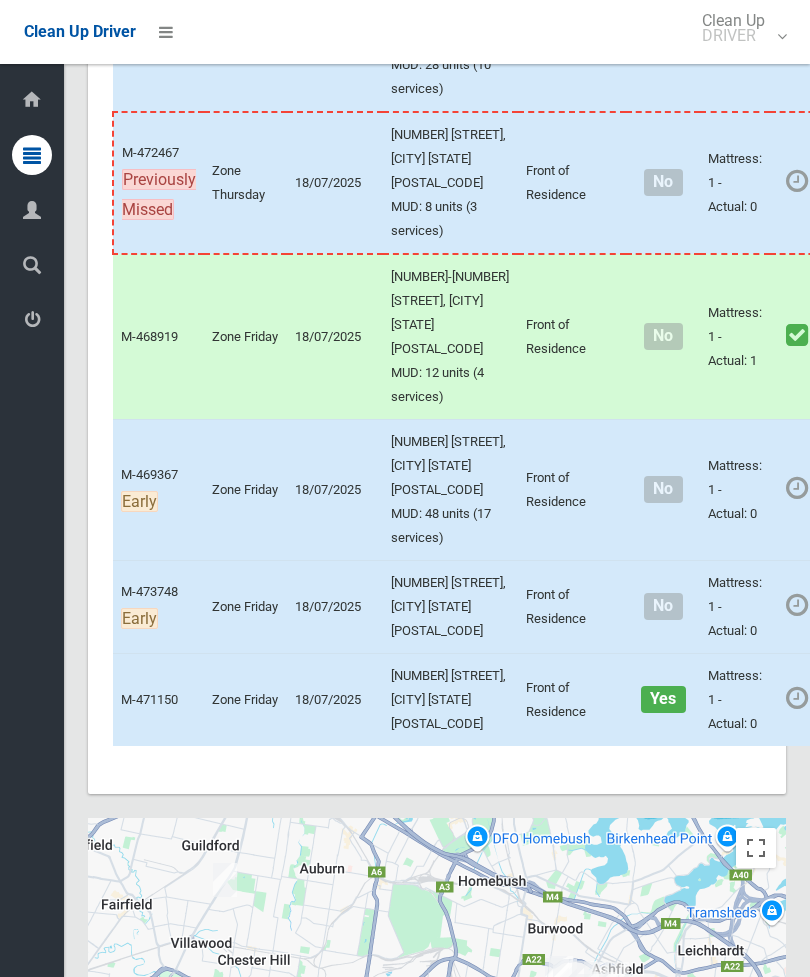 scroll, scrollTop: 13301, scrollLeft: 0, axis: vertical 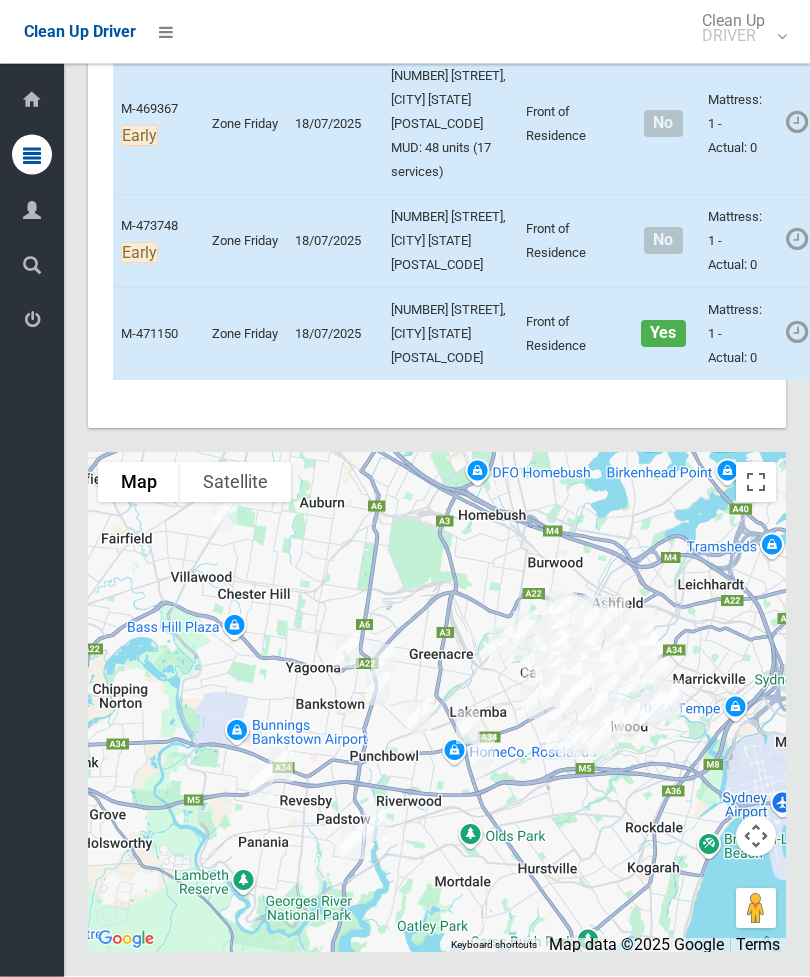 click on "Actions" at bounding box center [880, -466] 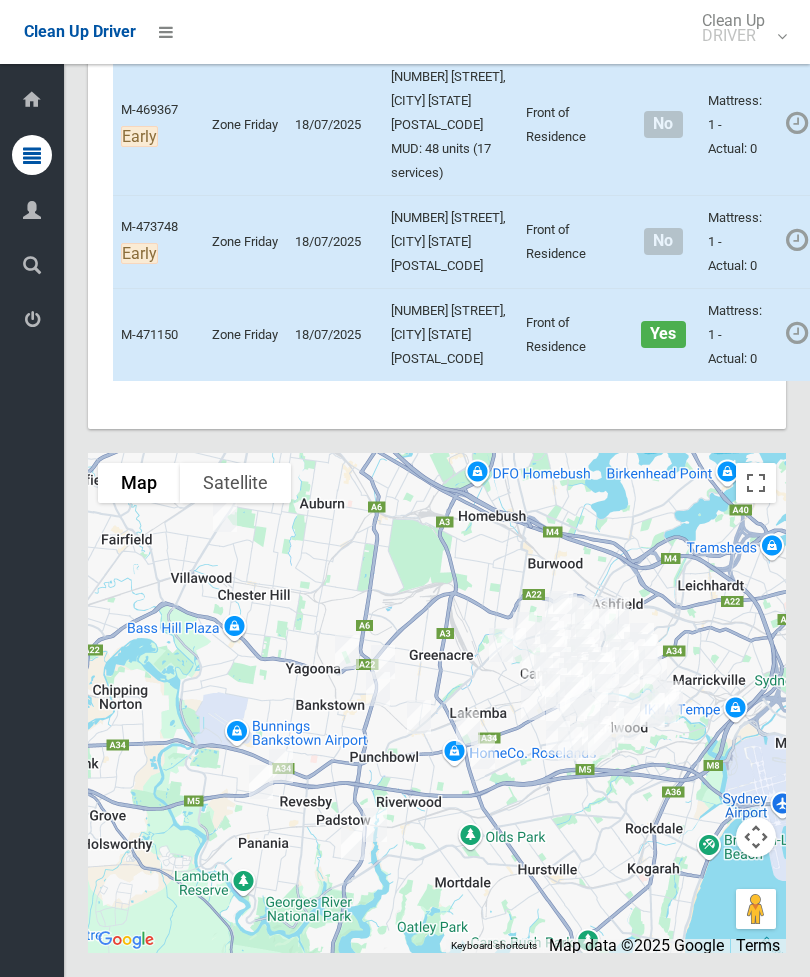 scroll, scrollTop: 0, scrollLeft: 83, axis: horizontal 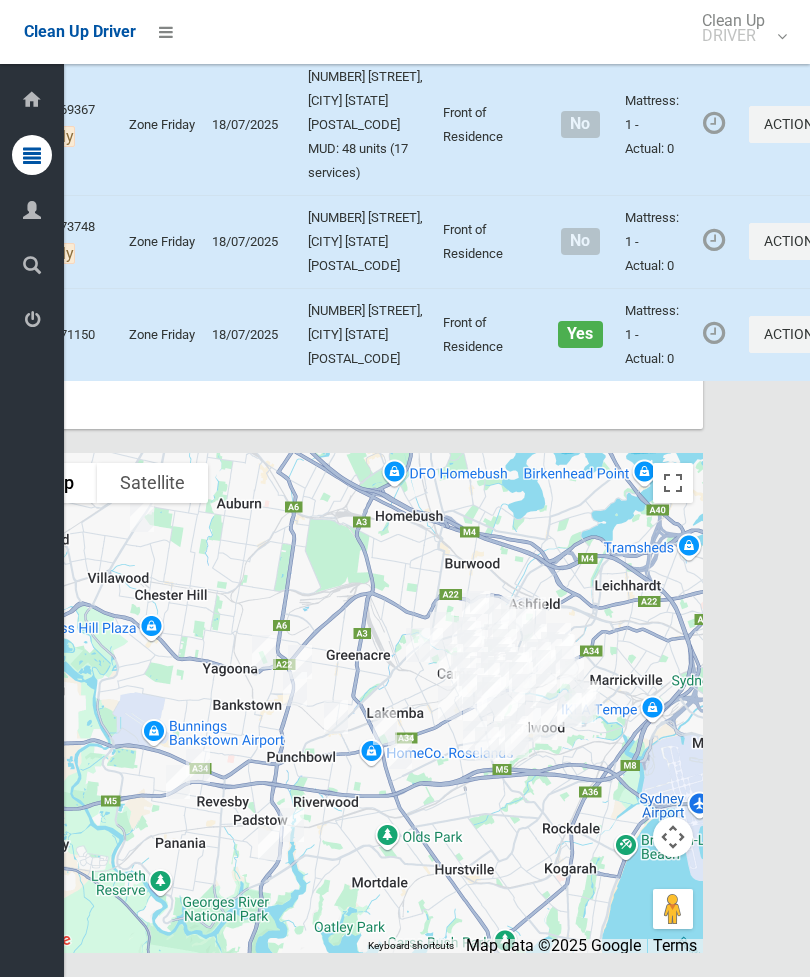 click on "Complete Booking" at bounding box center (725, -421) 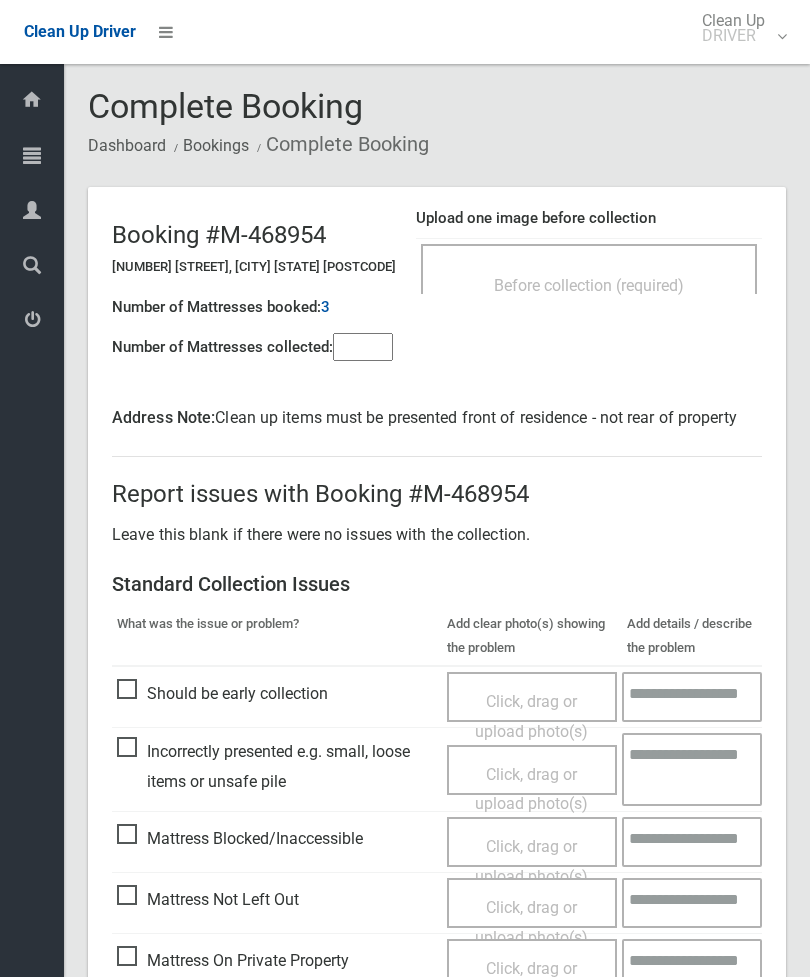 scroll, scrollTop: 0, scrollLeft: 0, axis: both 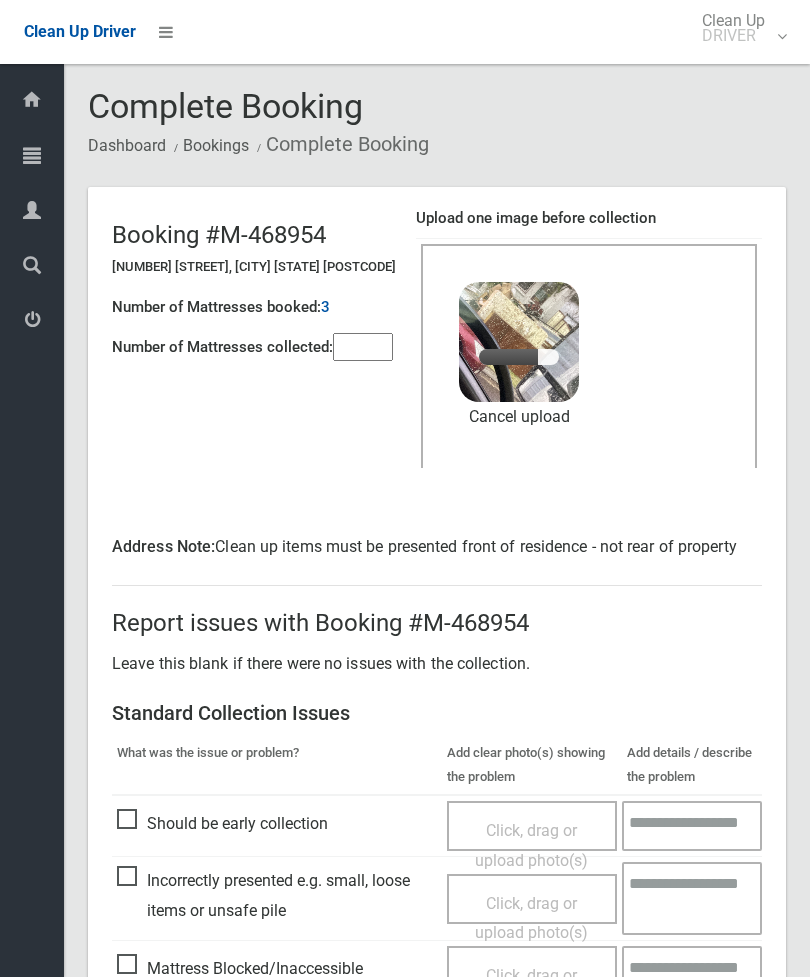 click at bounding box center [363, 347] 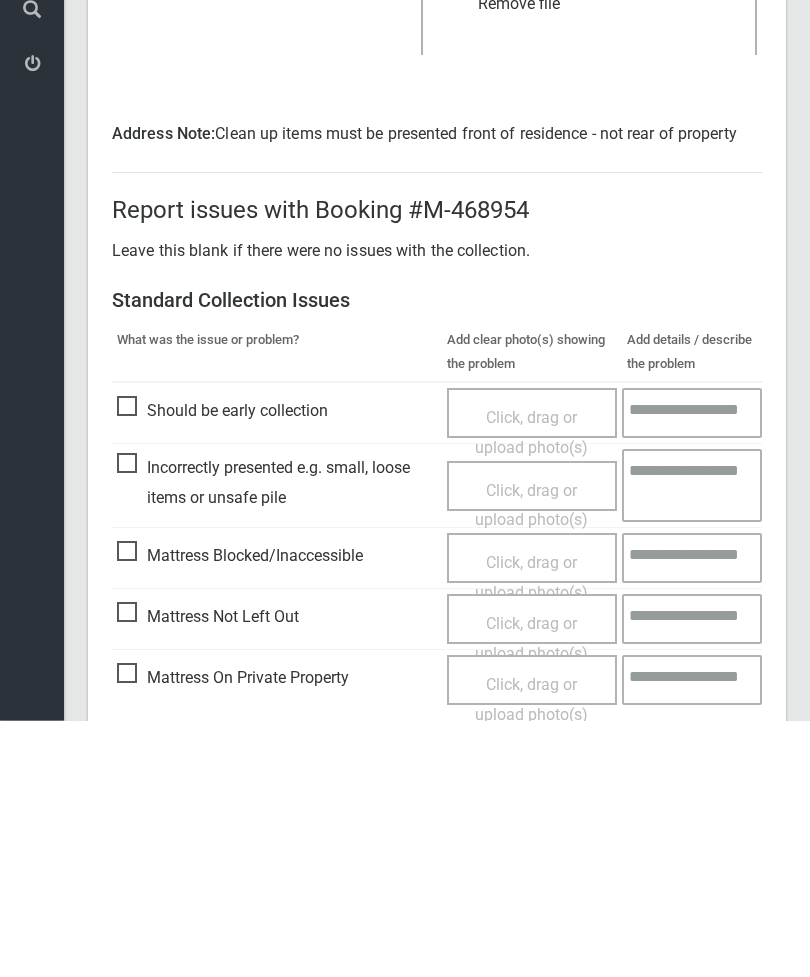 scroll, scrollTop: 303, scrollLeft: 0, axis: vertical 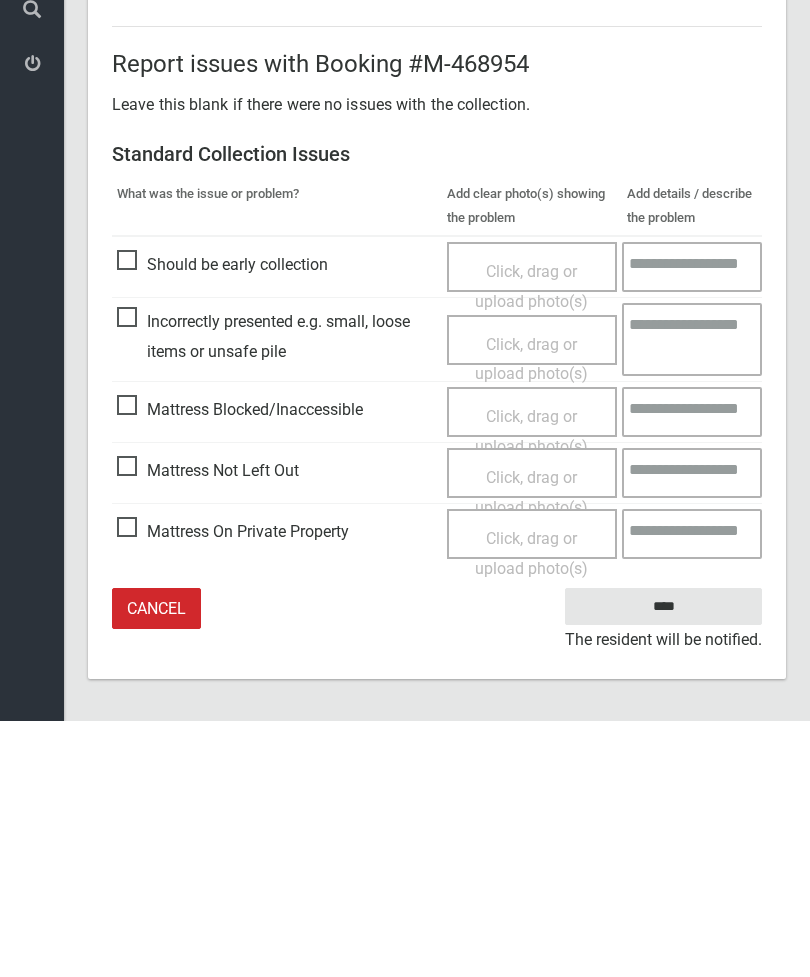 type on "*" 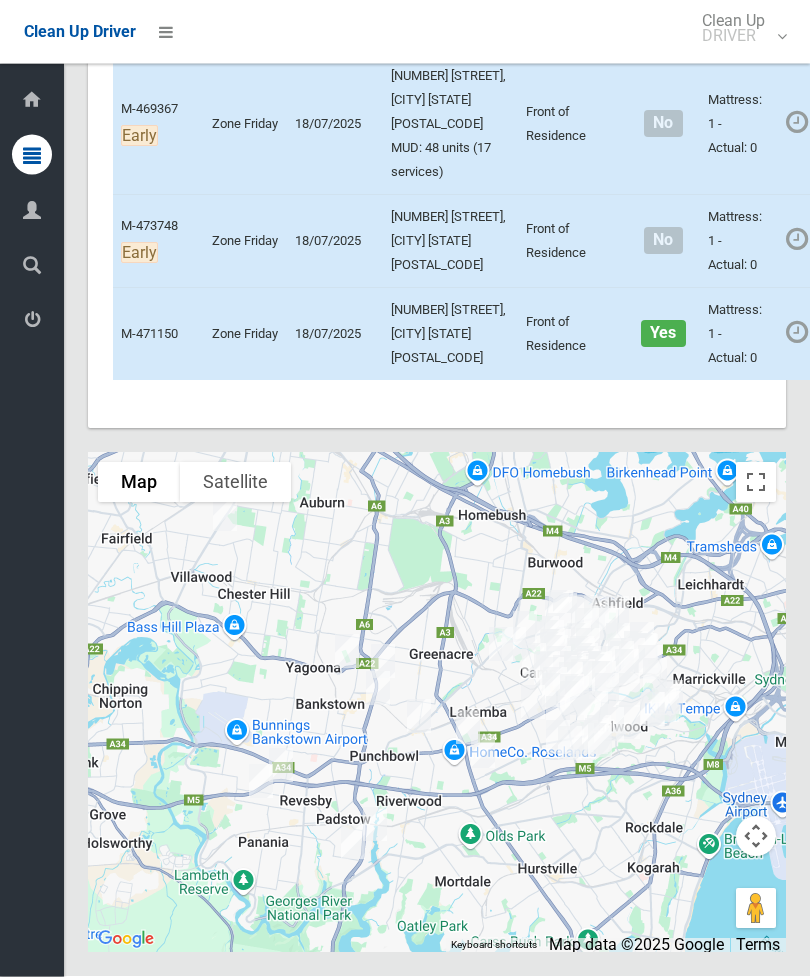 scroll, scrollTop: 13217, scrollLeft: 0, axis: vertical 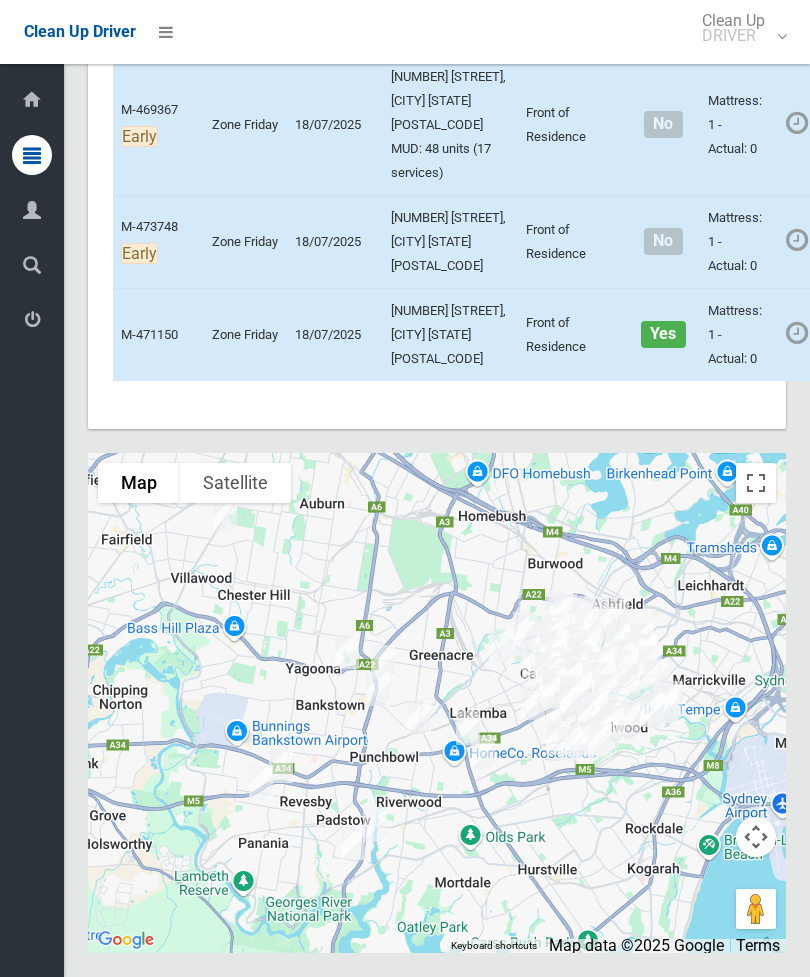 click on "Actions" at bounding box center [880, 334] 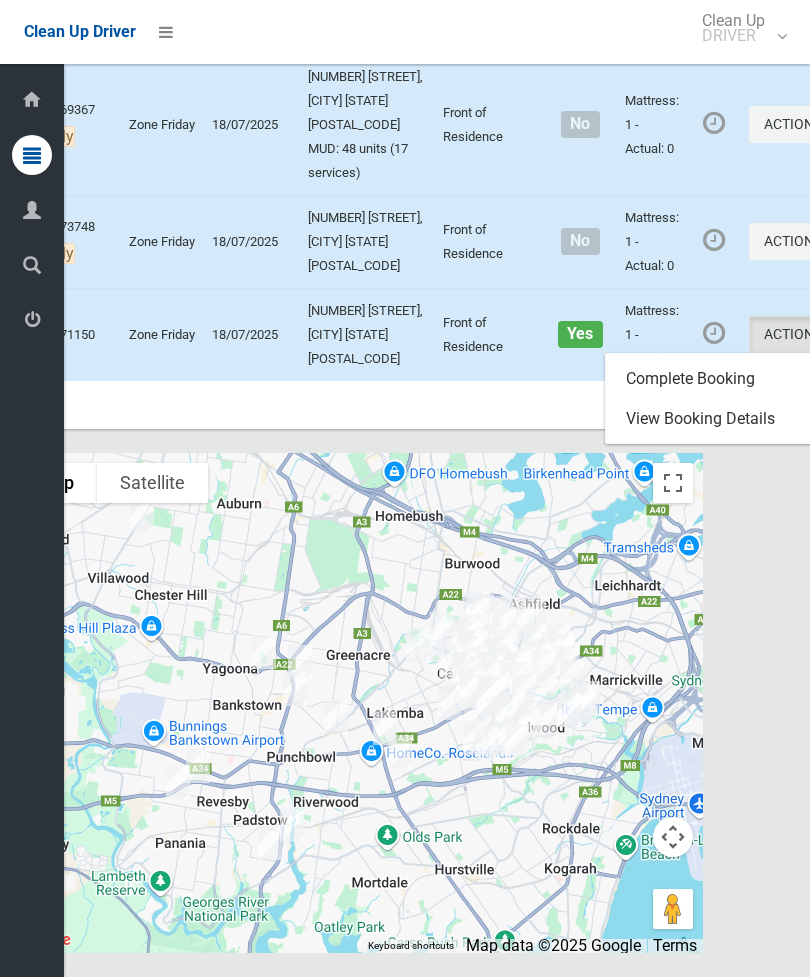 click on "Complete Booking" at bounding box center (725, 379) 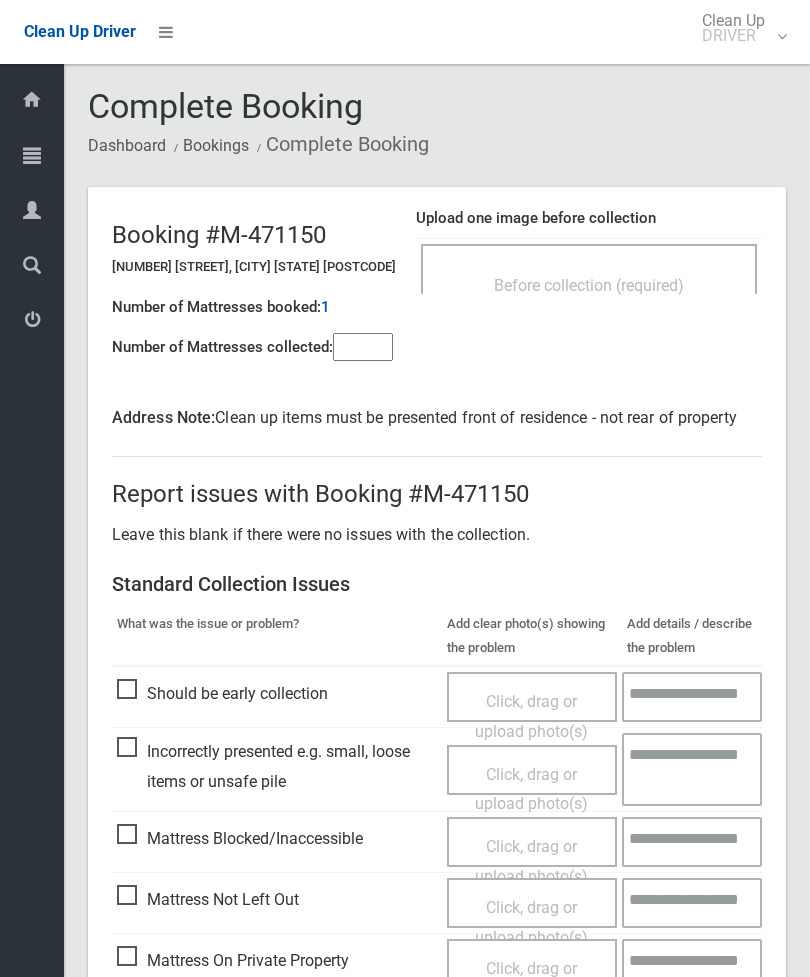 scroll, scrollTop: 0, scrollLeft: 0, axis: both 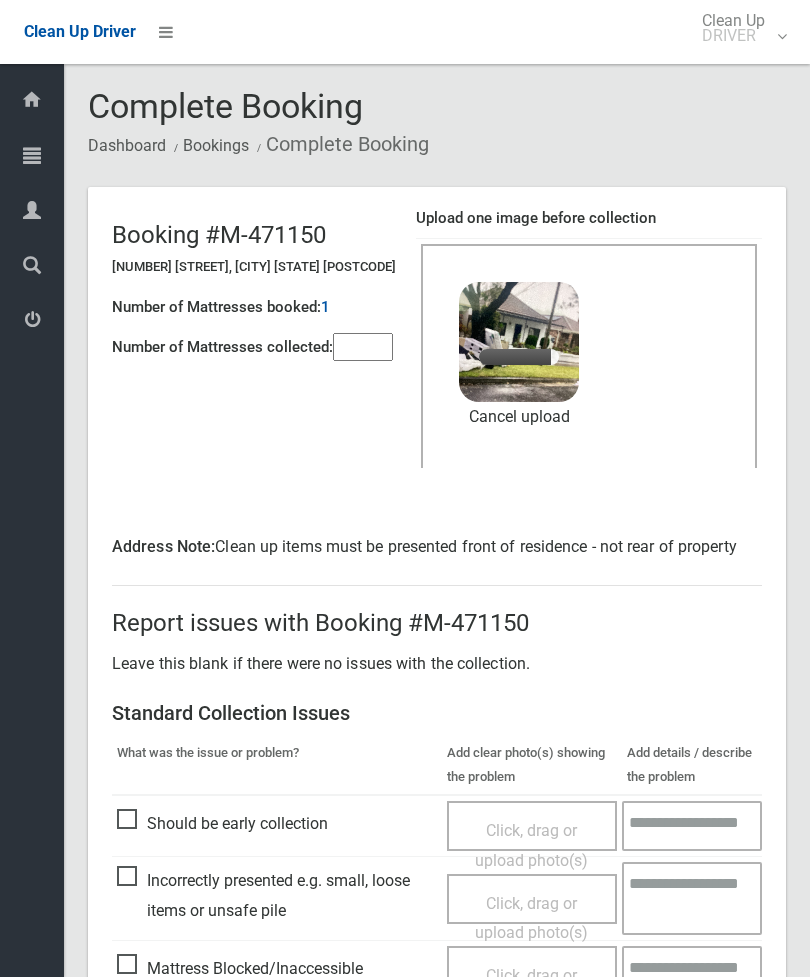 click at bounding box center [363, 347] 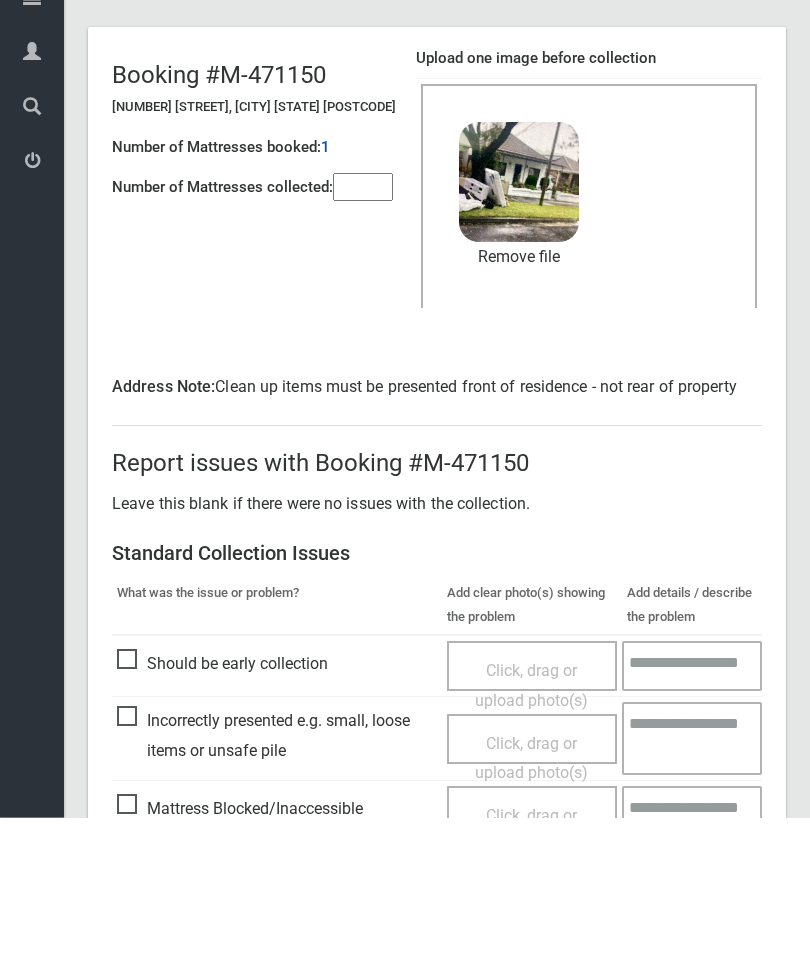 scroll, scrollTop: 303, scrollLeft: 0, axis: vertical 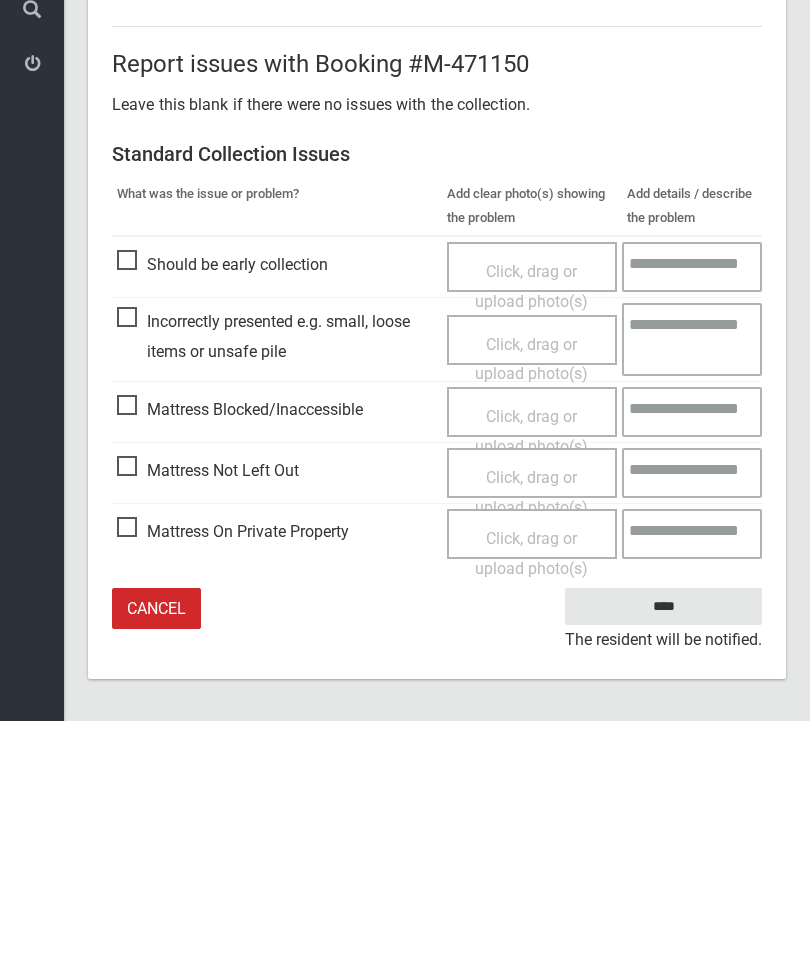 type on "*" 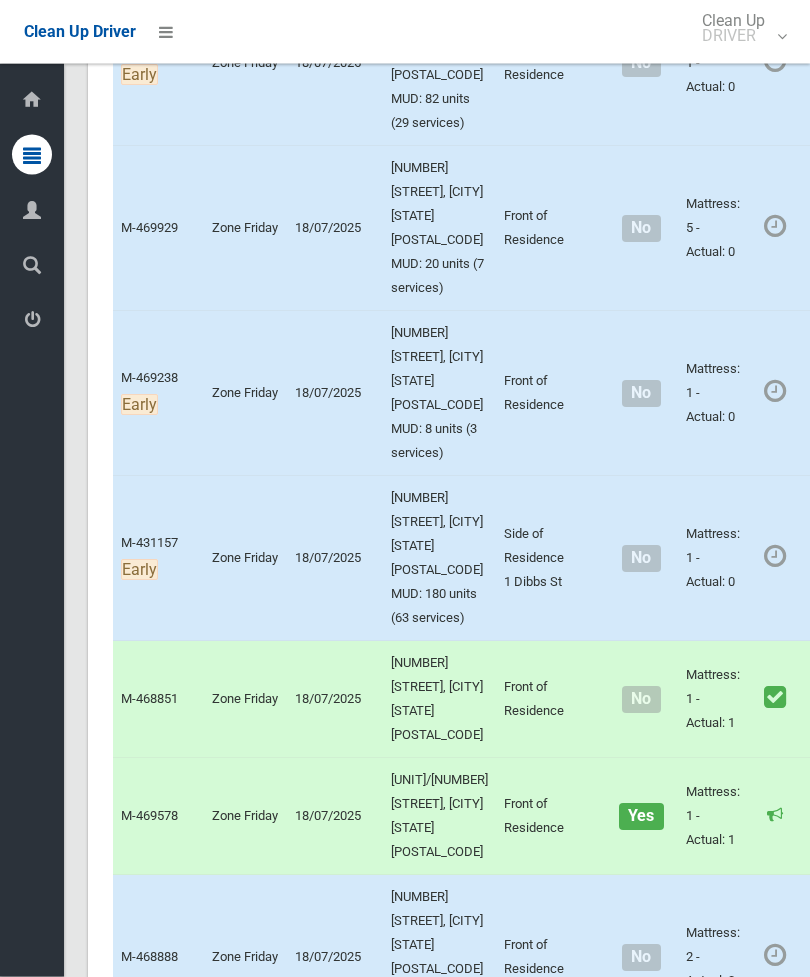 scroll, scrollTop: 11283, scrollLeft: 0, axis: vertical 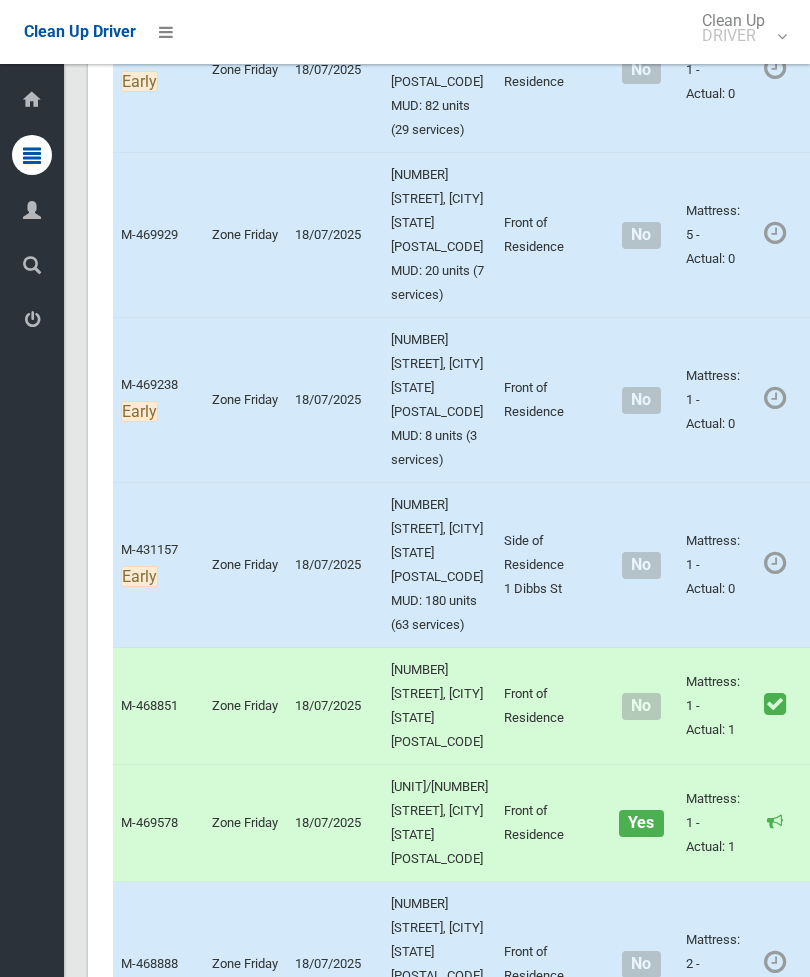 click on "Actions" at bounding box center (858, 235) 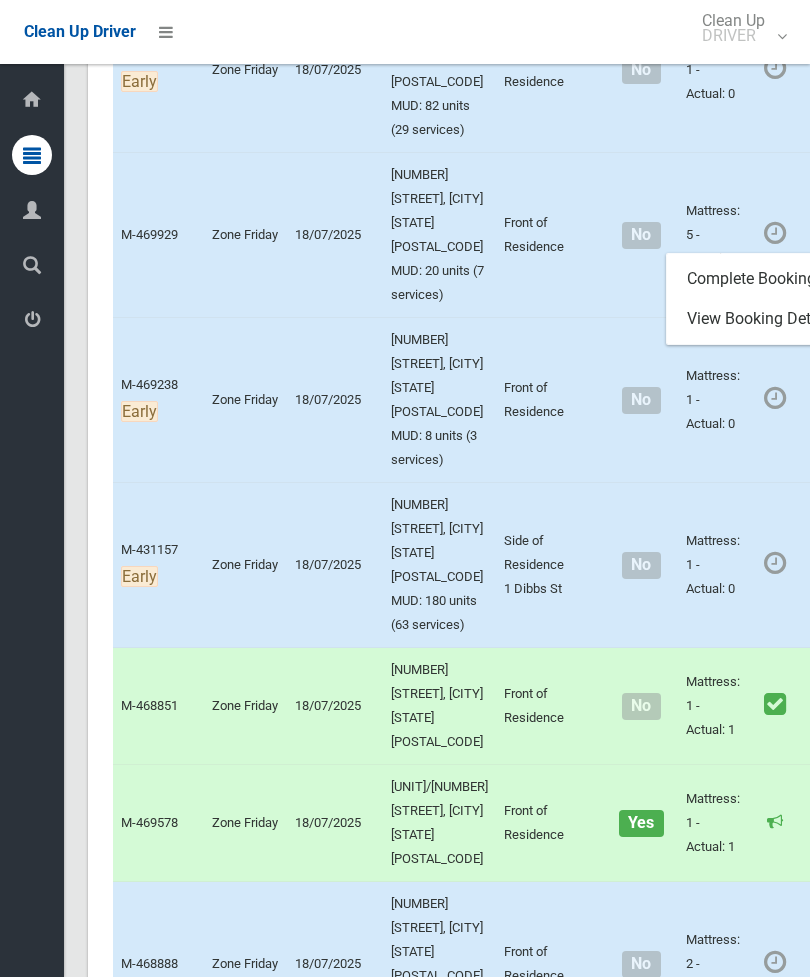 scroll, scrollTop: 0, scrollLeft: 83, axis: horizontal 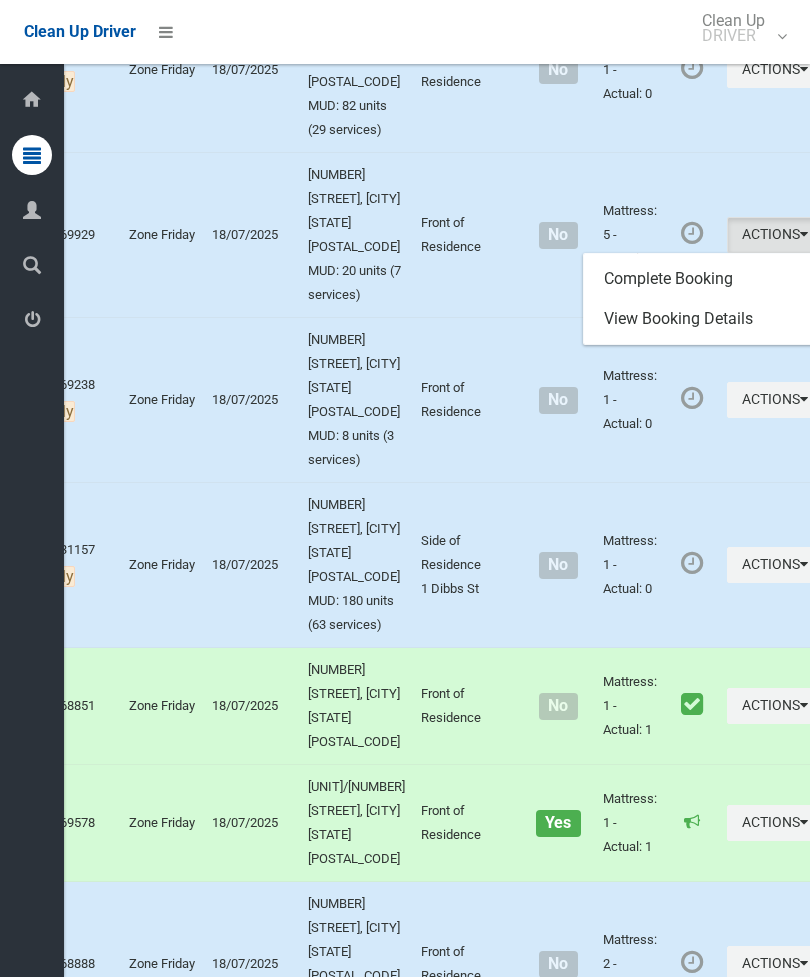 click on "Complete Booking" at bounding box center [703, 279] 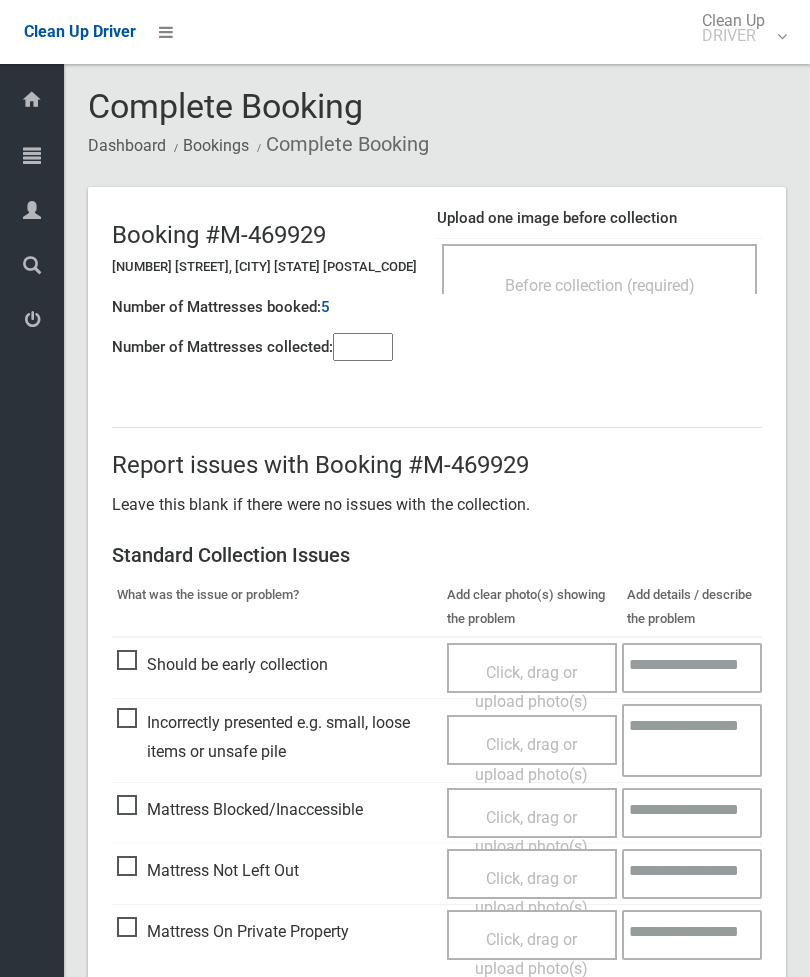 scroll, scrollTop: 0, scrollLeft: 0, axis: both 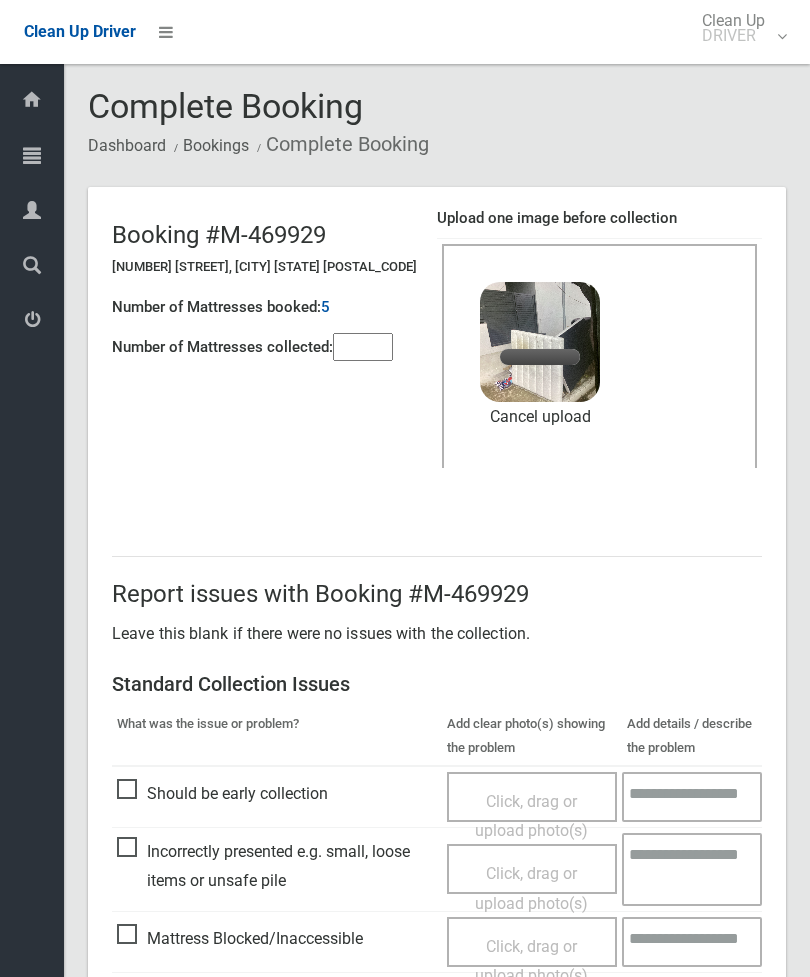 click at bounding box center (363, 347) 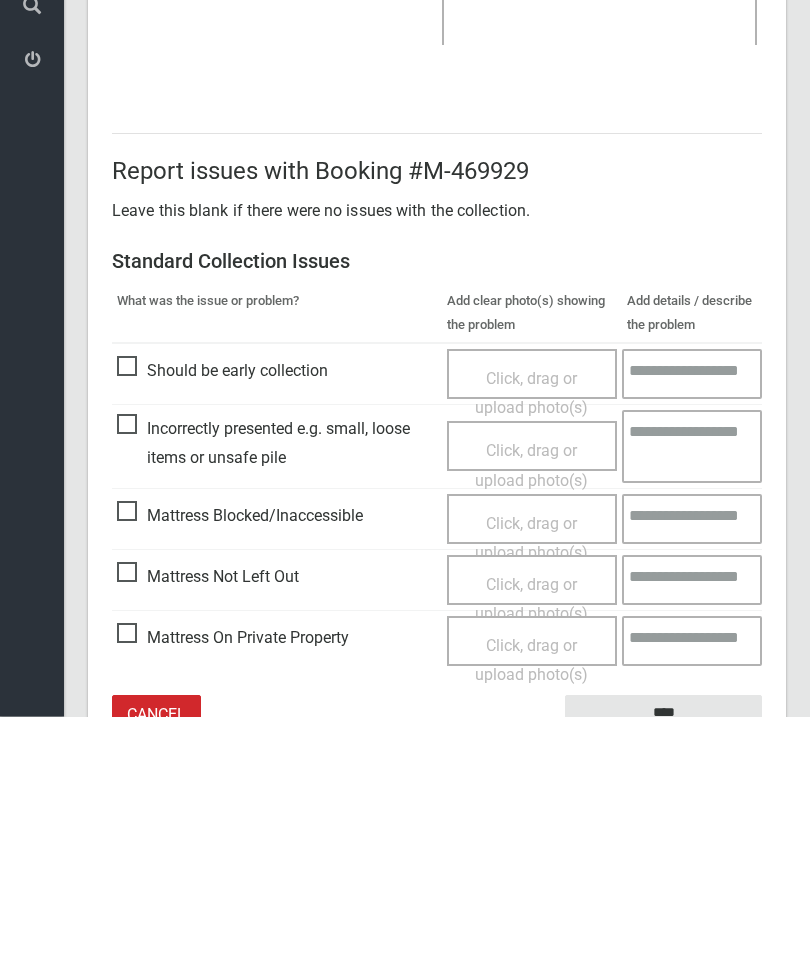 scroll, scrollTop: 274, scrollLeft: 0, axis: vertical 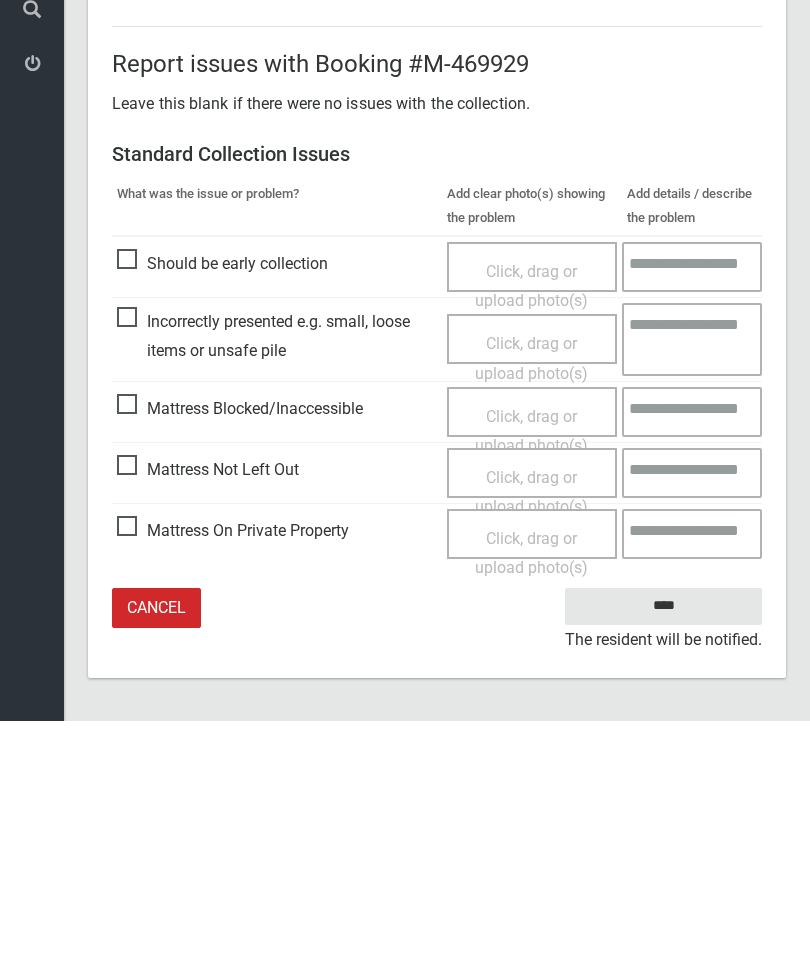 type on "*" 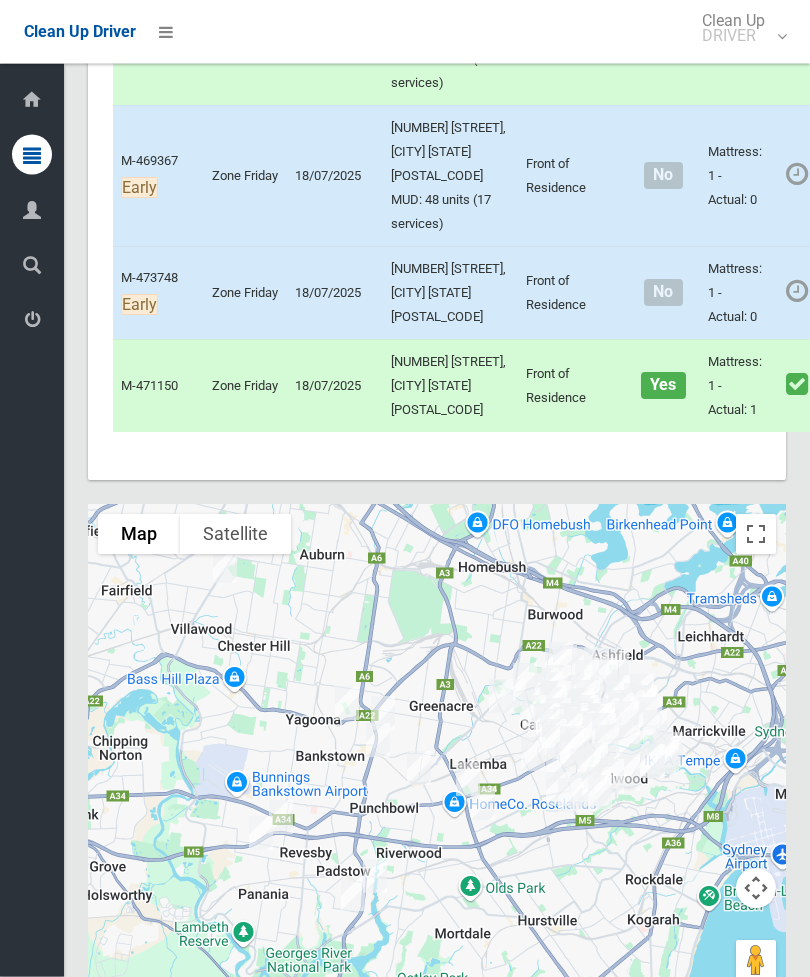 scroll, scrollTop: 11551, scrollLeft: 0, axis: vertical 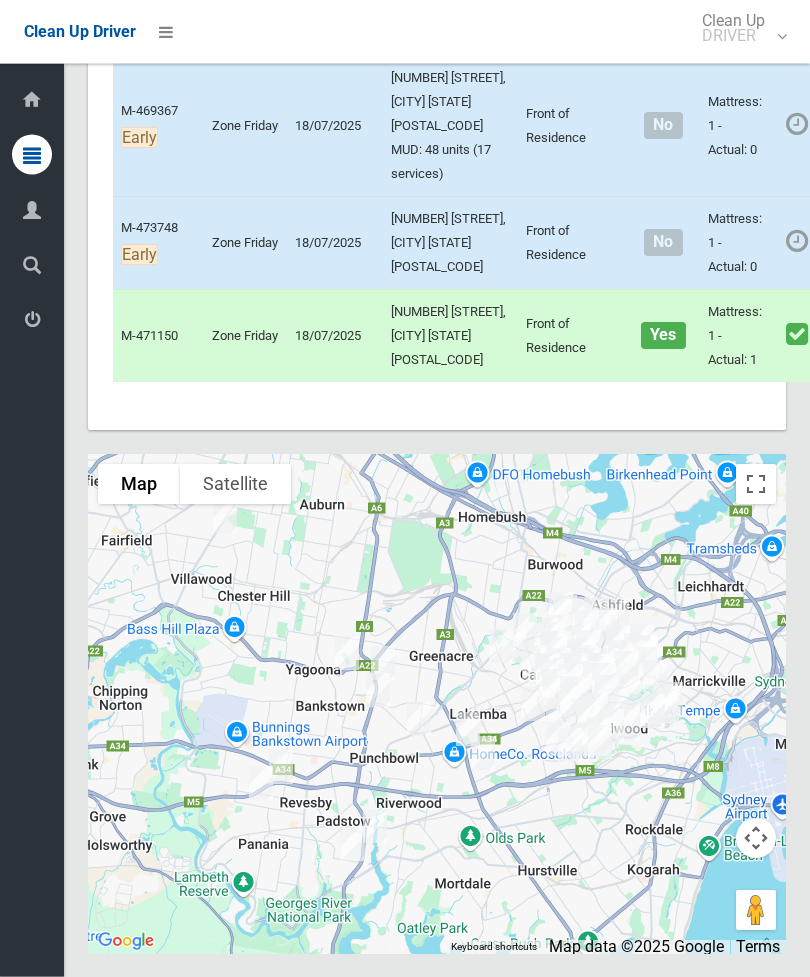 click on "Actions" at bounding box center [880, -1307] 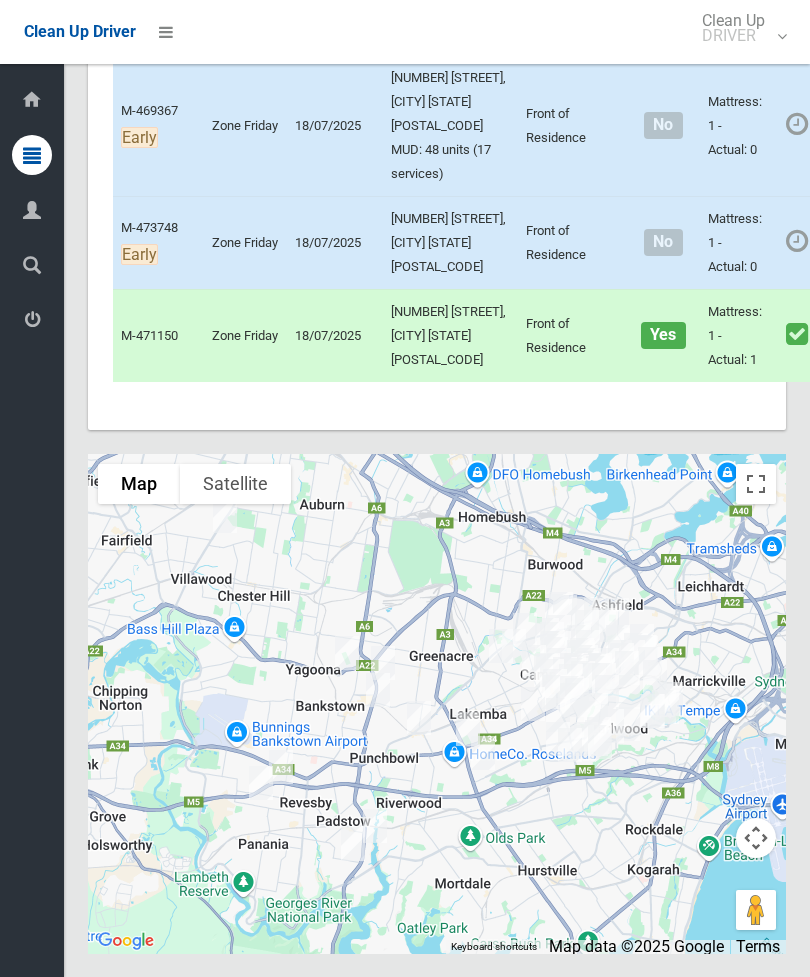 scroll, scrollTop: 0, scrollLeft: 83, axis: horizontal 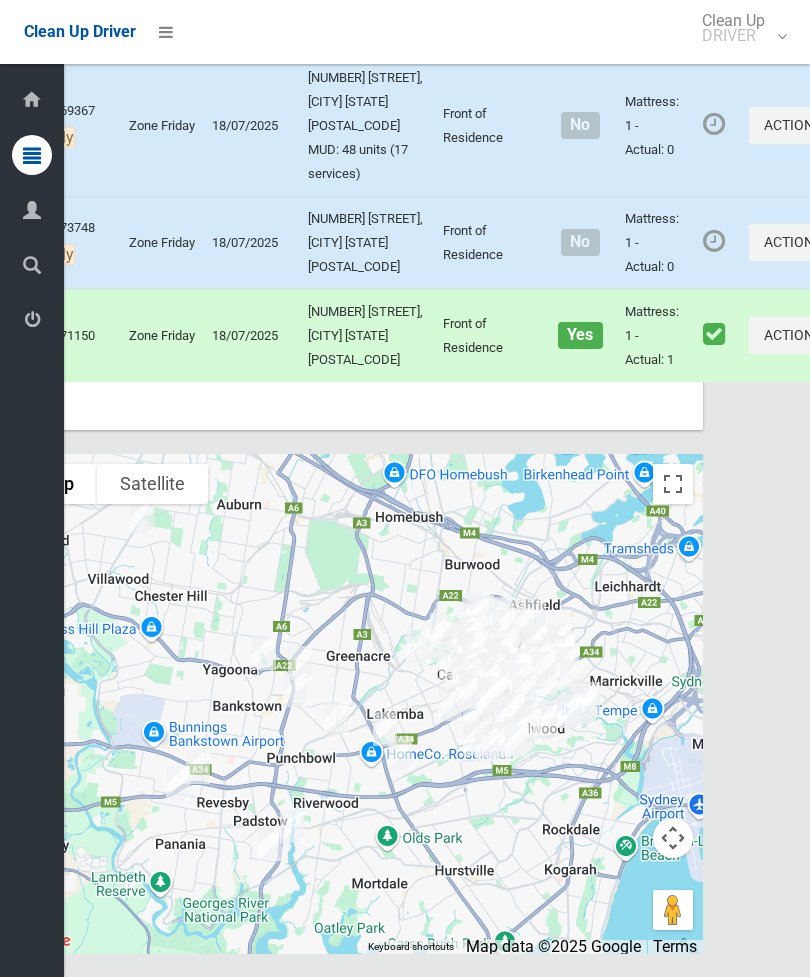 click on "Complete Booking" at bounding box center [725, -1263] 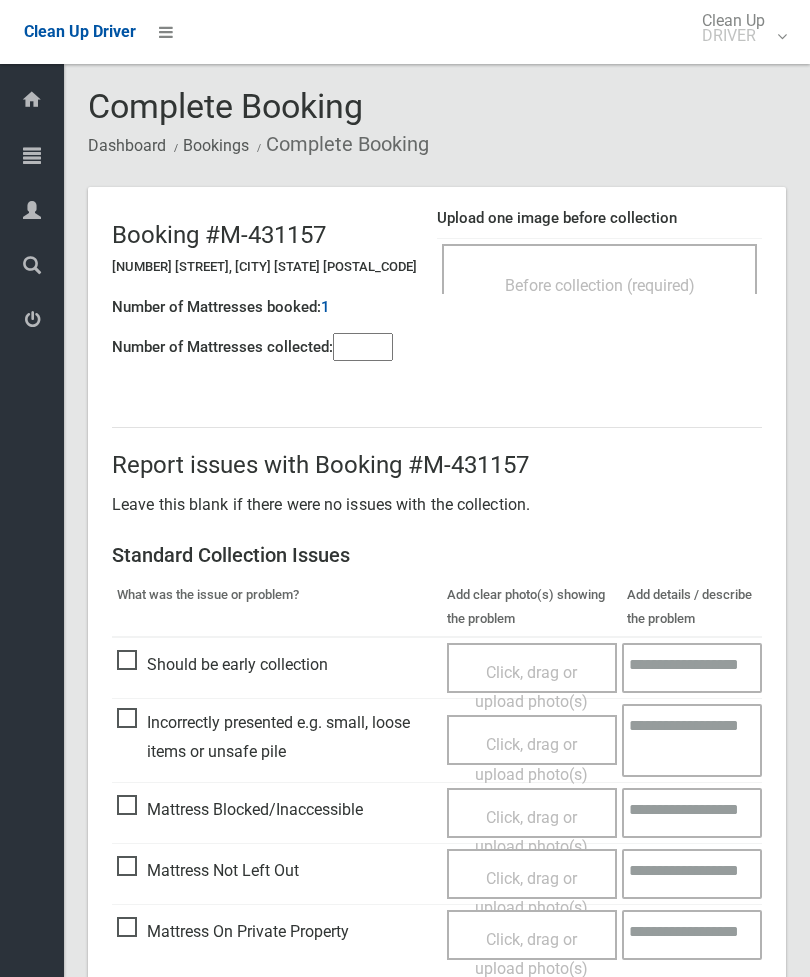 scroll, scrollTop: 0, scrollLeft: 0, axis: both 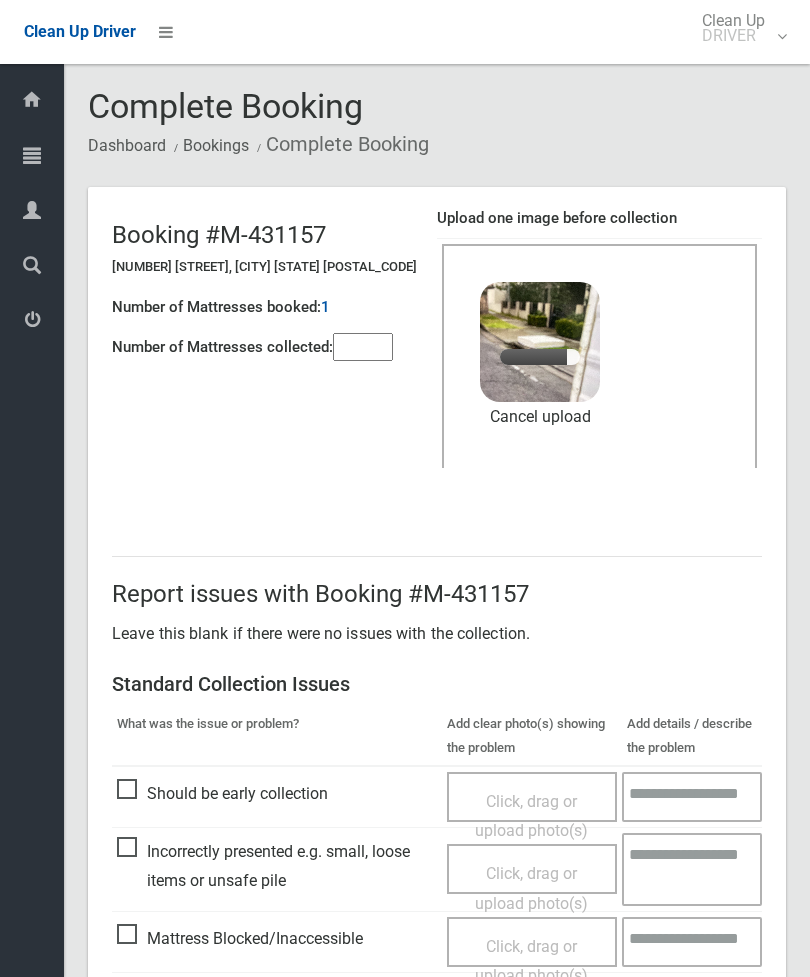 click at bounding box center (363, 347) 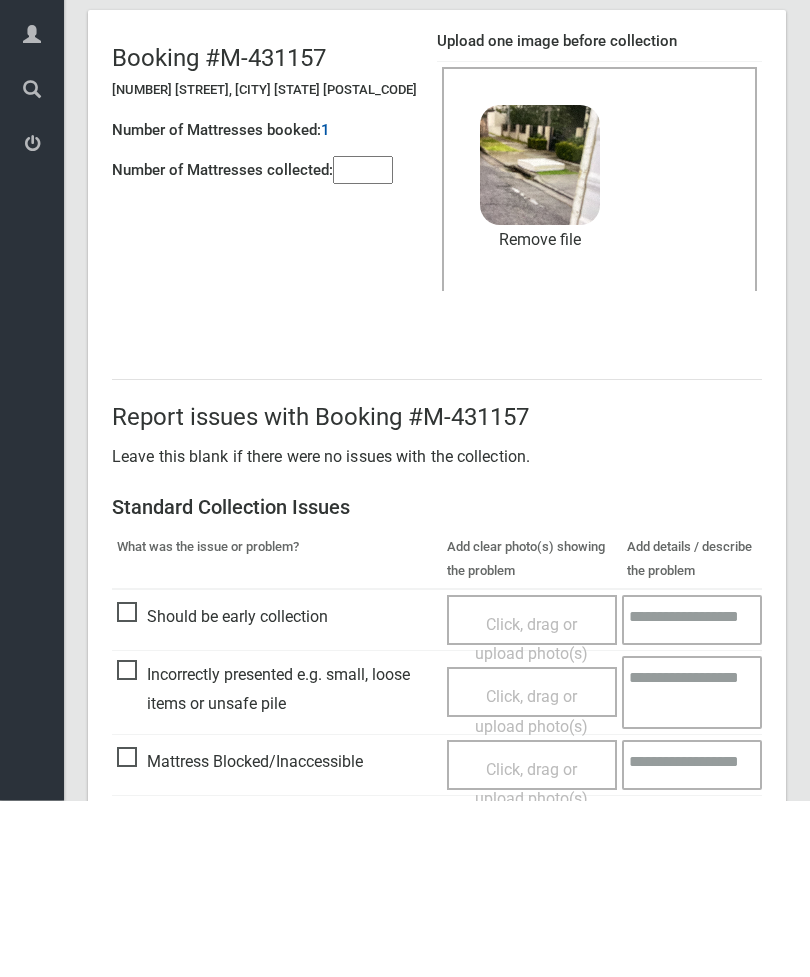 scroll, scrollTop: 274, scrollLeft: 0, axis: vertical 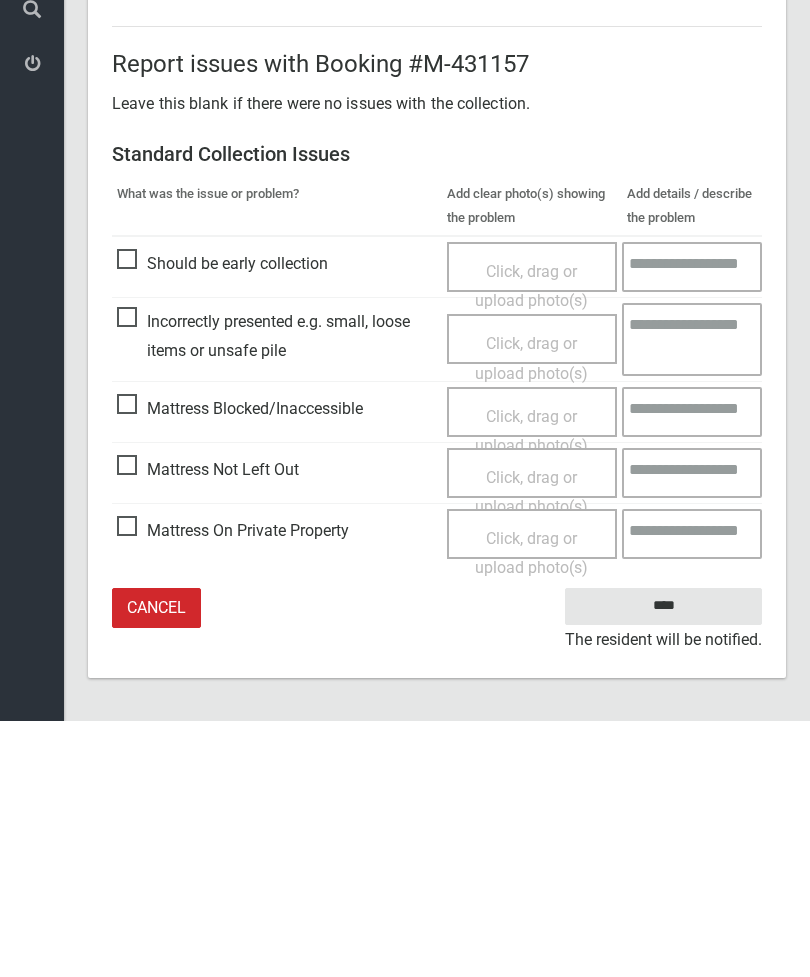 type on "*" 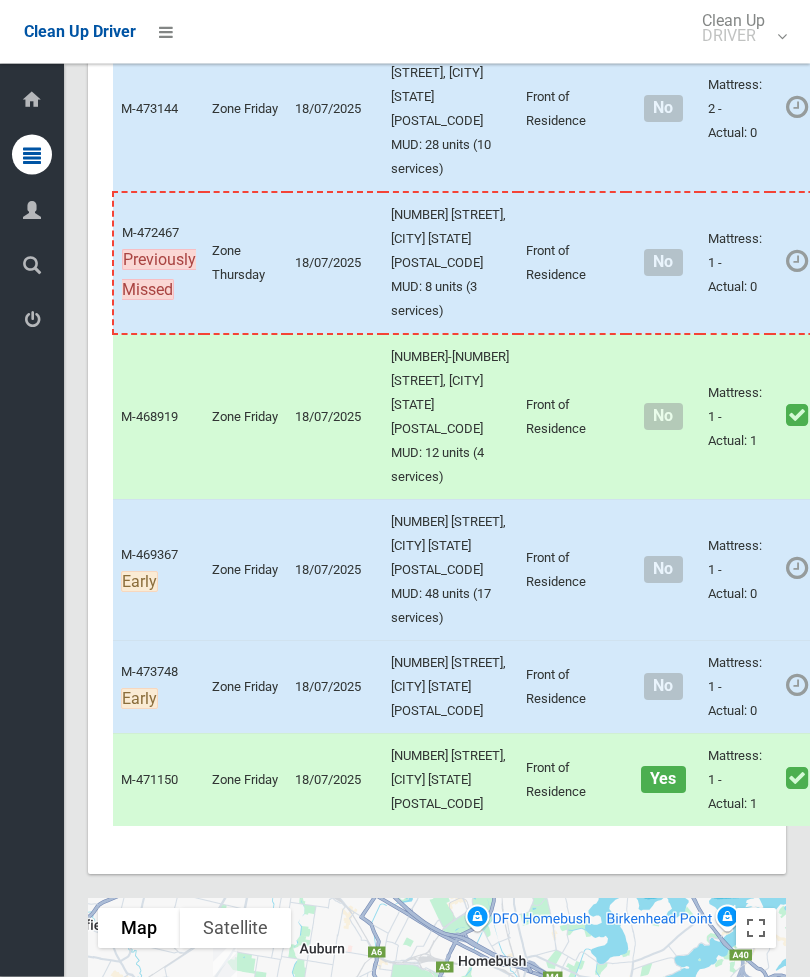 scroll, scrollTop: 11108, scrollLeft: 0, axis: vertical 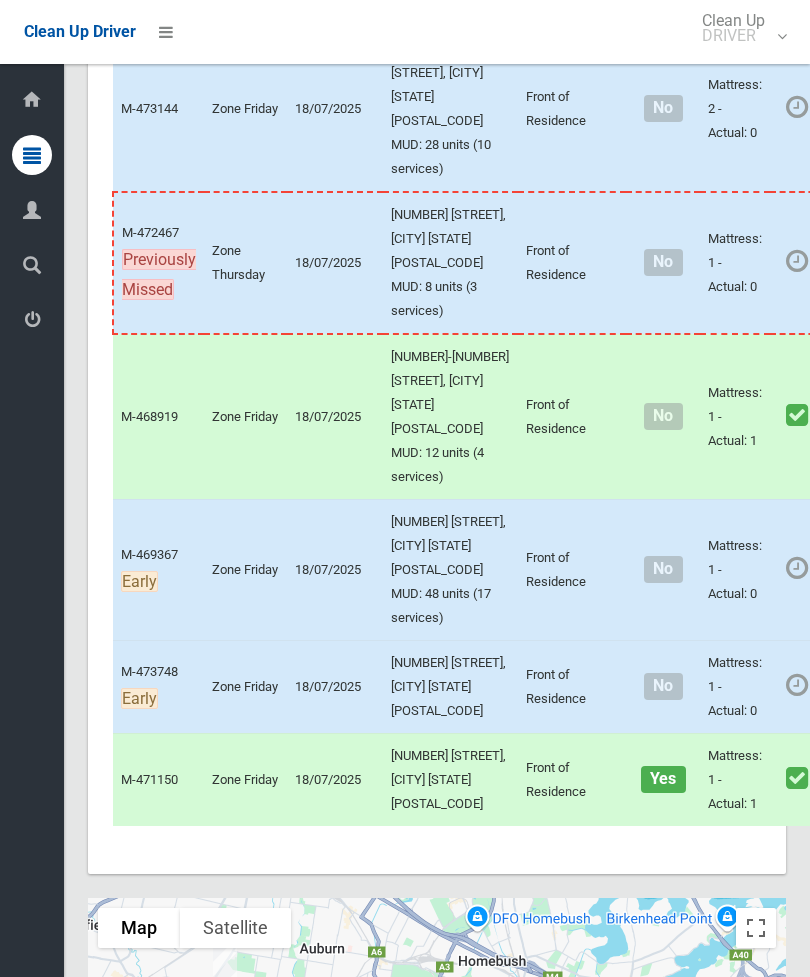 click on "Actions" at bounding box center (880, -1287) 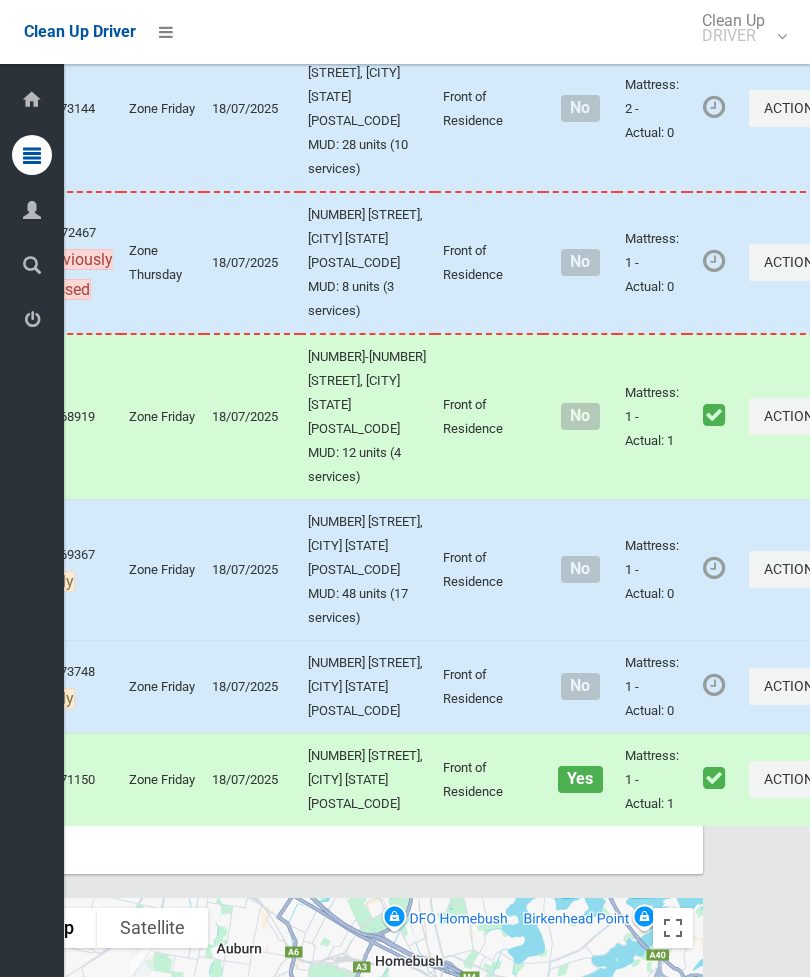 click on "Complete Booking" at bounding box center [725, -1242] 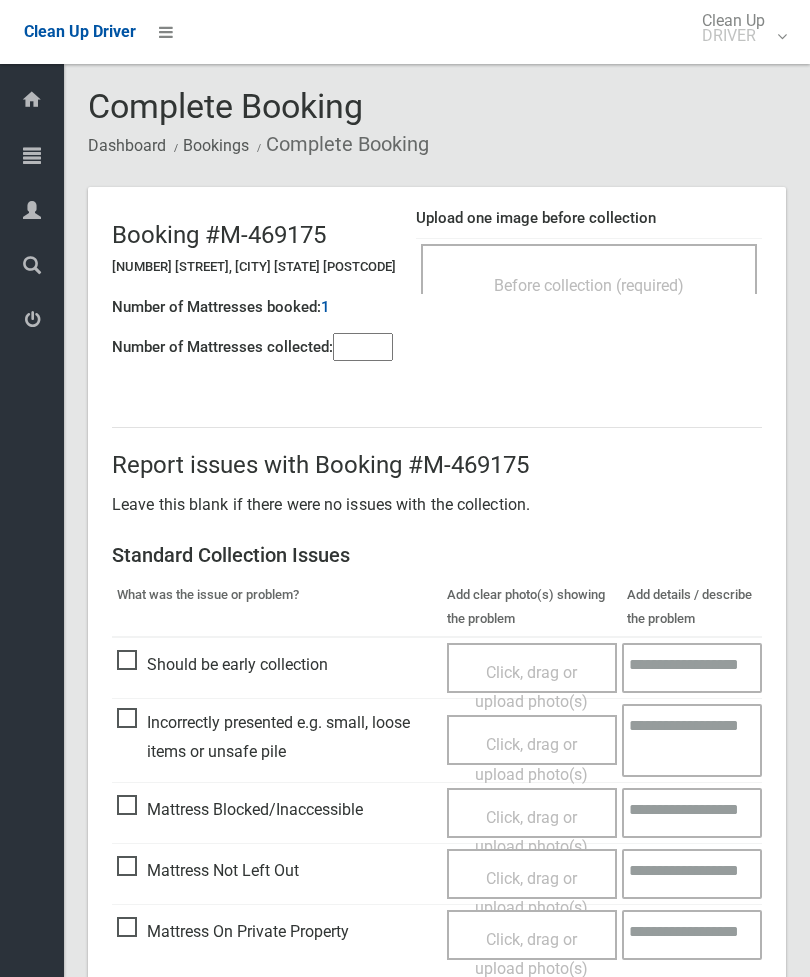 scroll, scrollTop: 0, scrollLeft: 0, axis: both 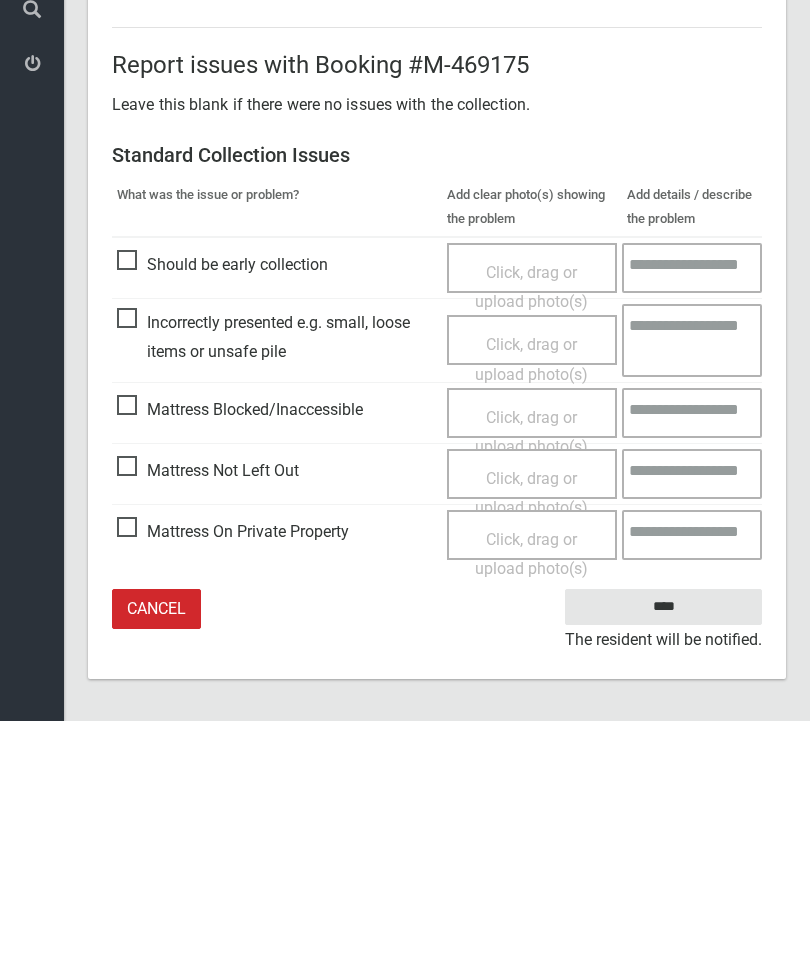 type on "*" 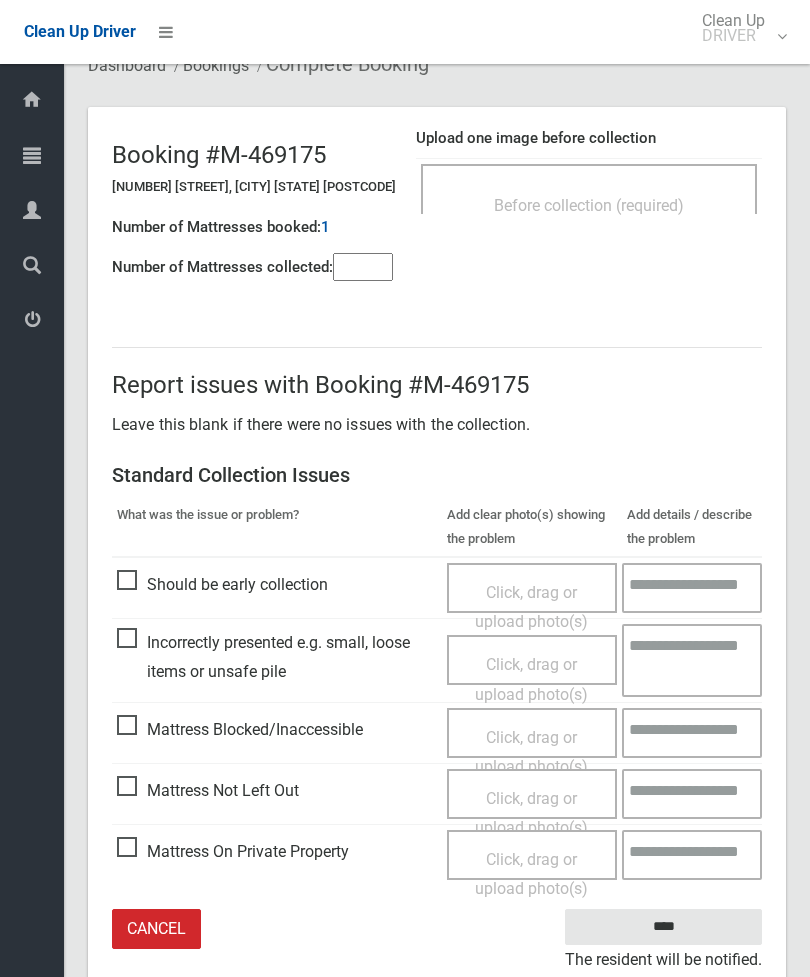 click on "Click, drag or upload photo(s)" at bounding box center (531, 813) 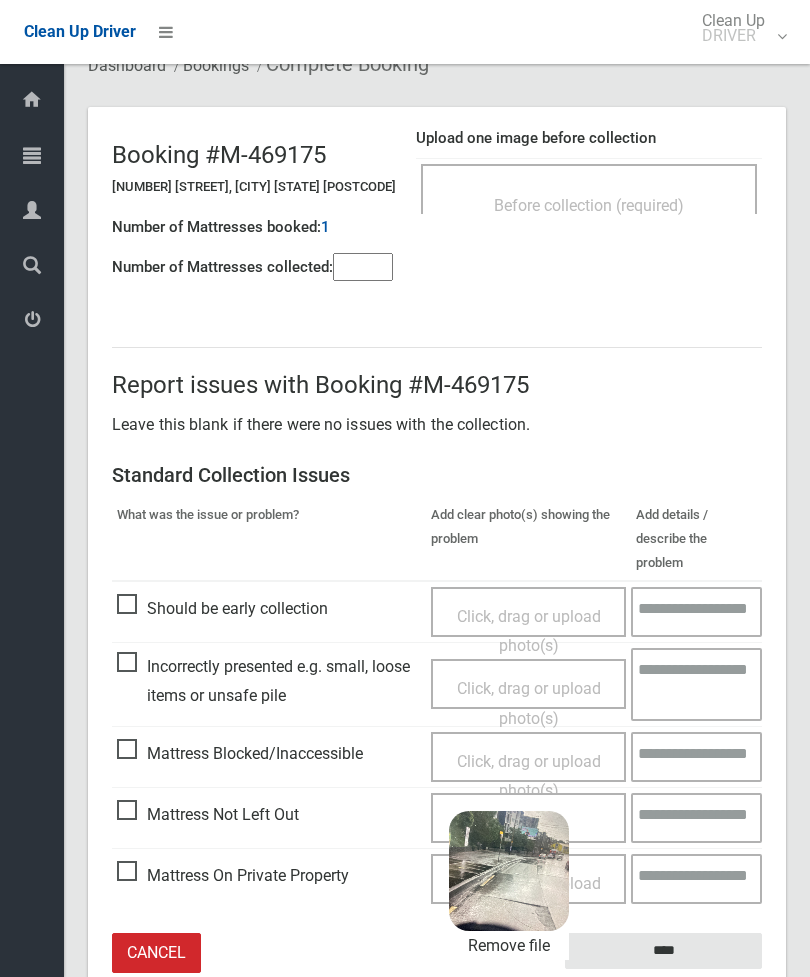 click on "****" at bounding box center [663, 951] 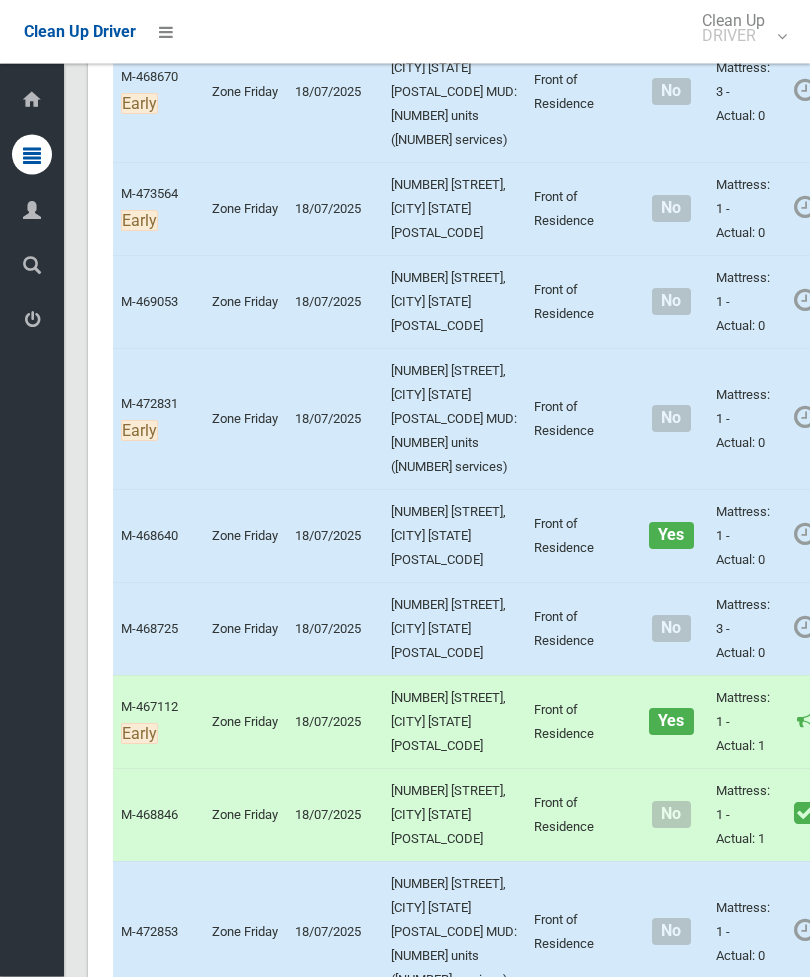 scroll, scrollTop: 8319, scrollLeft: 0, axis: vertical 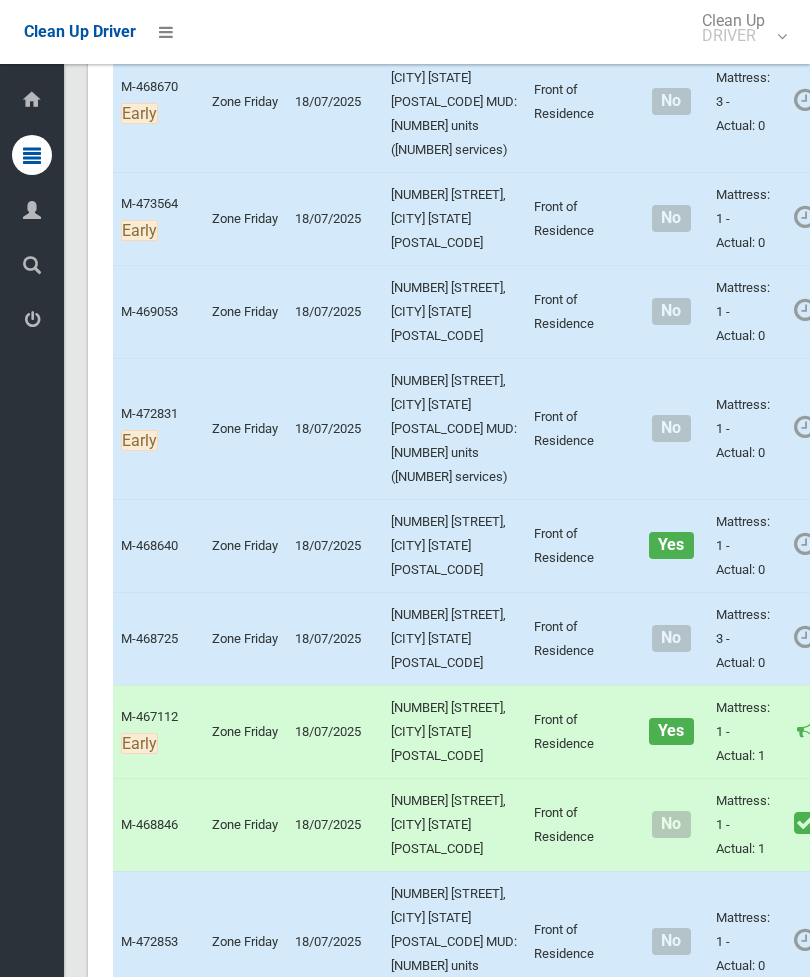 click on "Actions" at bounding box center [888, -751] 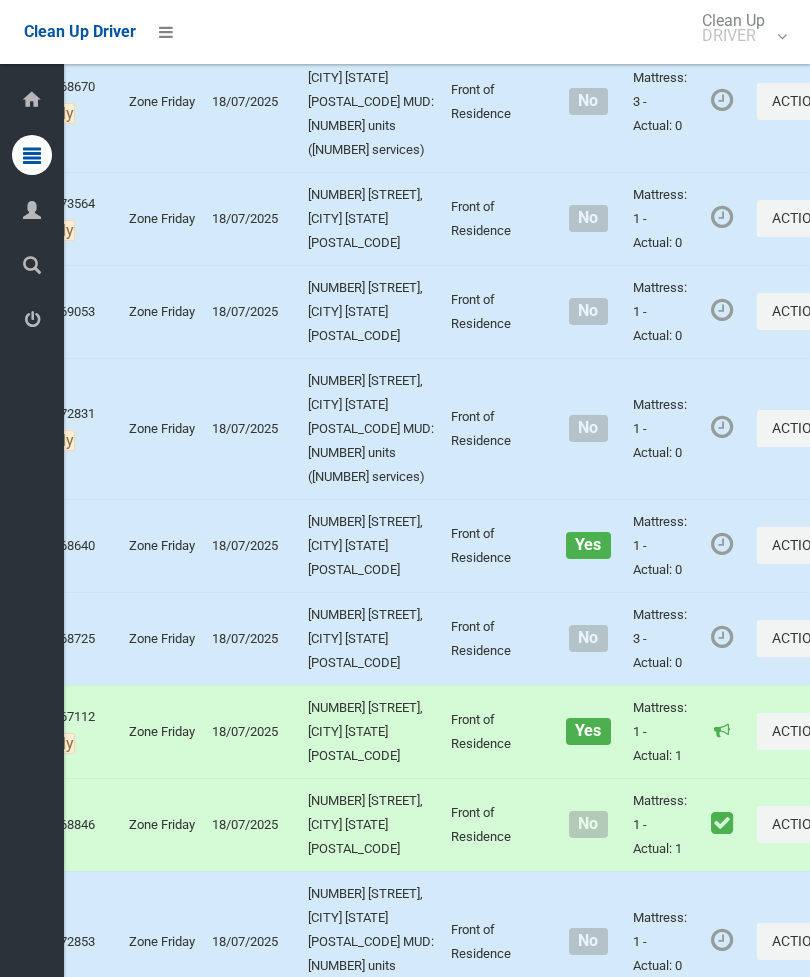 click on "Complete Booking" at bounding box center [733, -706] 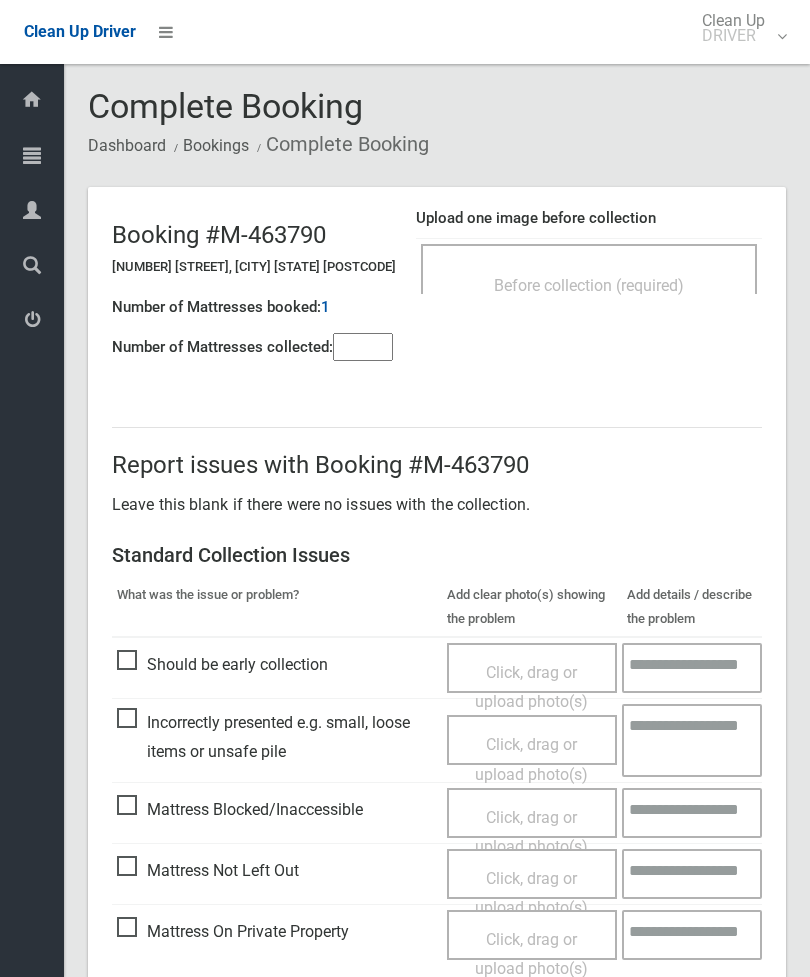 scroll, scrollTop: 0, scrollLeft: 0, axis: both 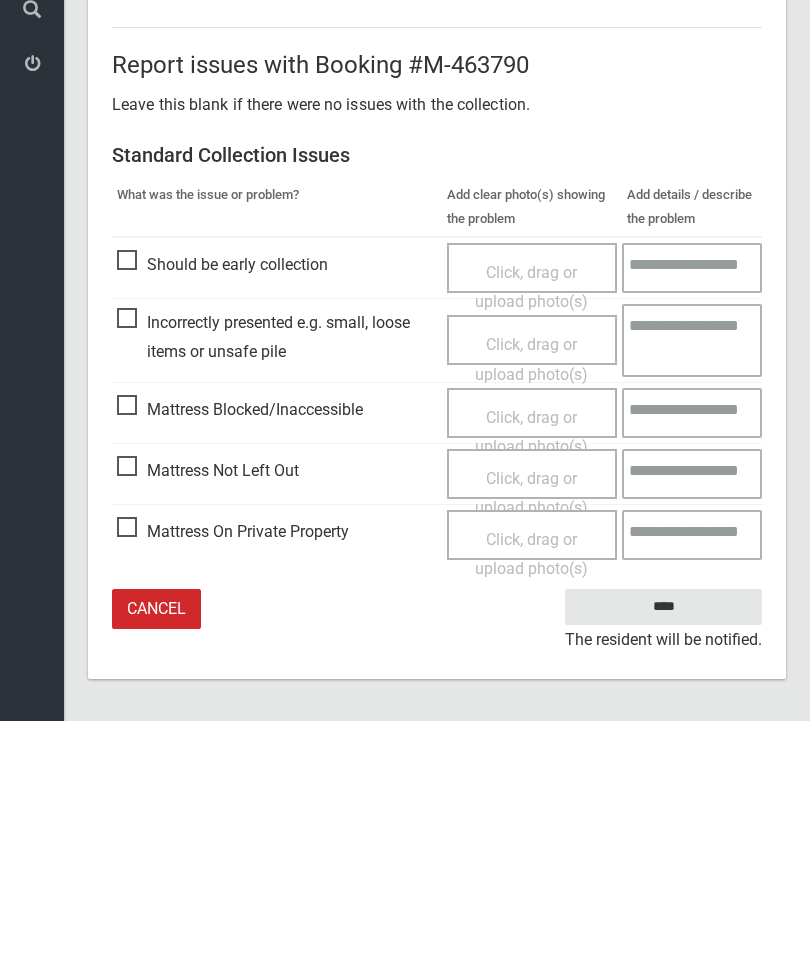 type on "*" 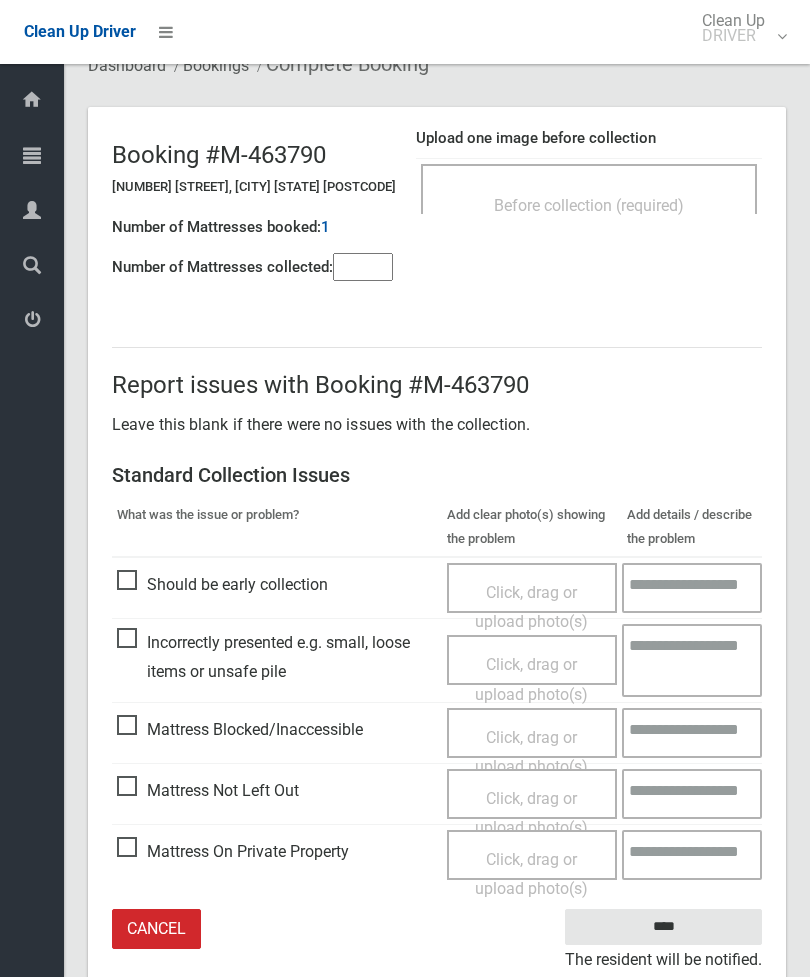 click on "Click, drag or upload photo(s)" at bounding box center (531, 813) 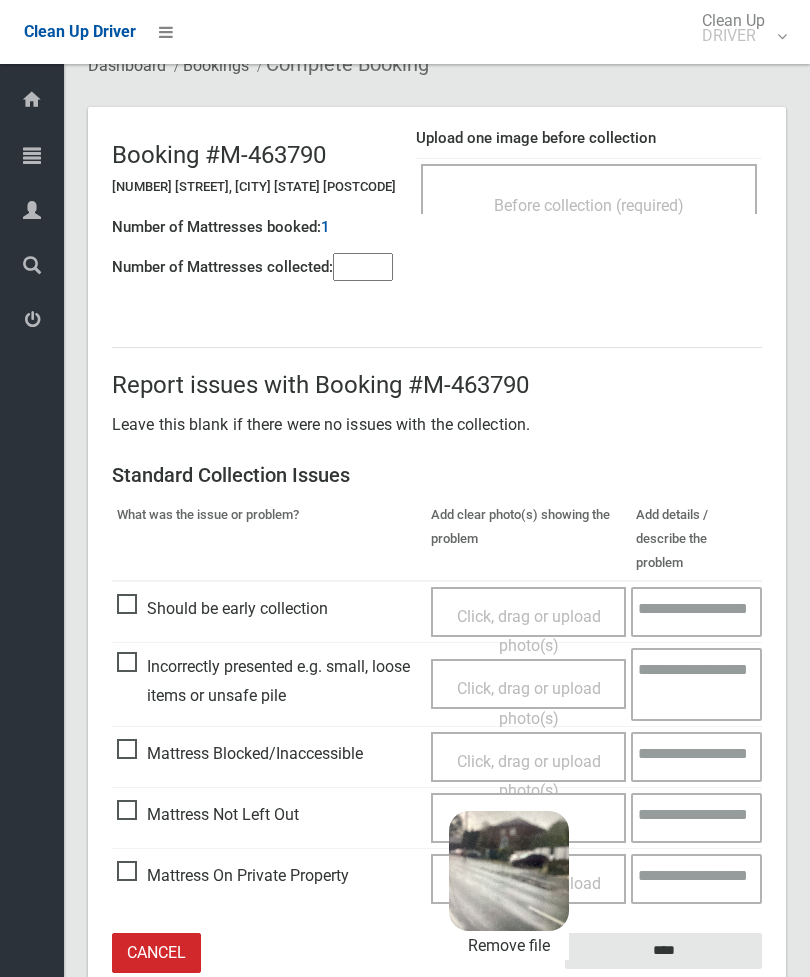 click on "****" at bounding box center (663, 951) 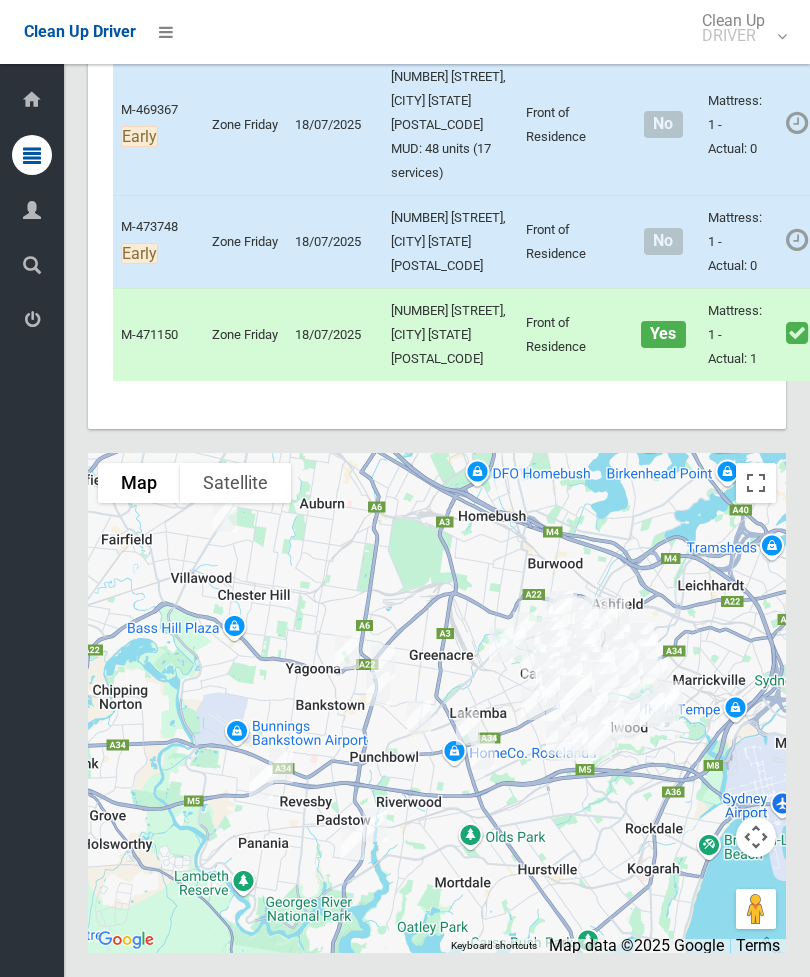scroll, scrollTop: 12961, scrollLeft: 0, axis: vertical 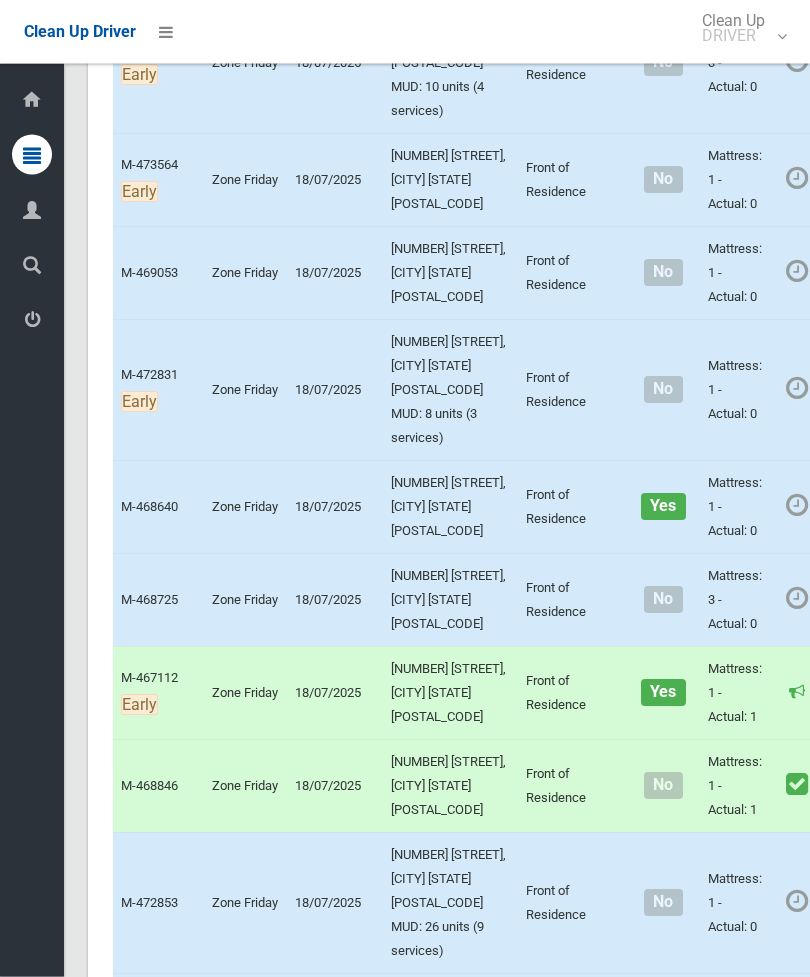 click on "Actions" at bounding box center (880, -684) 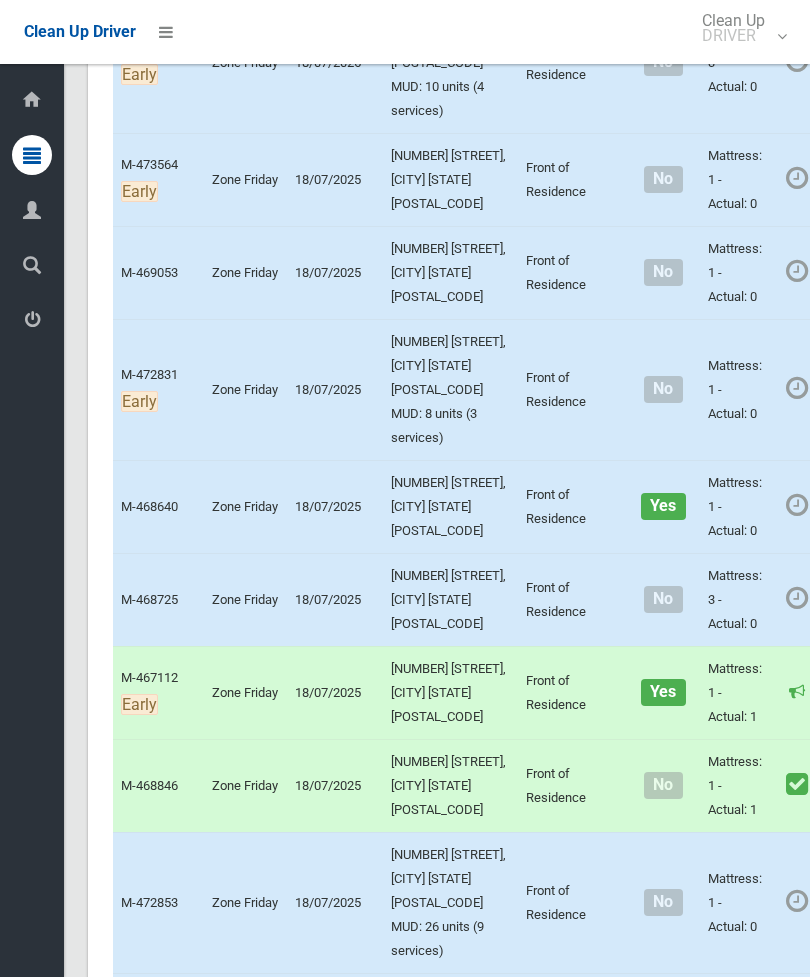 scroll, scrollTop: 0, scrollLeft: 83, axis: horizontal 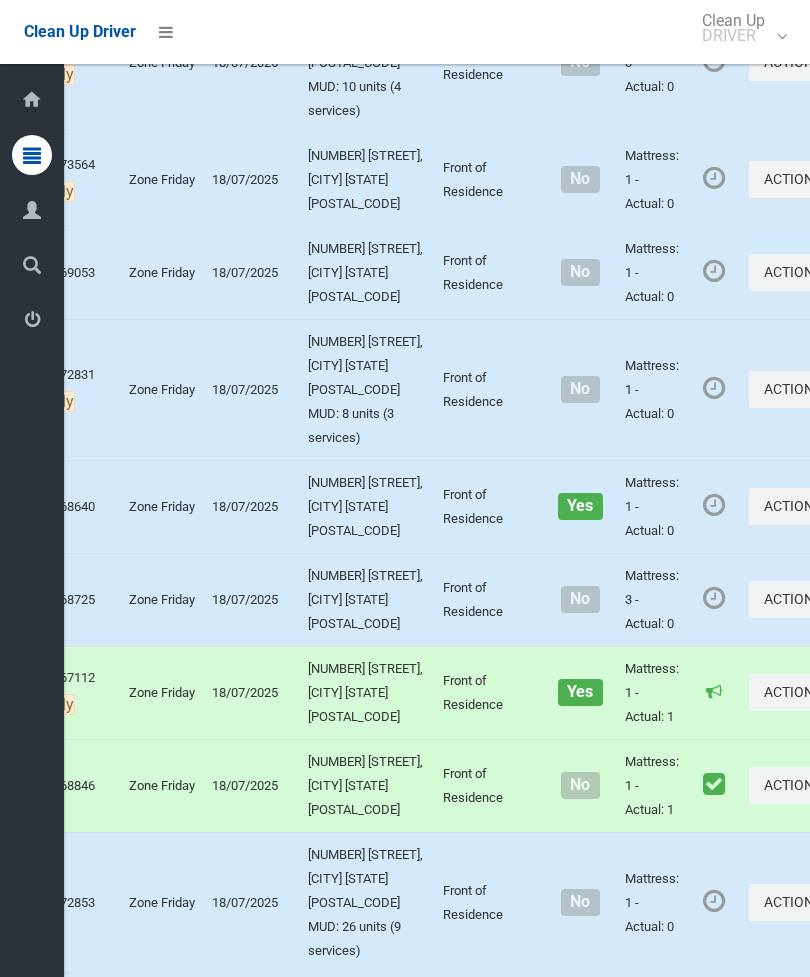 click on "Complete Booking" at bounding box center (725, -640) 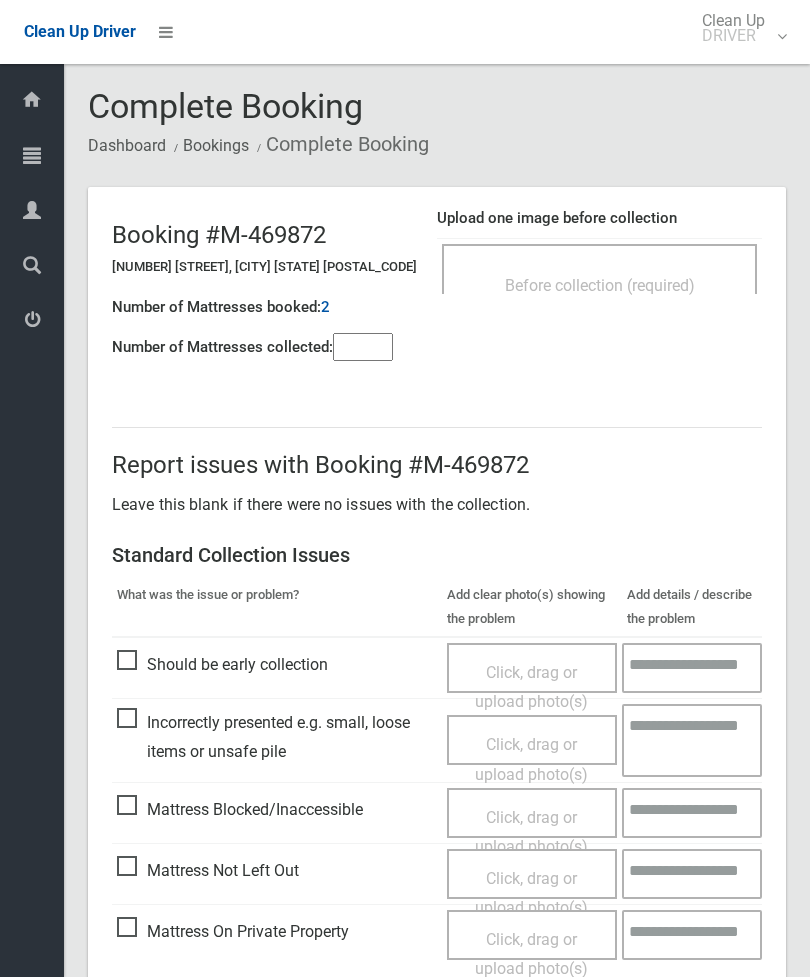 scroll, scrollTop: 0, scrollLeft: 0, axis: both 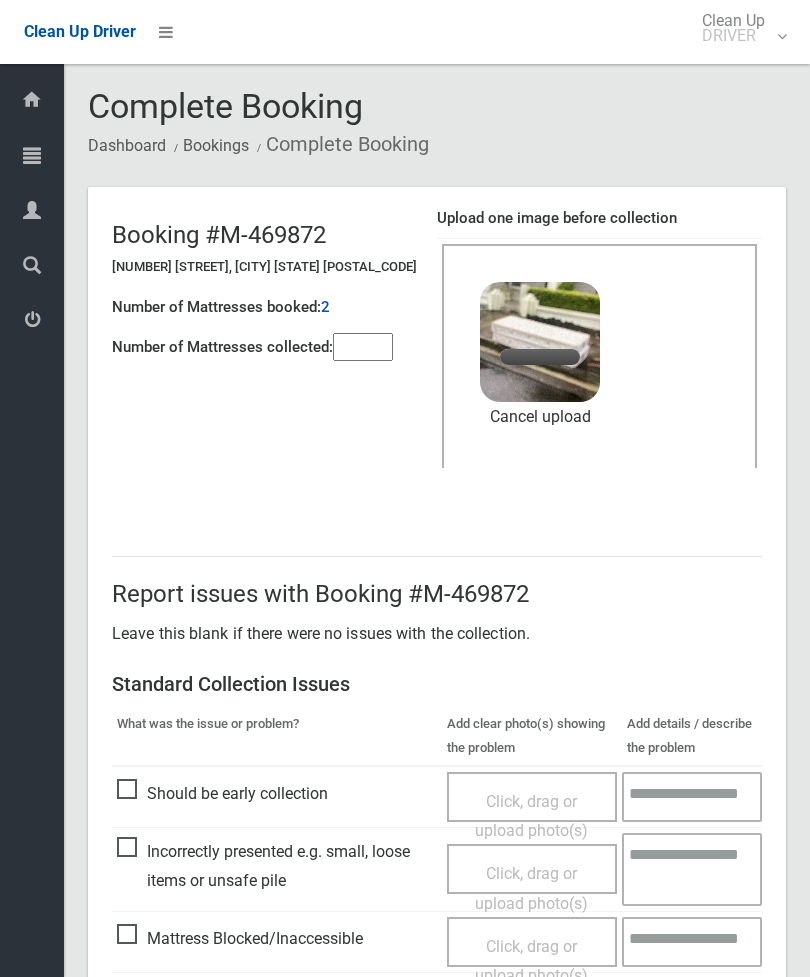 click at bounding box center (363, 347) 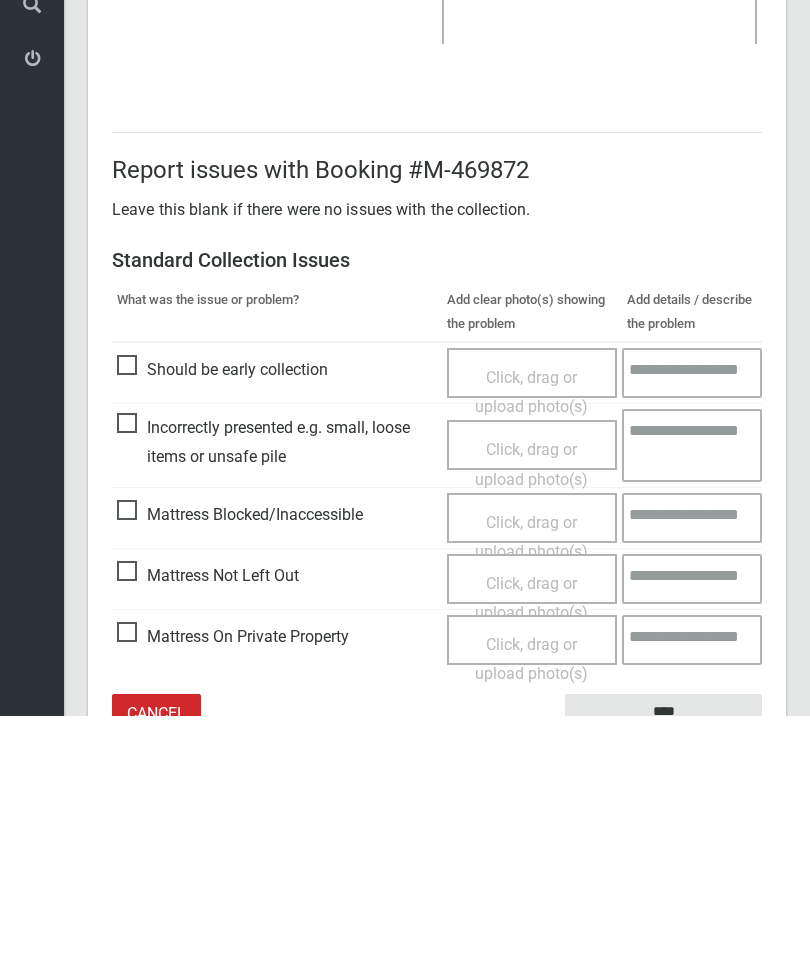 scroll, scrollTop: 274, scrollLeft: 0, axis: vertical 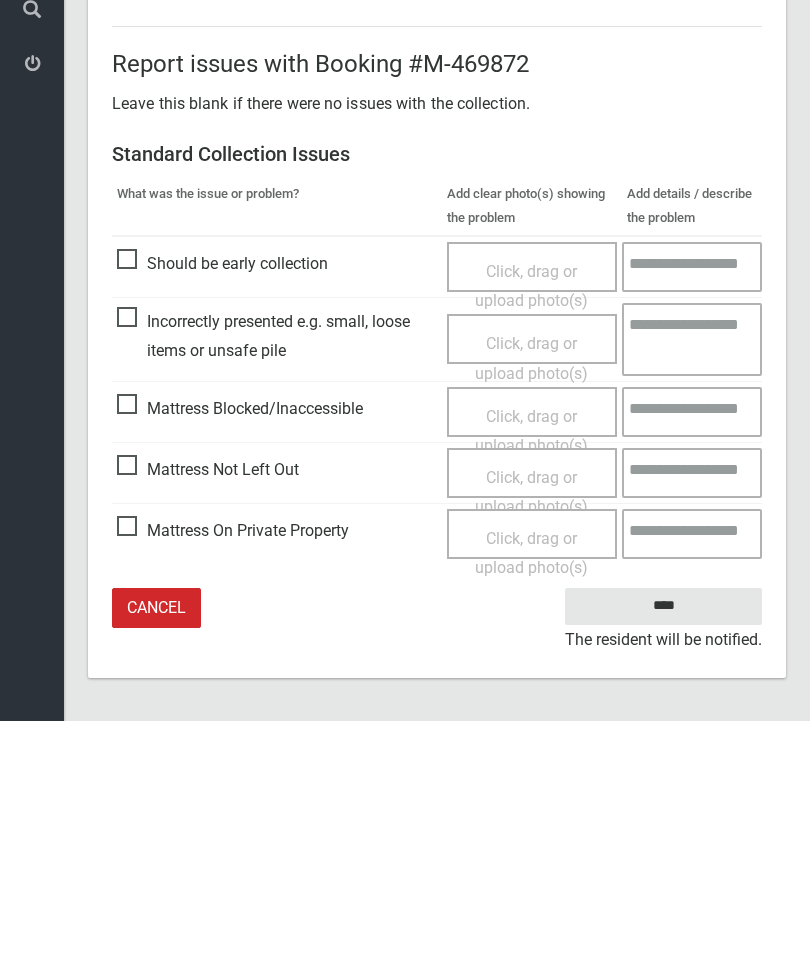 type on "*" 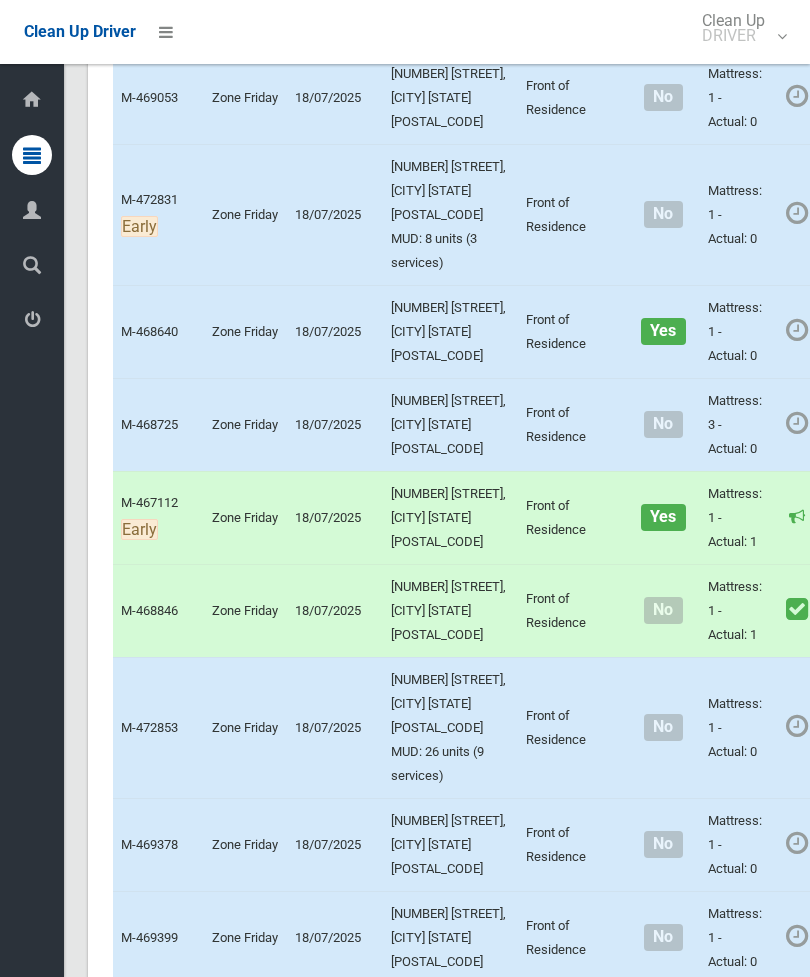 scroll, scrollTop: 8545, scrollLeft: 0, axis: vertical 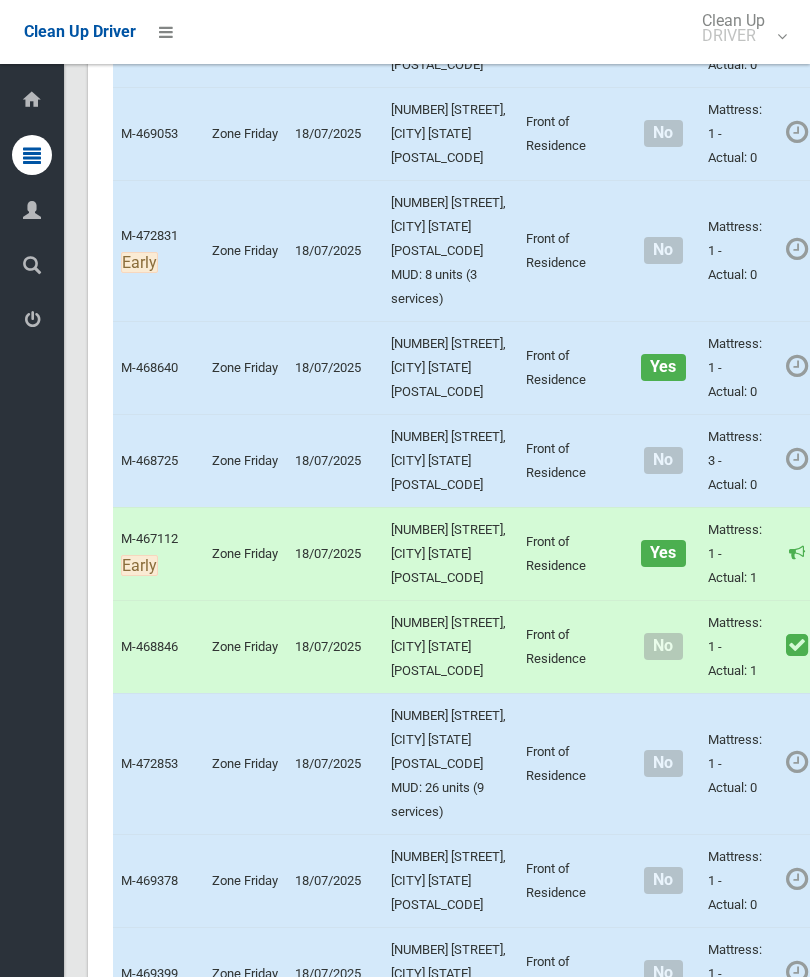 click on "Actions" at bounding box center [880, -731] 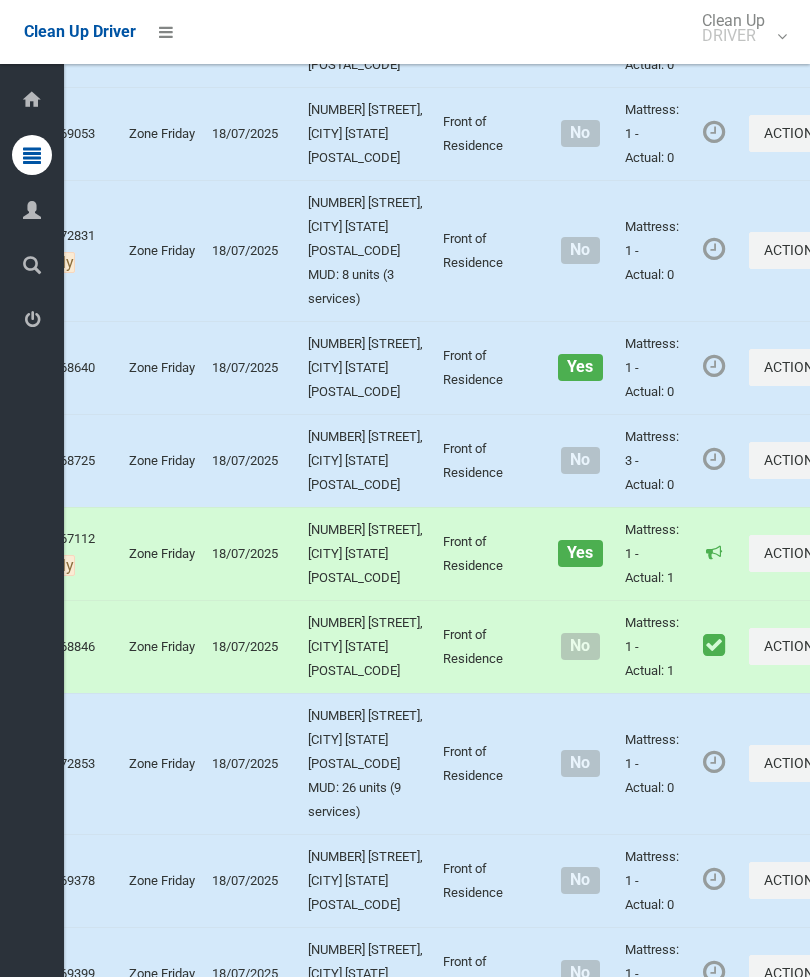 click on "Complete Booking" at bounding box center [725, -686] 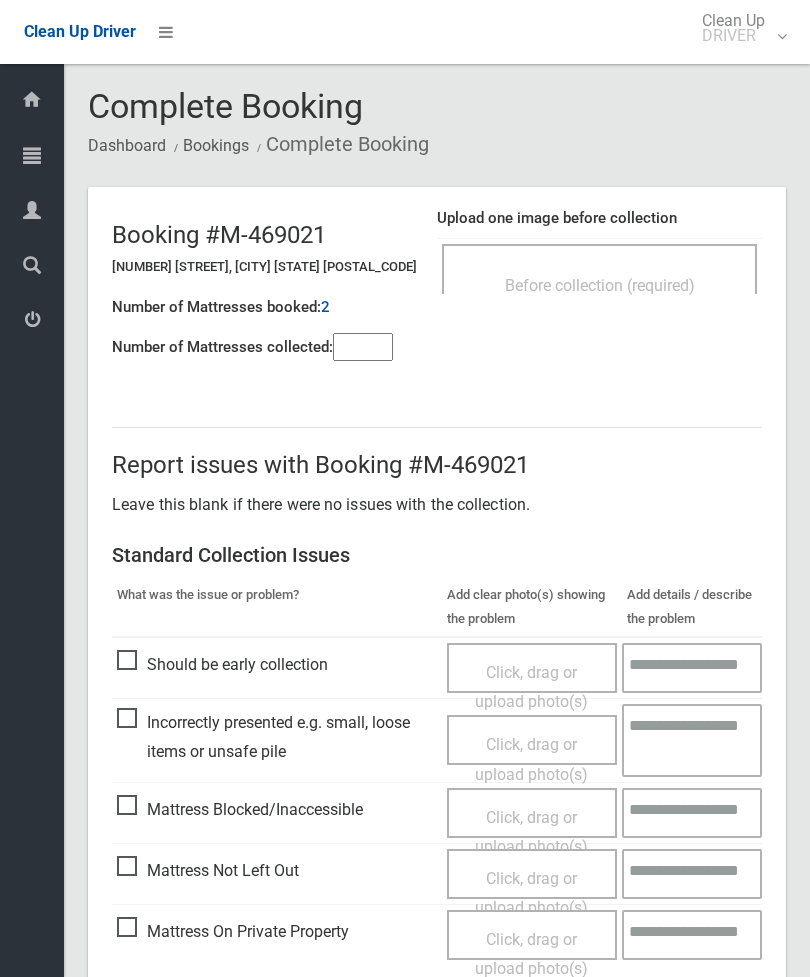 scroll, scrollTop: 0, scrollLeft: 0, axis: both 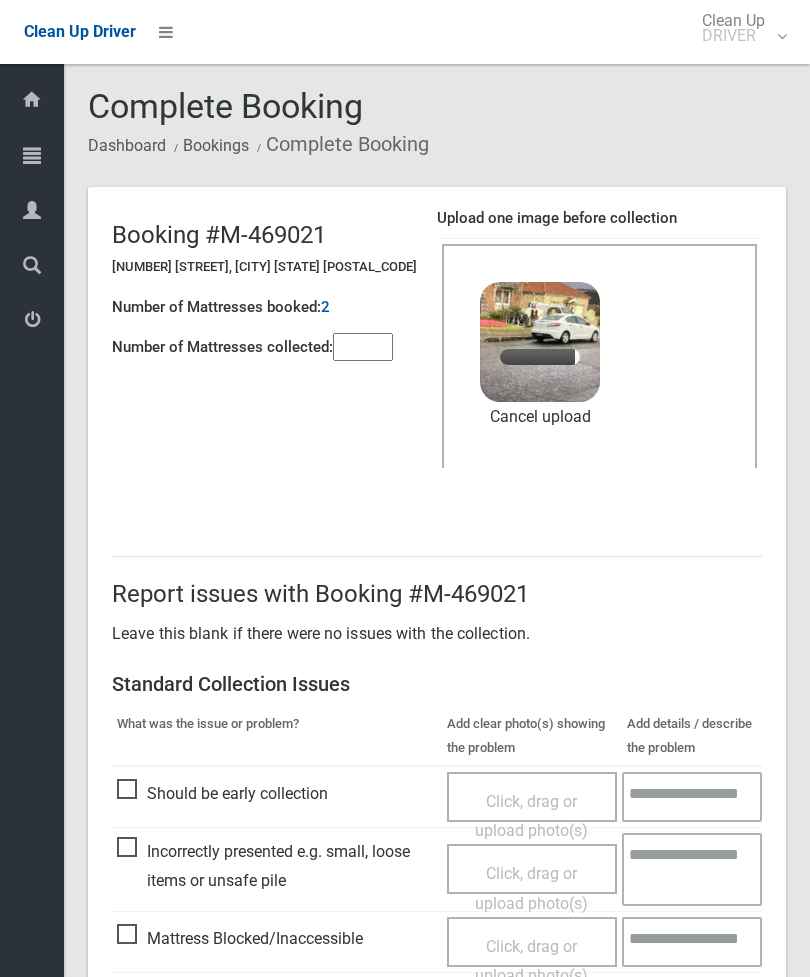 click at bounding box center [363, 347] 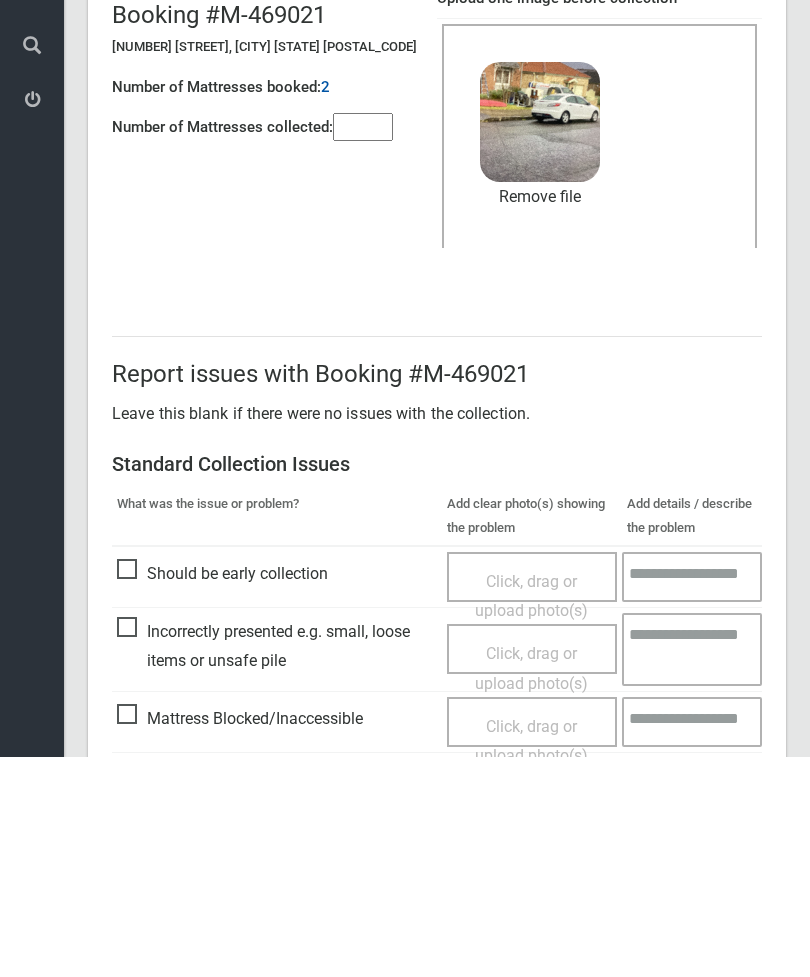 scroll, scrollTop: 274, scrollLeft: 0, axis: vertical 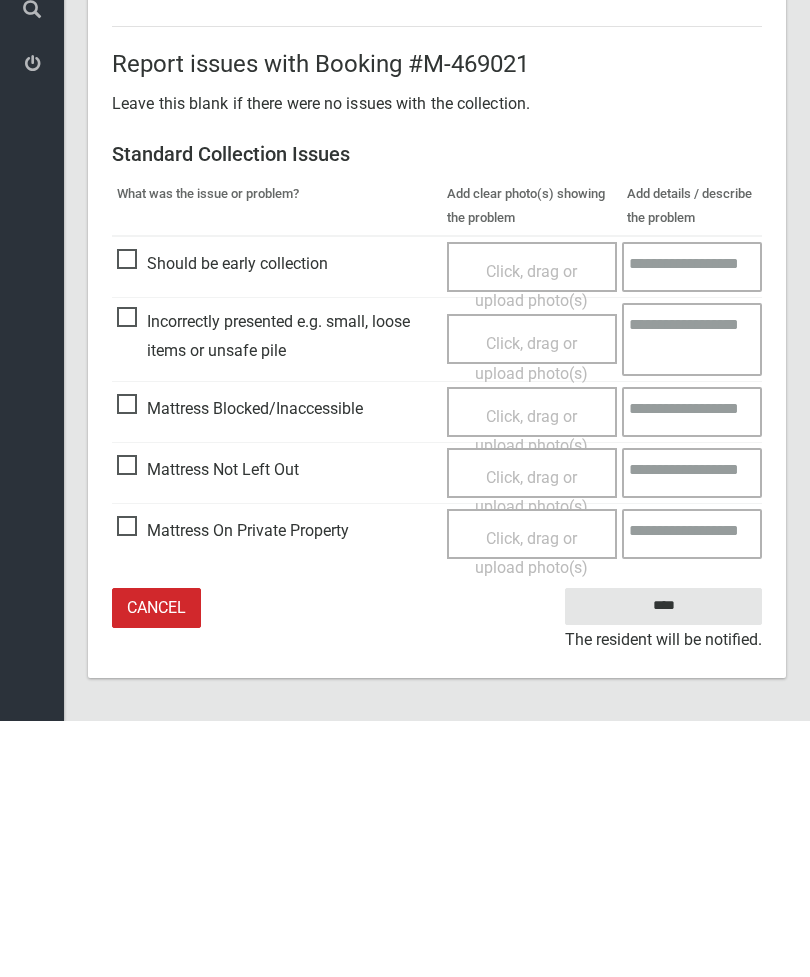 type on "*" 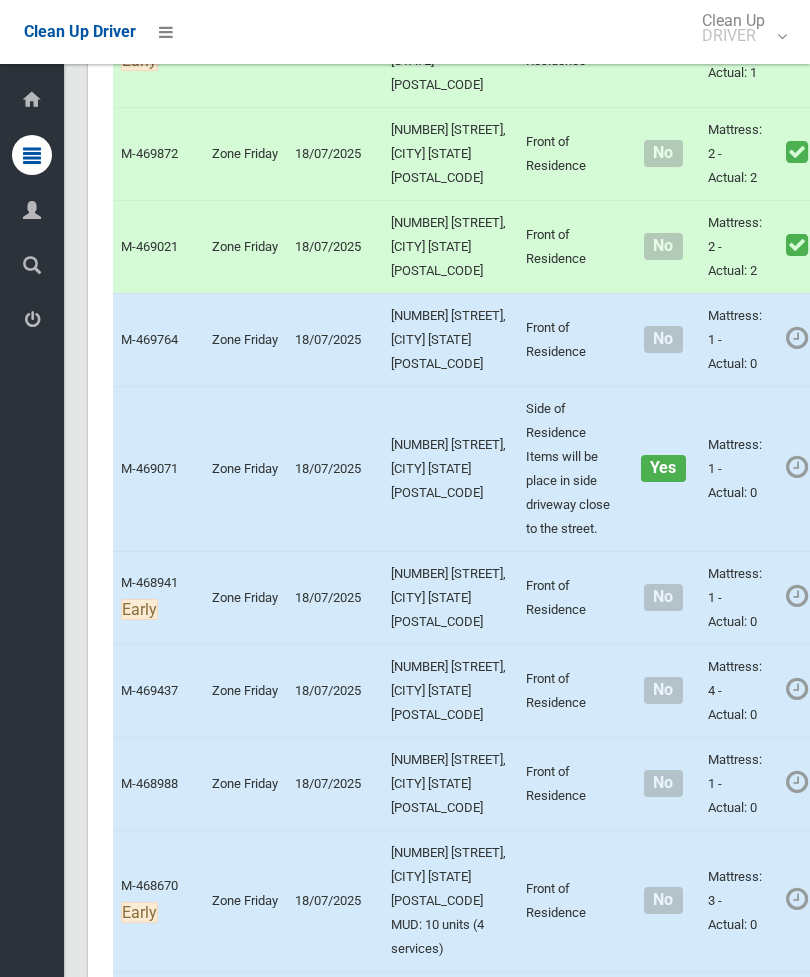 scroll, scrollTop: 7543, scrollLeft: 0, axis: vertical 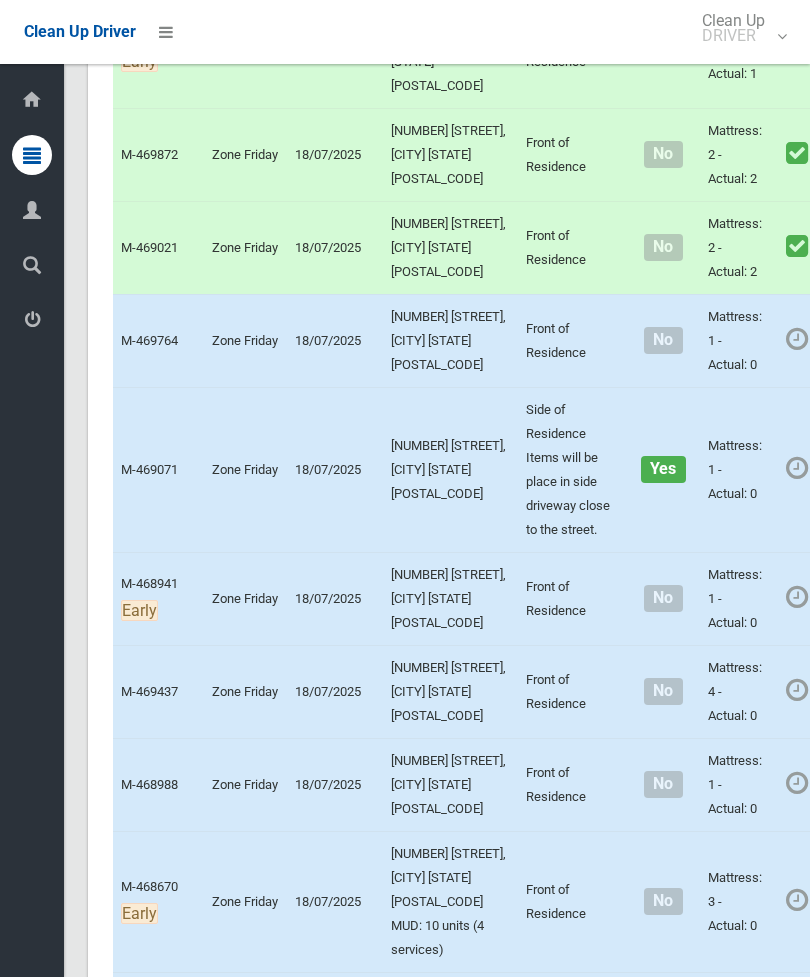 click on "Actions" at bounding box center [880, -479] 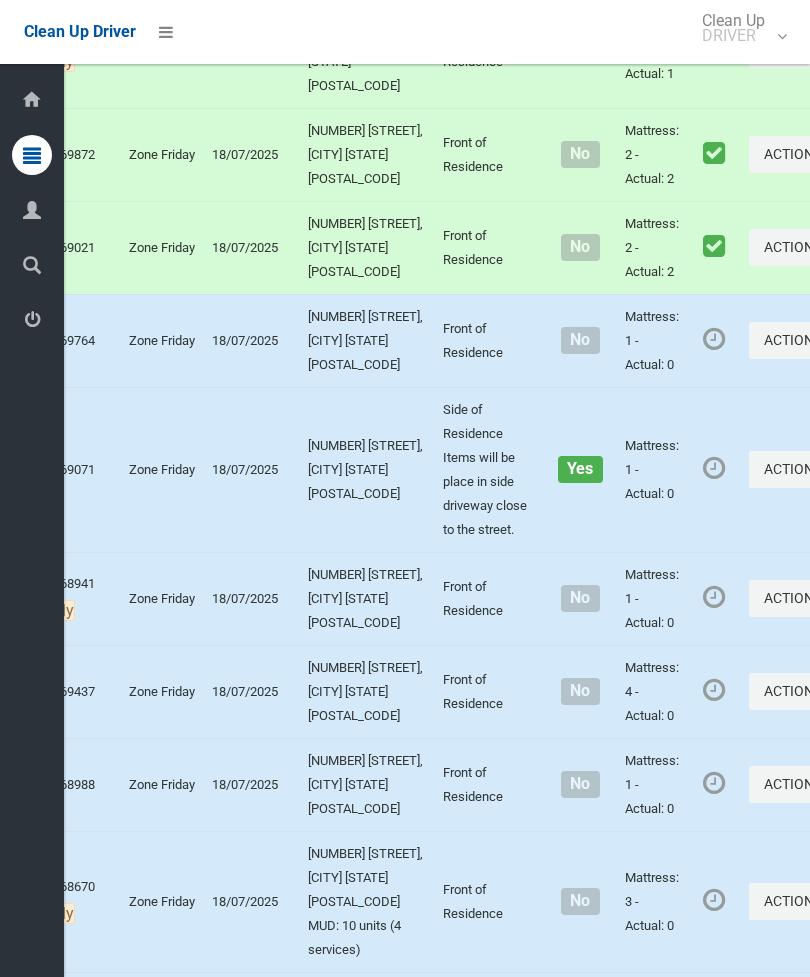click on "Complete Booking" at bounding box center [725, -434] 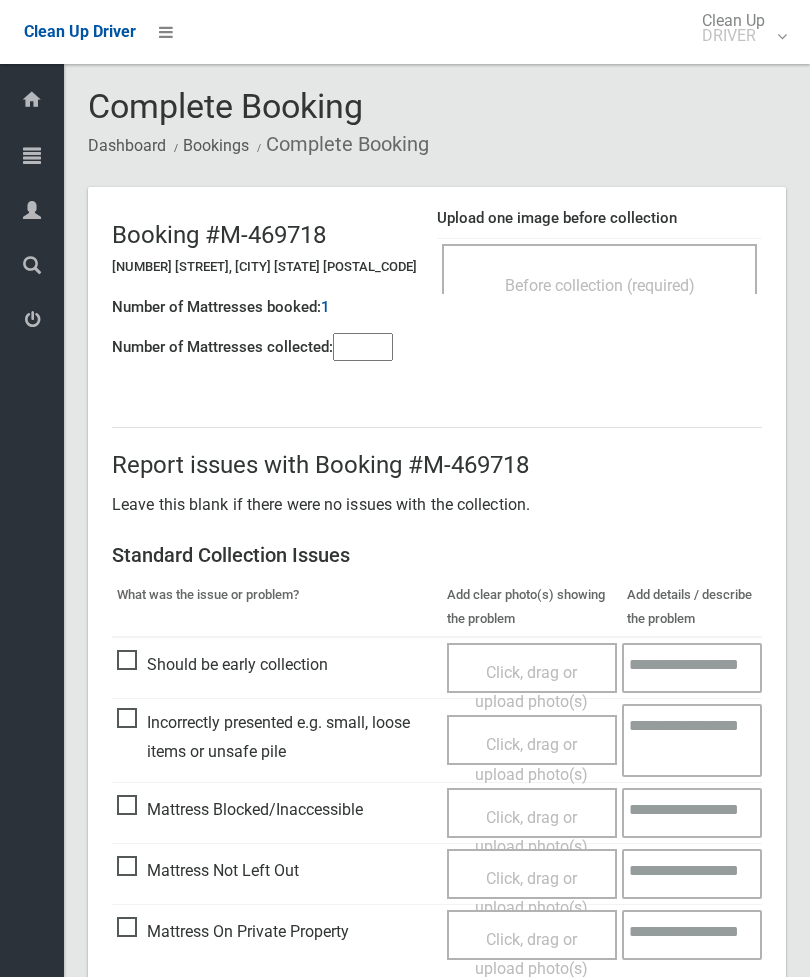scroll, scrollTop: 0, scrollLeft: 0, axis: both 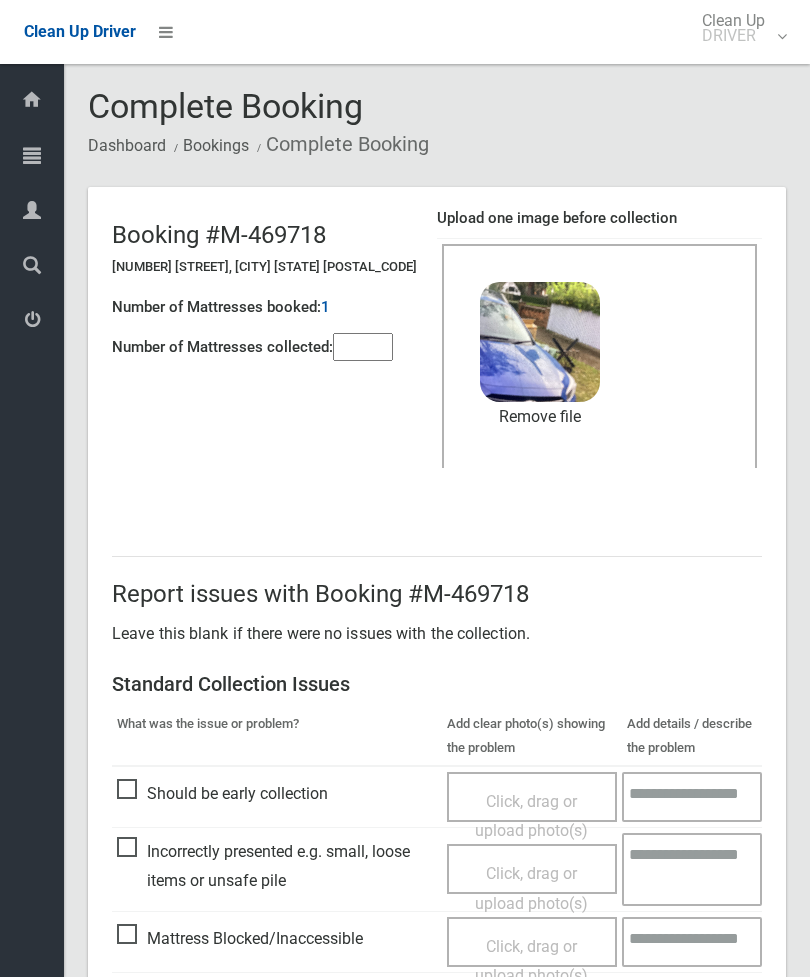 click on "Booking #M-469718
19 Euston Road, HURLSTONE PARK NSW 2193
Number of Mattresses booked:
1
Number of Mattresses collected:
Upload one image before collection
Before collection (required)
1.6  MB      image.jpg" at bounding box center [437, 347] 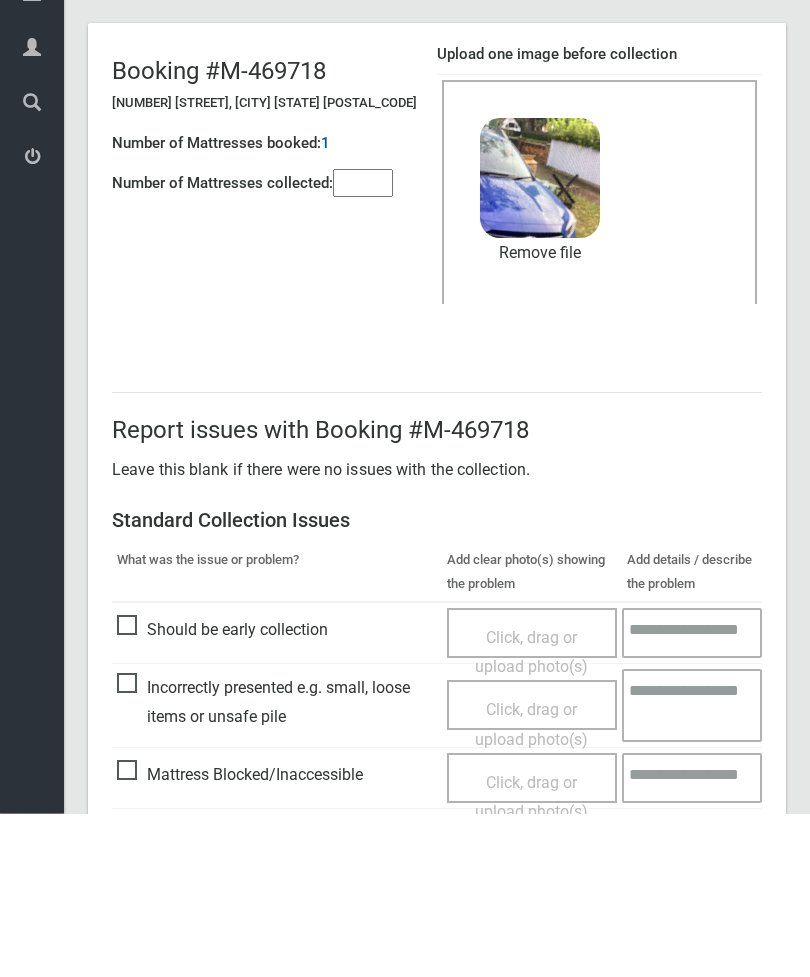 scroll, scrollTop: 274, scrollLeft: 0, axis: vertical 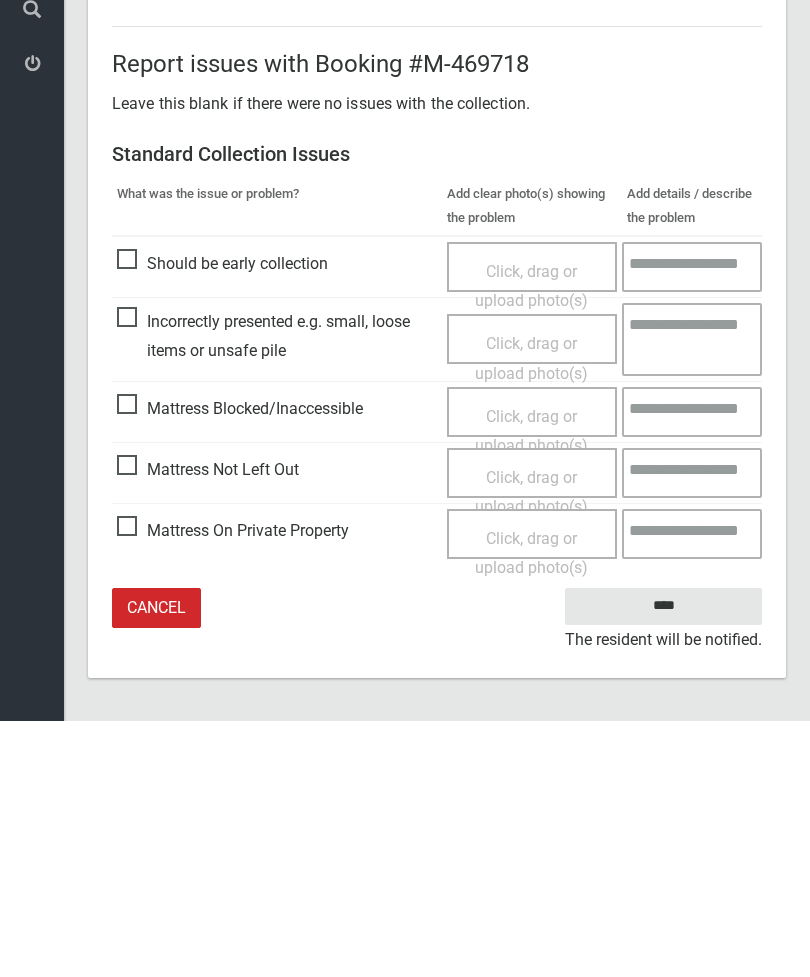 type on "*" 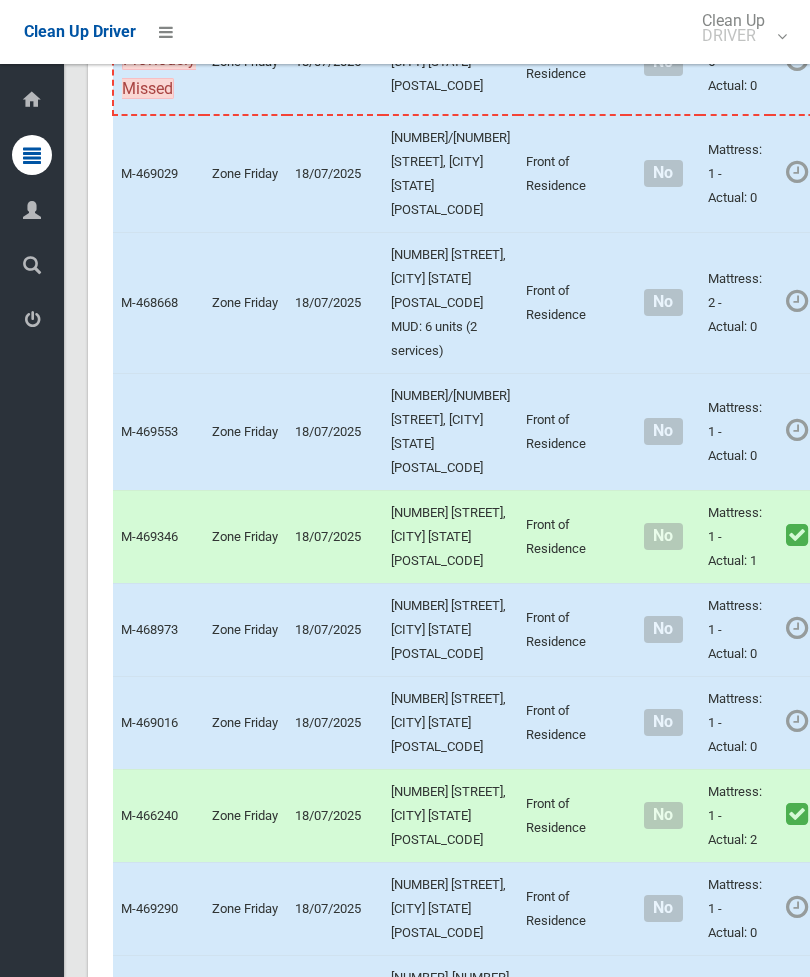 scroll, scrollTop: 5744, scrollLeft: 0, axis: vertical 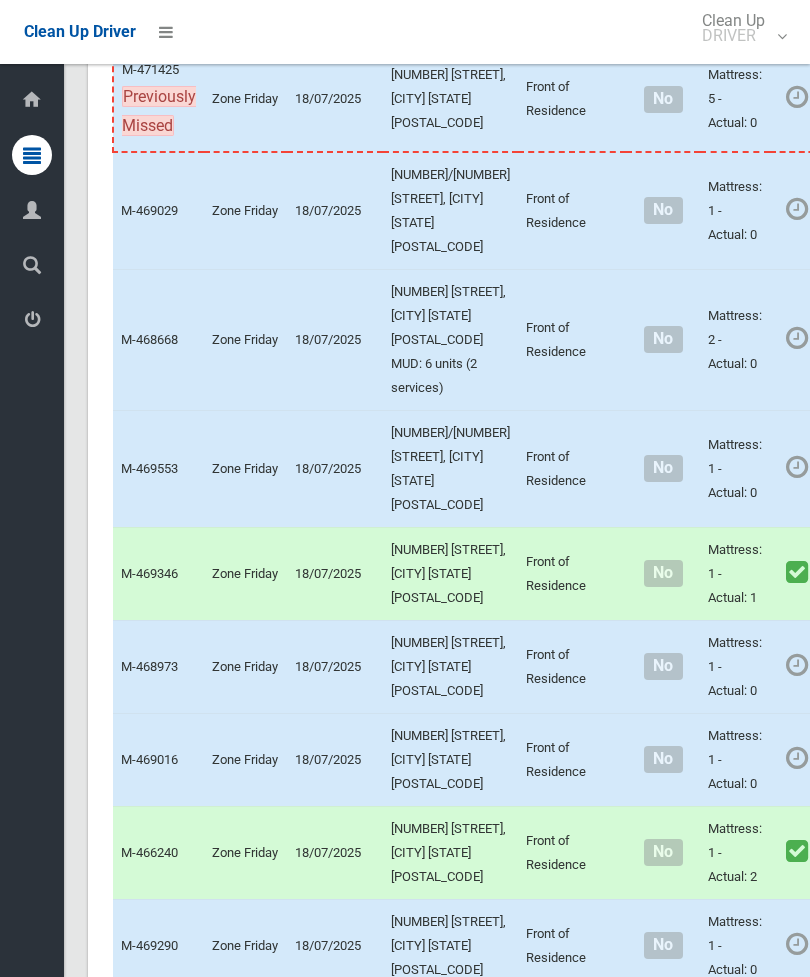 click on "Actions" at bounding box center [880, -343] 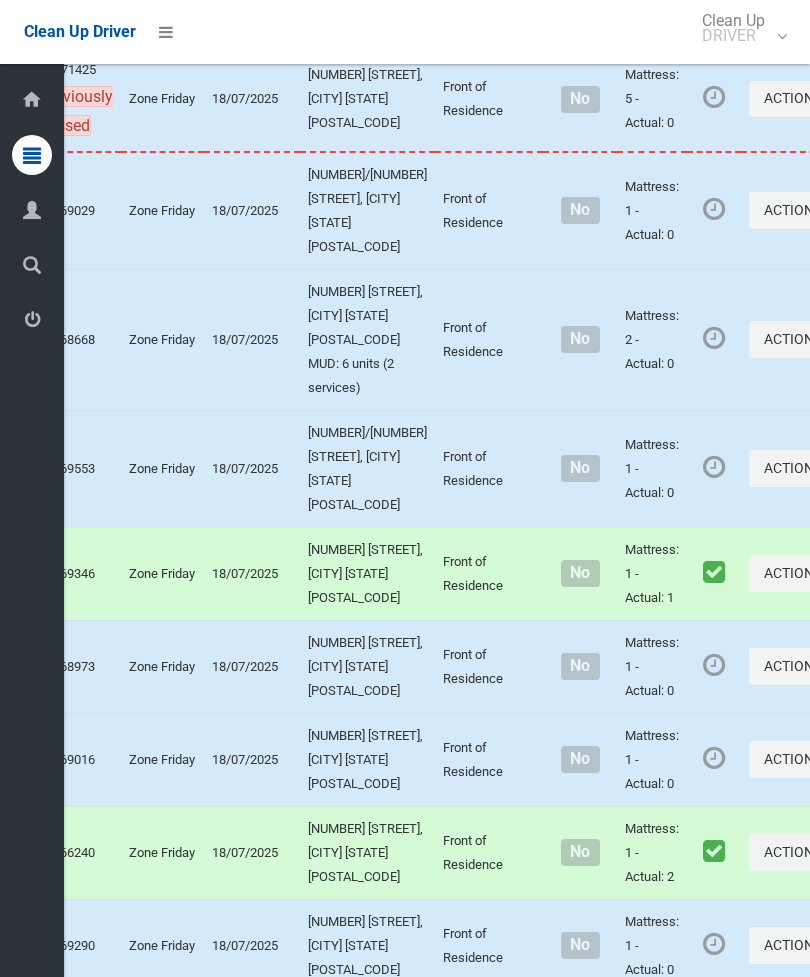 click on "Complete Booking" at bounding box center (725, -298) 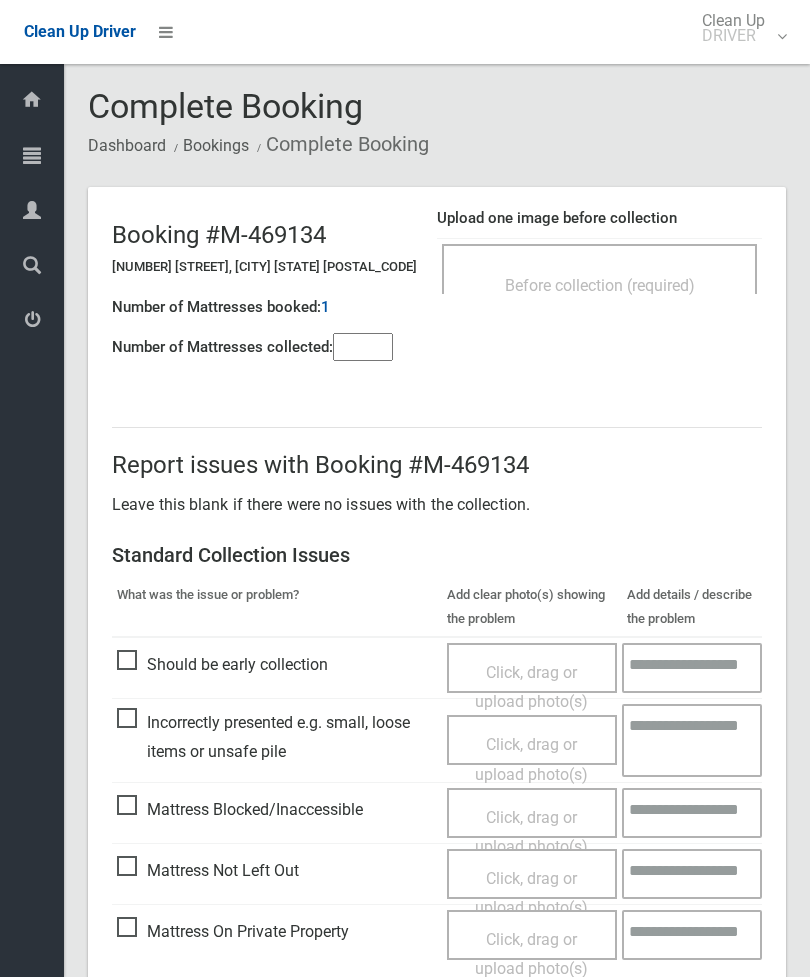 scroll, scrollTop: 0, scrollLeft: 0, axis: both 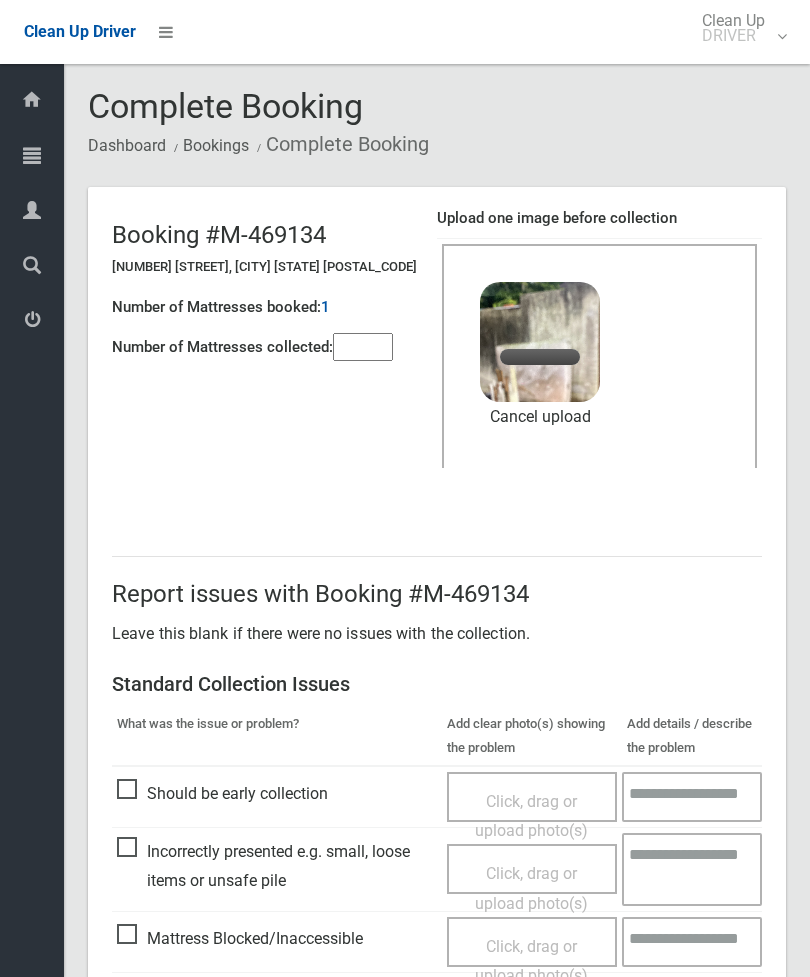 click at bounding box center (363, 347) 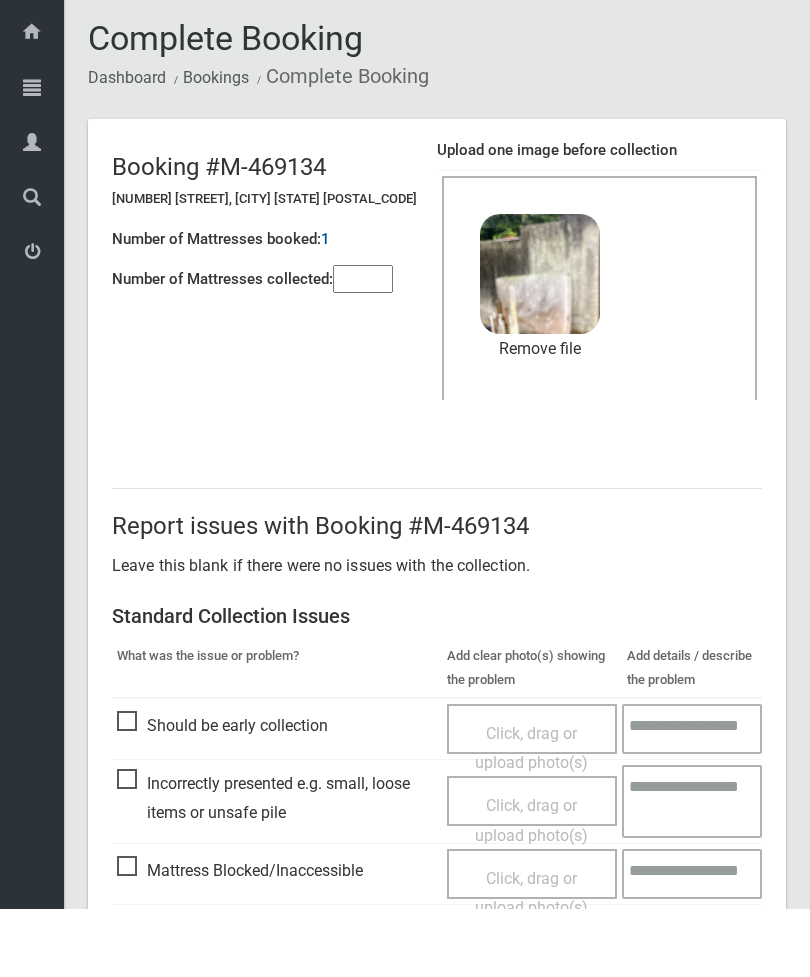 scroll, scrollTop: 274, scrollLeft: 0, axis: vertical 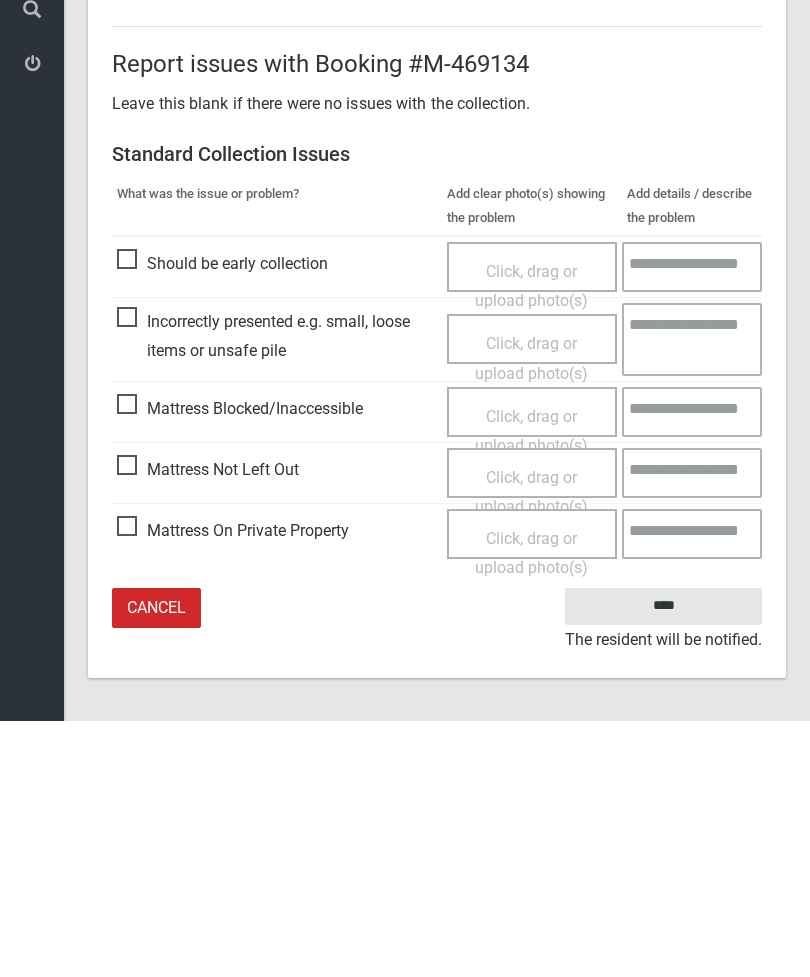 type on "*" 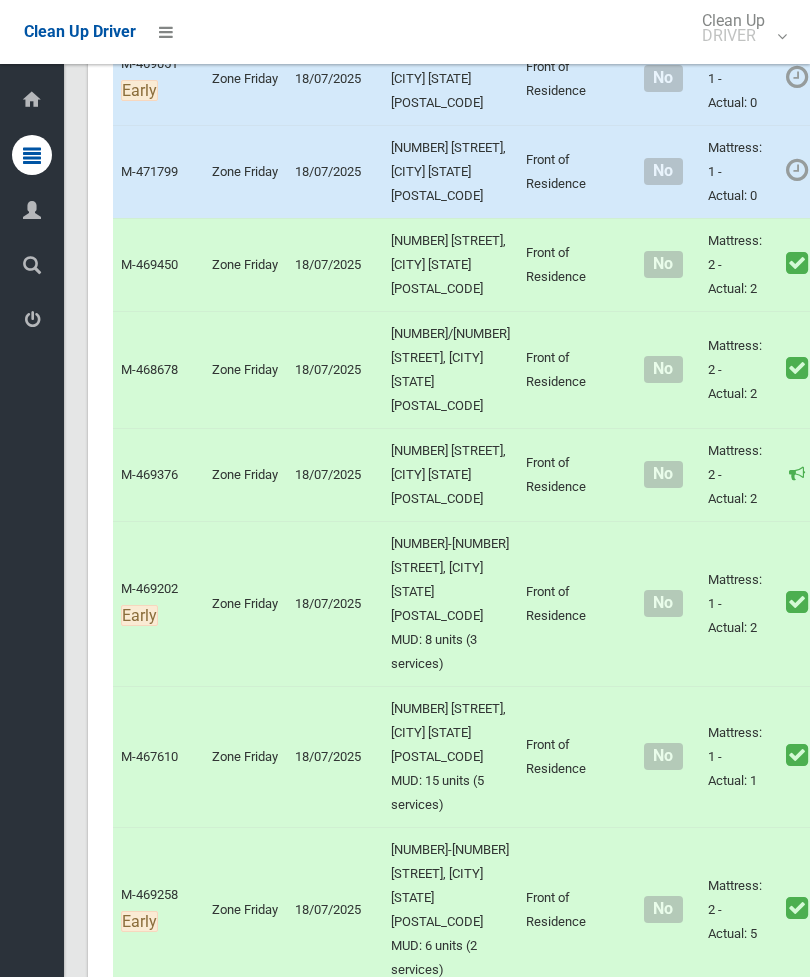 scroll, scrollTop: 2863, scrollLeft: 0, axis: vertical 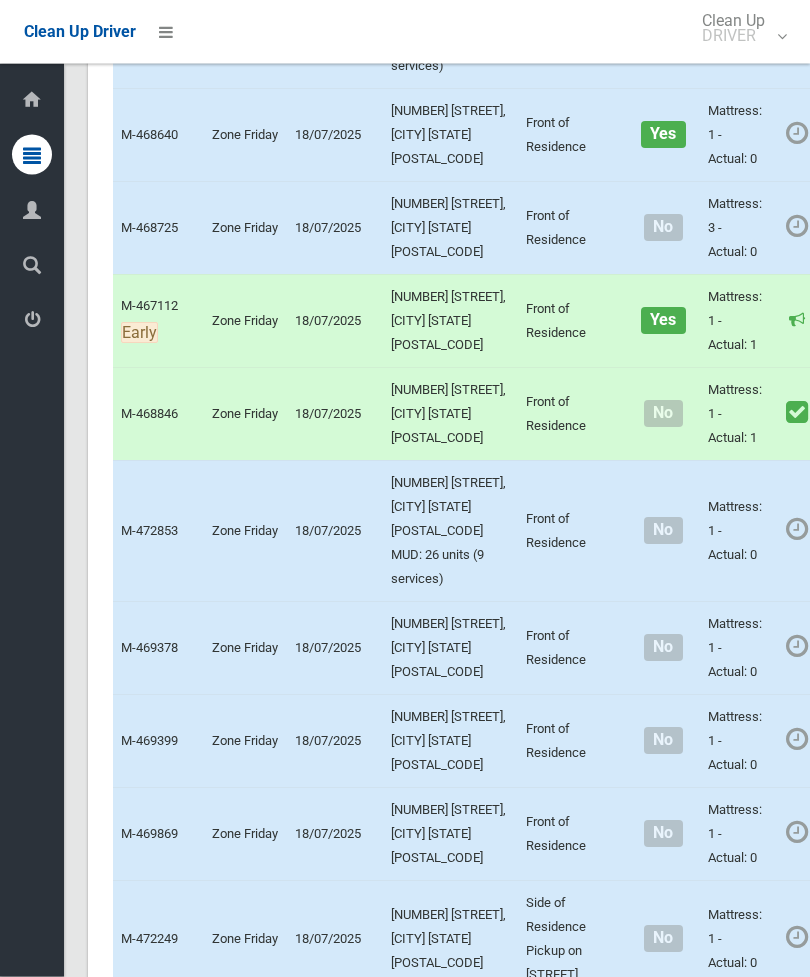 click on "Actions" at bounding box center [880, -870] 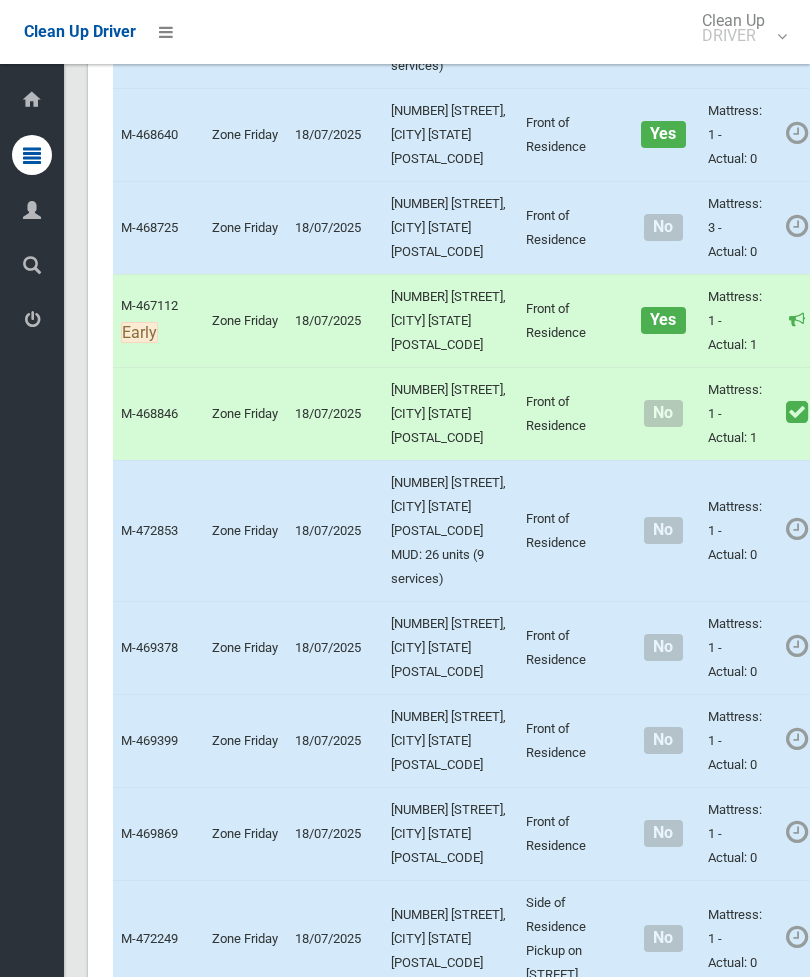 scroll, scrollTop: 0, scrollLeft: 83, axis: horizontal 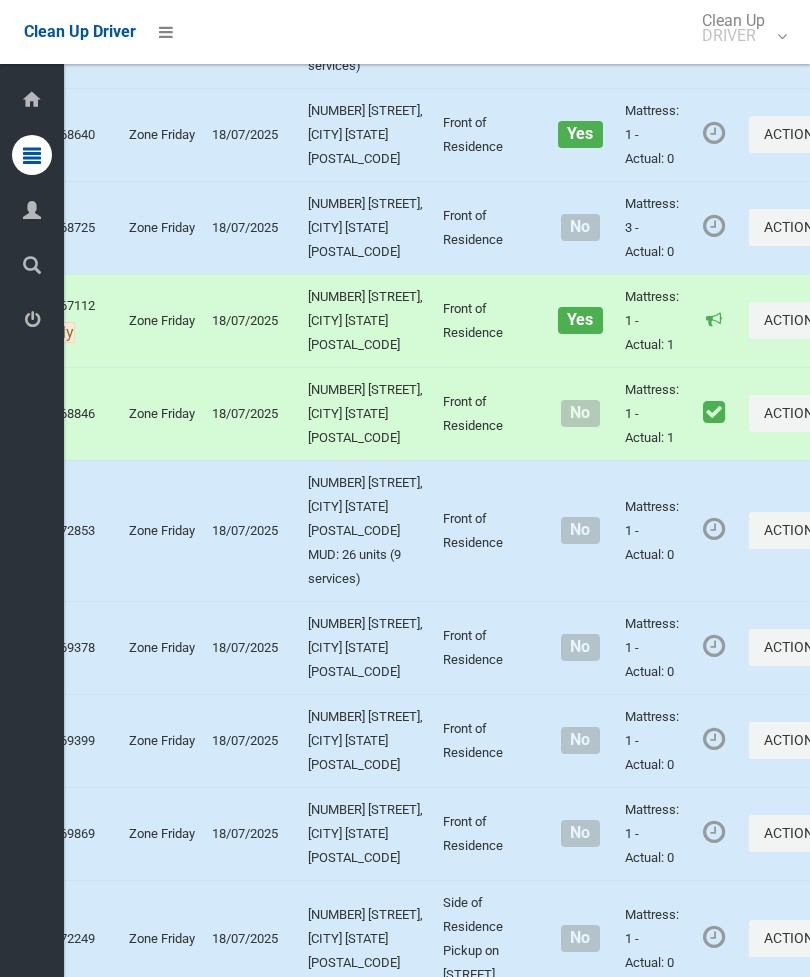 click on "Complete Booking" at bounding box center [725, -826] 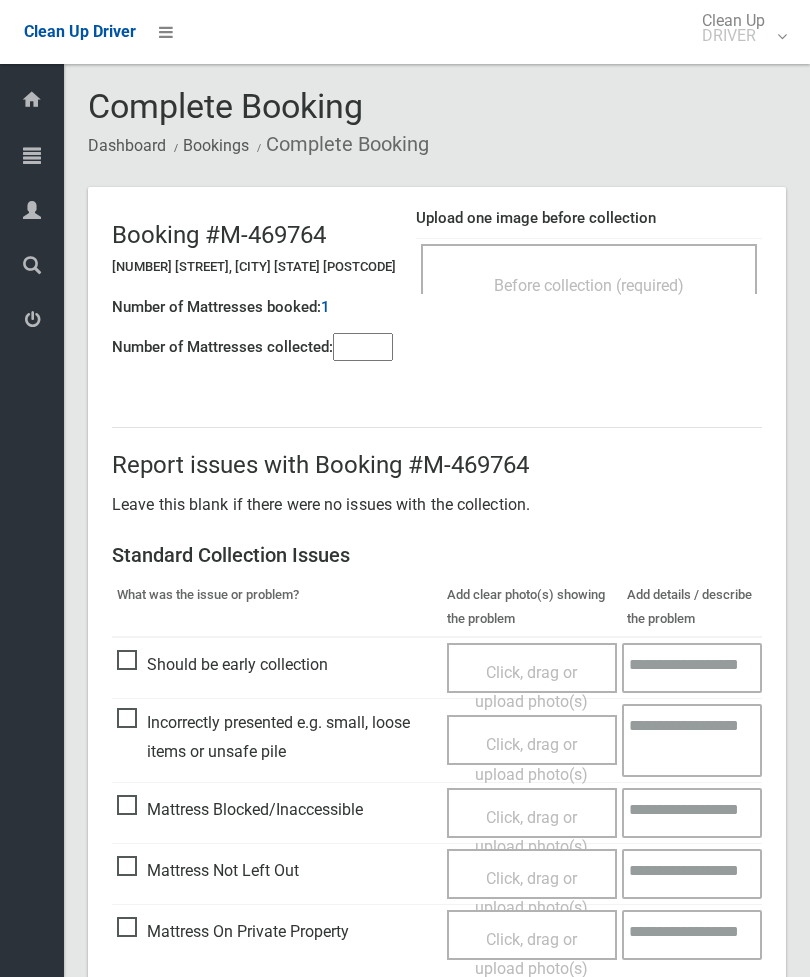 scroll, scrollTop: 0, scrollLeft: 0, axis: both 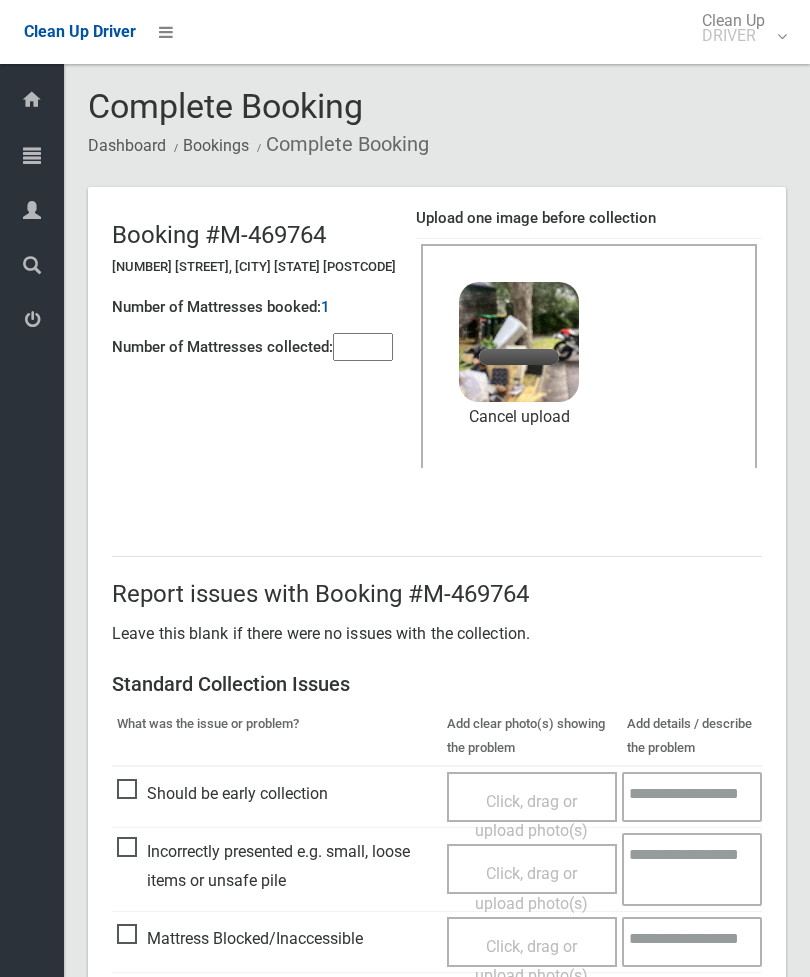 click at bounding box center (363, 347) 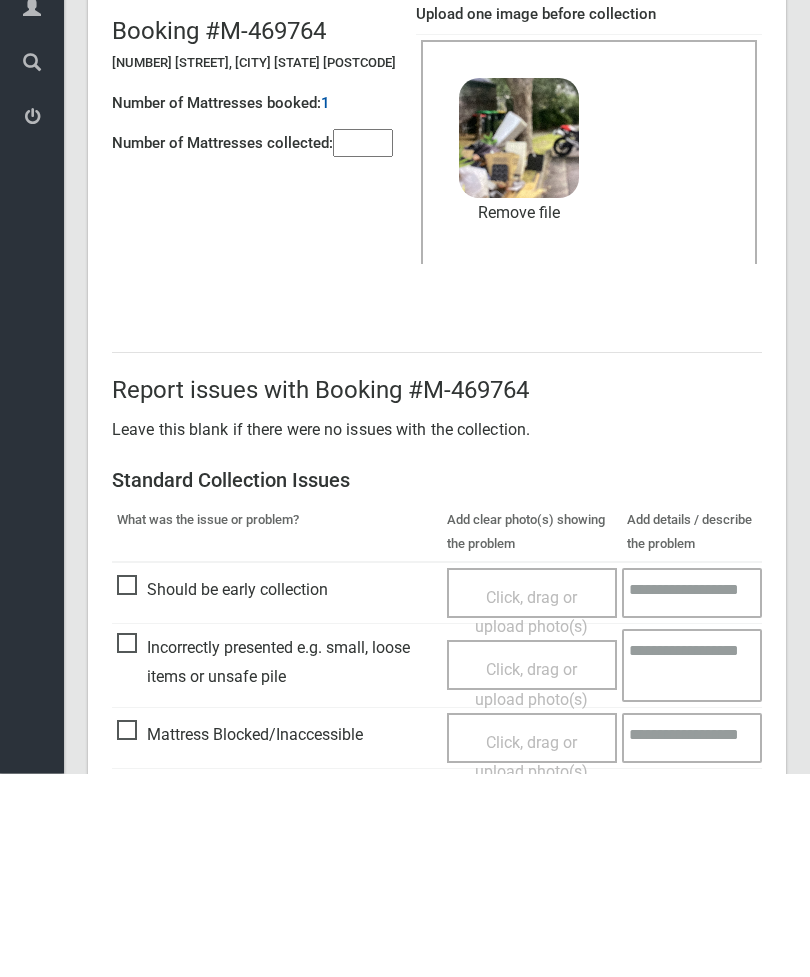 scroll, scrollTop: 274, scrollLeft: 0, axis: vertical 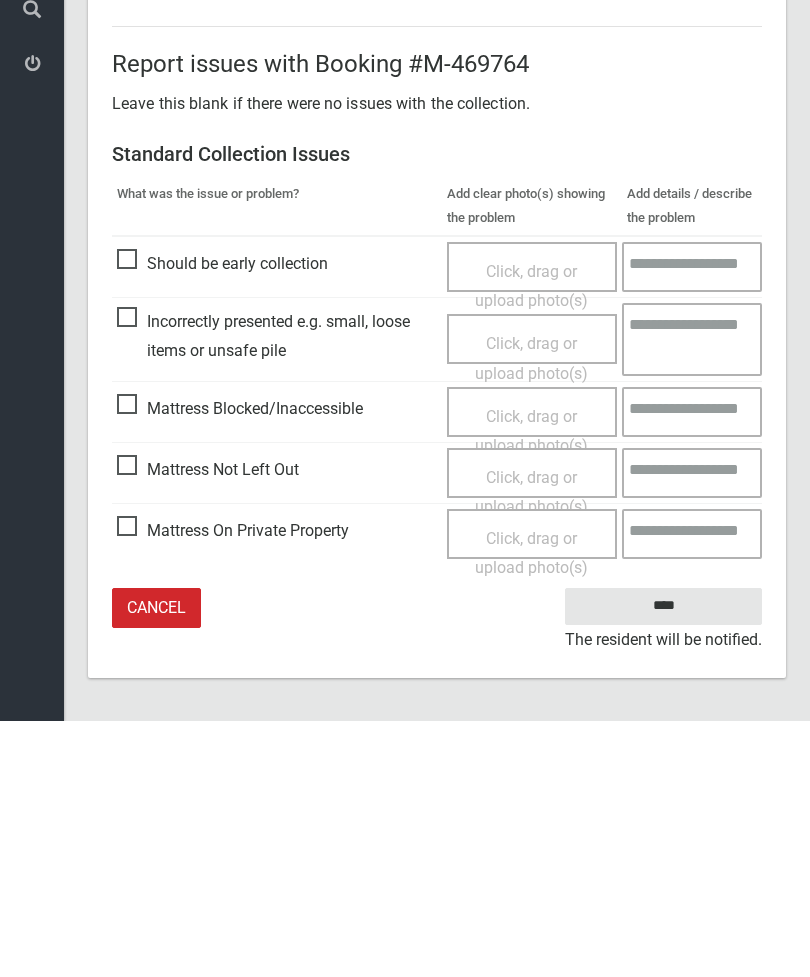 type on "*" 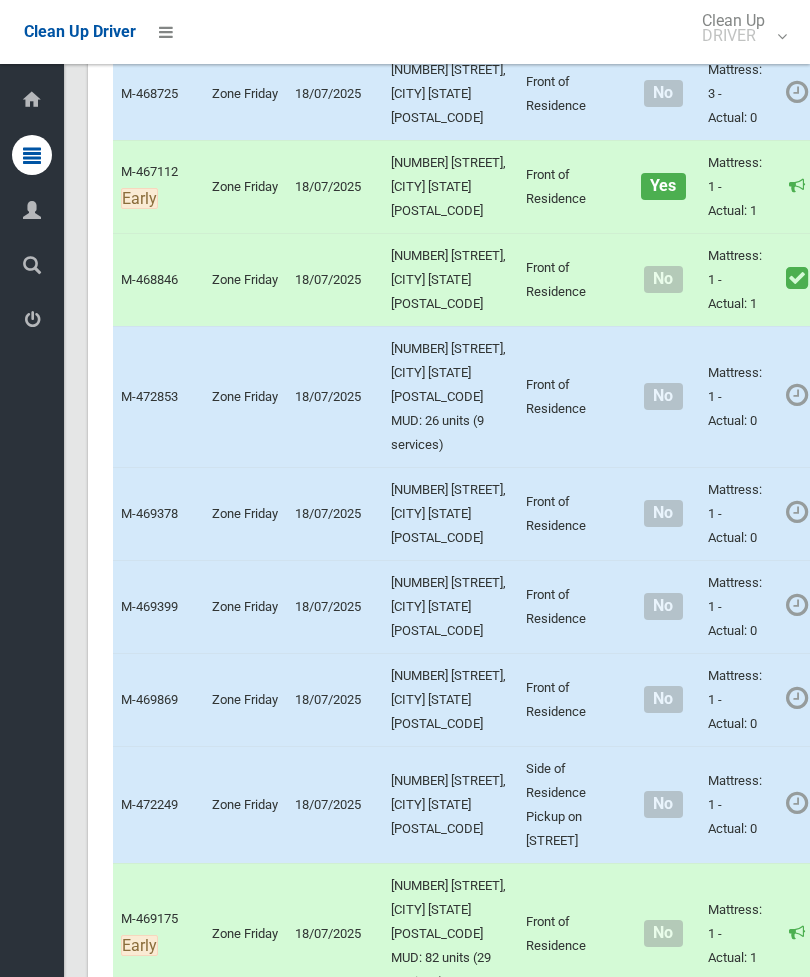 scroll, scrollTop: 8891, scrollLeft: 0, axis: vertical 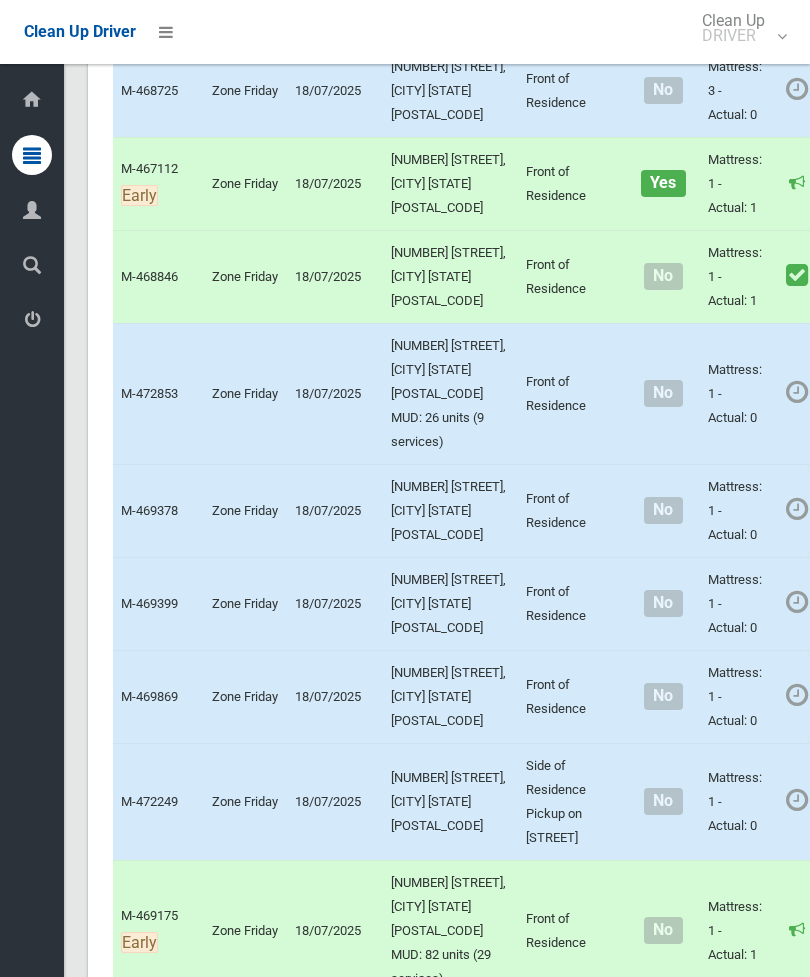 click on "Actions" at bounding box center [880, -879] 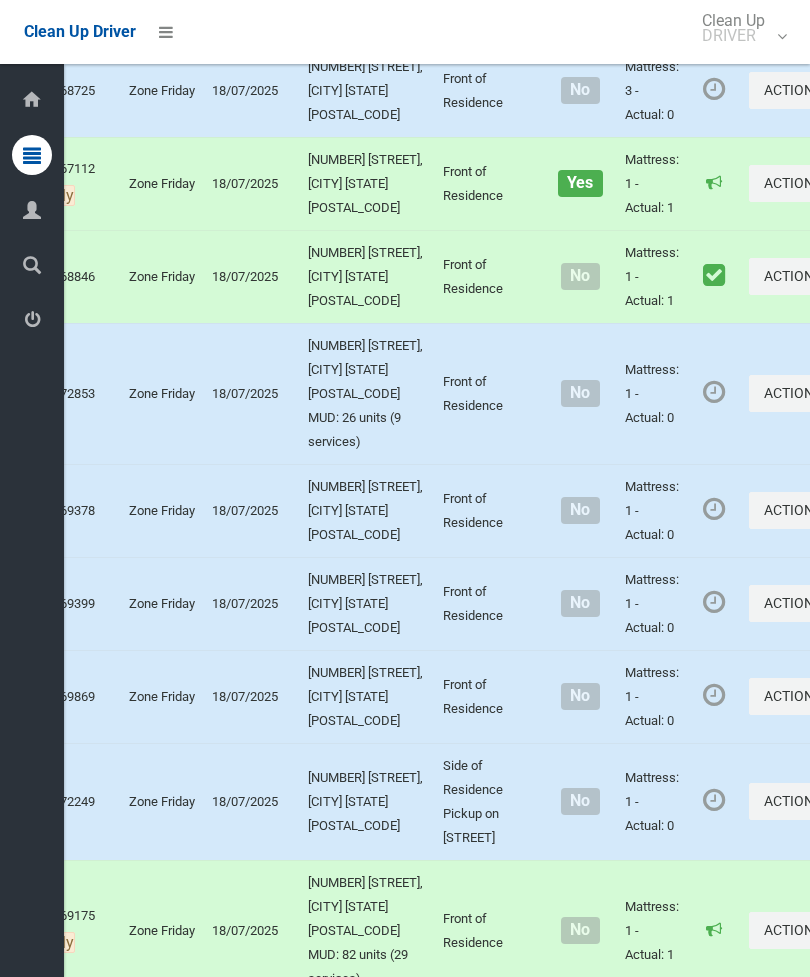 click on "Complete Booking" at bounding box center (725, -834) 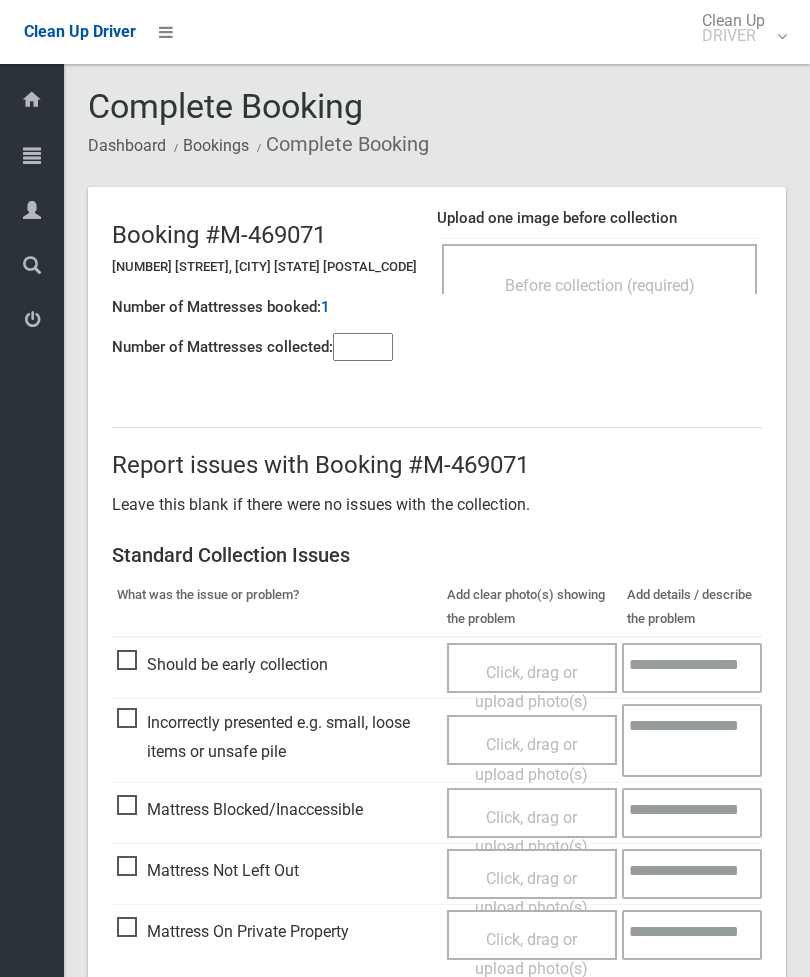 scroll, scrollTop: 0, scrollLeft: 0, axis: both 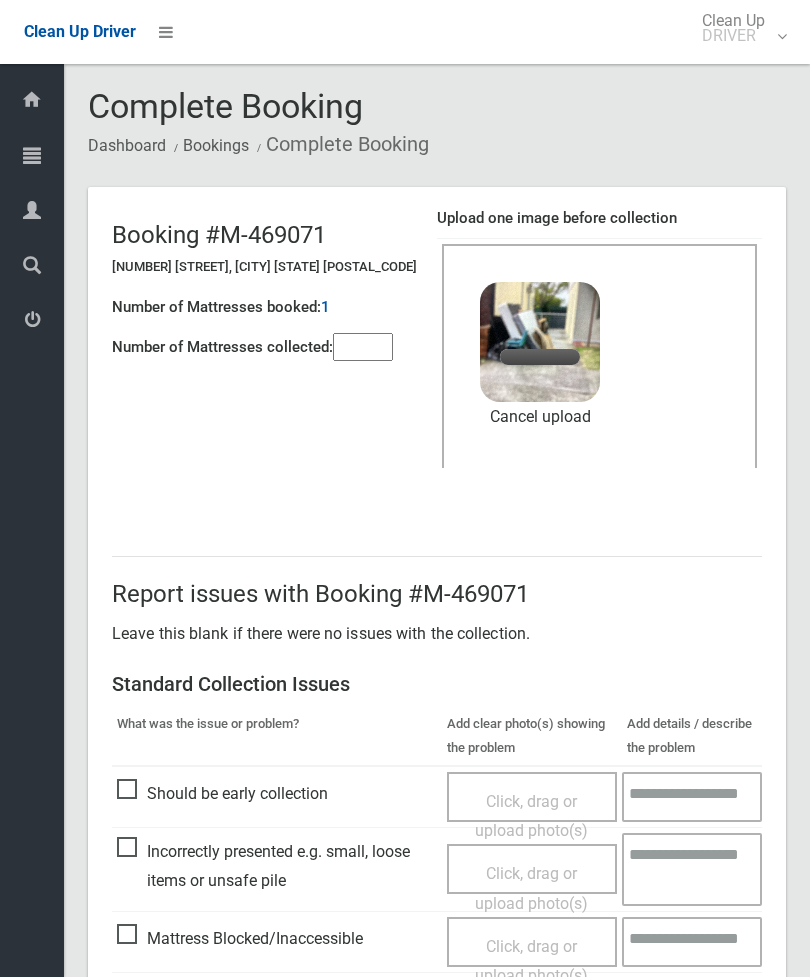 click at bounding box center (363, 347) 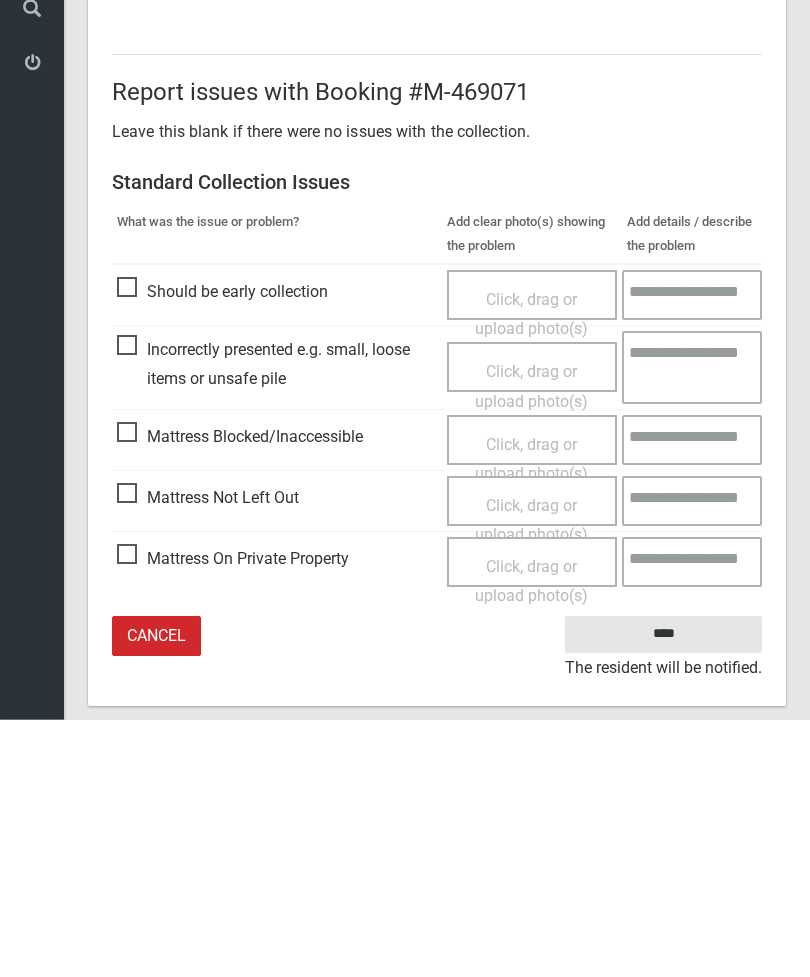 scroll, scrollTop: 274, scrollLeft: 0, axis: vertical 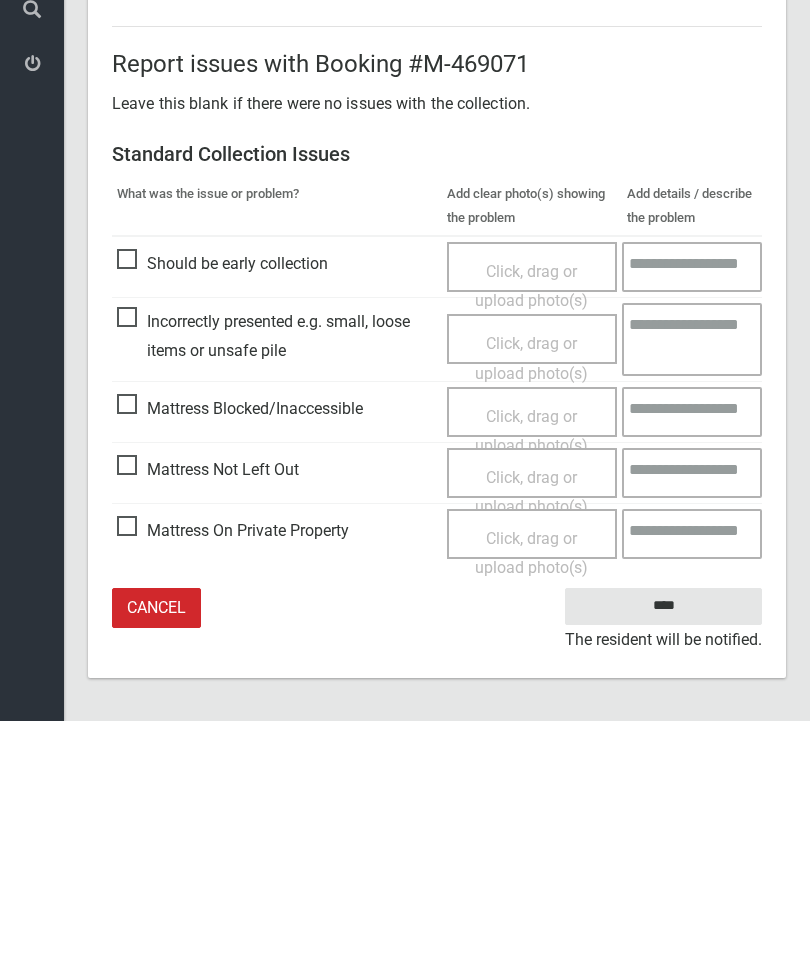 type on "*" 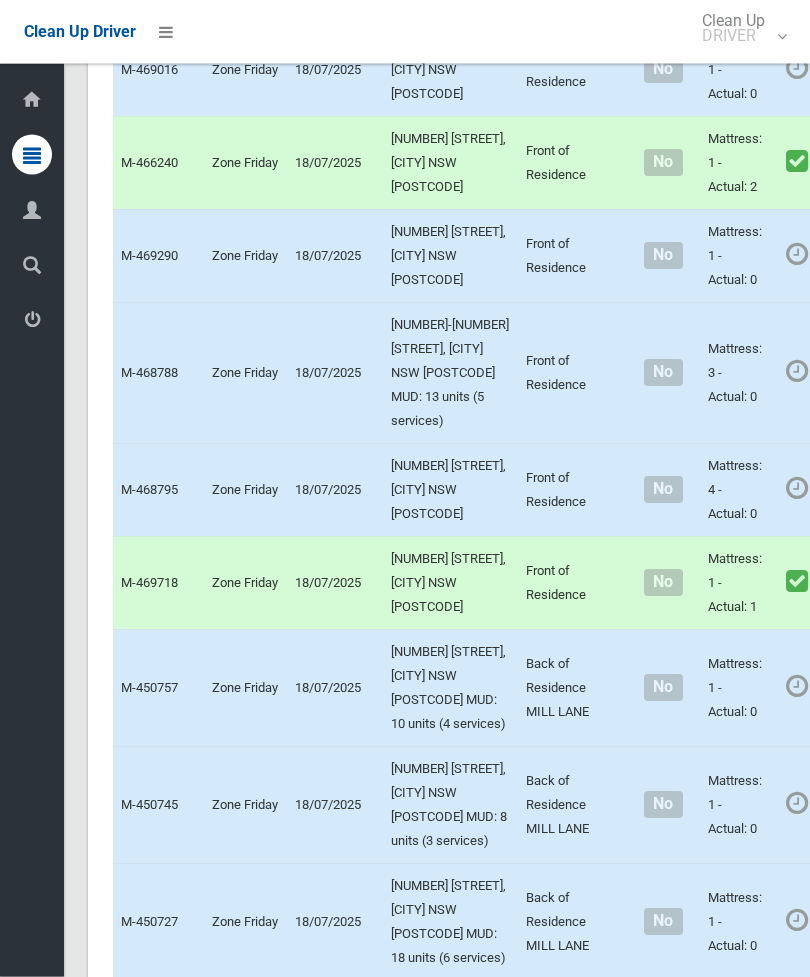 scroll, scrollTop: 5954, scrollLeft: 0, axis: vertical 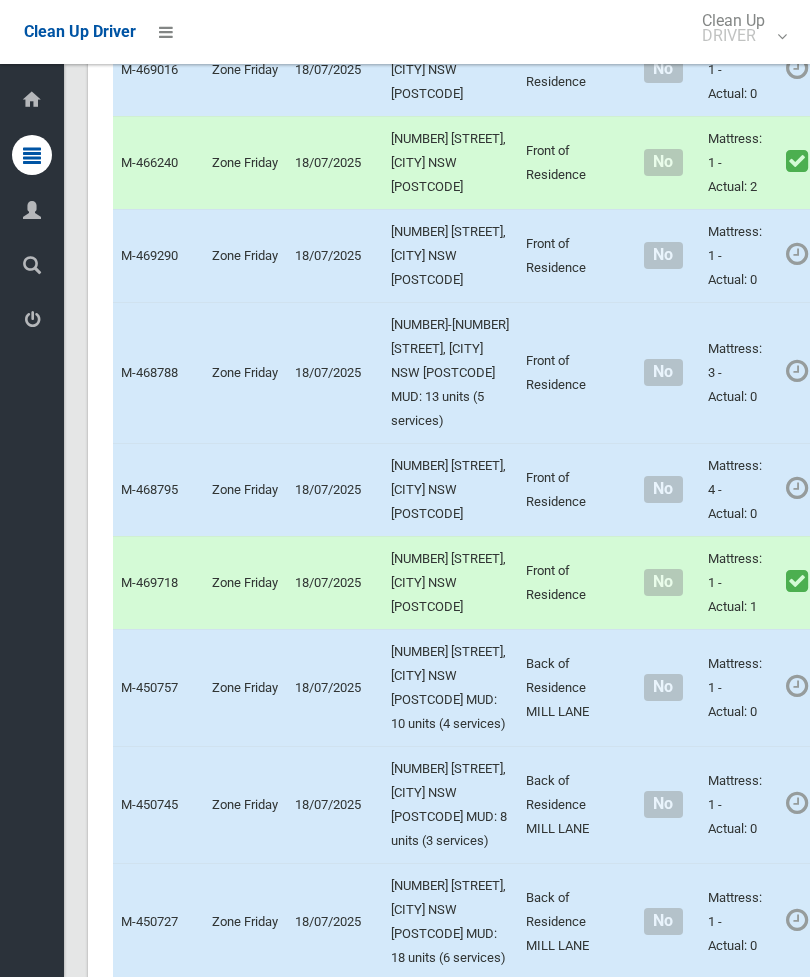 click on "Actions" at bounding box center (880, -736) 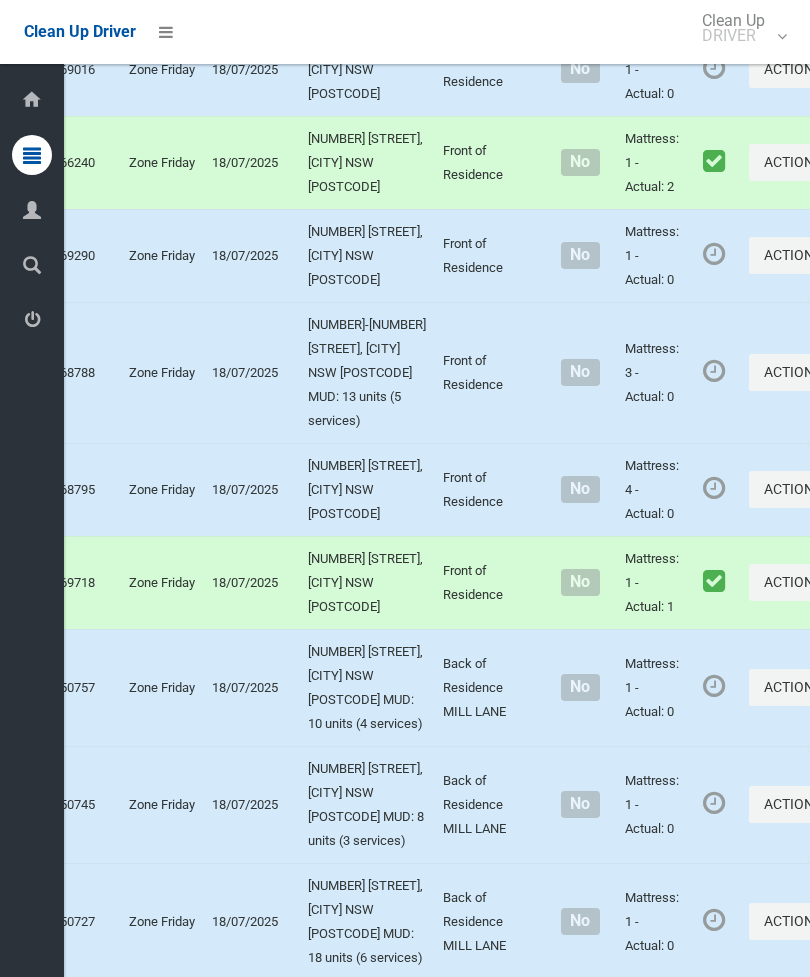 click on "Complete Booking" at bounding box center [725, -691] 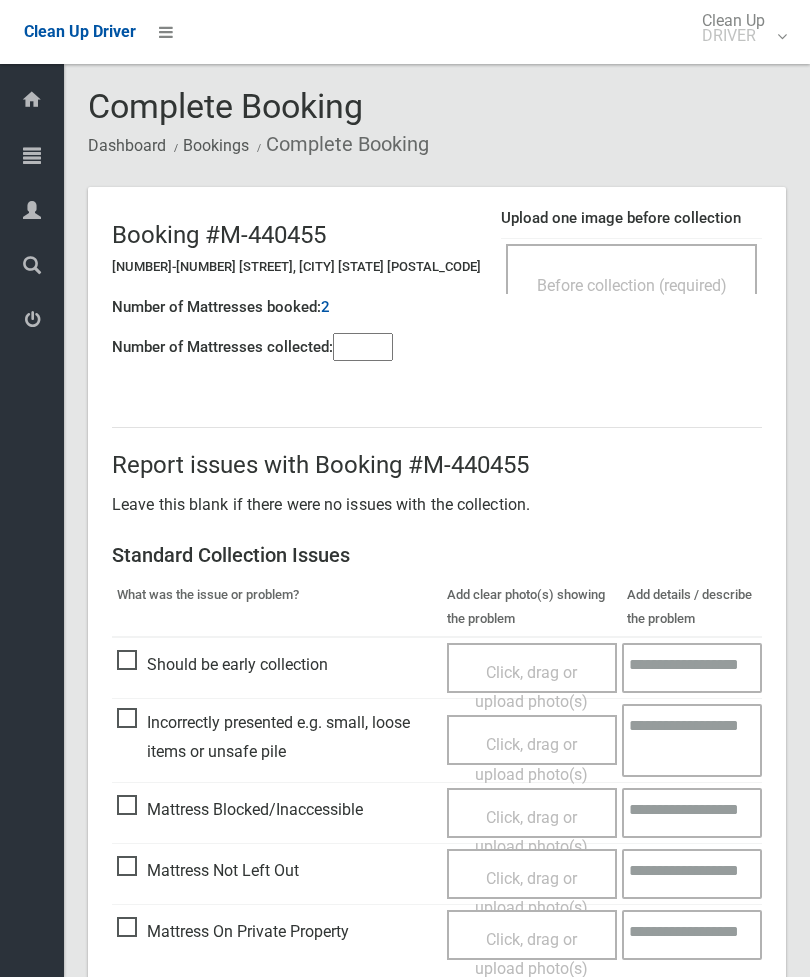 scroll, scrollTop: 0, scrollLeft: 0, axis: both 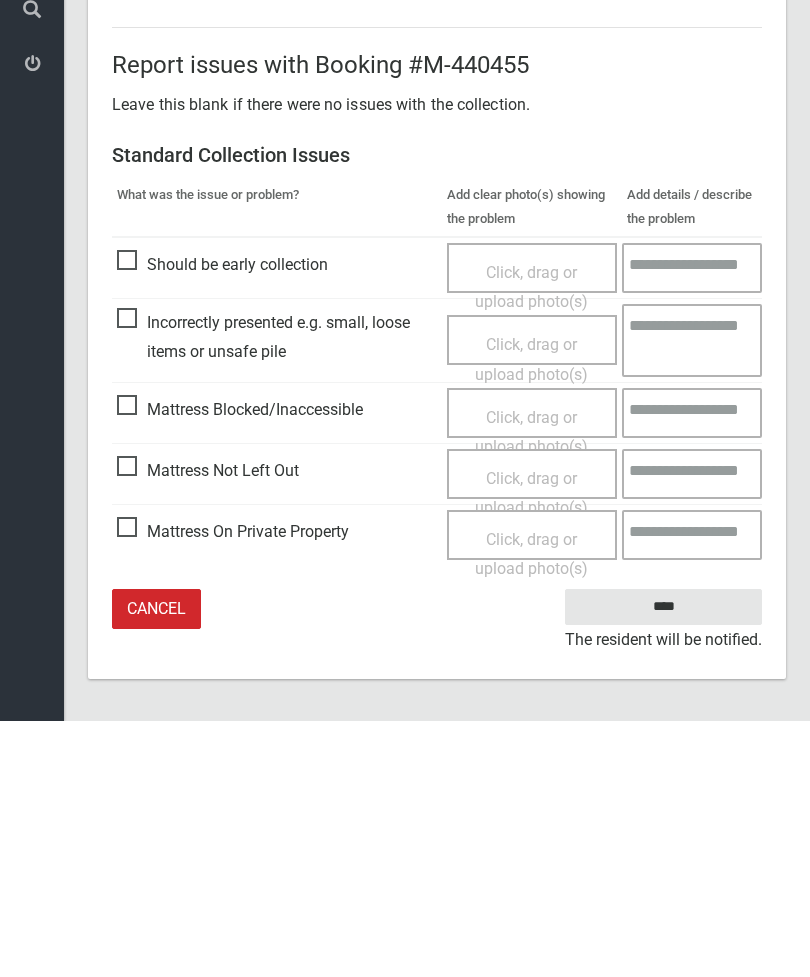 type on "*" 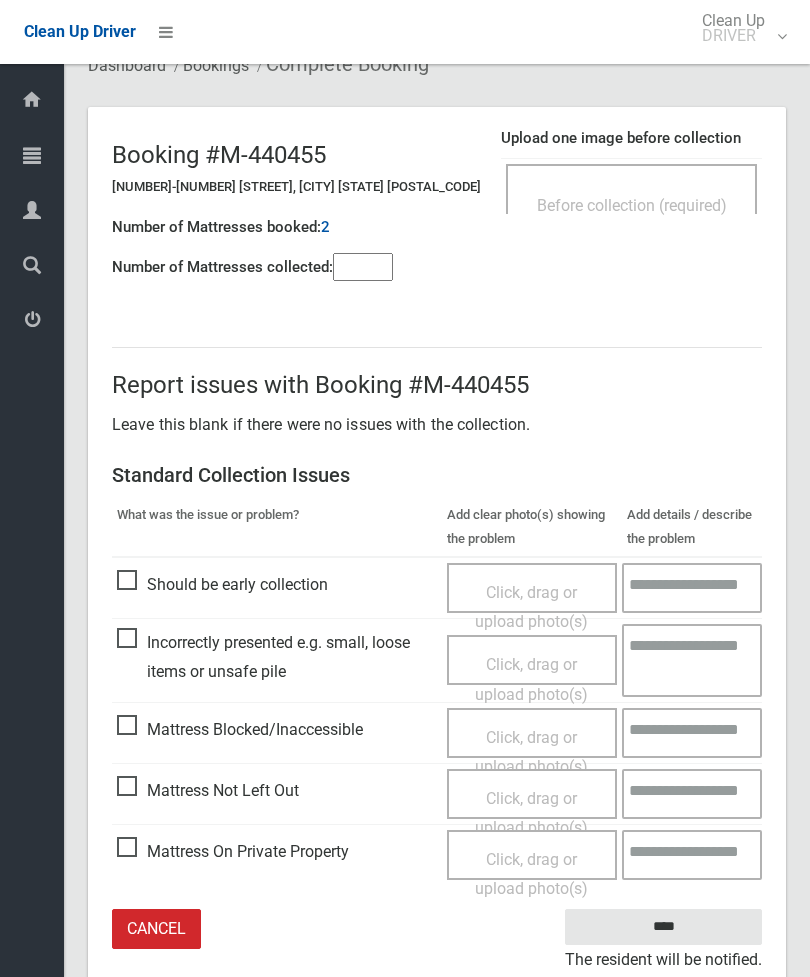 click on "Click, drag or upload photo(s)" at bounding box center (532, 813) 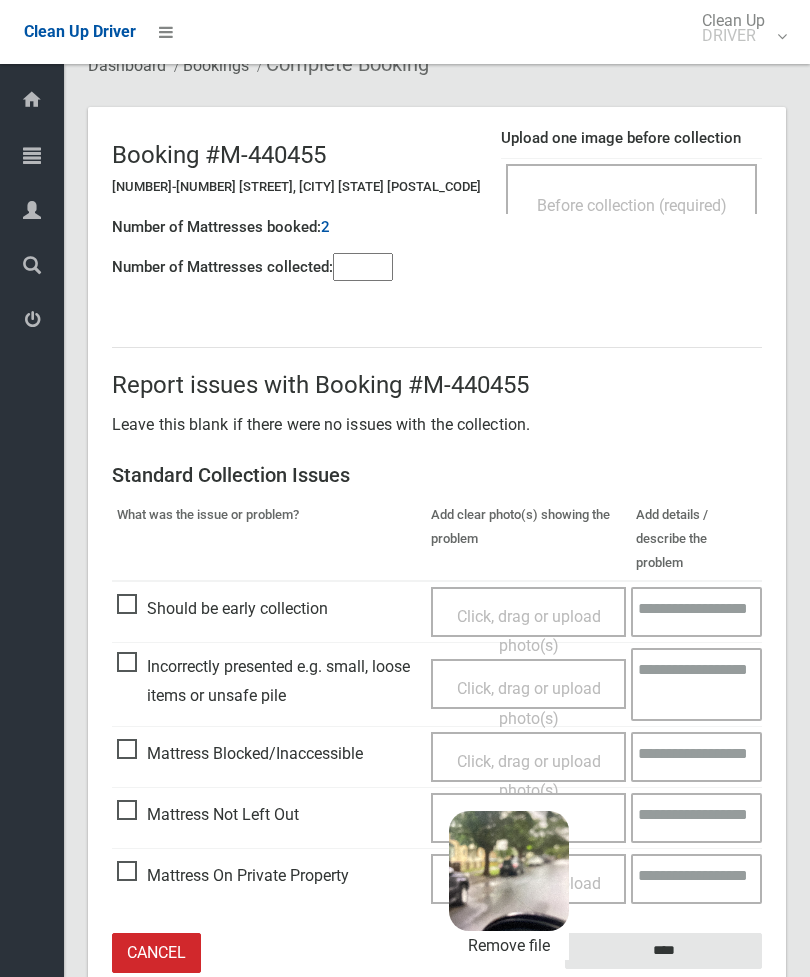 click on "****" at bounding box center (663, 951) 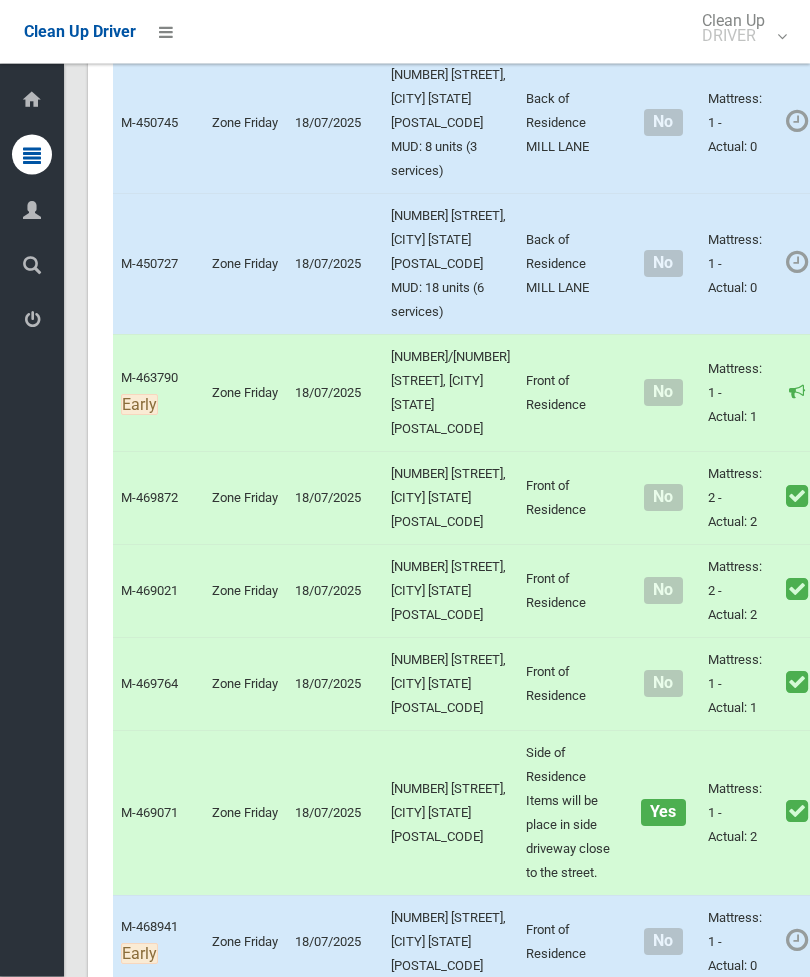 scroll, scrollTop: 7200, scrollLeft: 0, axis: vertical 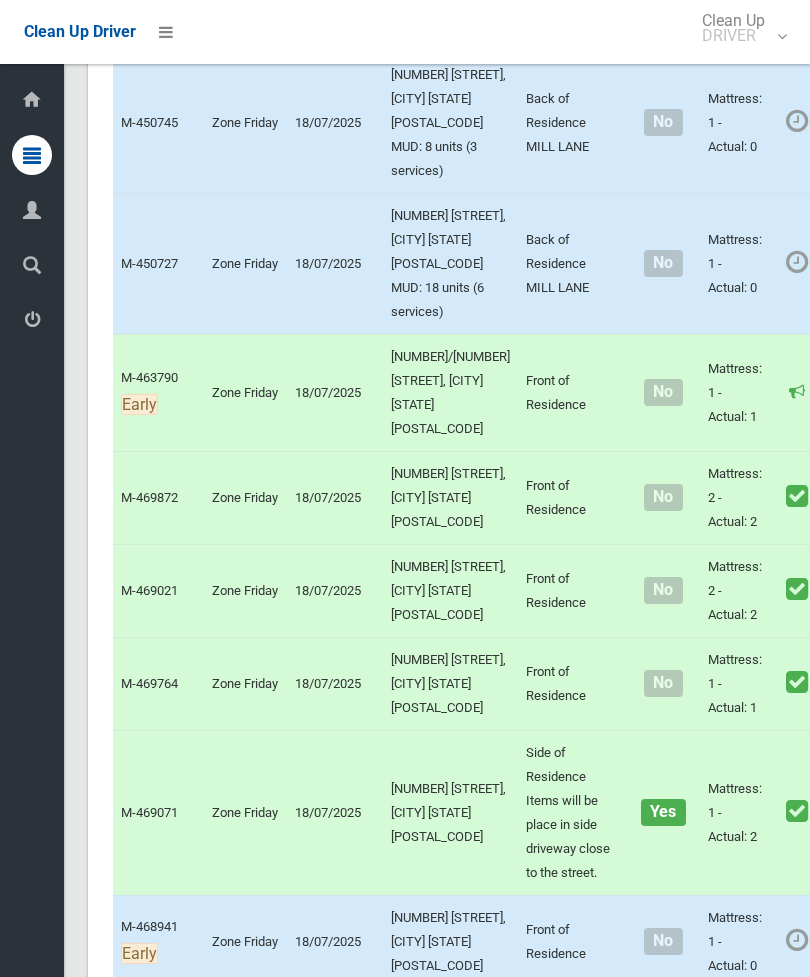 click on "Actions" at bounding box center [880, -358] 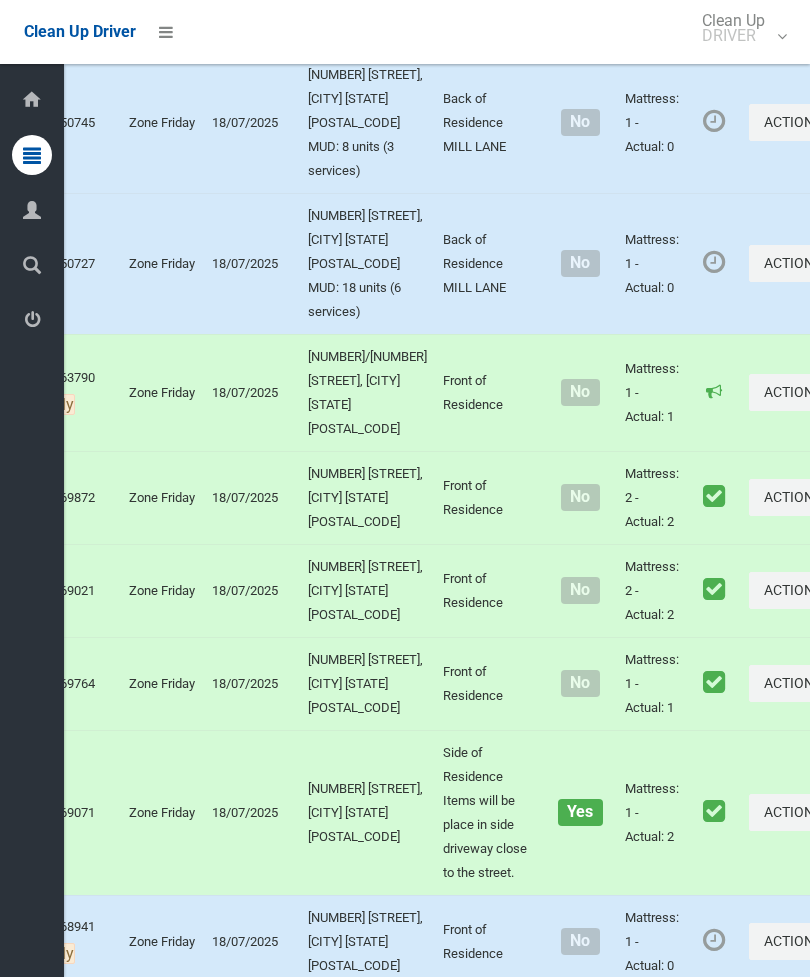 click on "Complete Booking" at bounding box center (725, -313) 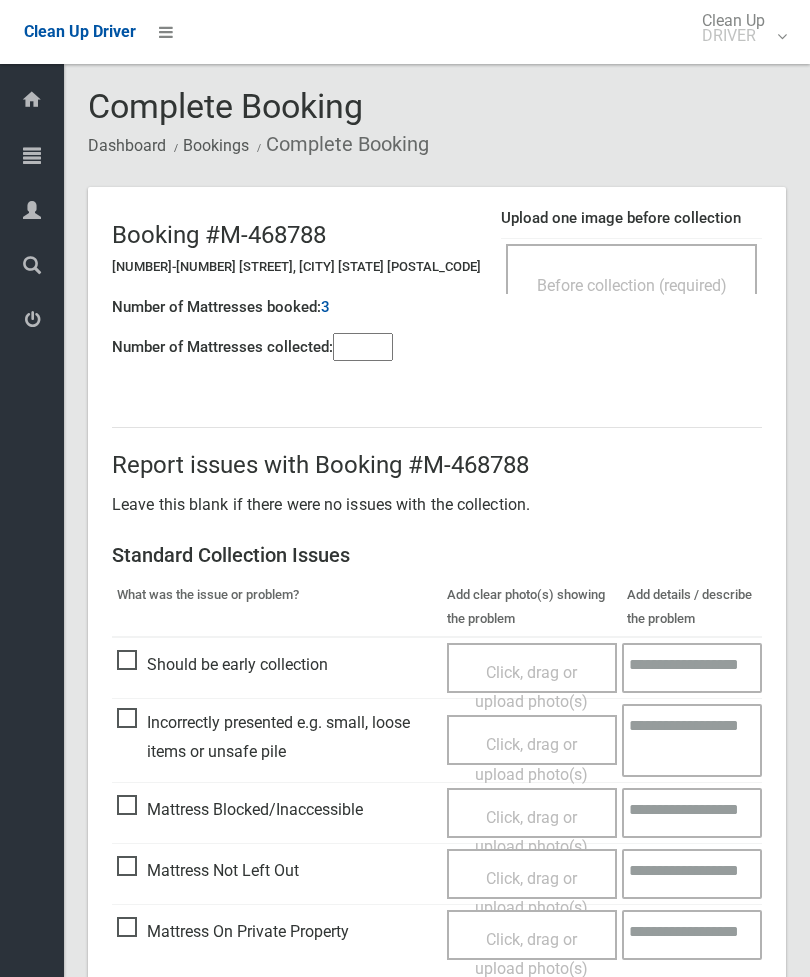 scroll, scrollTop: 0, scrollLeft: 0, axis: both 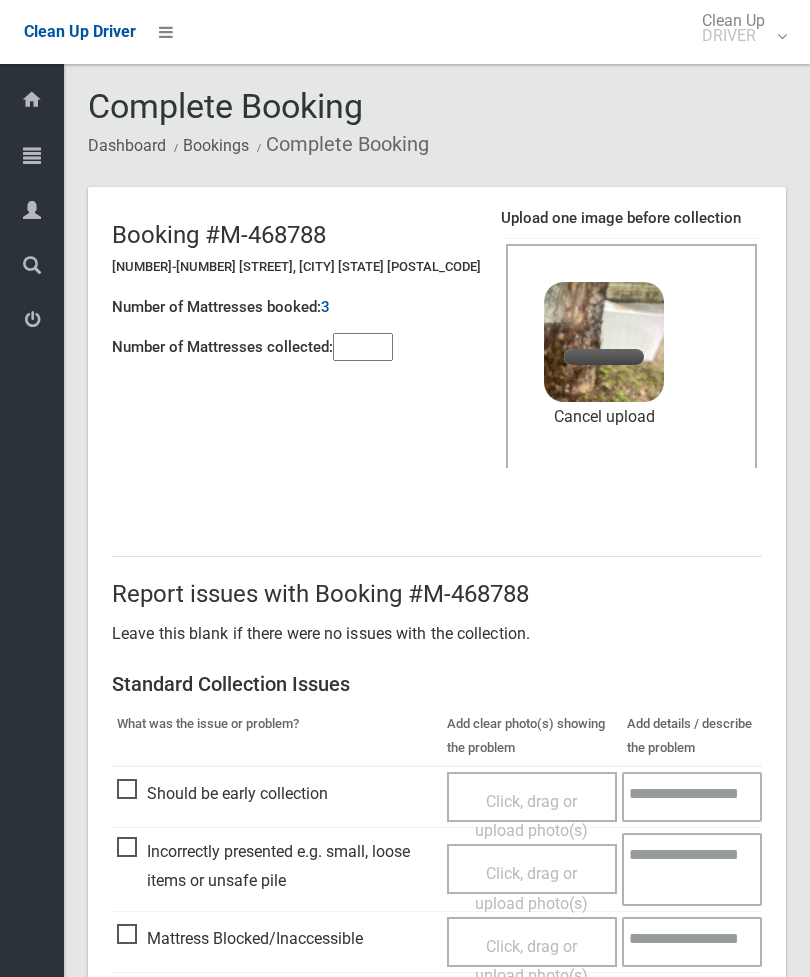 click at bounding box center [363, 347] 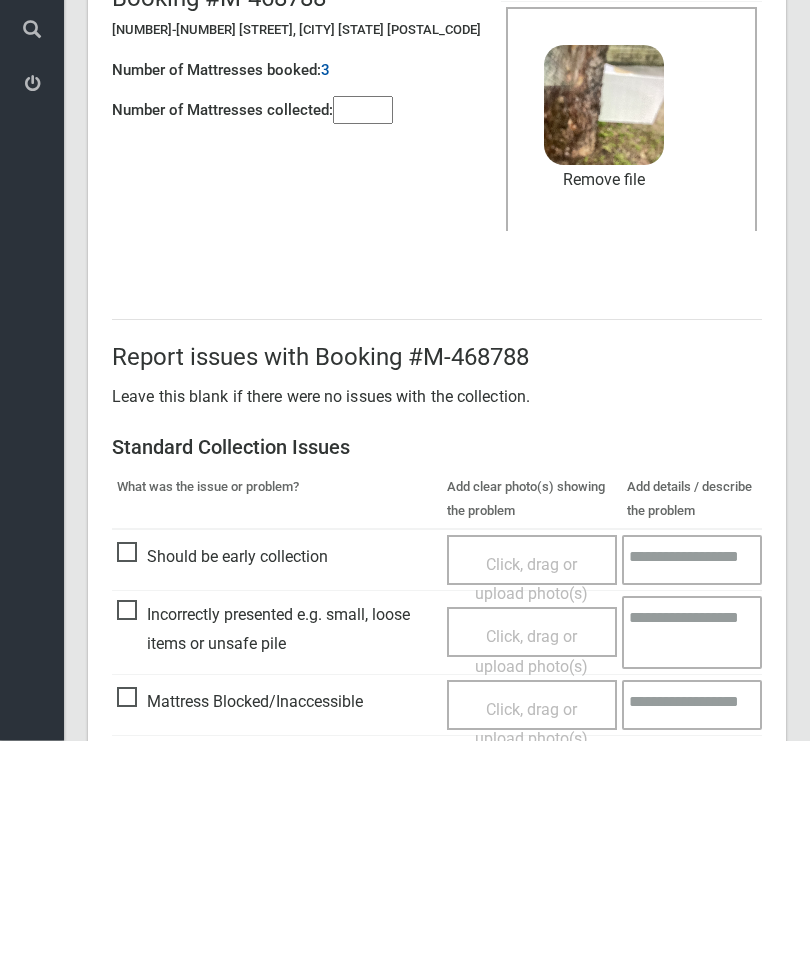 scroll, scrollTop: 274, scrollLeft: 0, axis: vertical 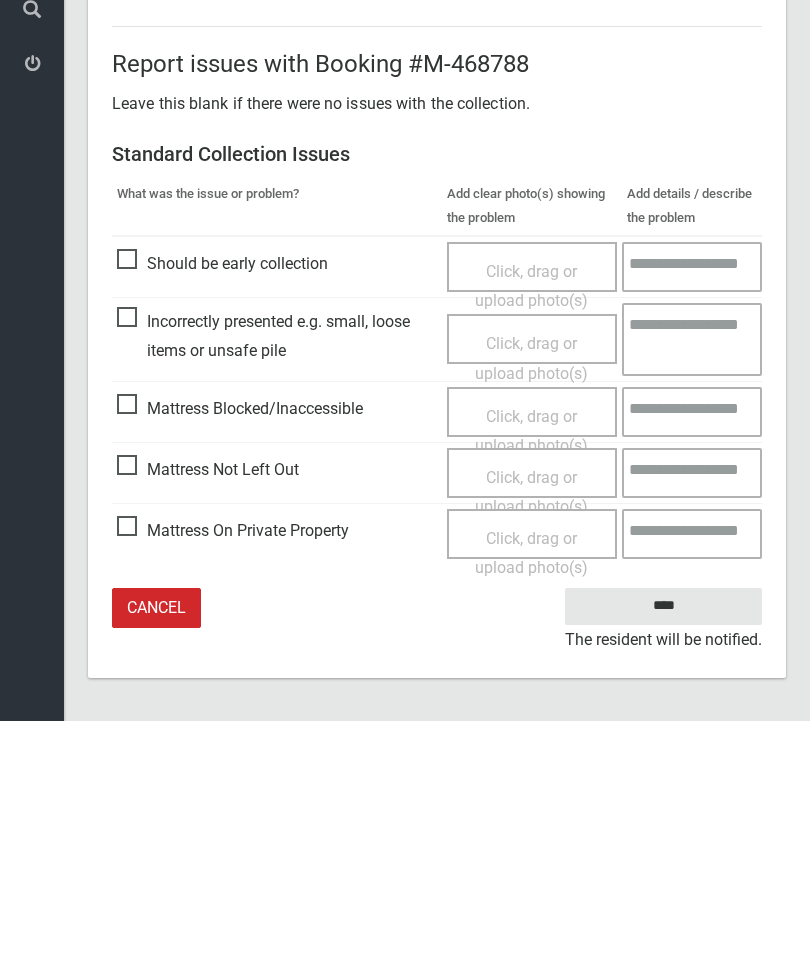 type on "*" 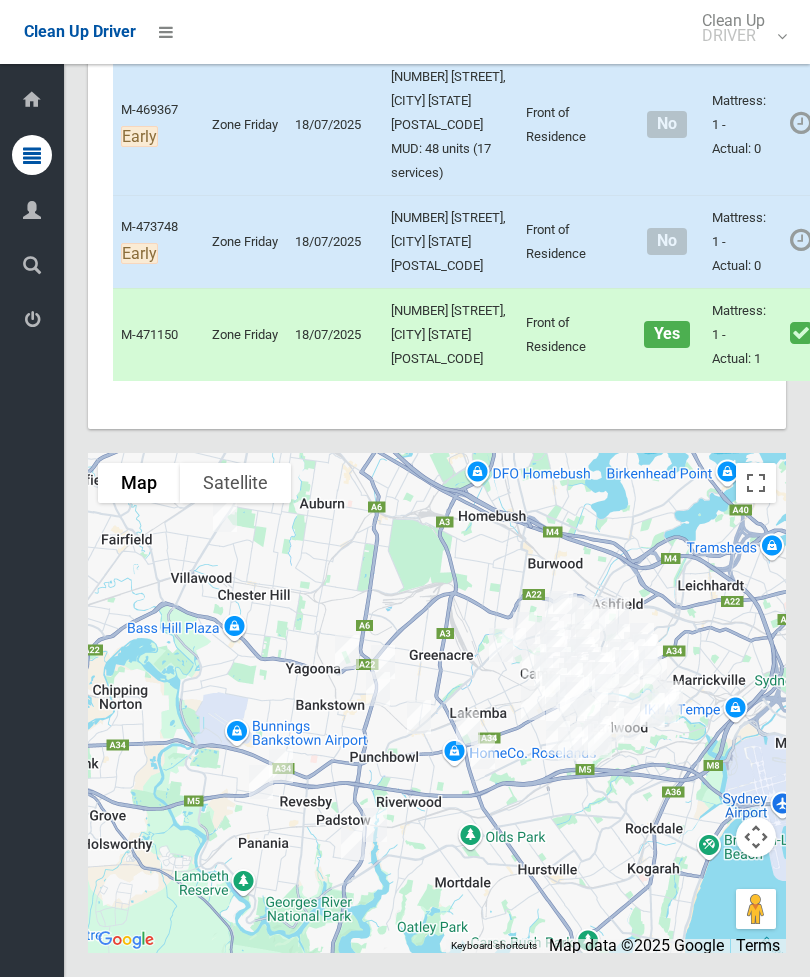 scroll, scrollTop: 11706, scrollLeft: 0, axis: vertical 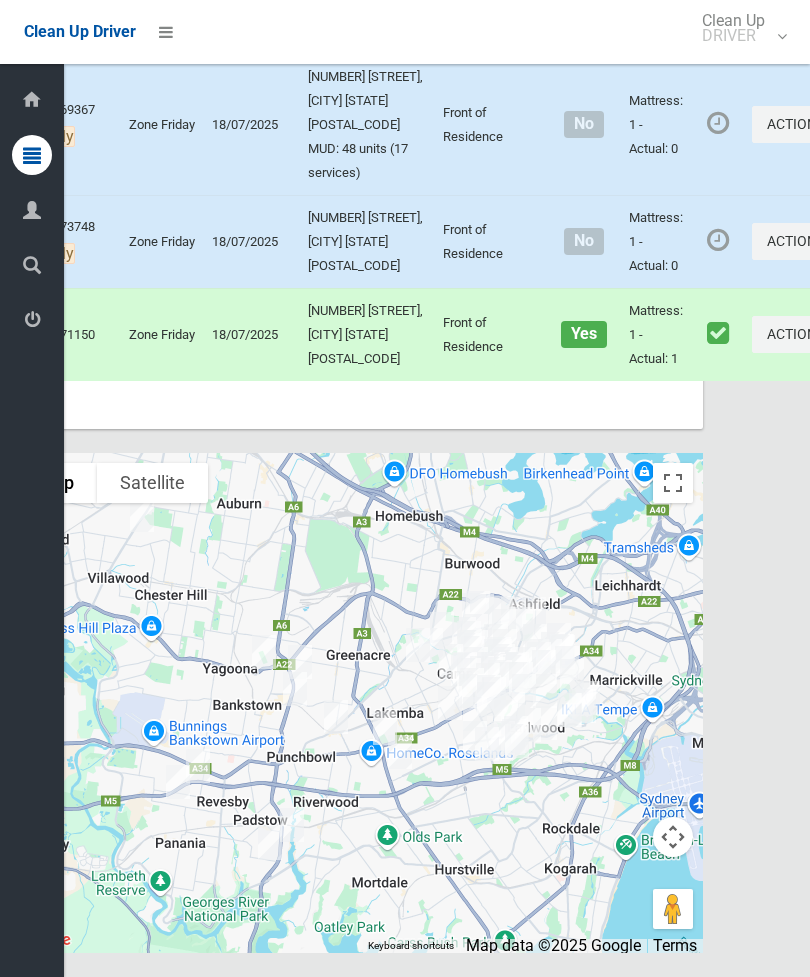click on "Complete Booking" at bounding box center (728, -913) 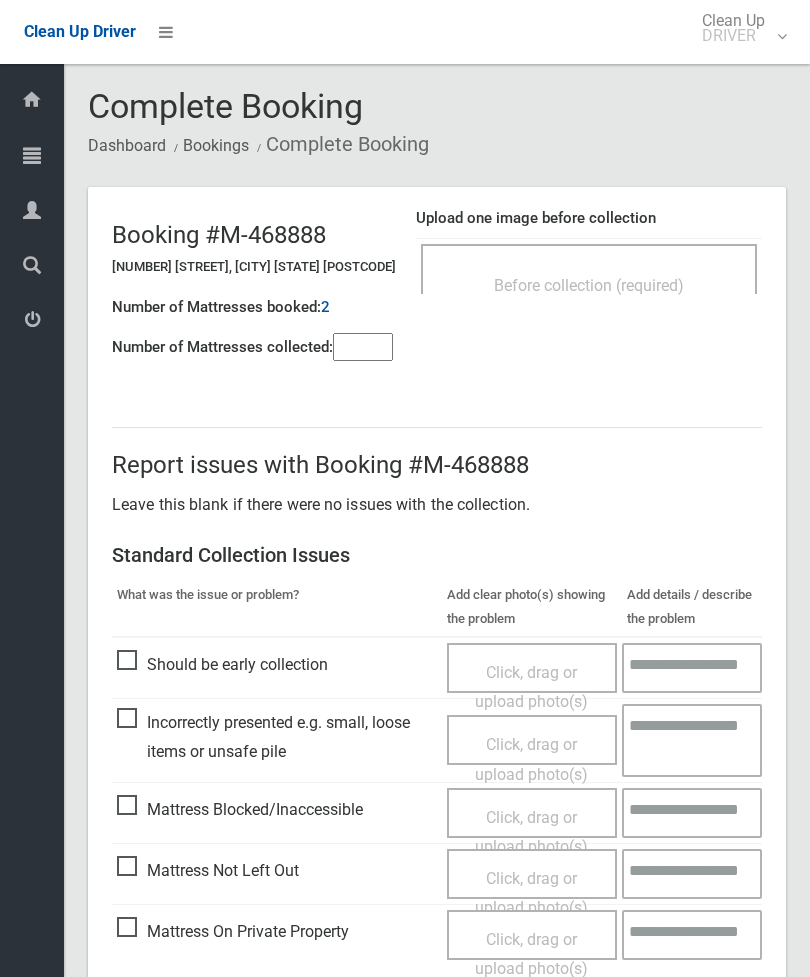 scroll, scrollTop: 0, scrollLeft: 0, axis: both 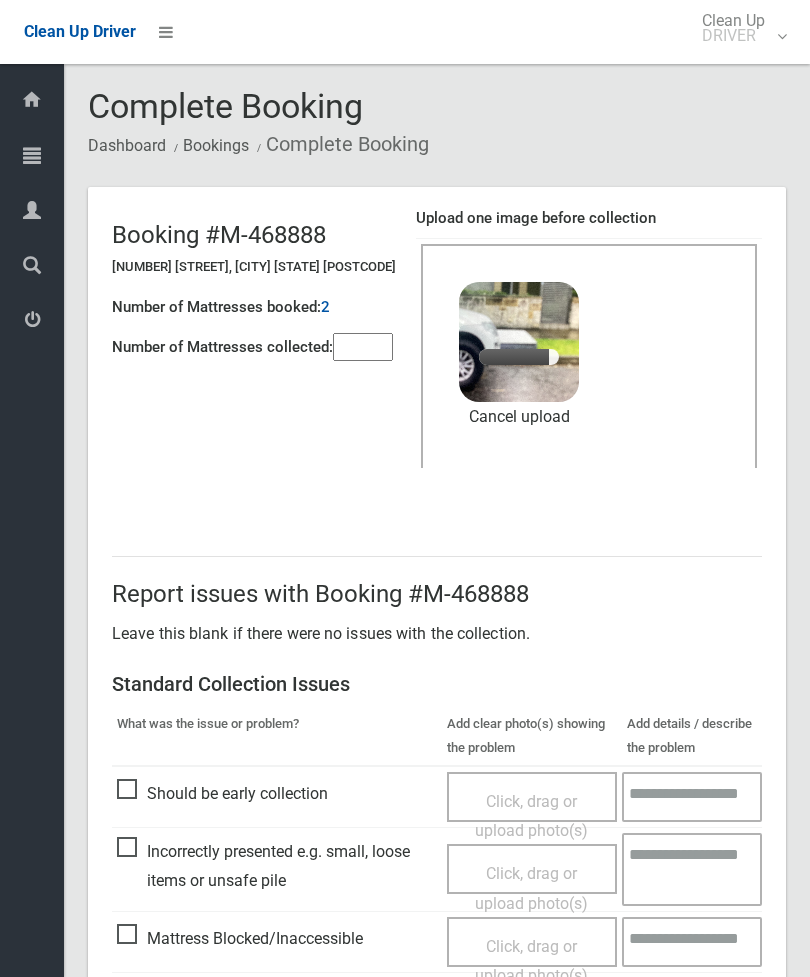 click at bounding box center [363, 347] 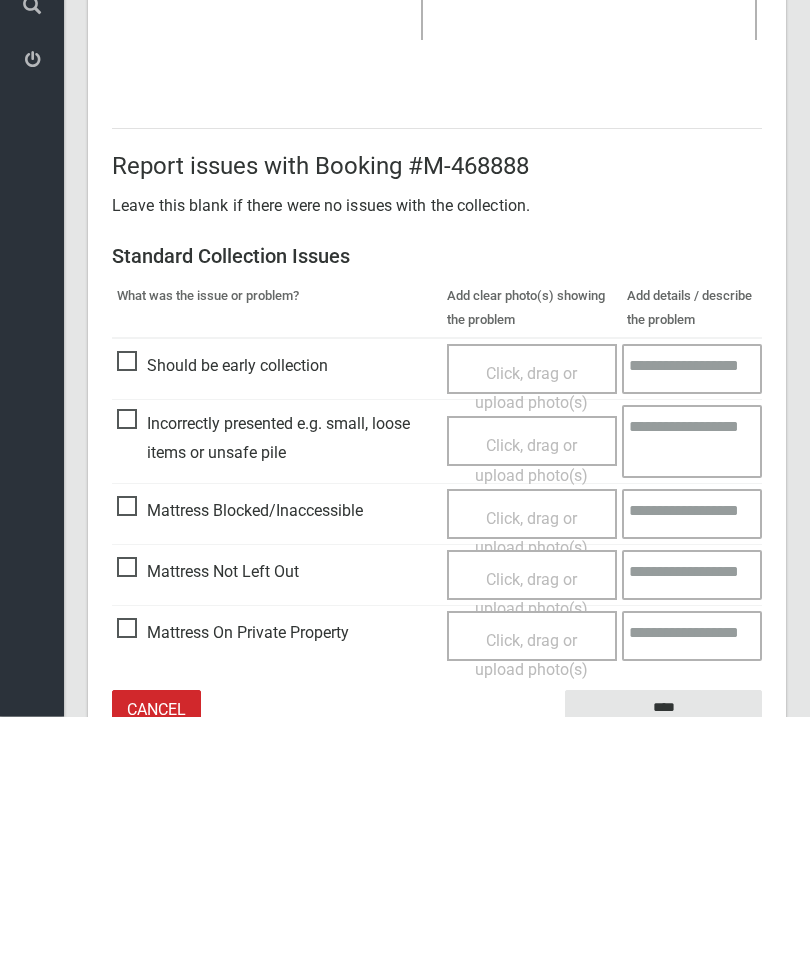 scroll, scrollTop: 274, scrollLeft: 0, axis: vertical 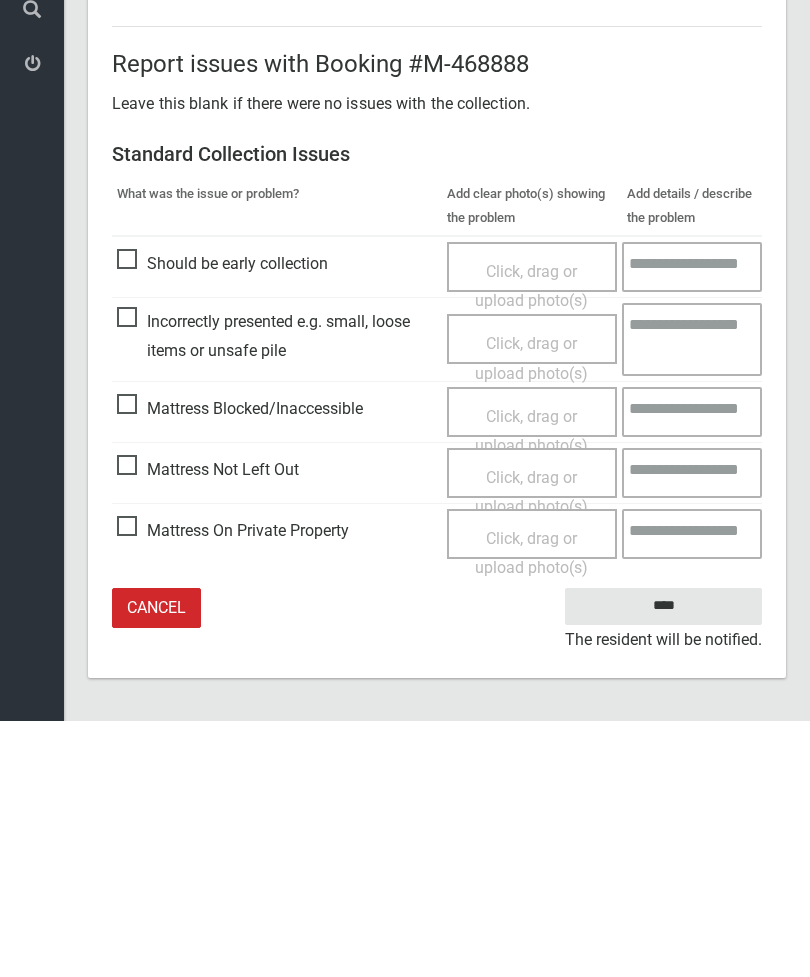 type on "*" 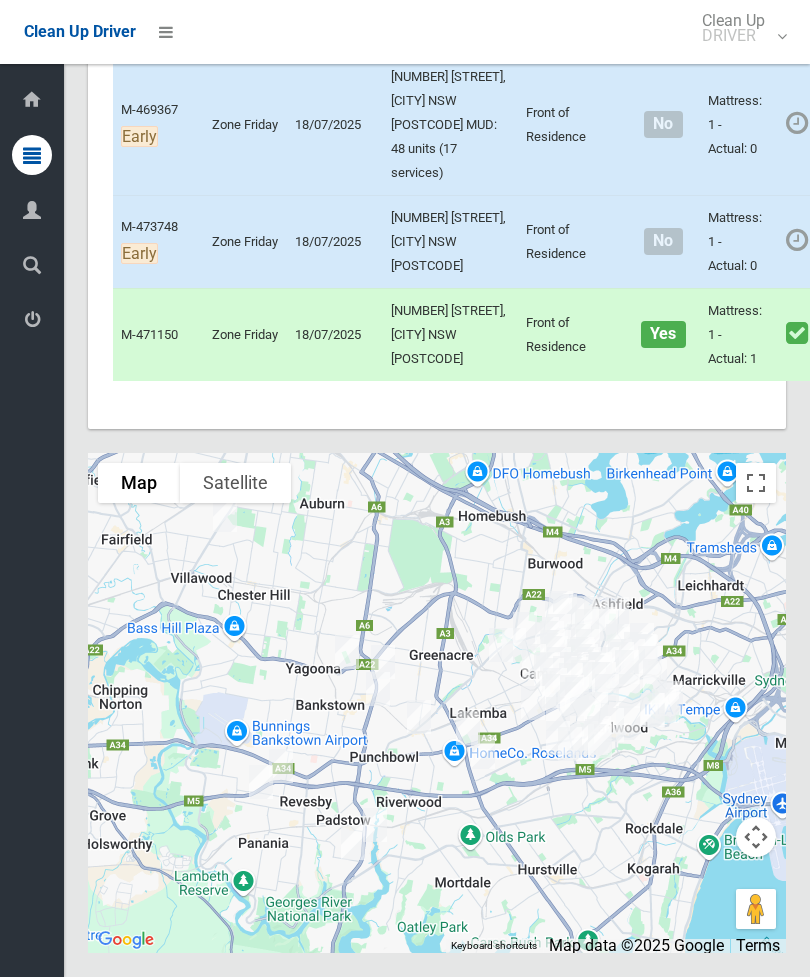 scroll, scrollTop: 11871, scrollLeft: 0, axis: vertical 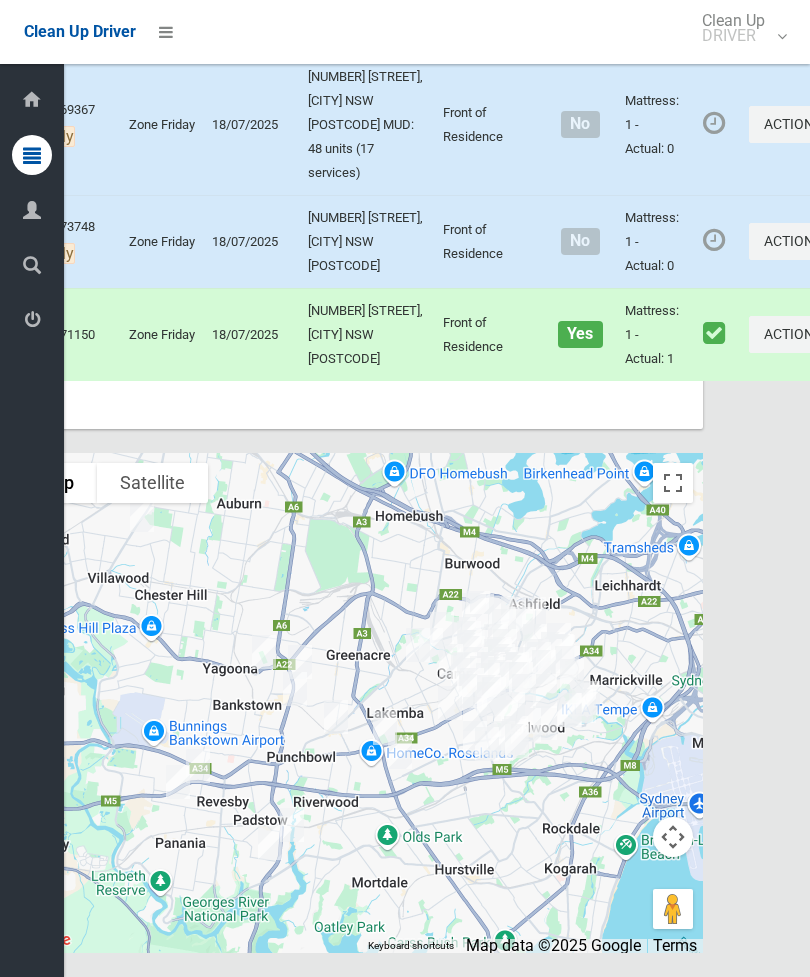 click on "Complete Booking" at bounding box center [725, -676] 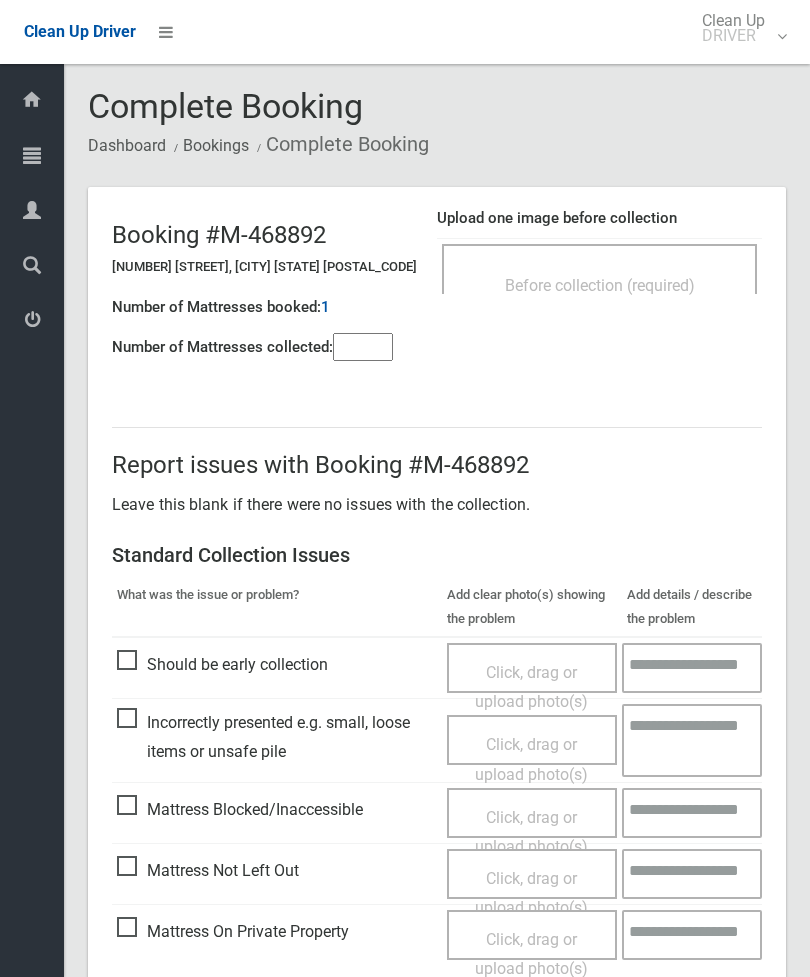 scroll, scrollTop: 0, scrollLeft: 0, axis: both 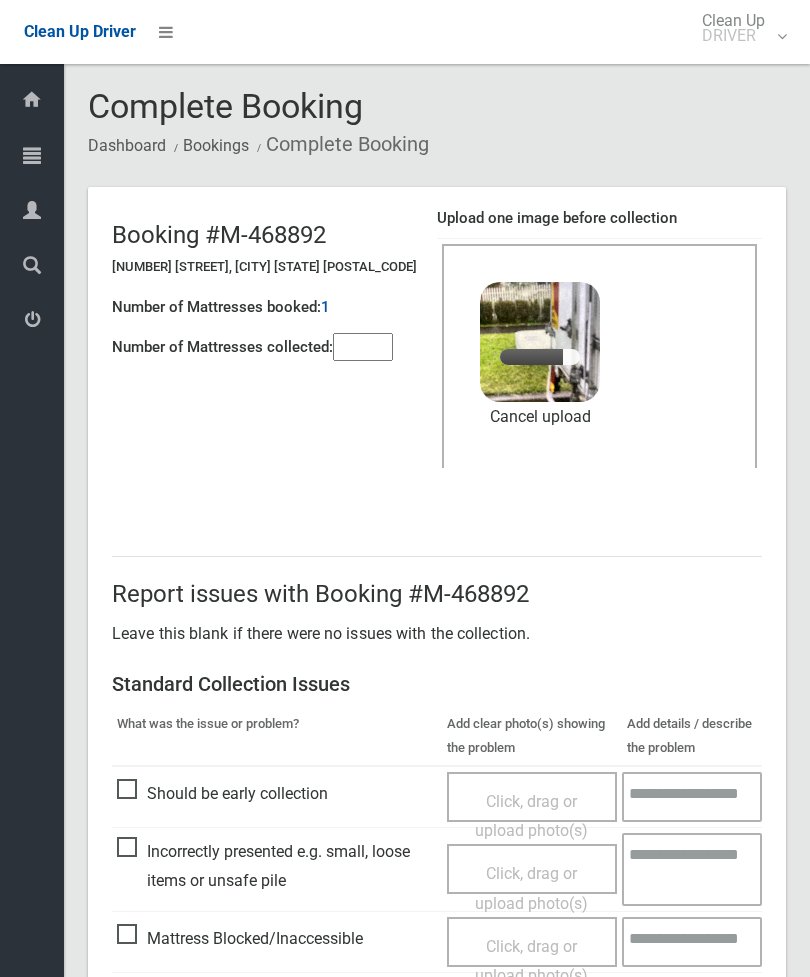 click at bounding box center (363, 347) 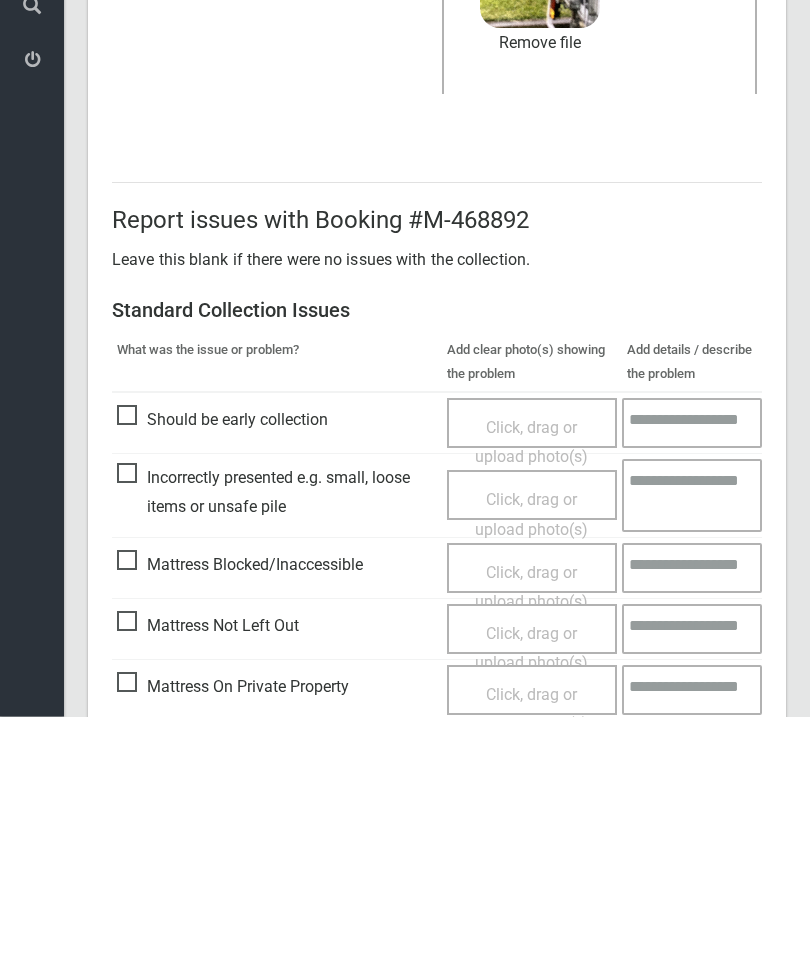 scroll, scrollTop: 274, scrollLeft: 0, axis: vertical 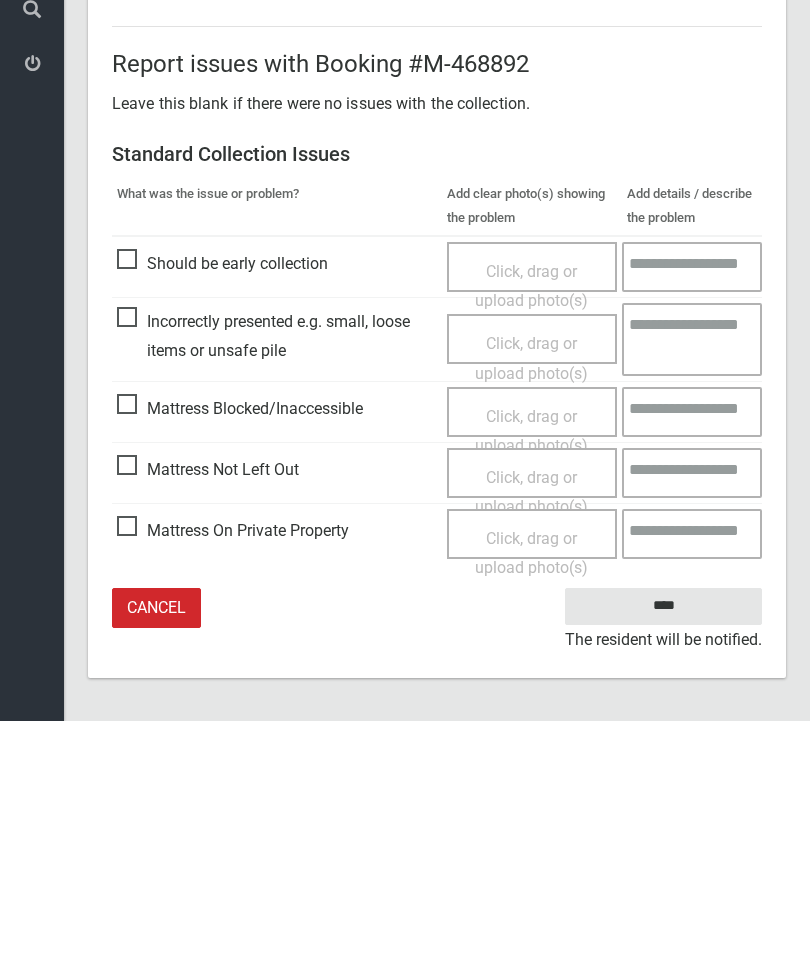 type on "*" 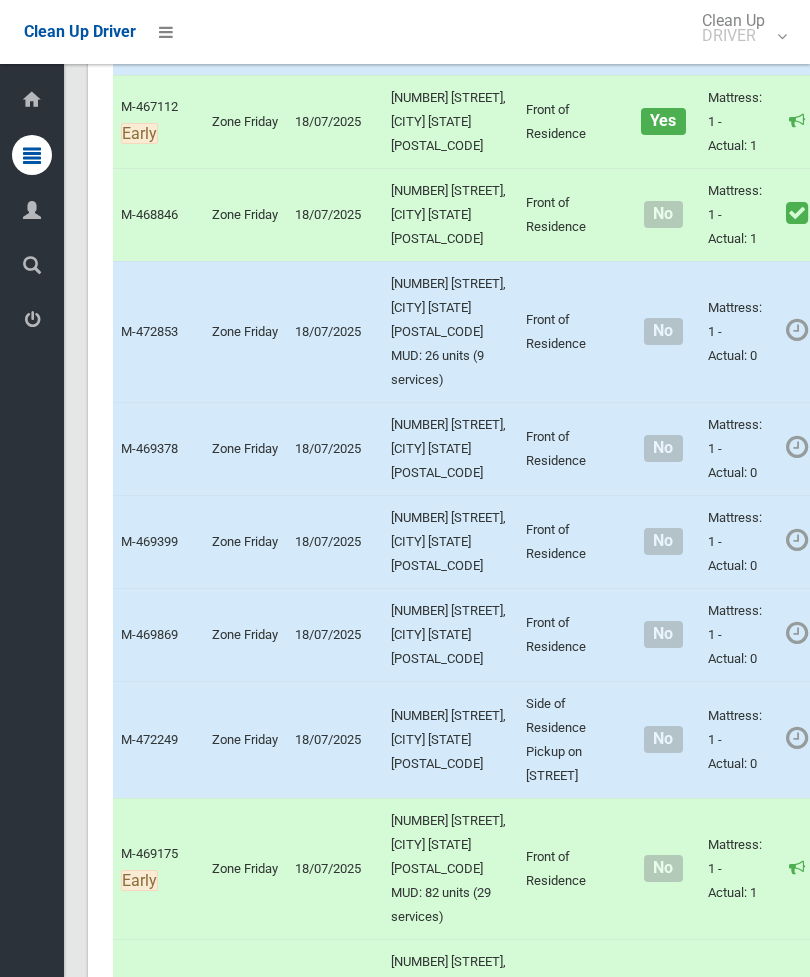 scroll, scrollTop: 8971, scrollLeft: 0, axis: vertical 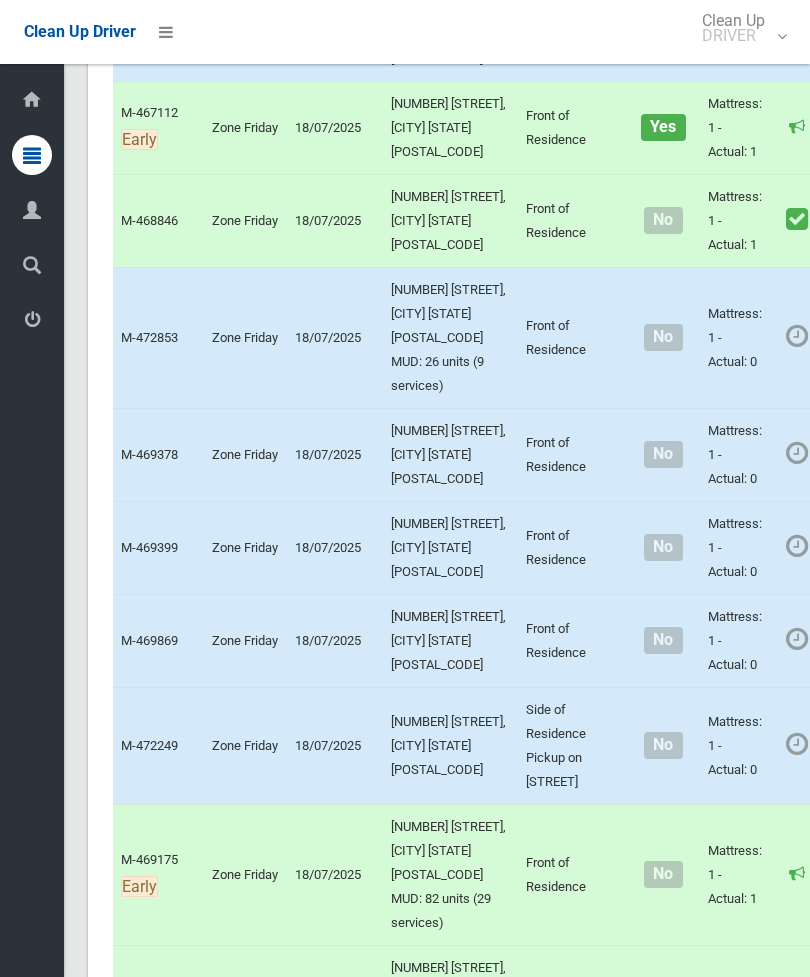 click on "Actions" at bounding box center [880, -713] 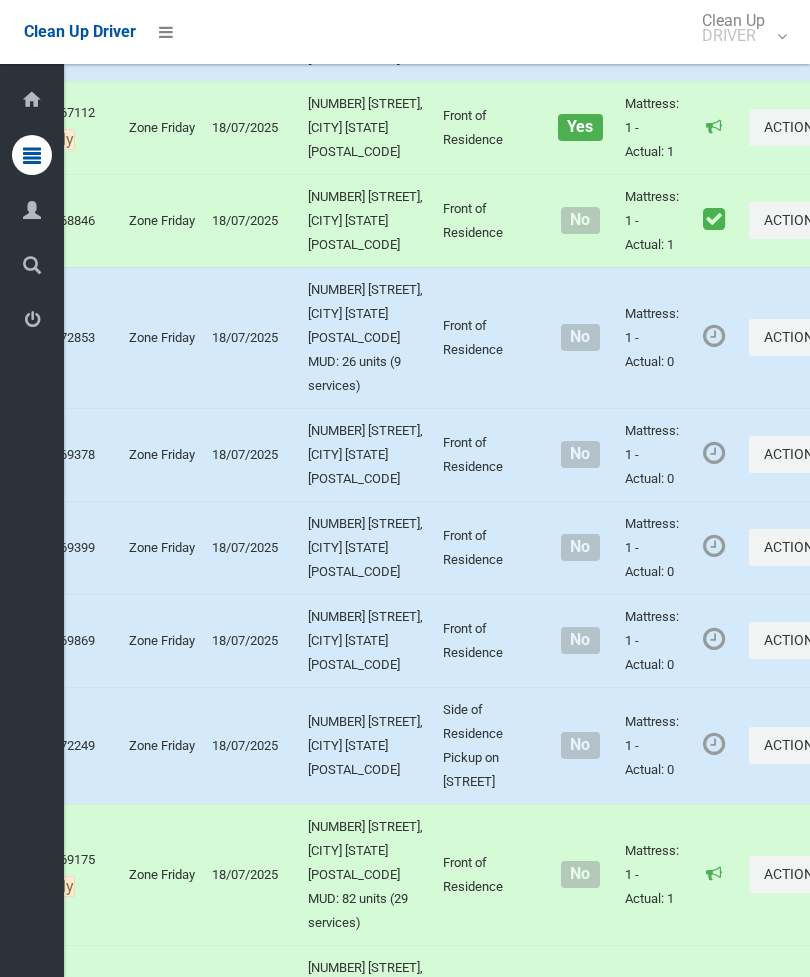 click on "Complete Booking" at bounding box center (725, -668) 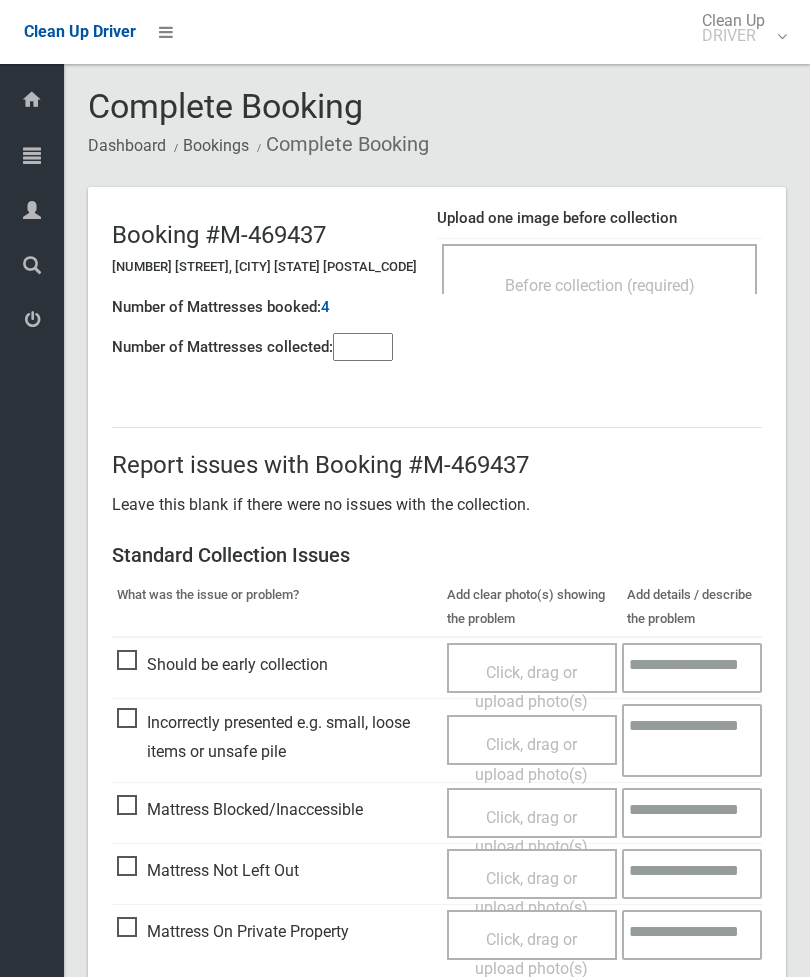 scroll, scrollTop: 0, scrollLeft: 0, axis: both 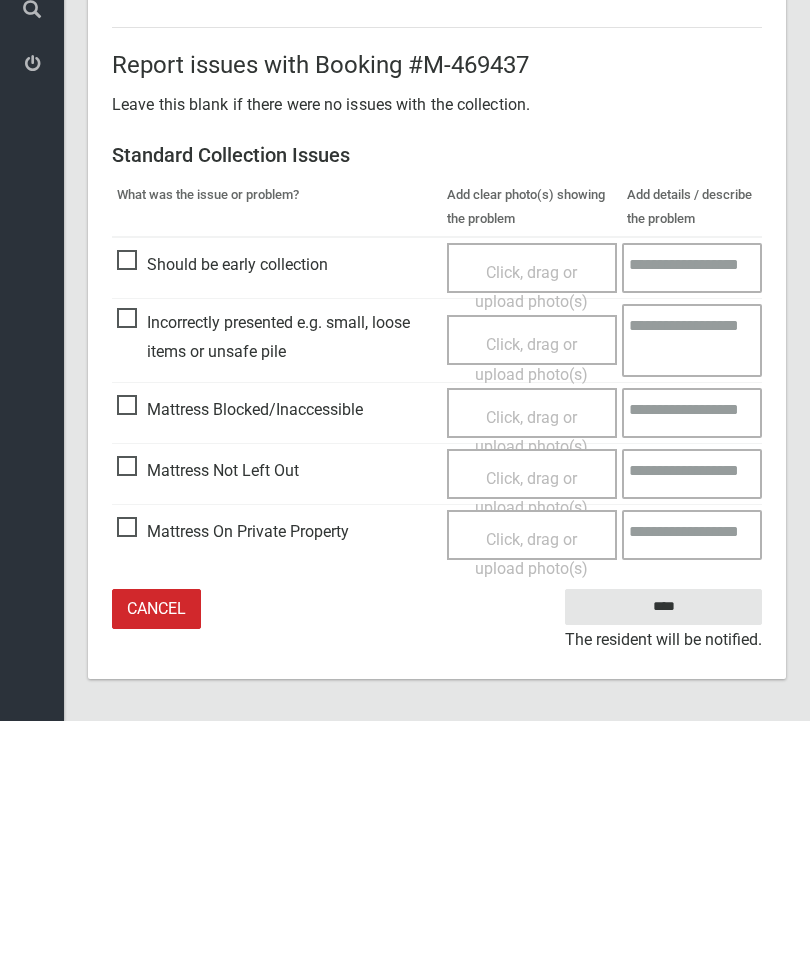 type on "*" 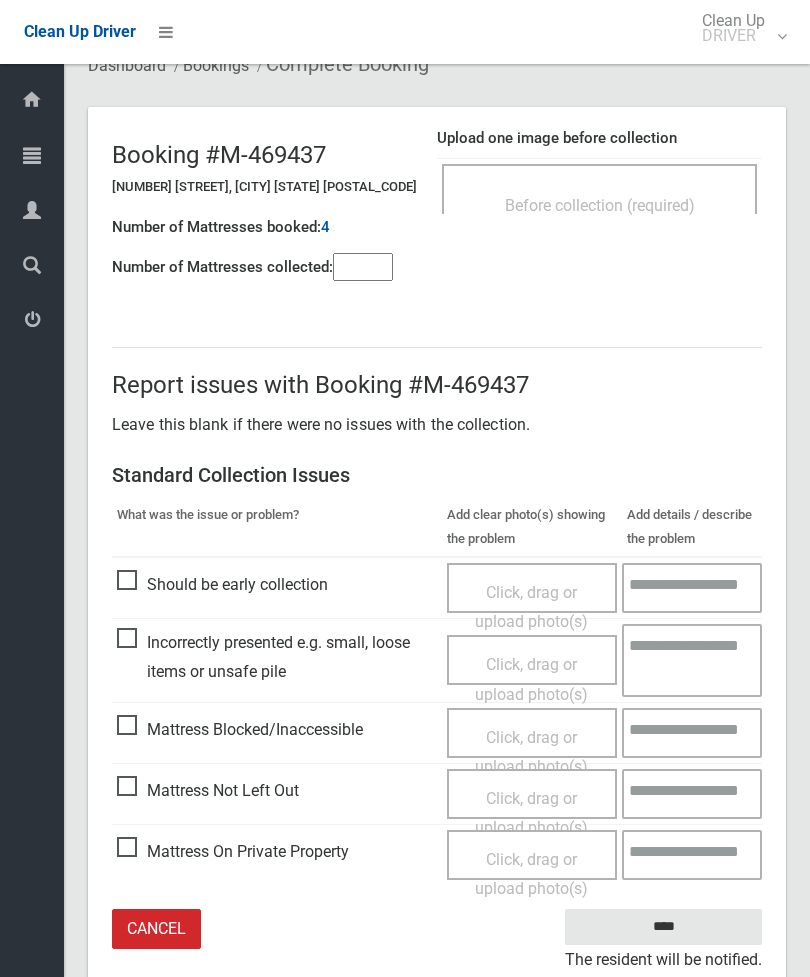 click on "Click, drag or upload photo(s)" at bounding box center [531, 813] 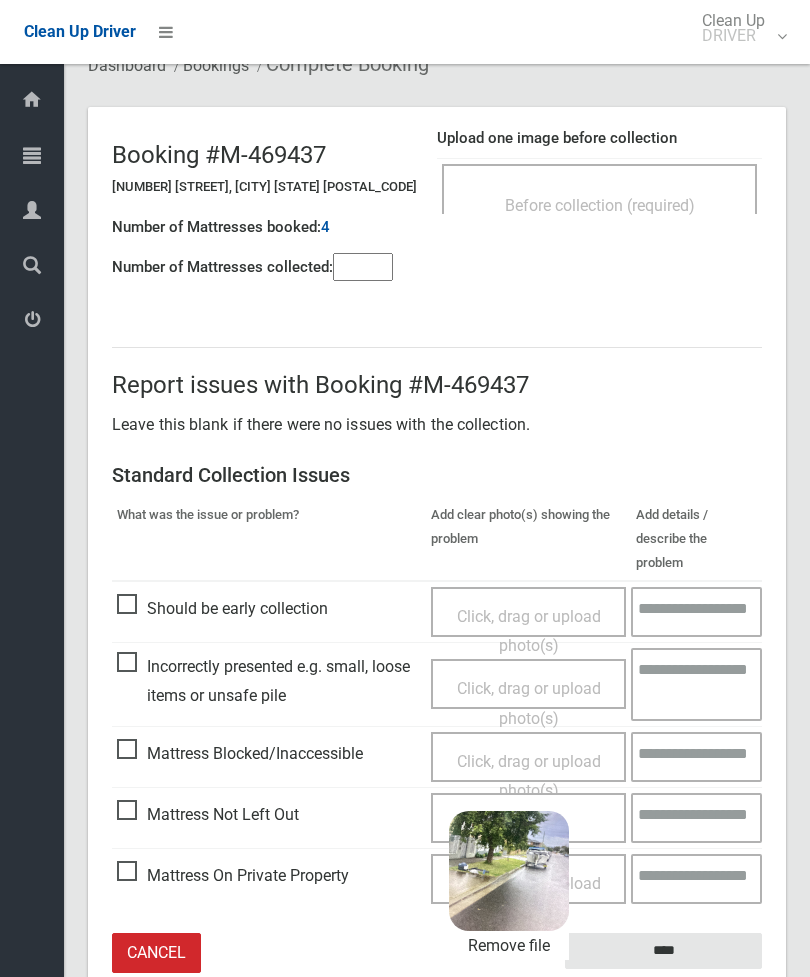 click on "****" at bounding box center [663, 951] 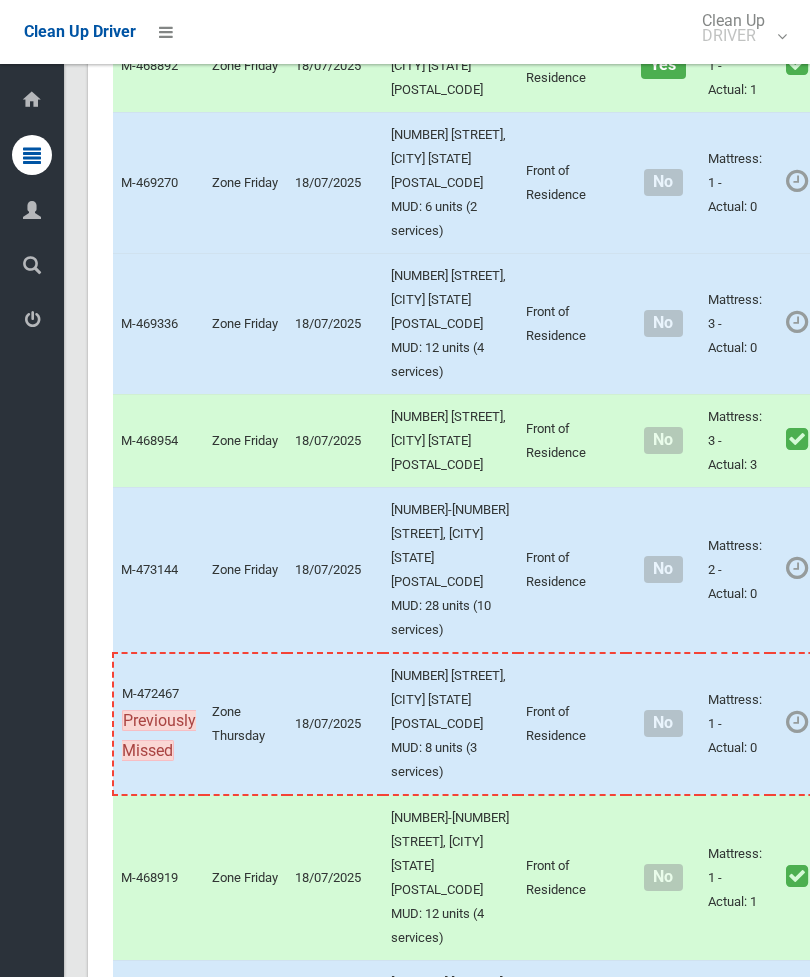 scroll, scrollTop: 10622, scrollLeft: 0, axis: vertical 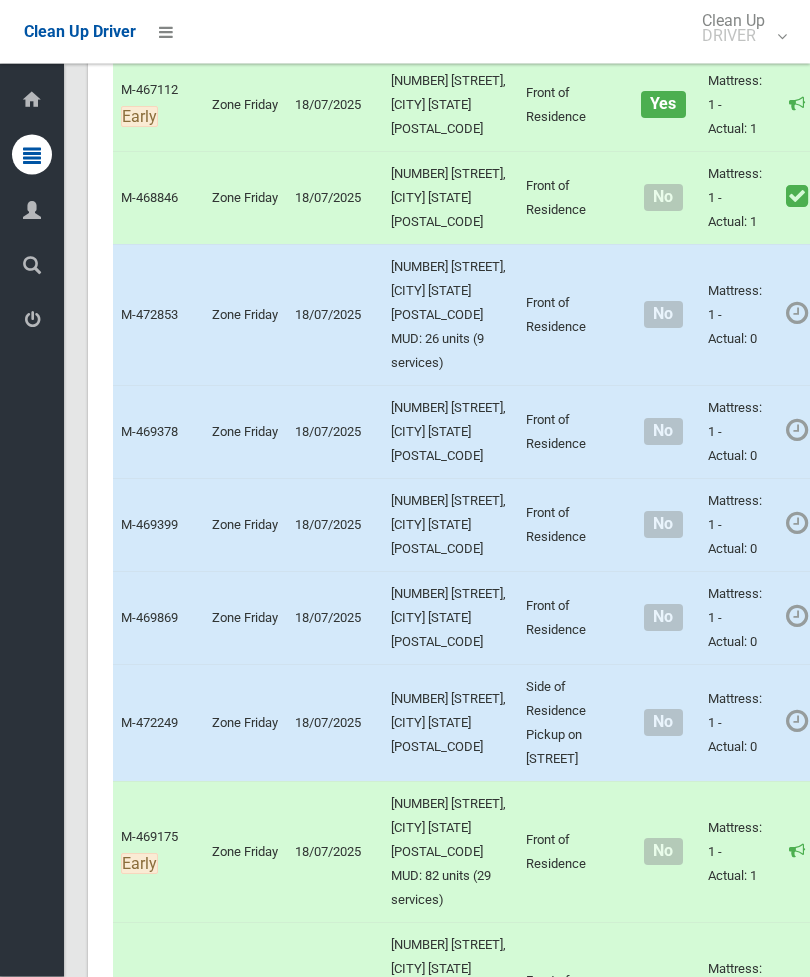click on "Actions" at bounding box center (880, -828) 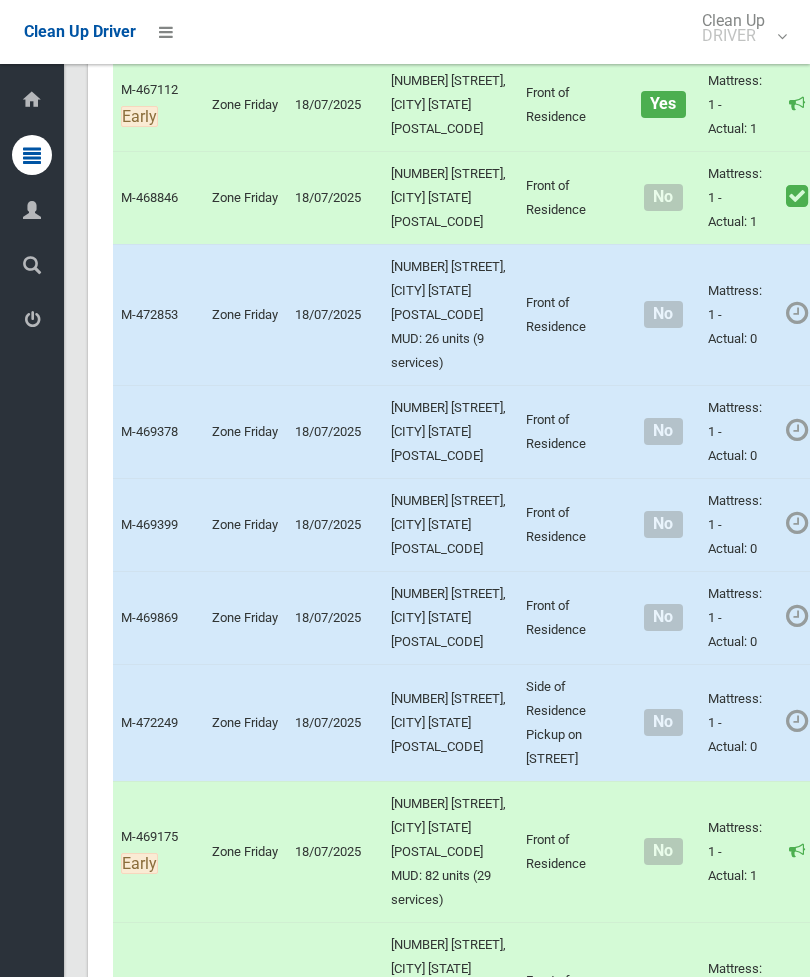 scroll, scrollTop: 0, scrollLeft: 83, axis: horizontal 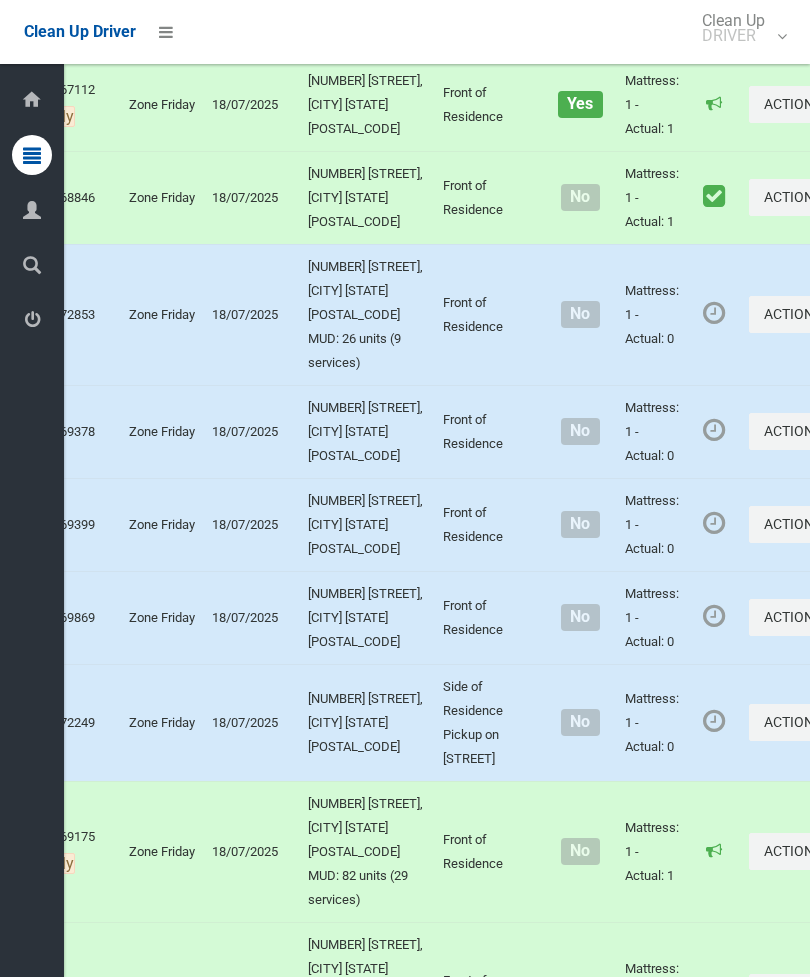 click on "Complete Booking" at bounding box center [725, -784] 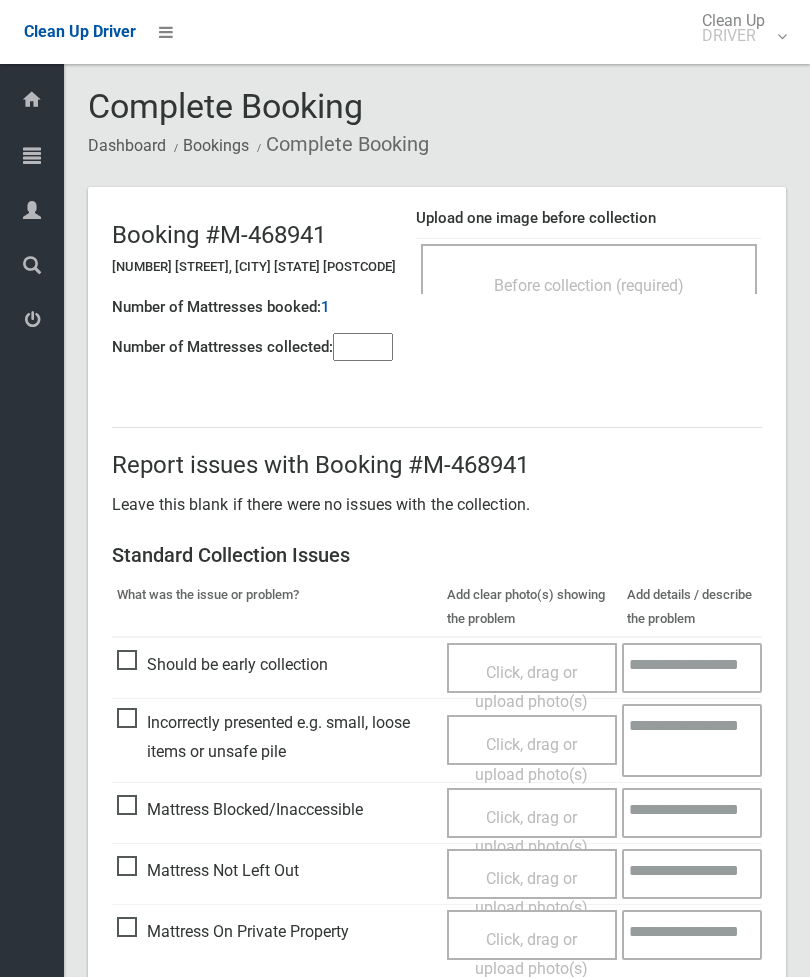 scroll, scrollTop: 0, scrollLeft: 0, axis: both 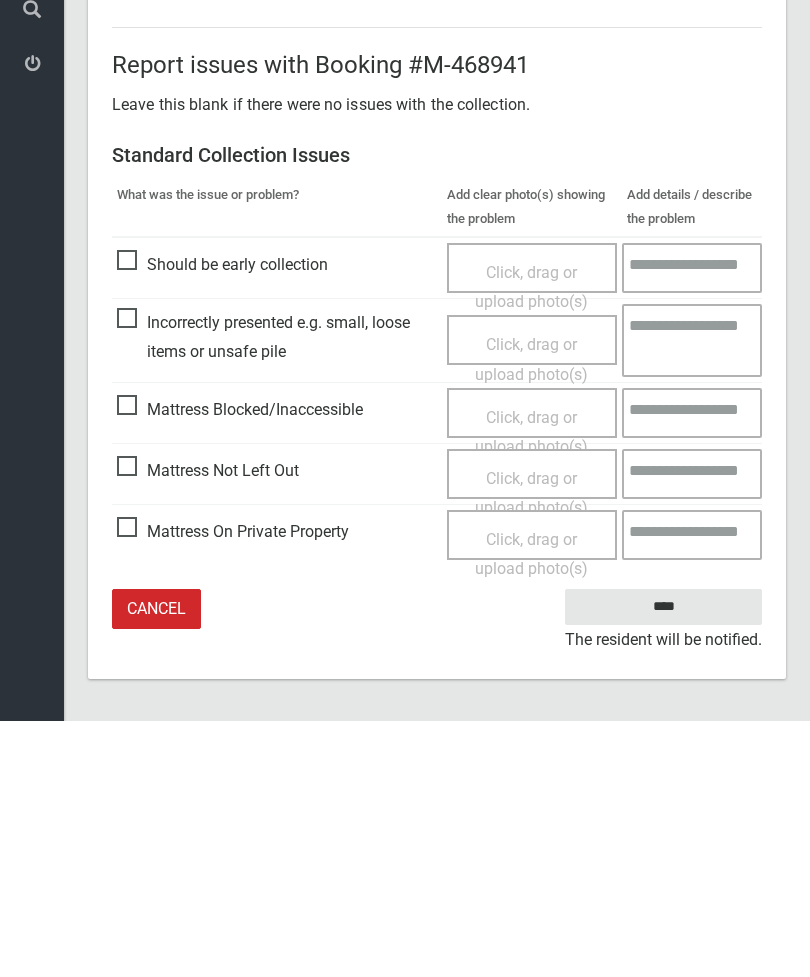 type on "*" 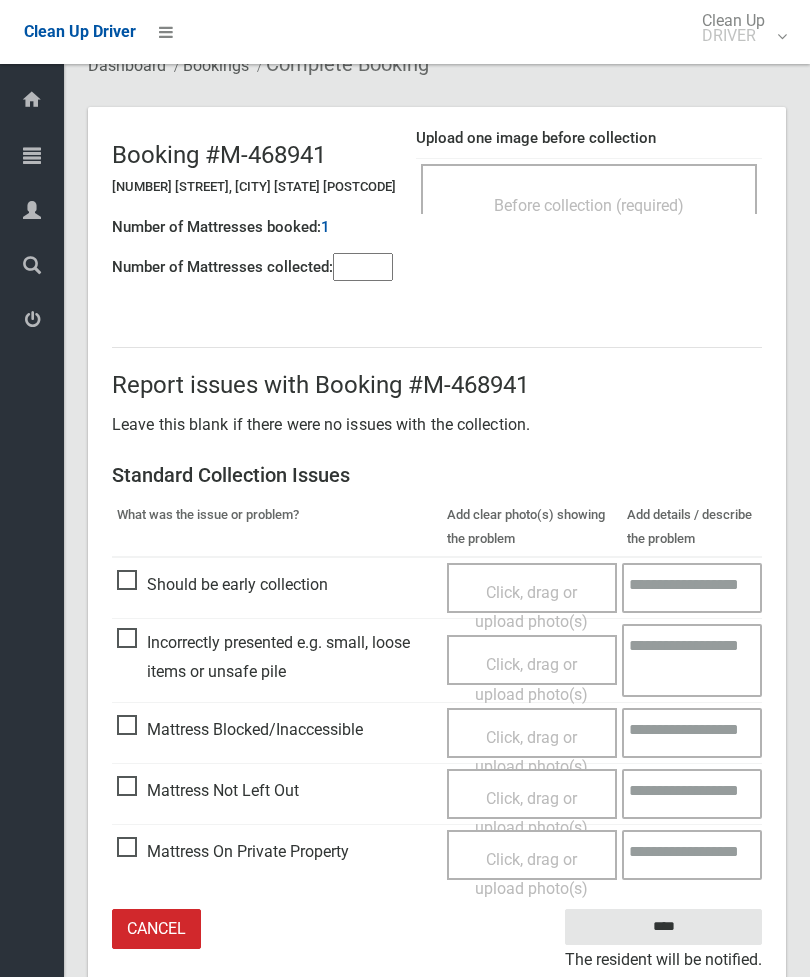 click on "Click, drag or upload photo(s)" at bounding box center [531, 813] 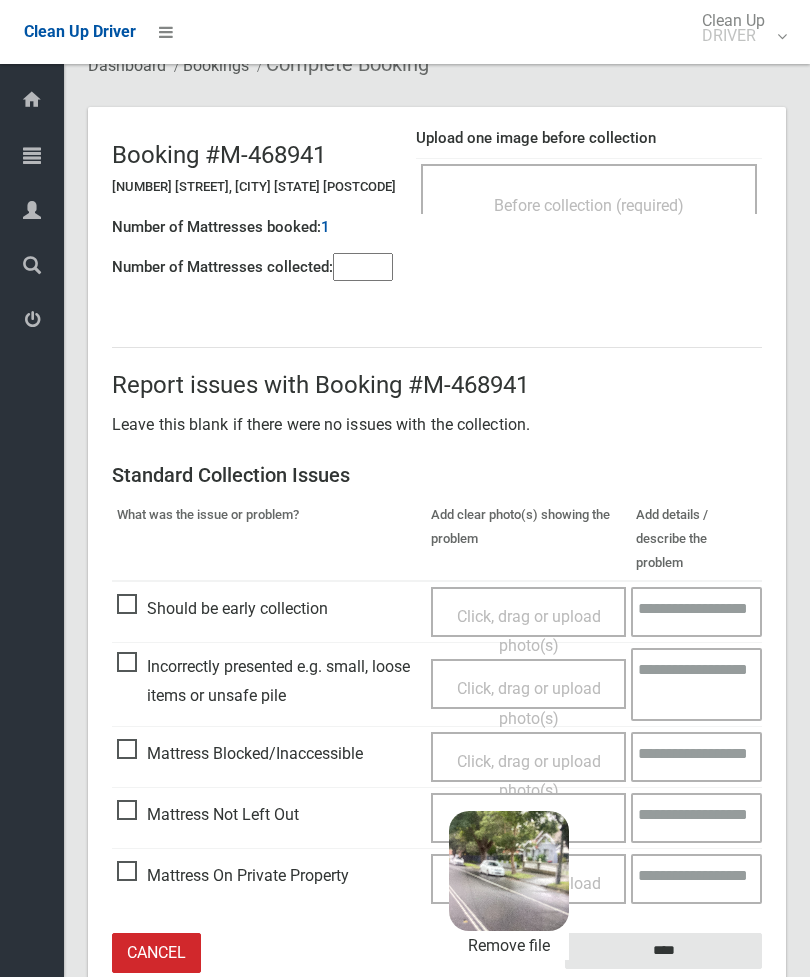 click on "****" at bounding box center (663, 951) 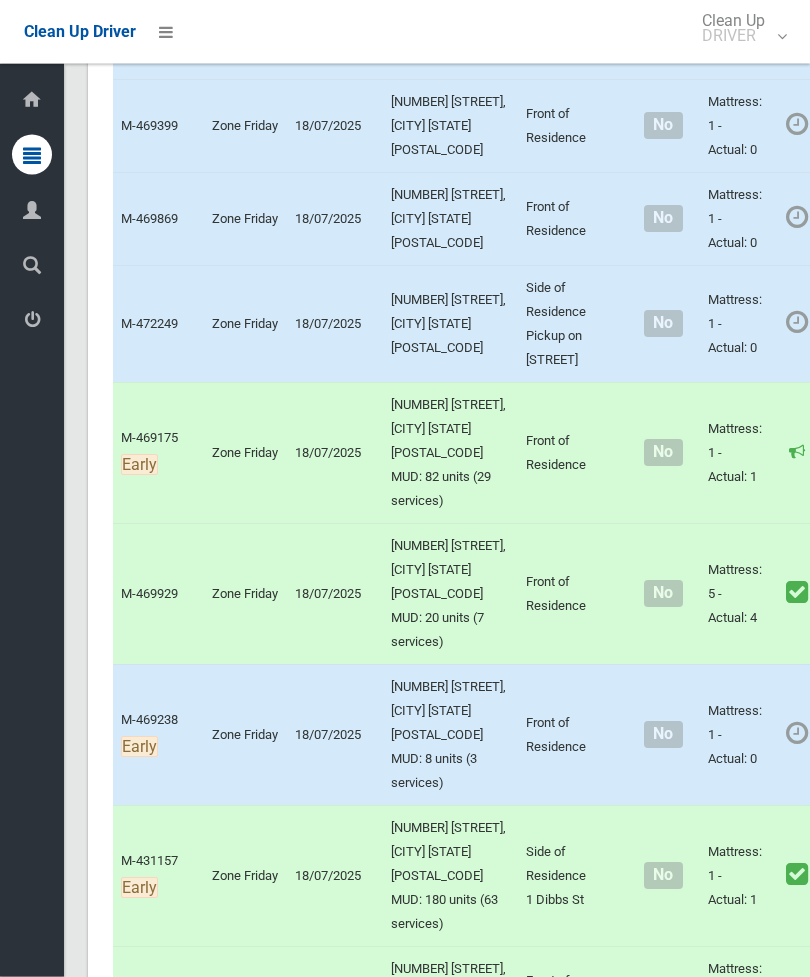 scroll, scrollTop: 9345, scrollLeft: 0, axis: vertical 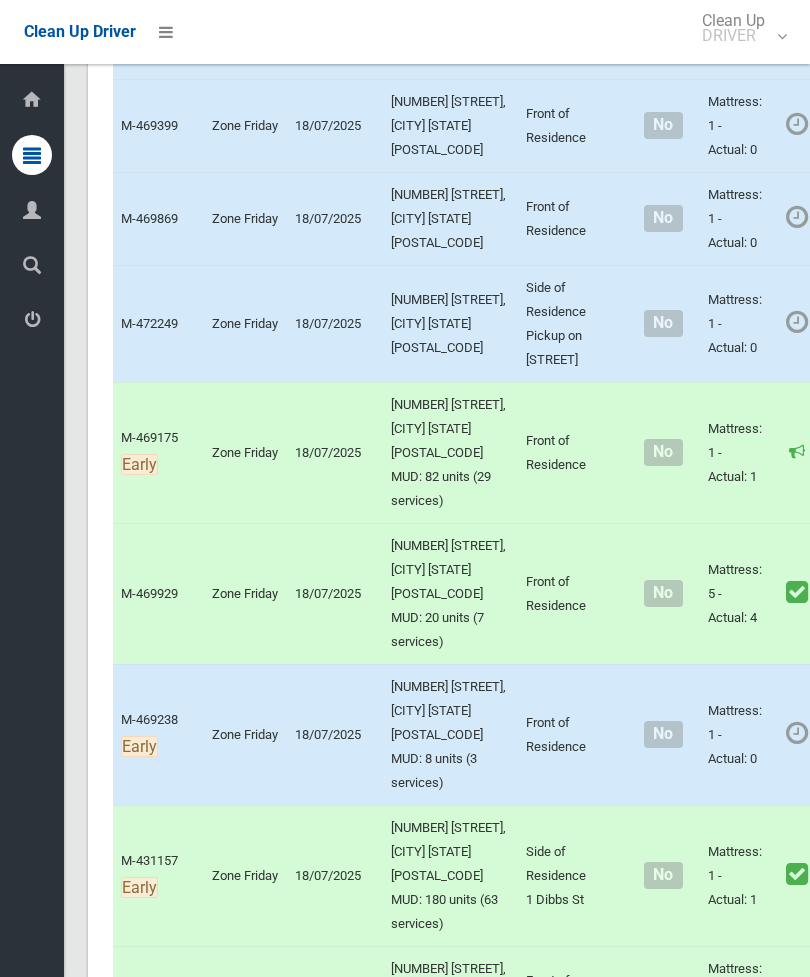 click on "Actions" at bounding box center (880, -1042) 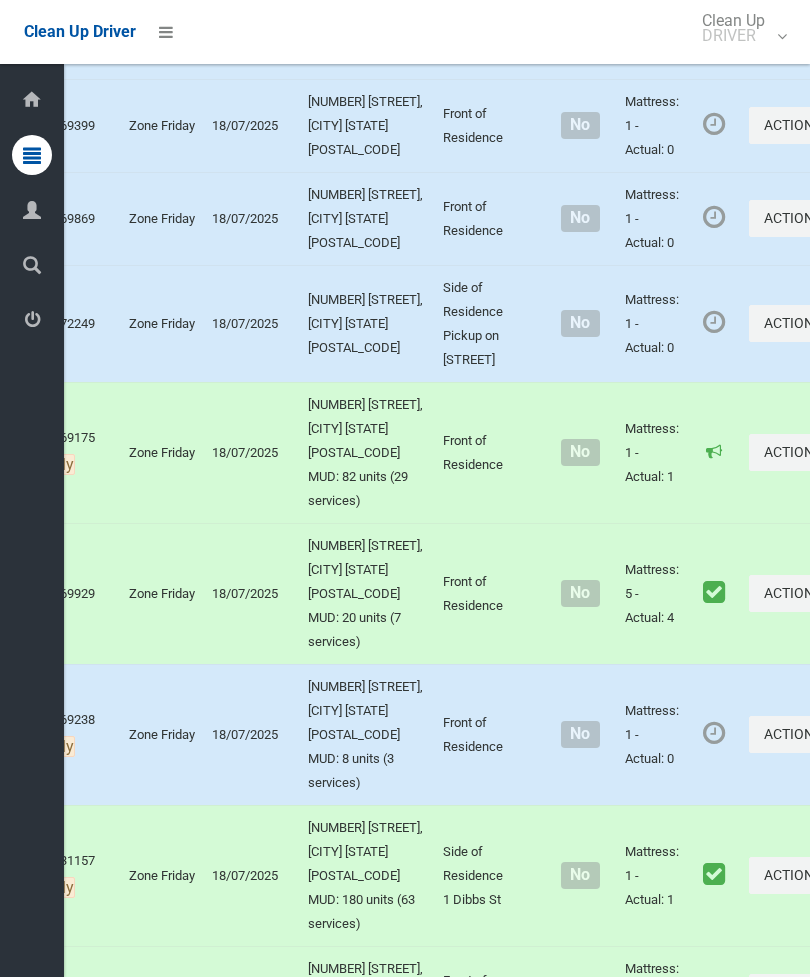 click on "Complete Booking" at bounding box center [725, -997] 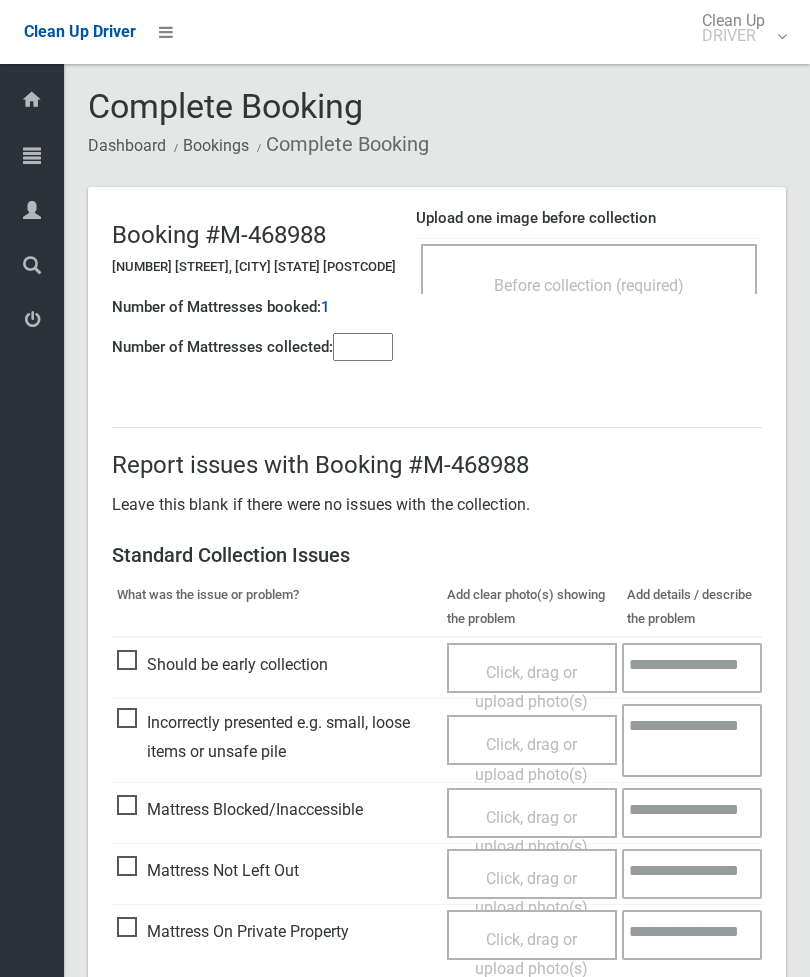 scroll, scrollTop: 0, scrollLeft: 0, axis: both 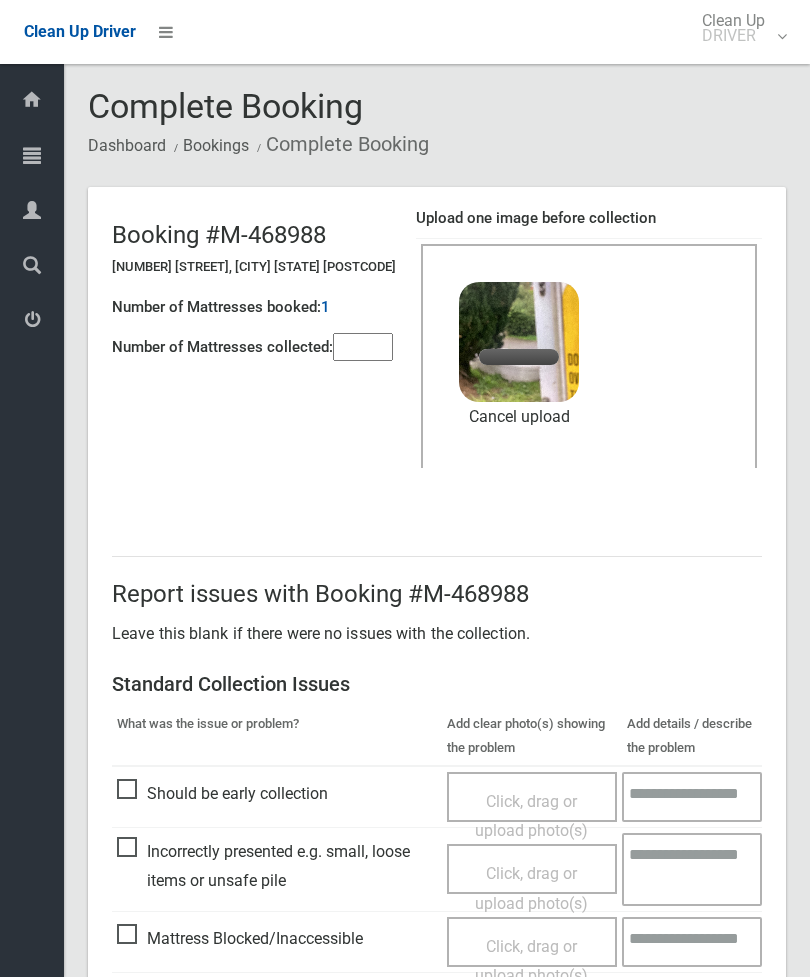 click at bounding box center (363, 347) 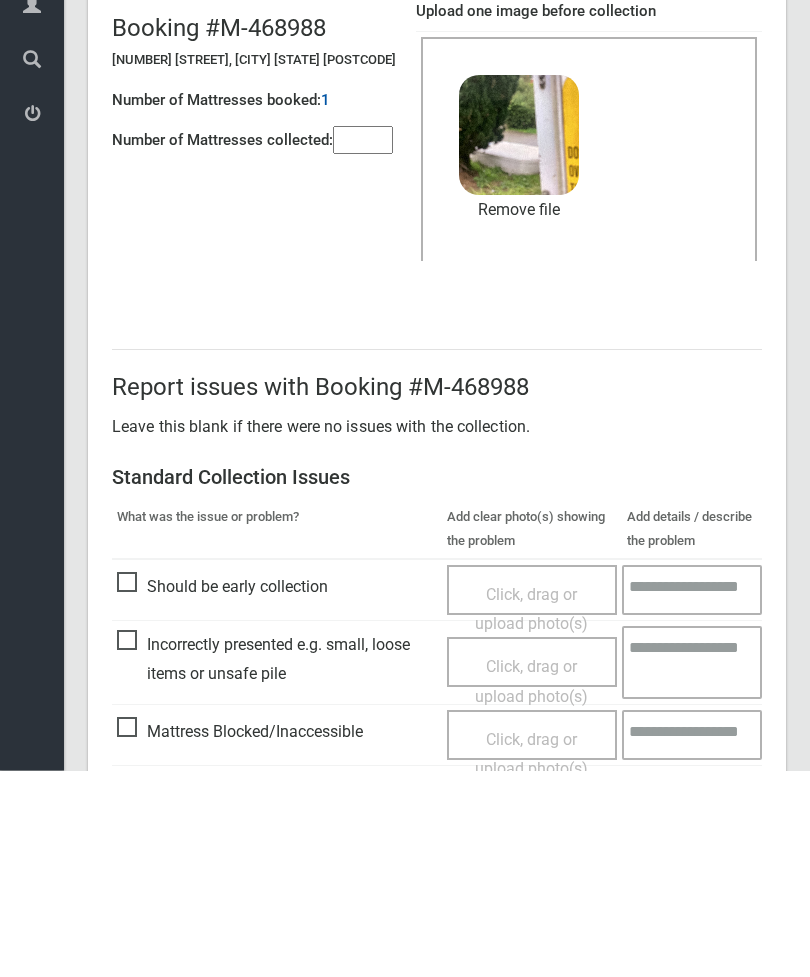 scroll, scrollTop: 274, scrollLeft: 0, axis: vertical 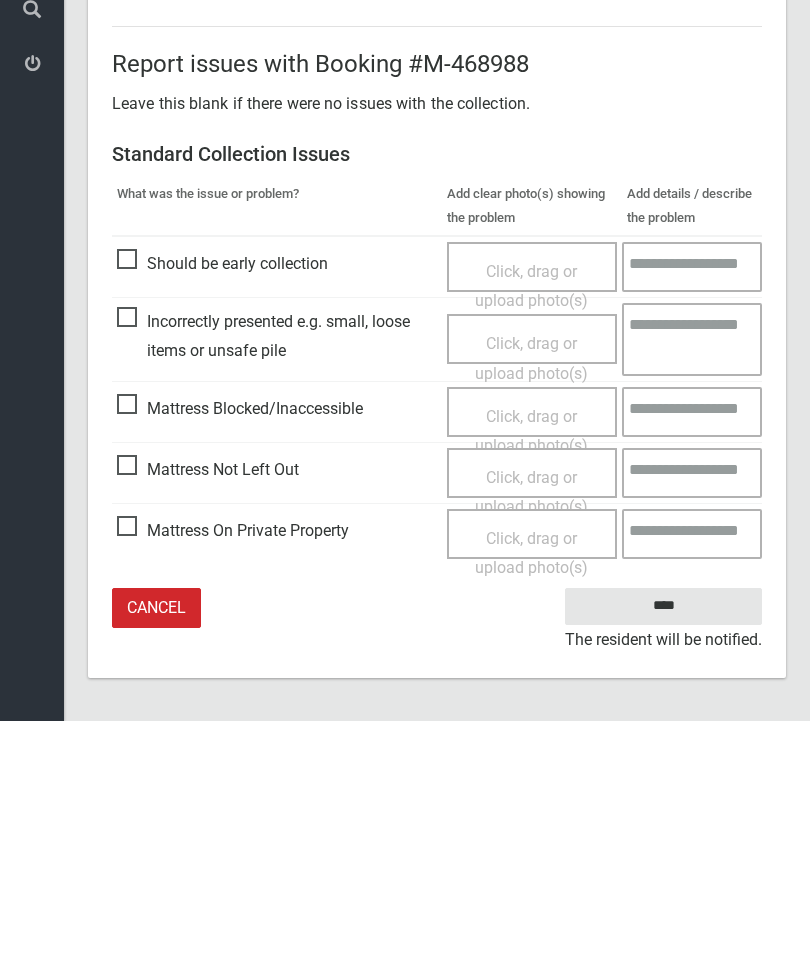 type on "*" 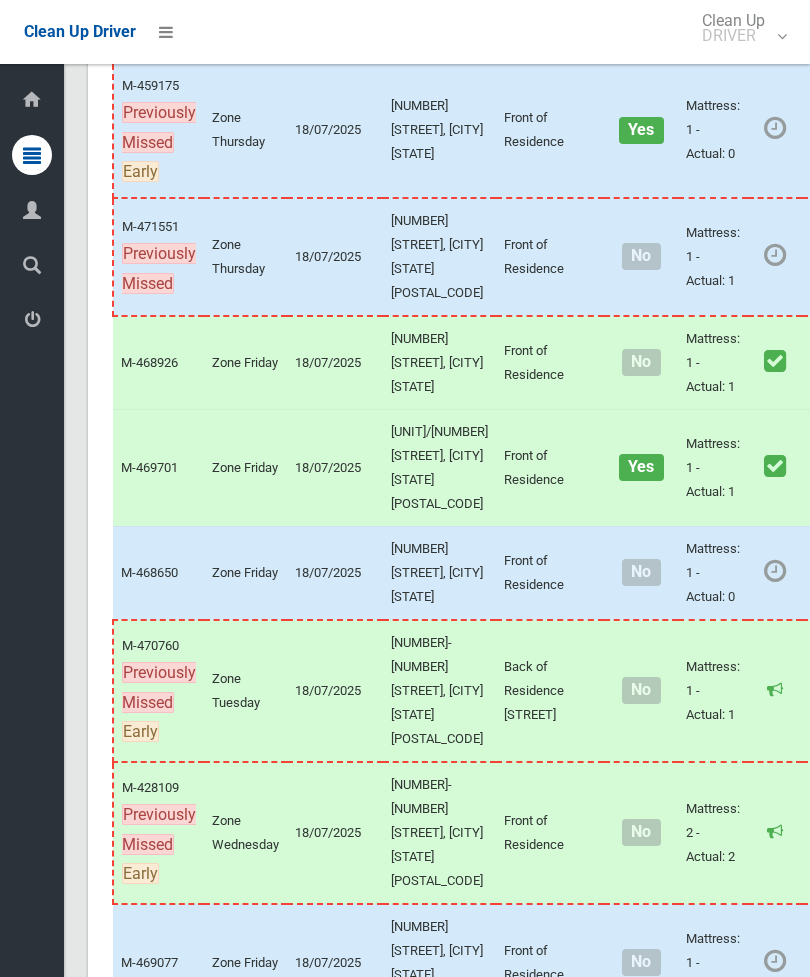 scroll, scrollTop: 0, scrollLeft: 0, axis: both 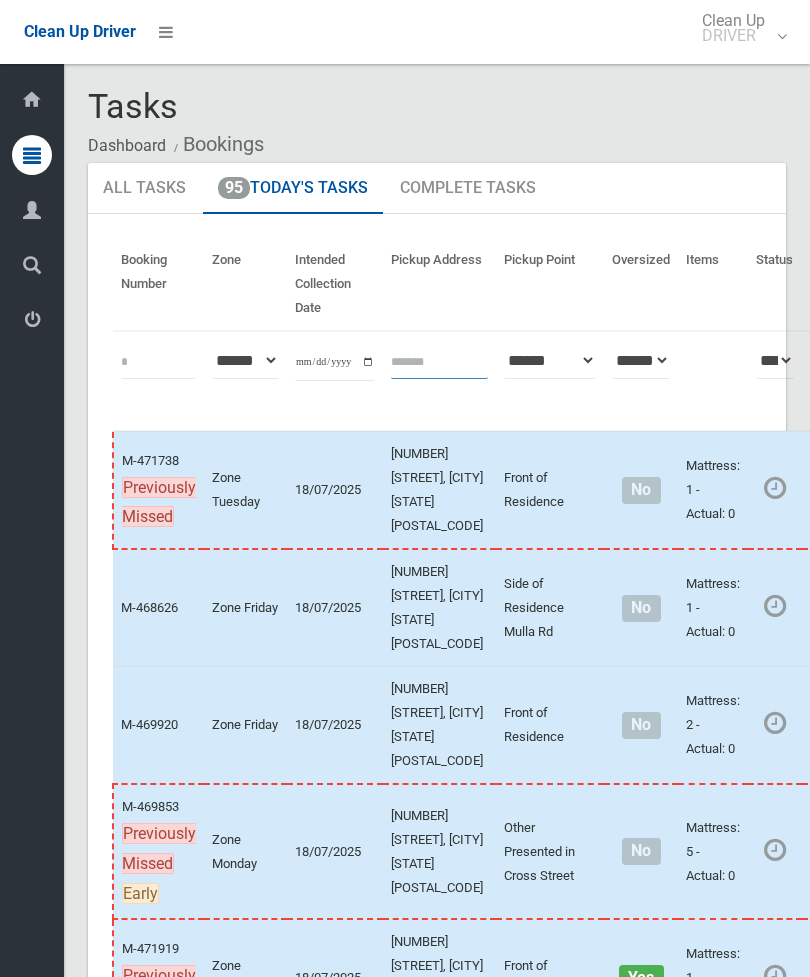 click at bounding box center (439, 360) 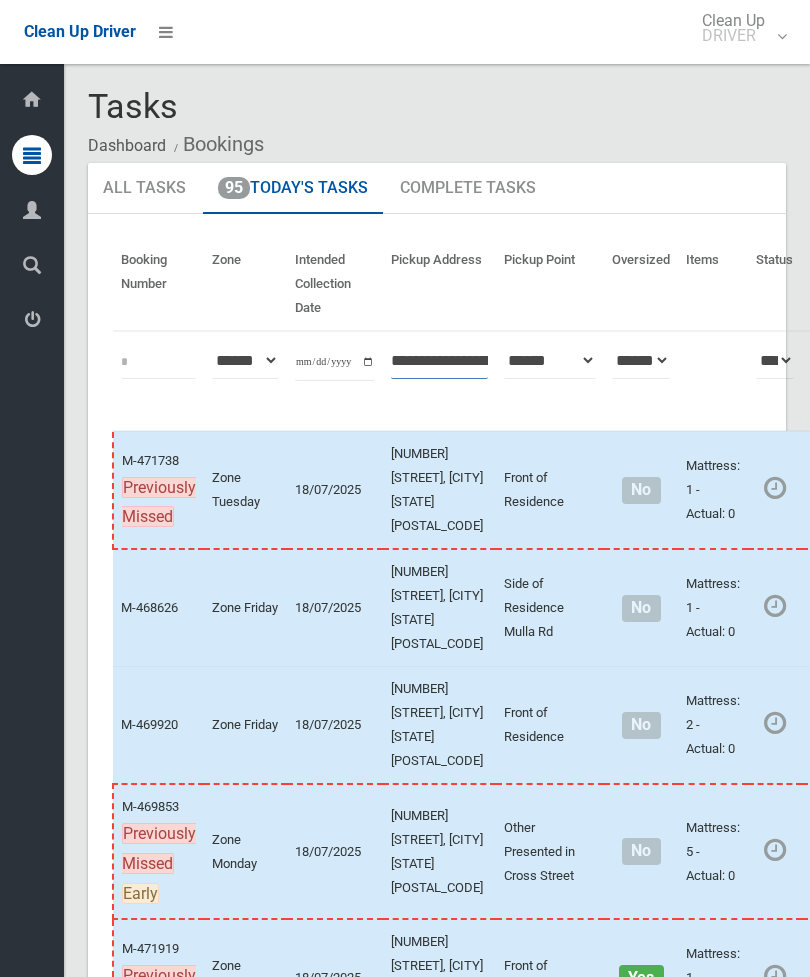 type on "**********" 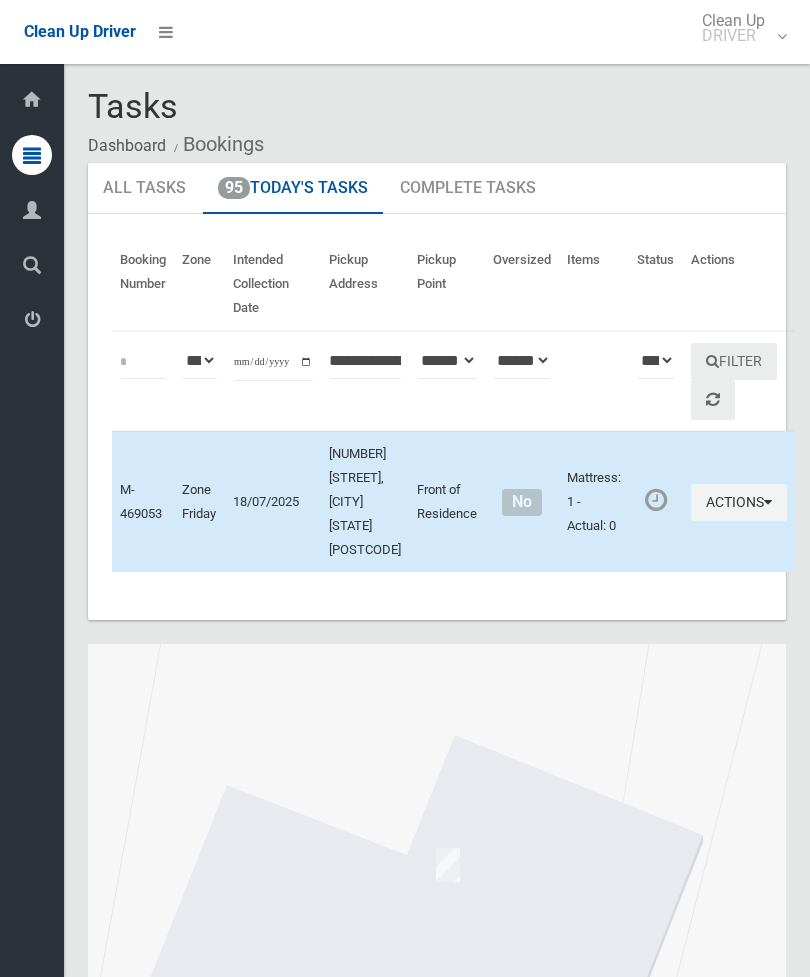 scroll, scrollTop: 0, scrollLeft: 0, axis: both 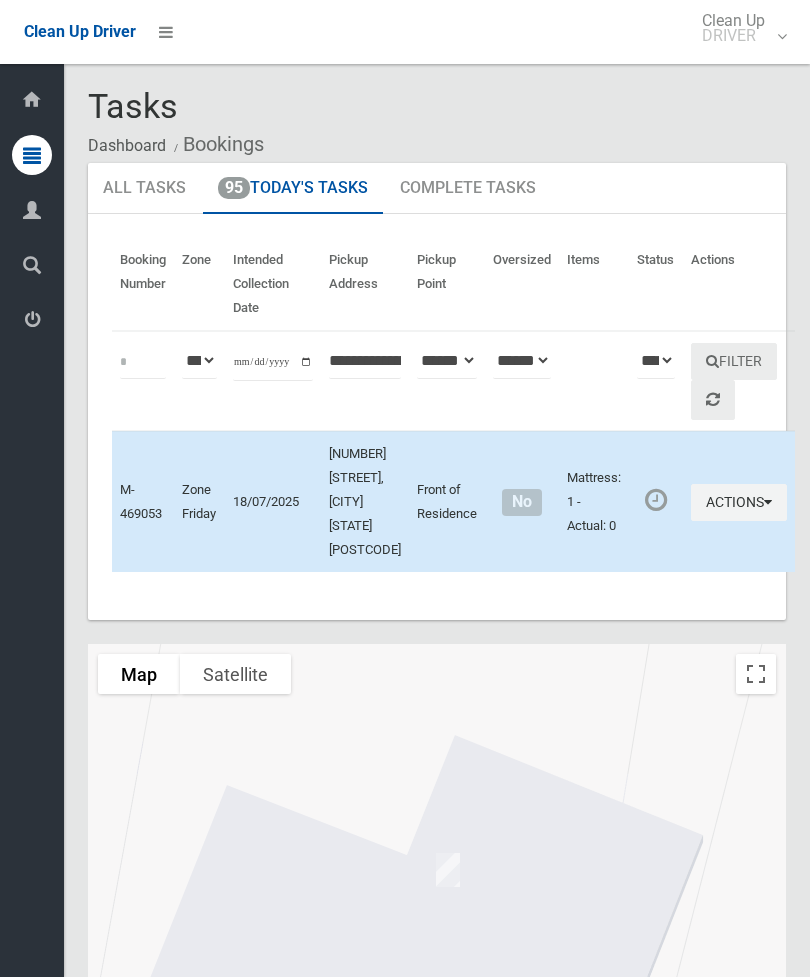 click on "Actions" at bounding box center (739, 502) 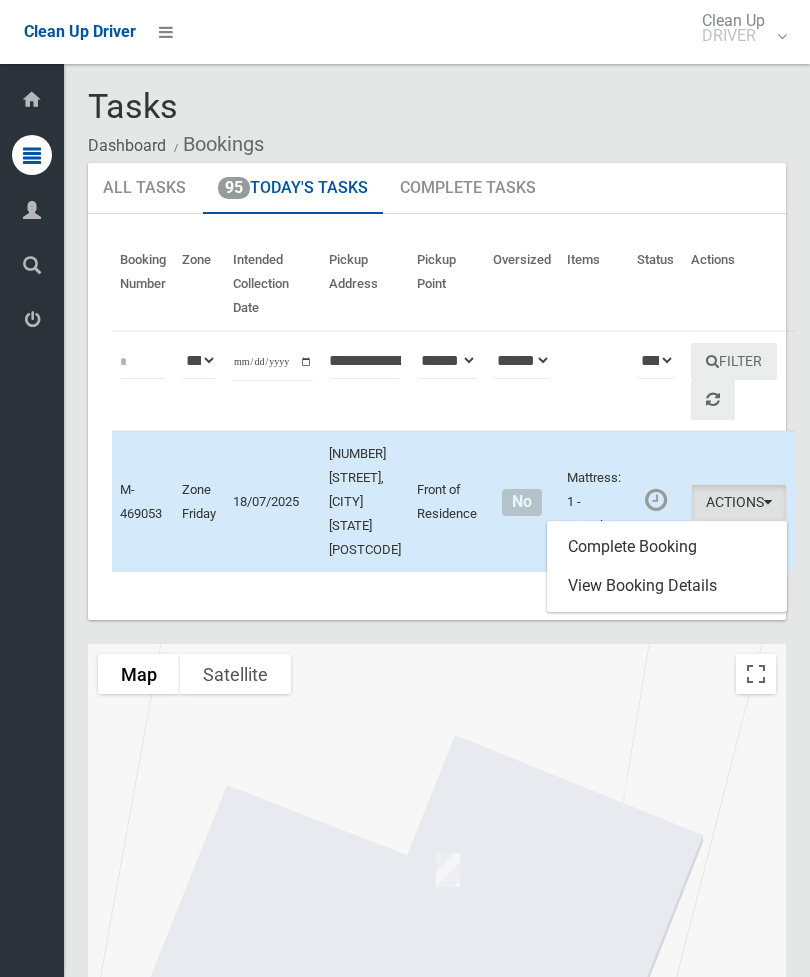 click on "Complete Booking" at bounding box center [667, 547] 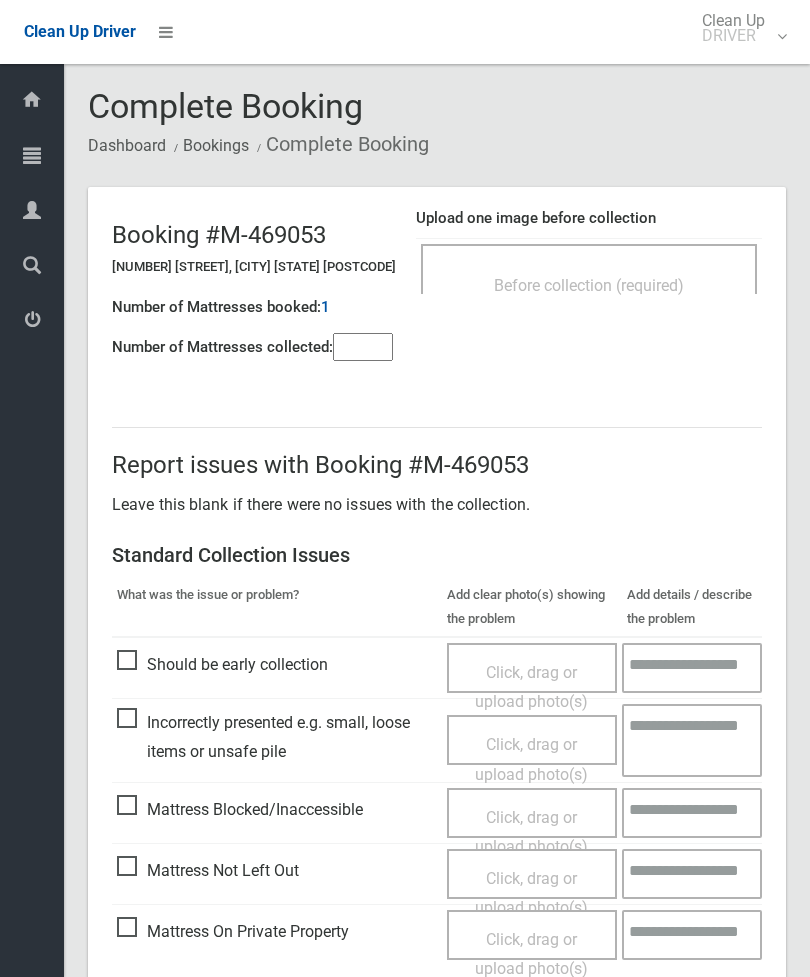 scroll, scrollTop: 0, scrollLeft: 0, axis: both 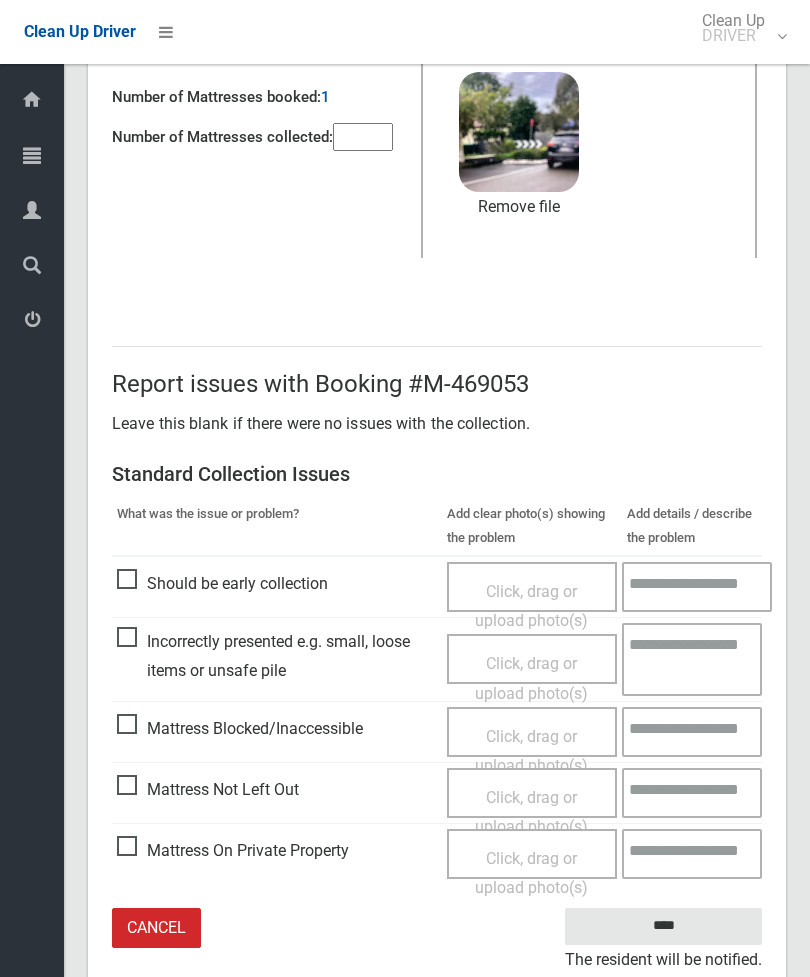 click on "****" at bounding box center [663, 926] 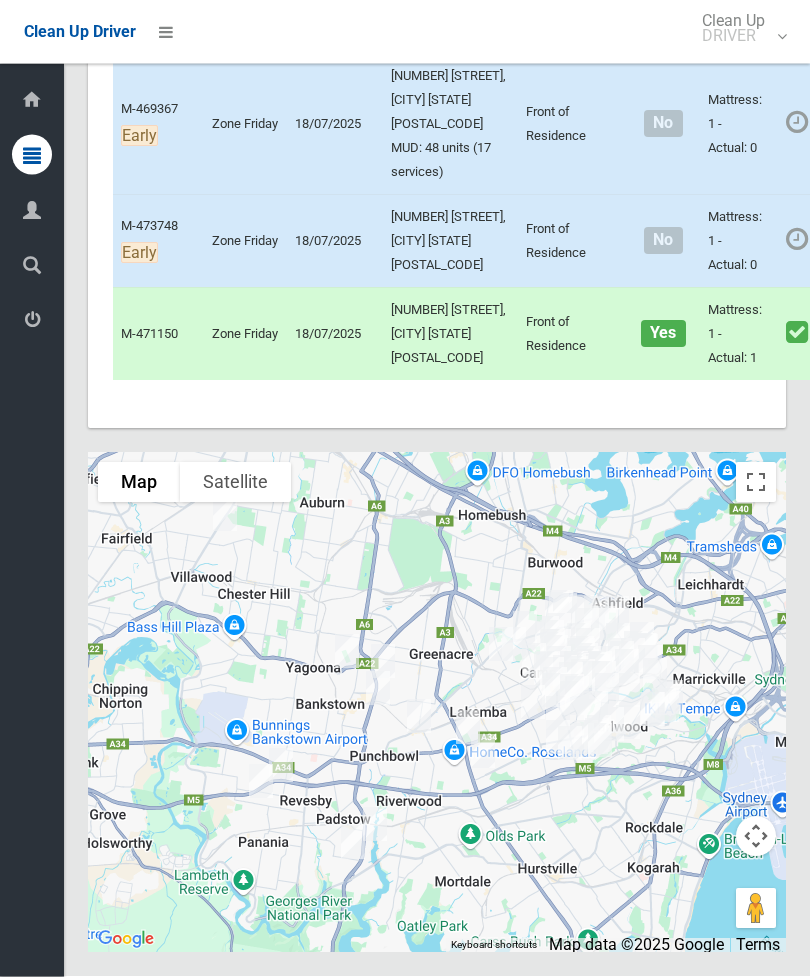 scroll, scrollTop: 13184, scrollLeft: 0, axis: vertical 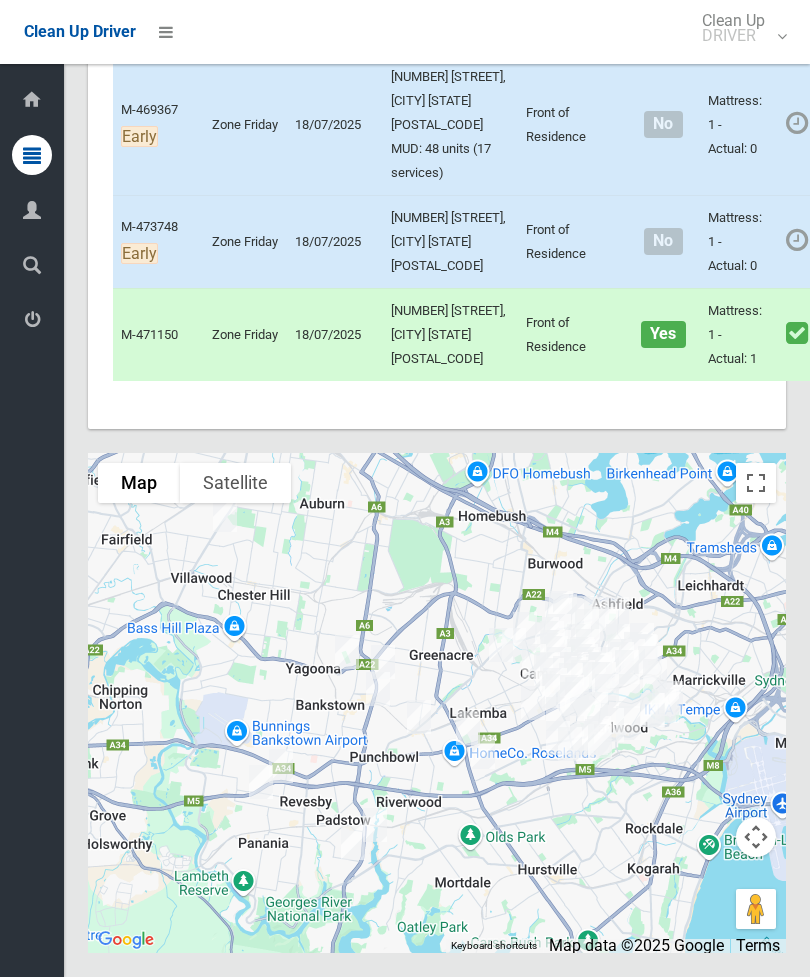 click on "Actions" at bounding box center [880, 241] 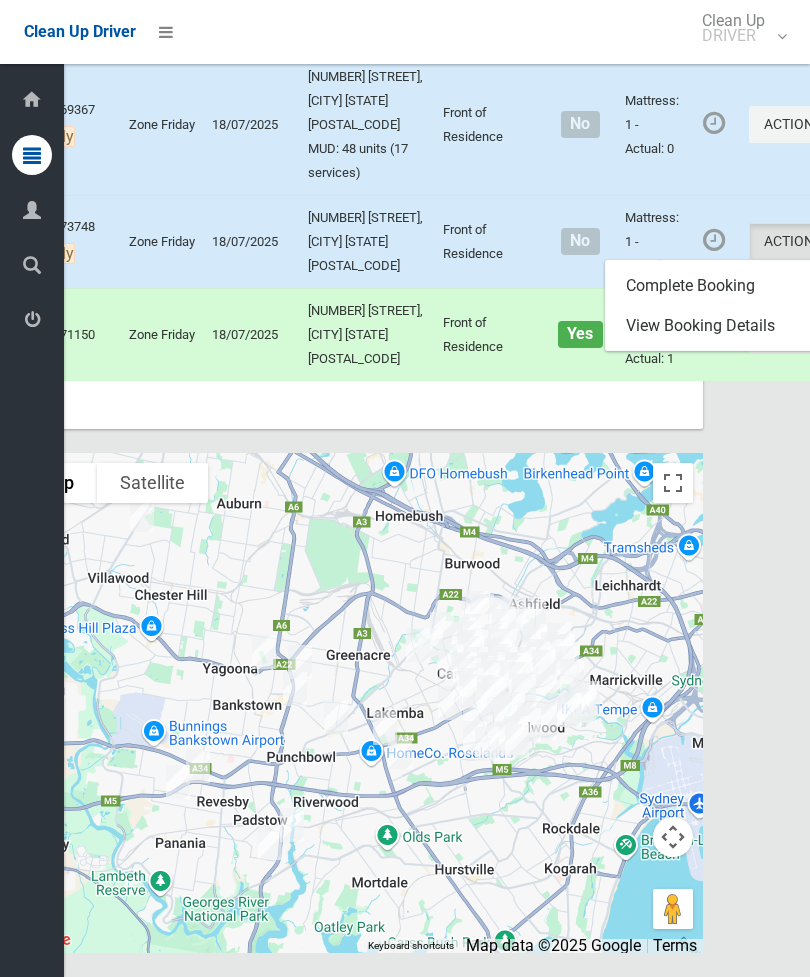 click on "Complete Booking" at bounding box center (725, 286) 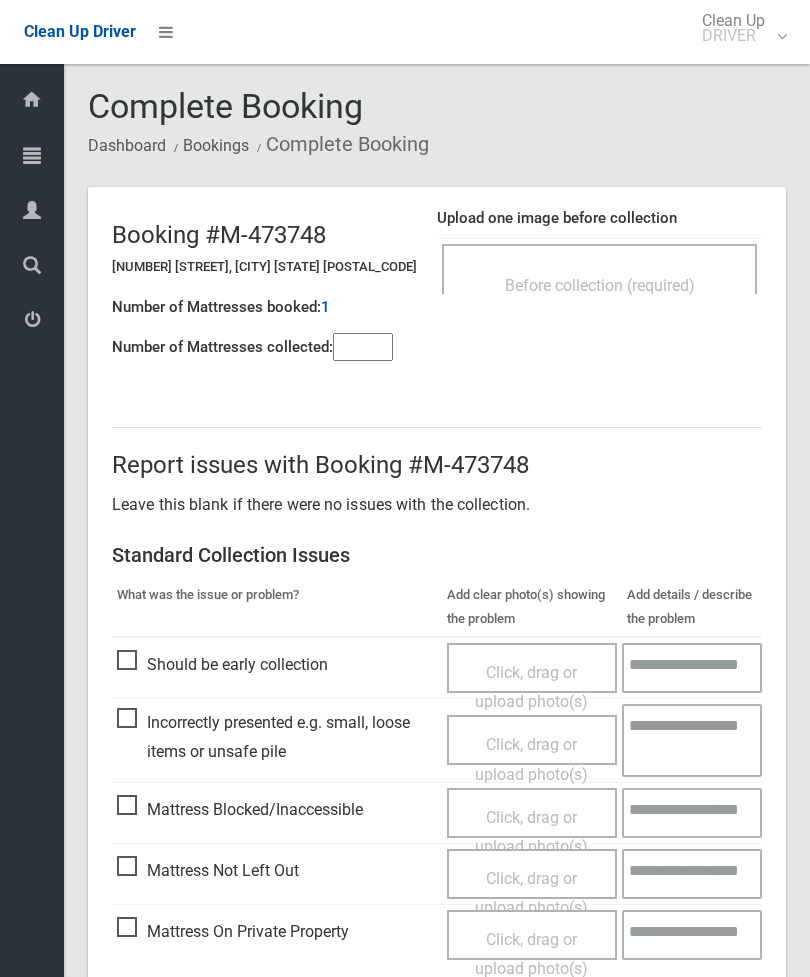scroll, scrollTop: 0, scrollLeft: 0, axis: both 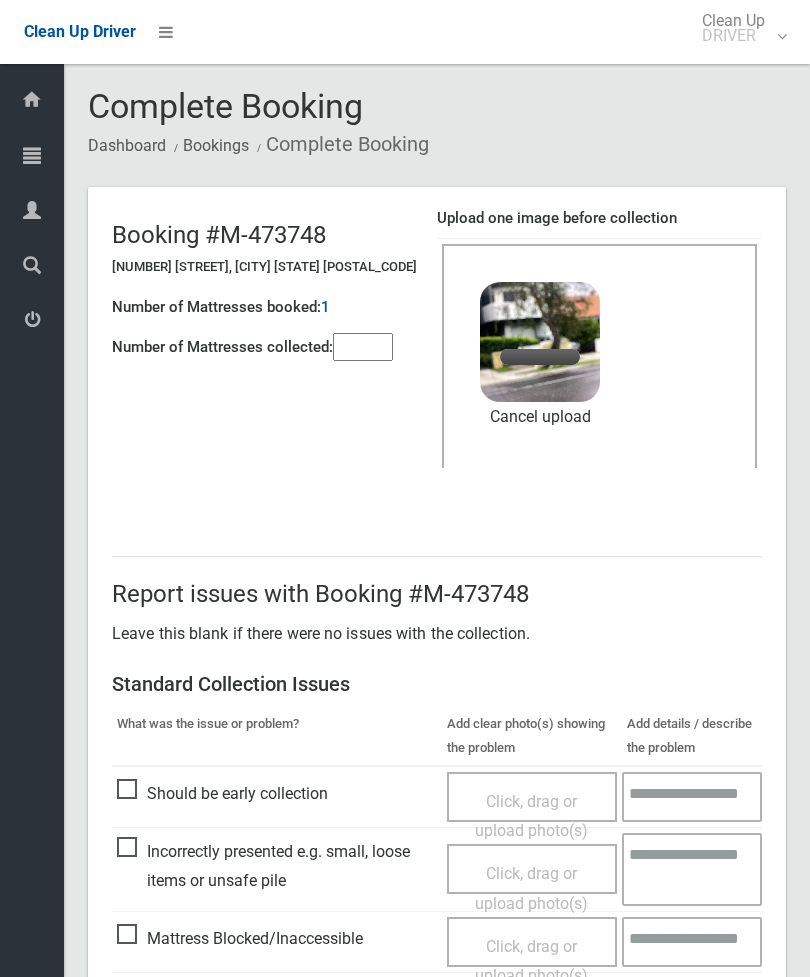 click at bounding box center (363, 347) 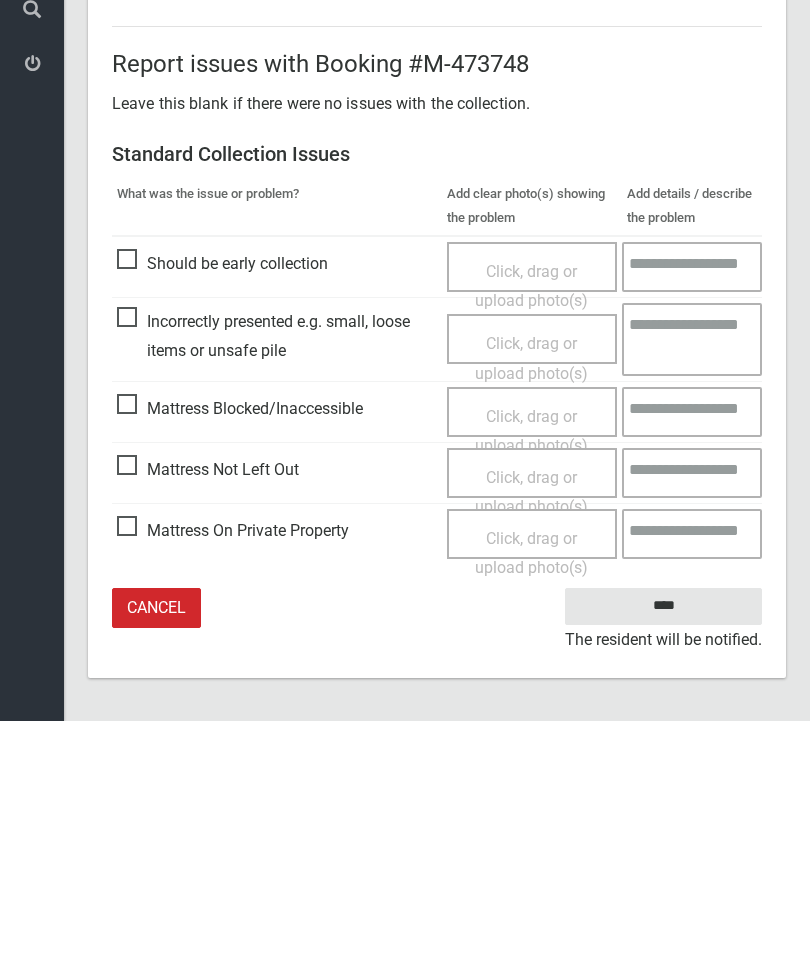 type on "*" 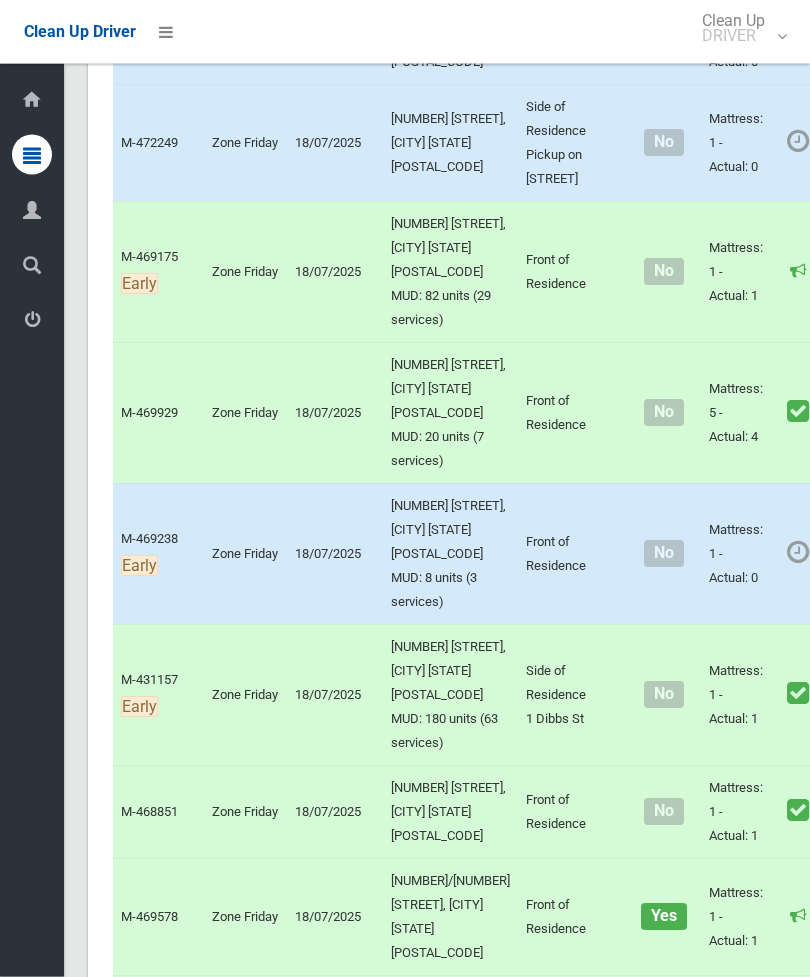 scroll, scrollTop: 9598, scrollLeft: 0, axis: vertical 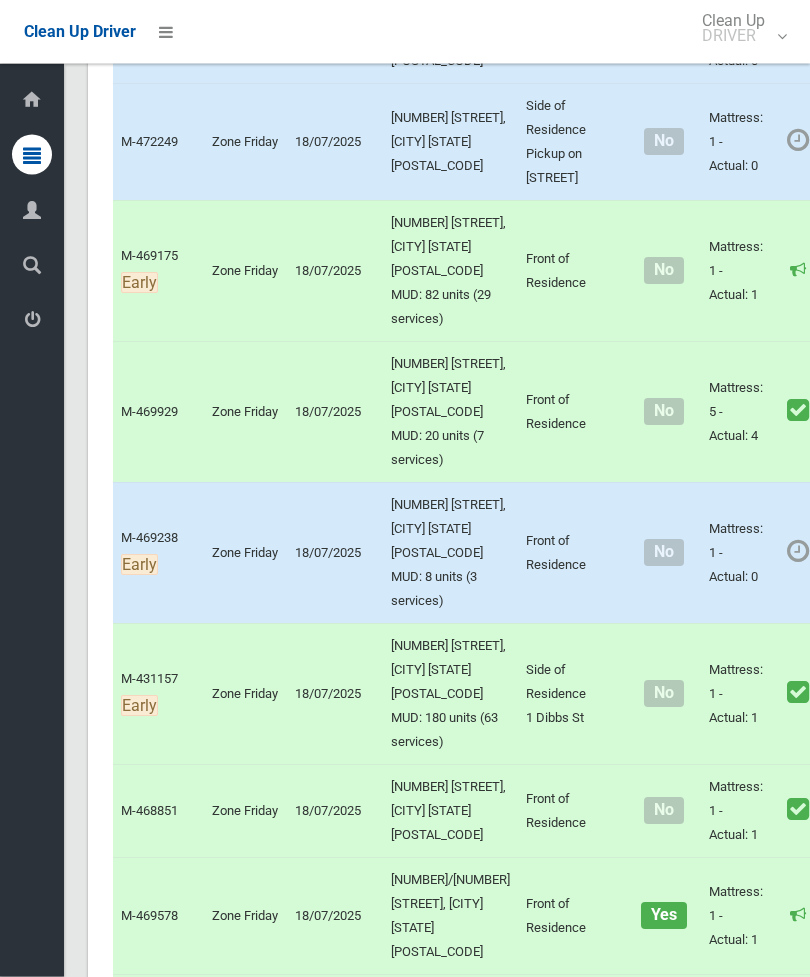 click on "Actions" at bounding box center (880, -989) 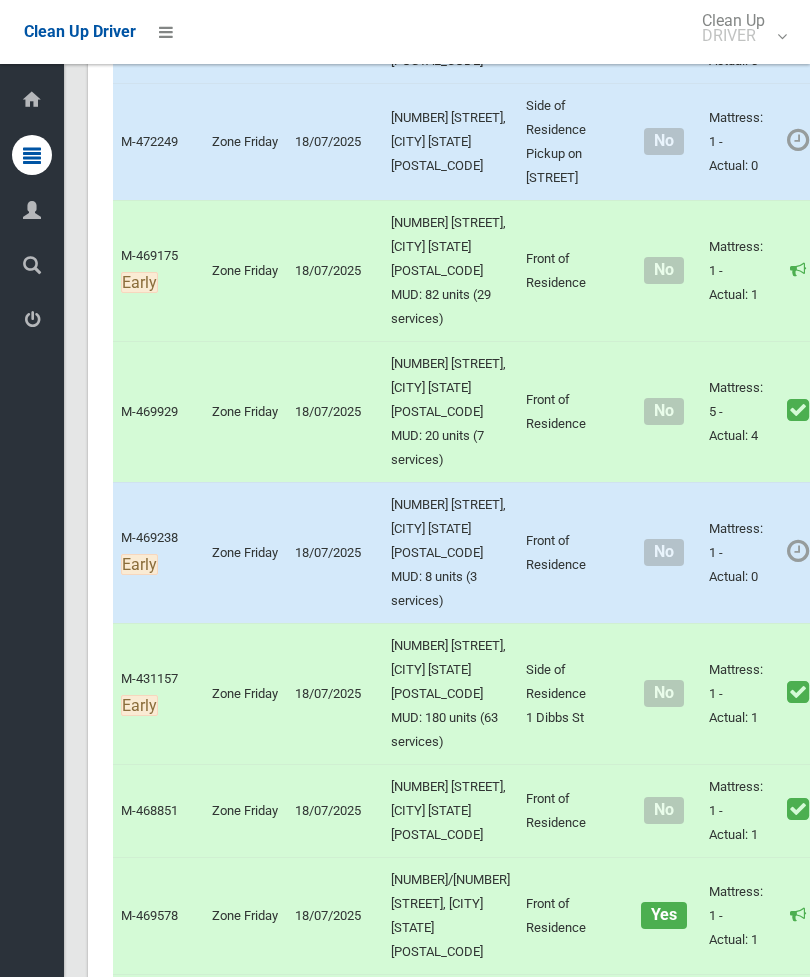scroll, scrollTop: 0, scrollLeft: 83, axis: horizontal 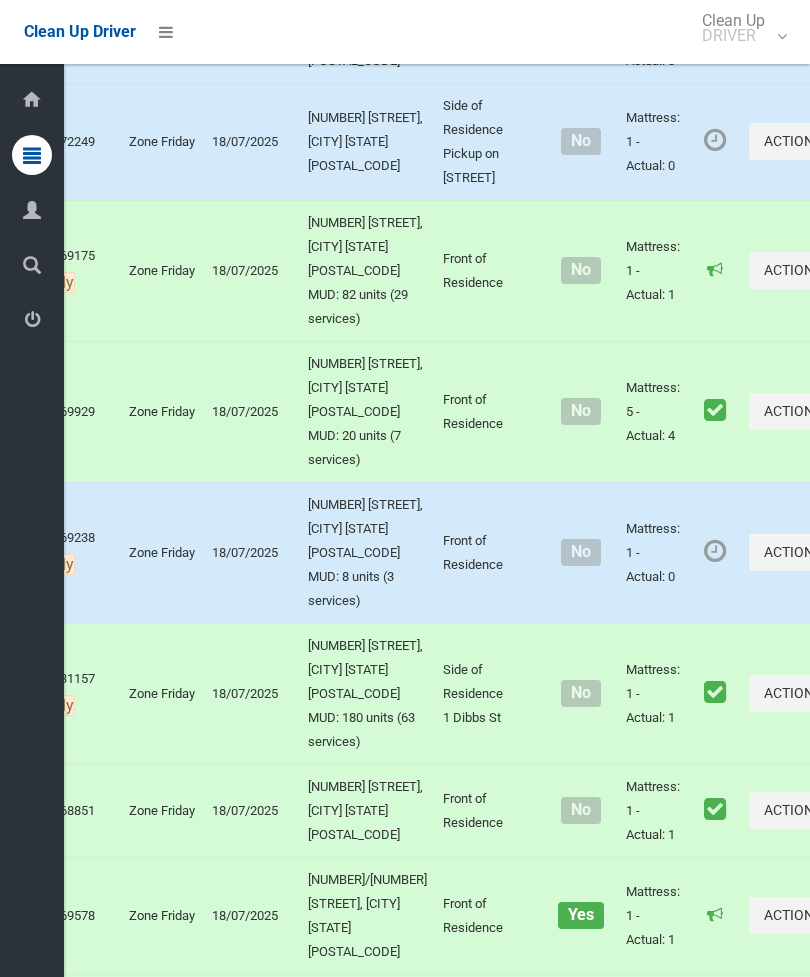 click on "Complete Booking" at bounding box center [725, -945] 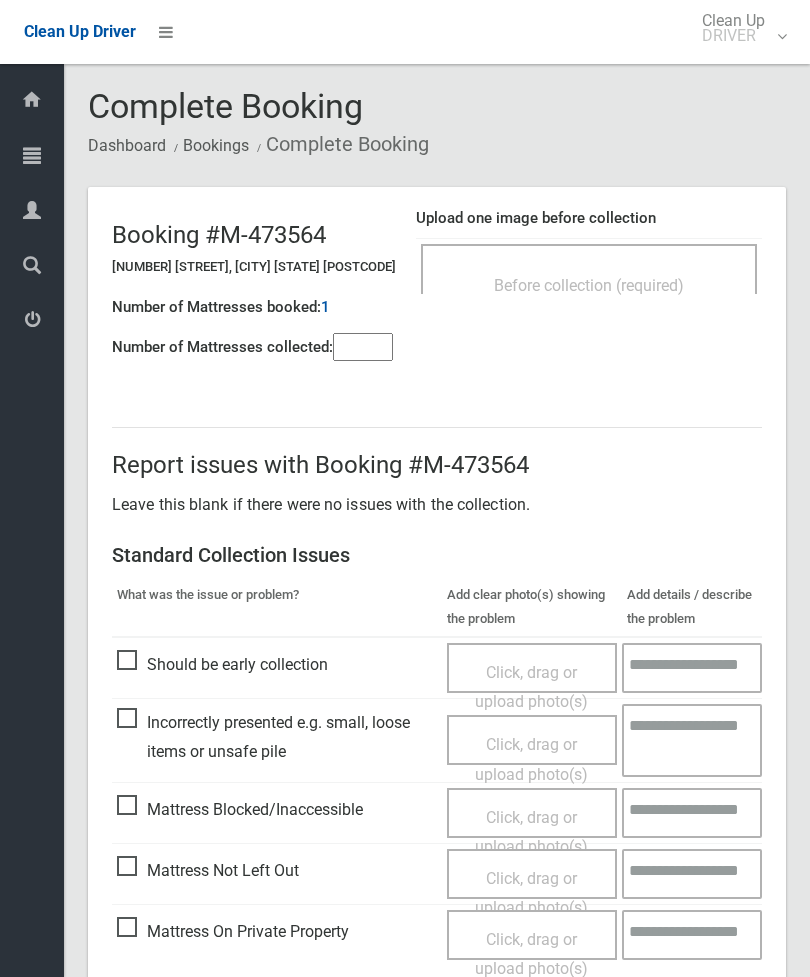 scroll, scrollTop: 0, scrollLeft: 0, axis: both 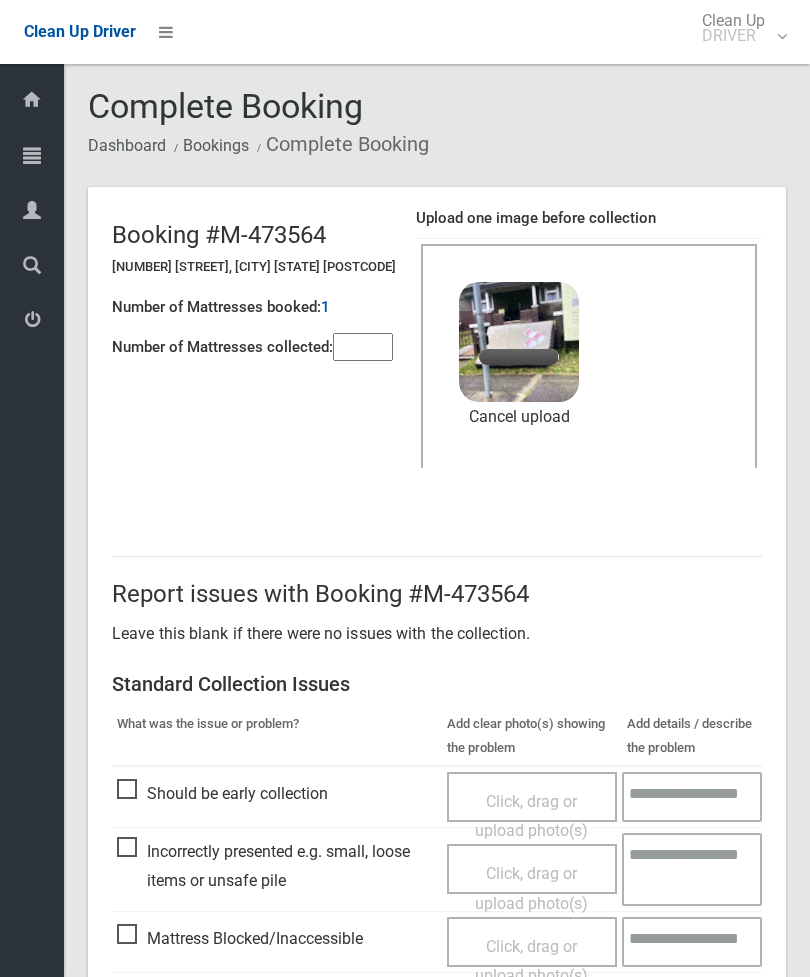 click at bounding box center (363, 347) 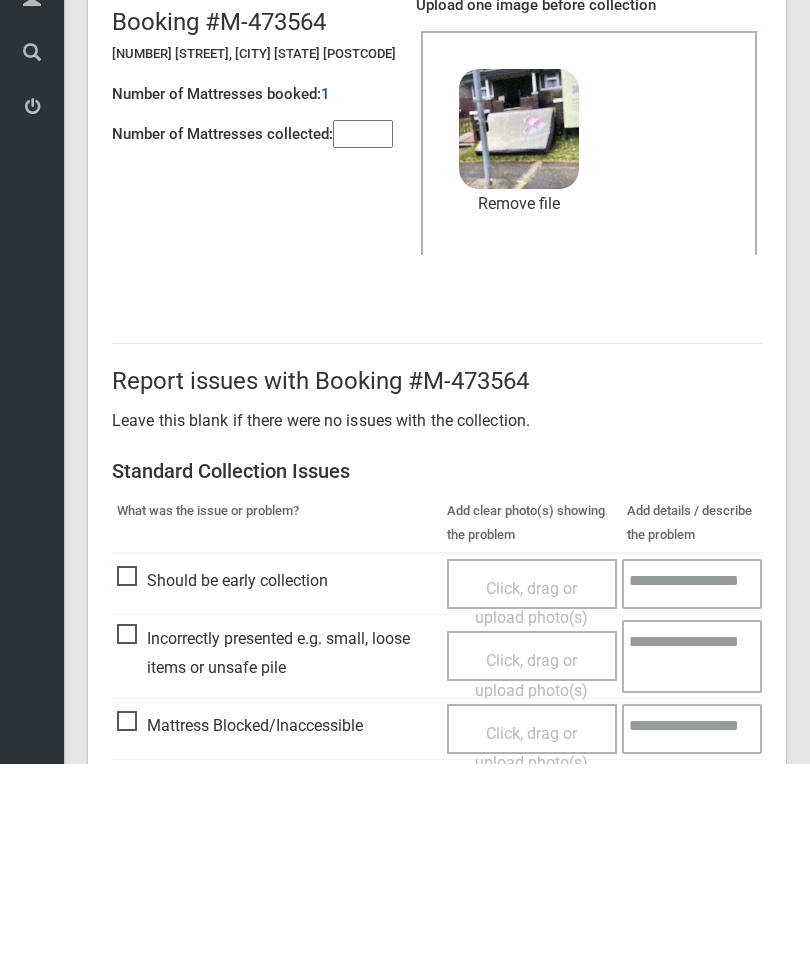 scroll, scrollTop: 274, scrollLeft: 0, axis: vertical 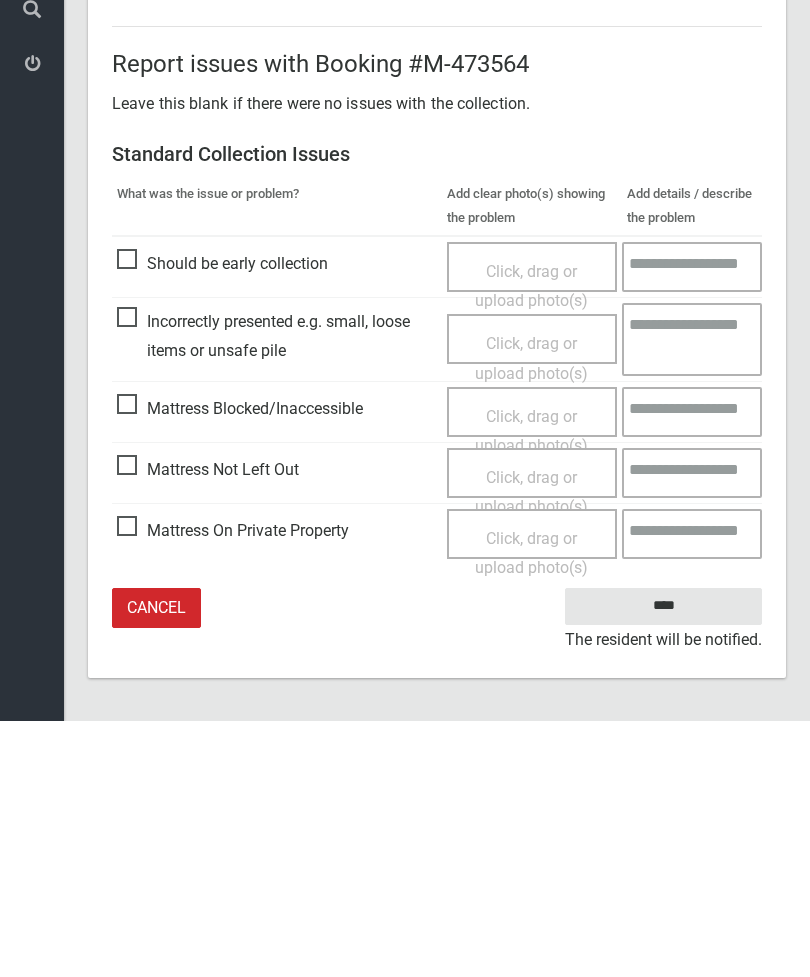 type on "*" 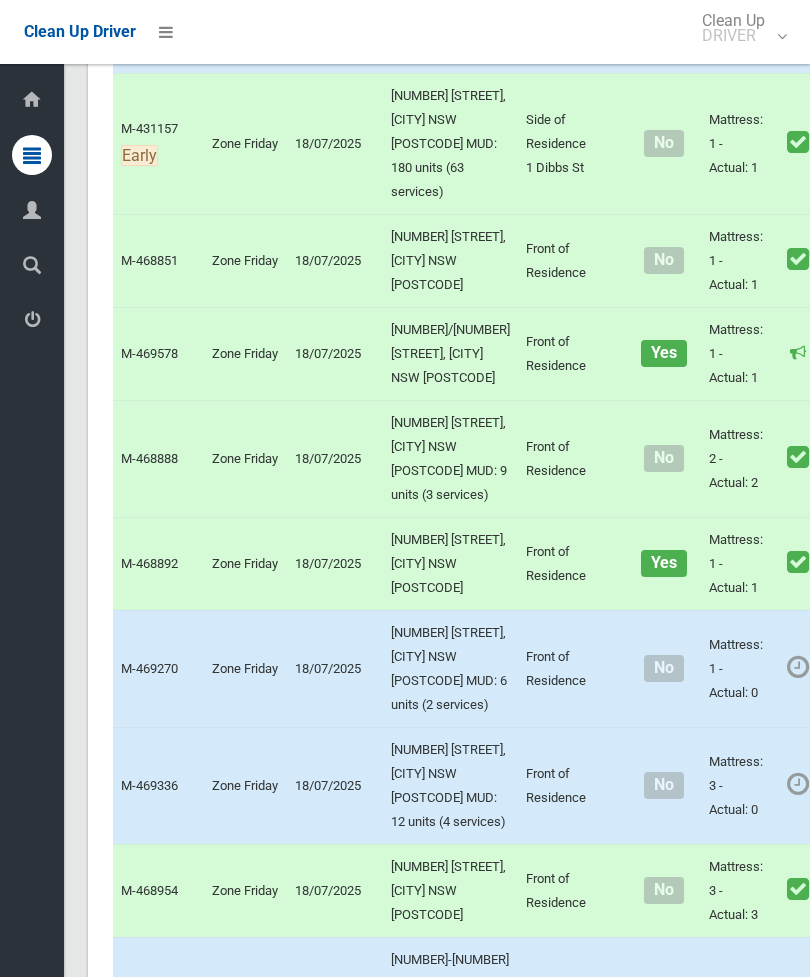 scroll, scrollTop: 9341, scrollLeft: 0, axis: vertical 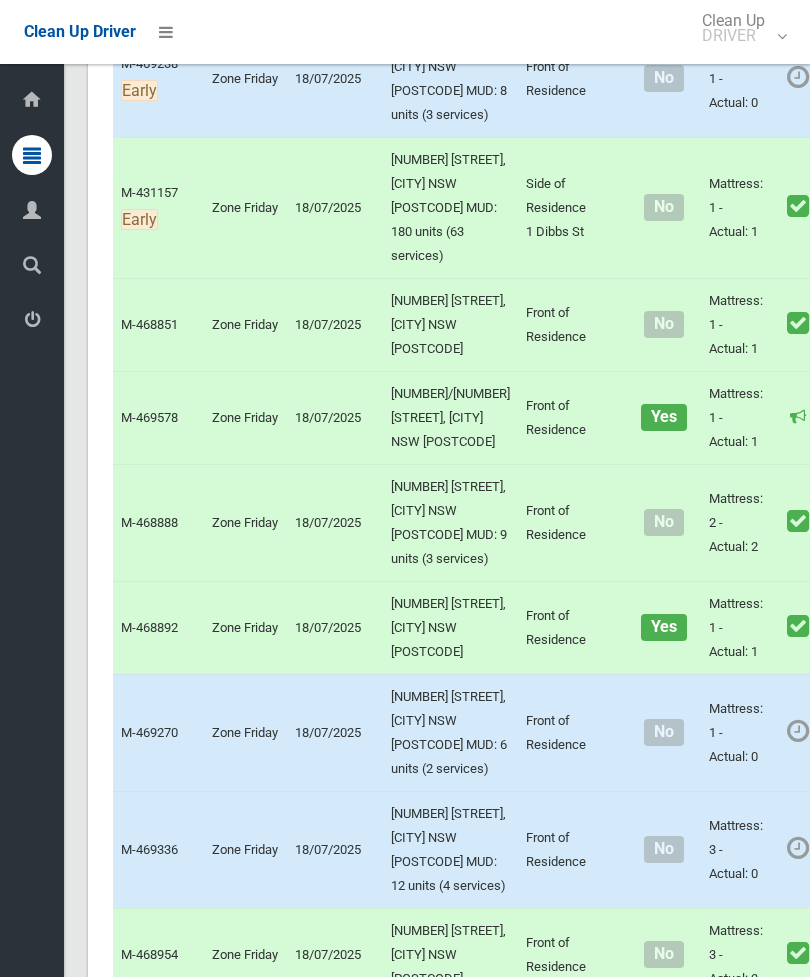 click on "Actions" at bounding box center (880, -1485) 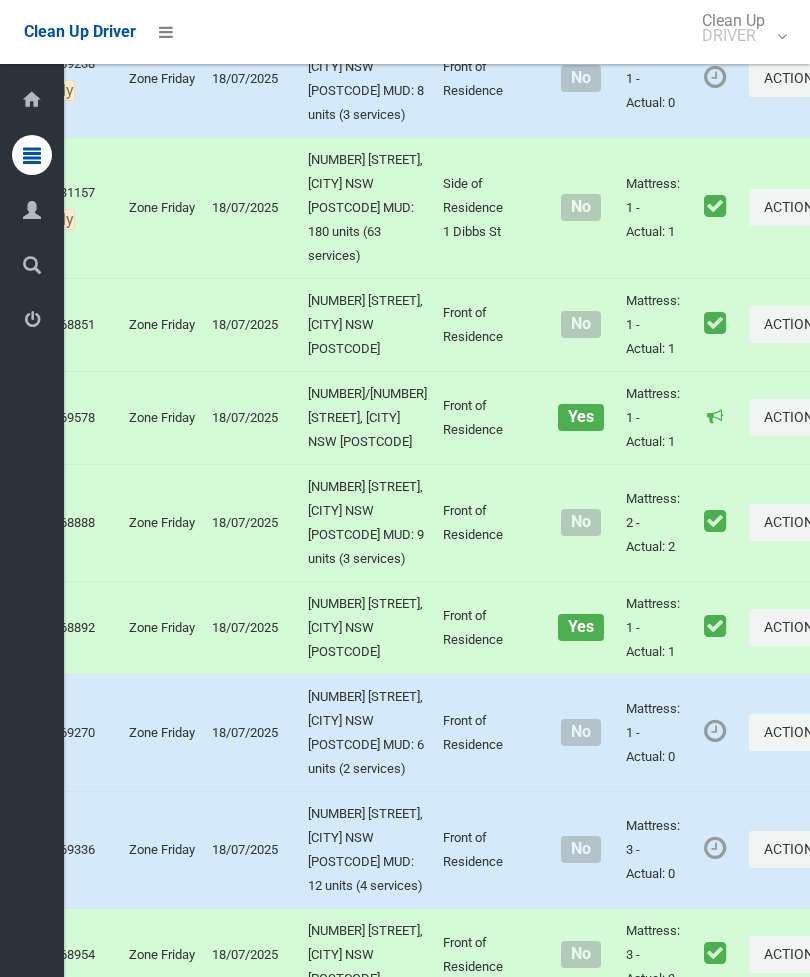 click on "Complete Booking" at bounding box center (725, -1440) 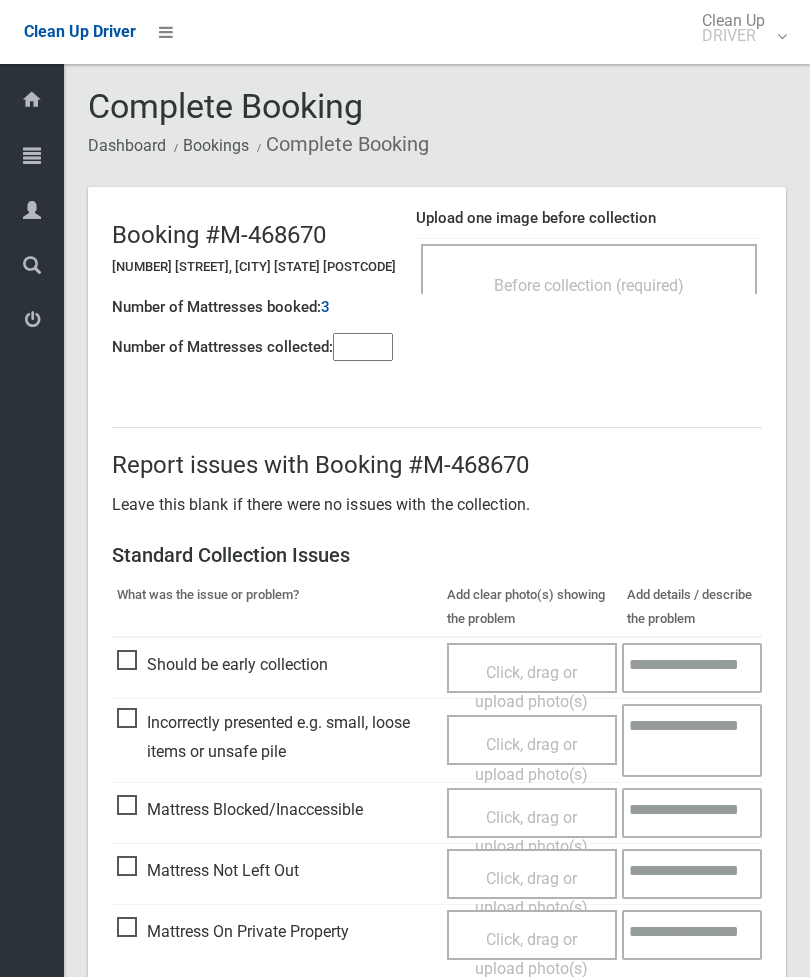 scroll, scrollTop: 0, scrollLeft: 0, axis: both 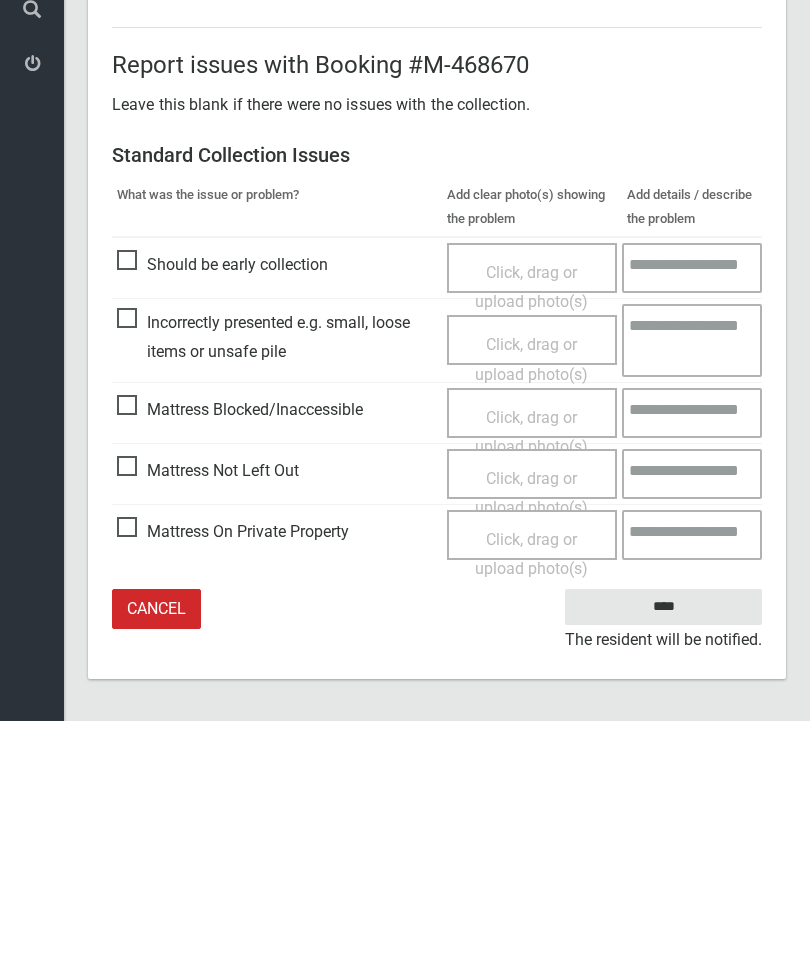 type on "*" 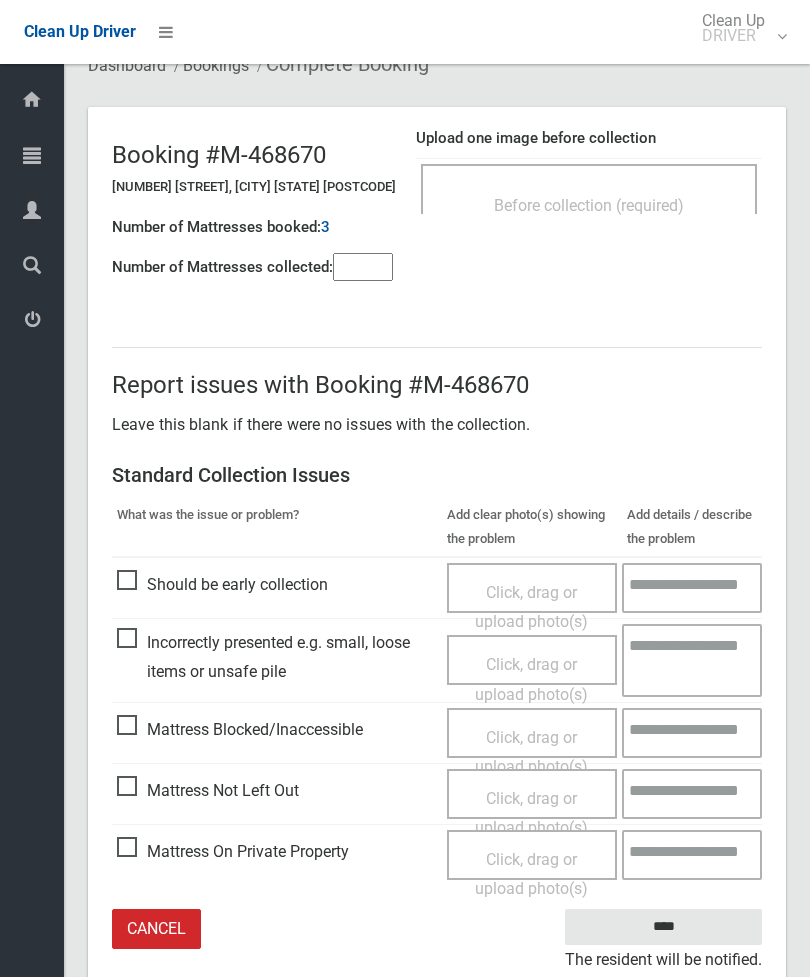 click on "Click, drag or upload photo(s)" at bounding box center (531, 813) 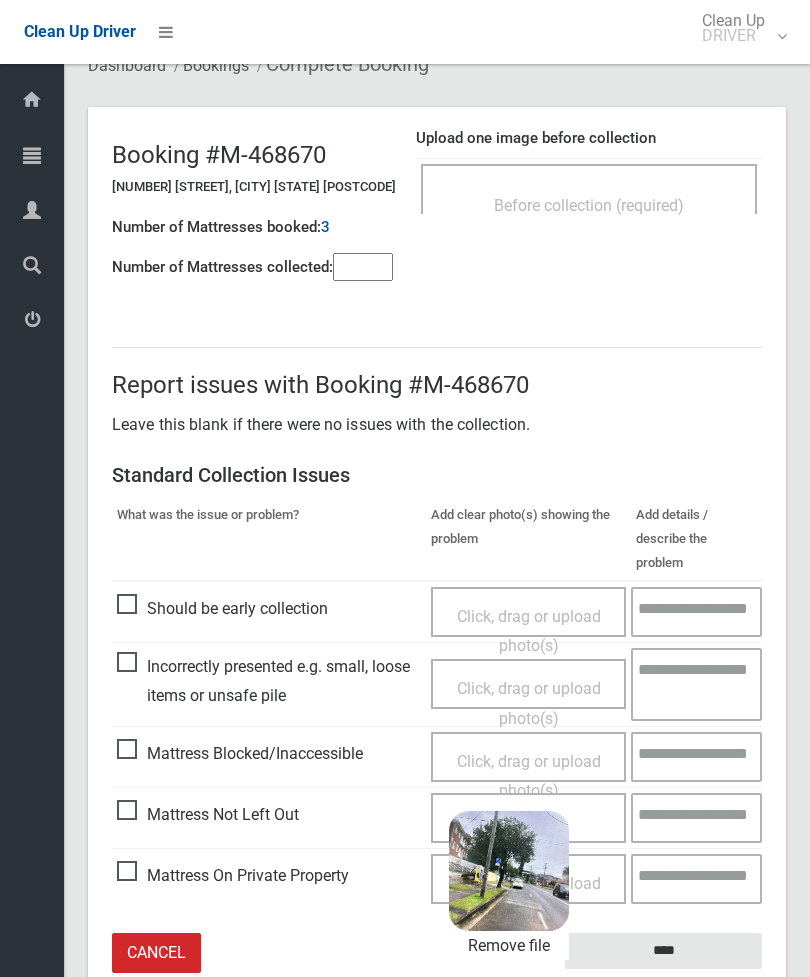 click on "****" at bounding box center (663, 951) 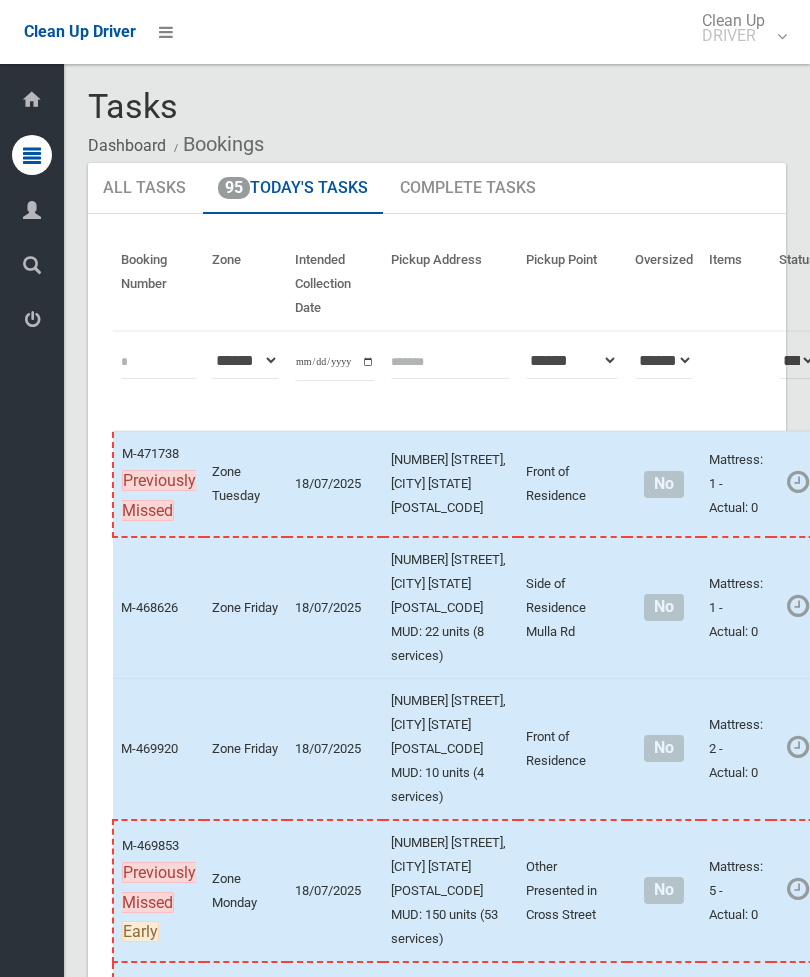 scroll, scrollTop: 0, scrollLeft: 0, axis: both 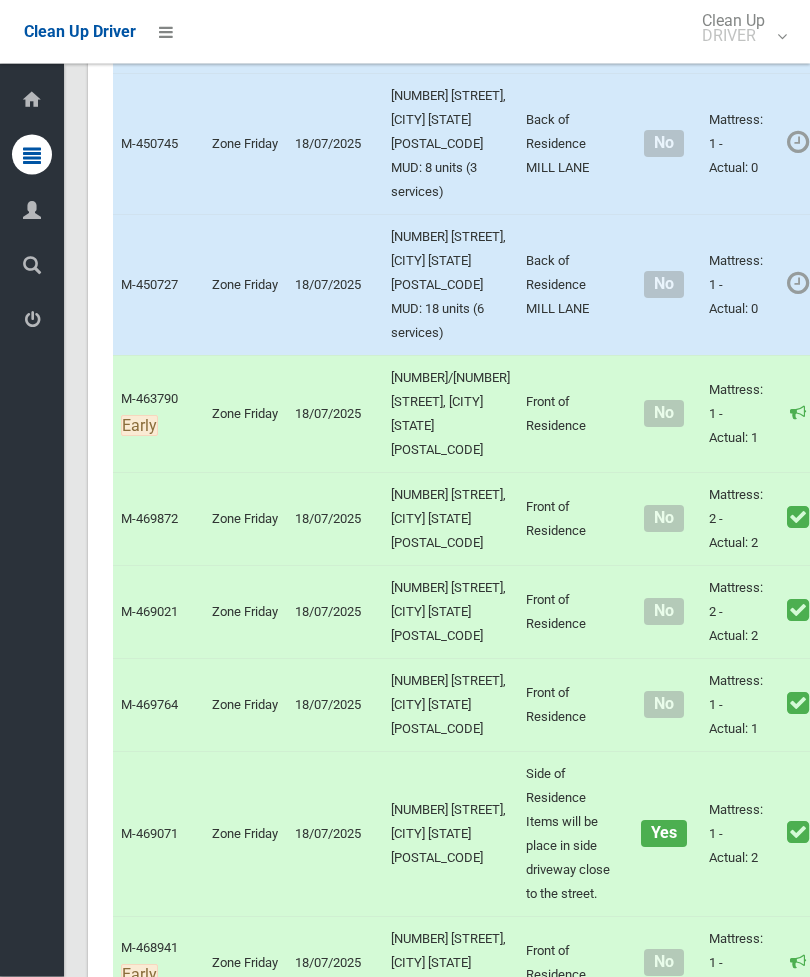 click on "Actions" at bounding box center [880, -465] 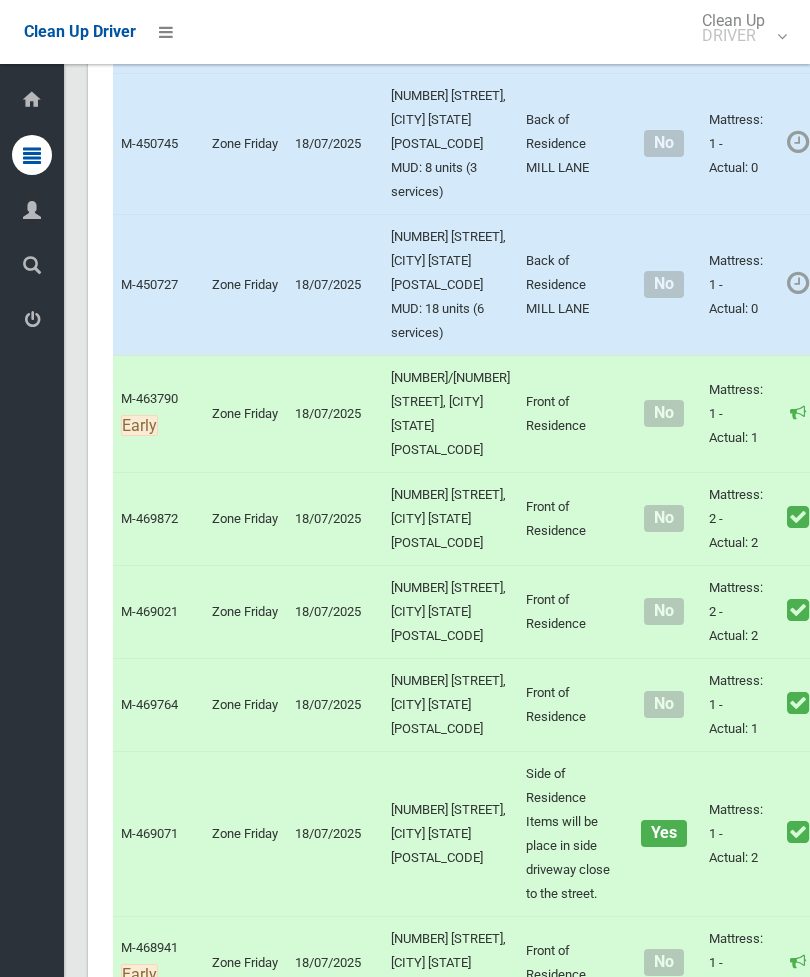 scroll, scrollTop: 0, scrollLeft: 83, axis: horizontal 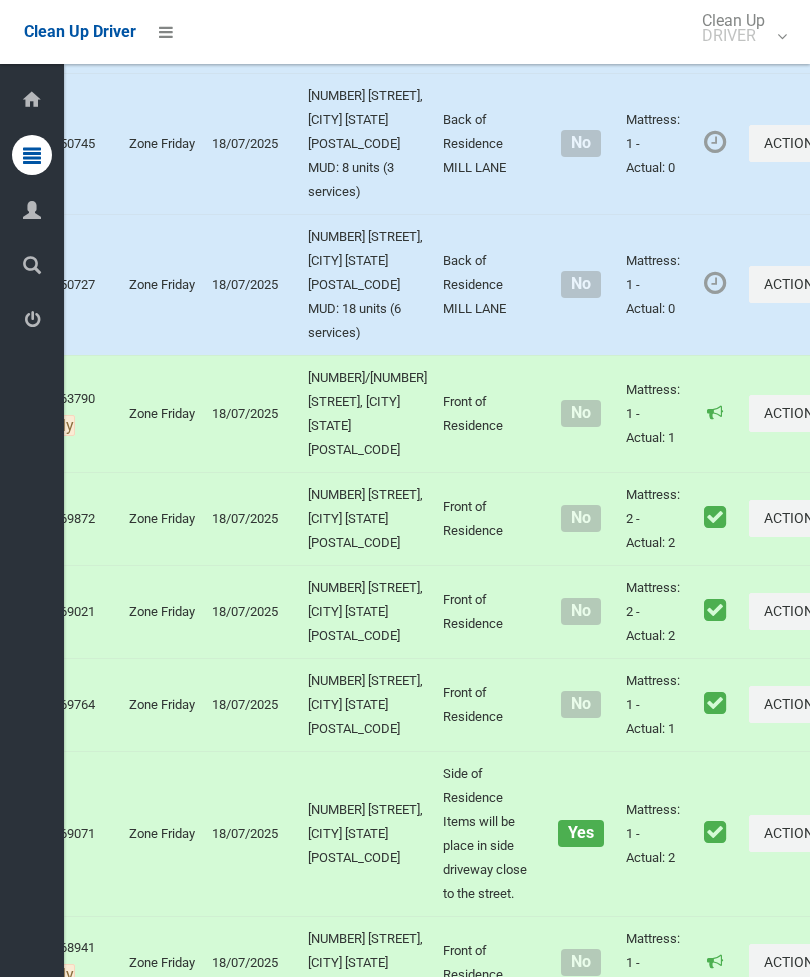click on "Complete Booking" at bounding box center [725, -421] 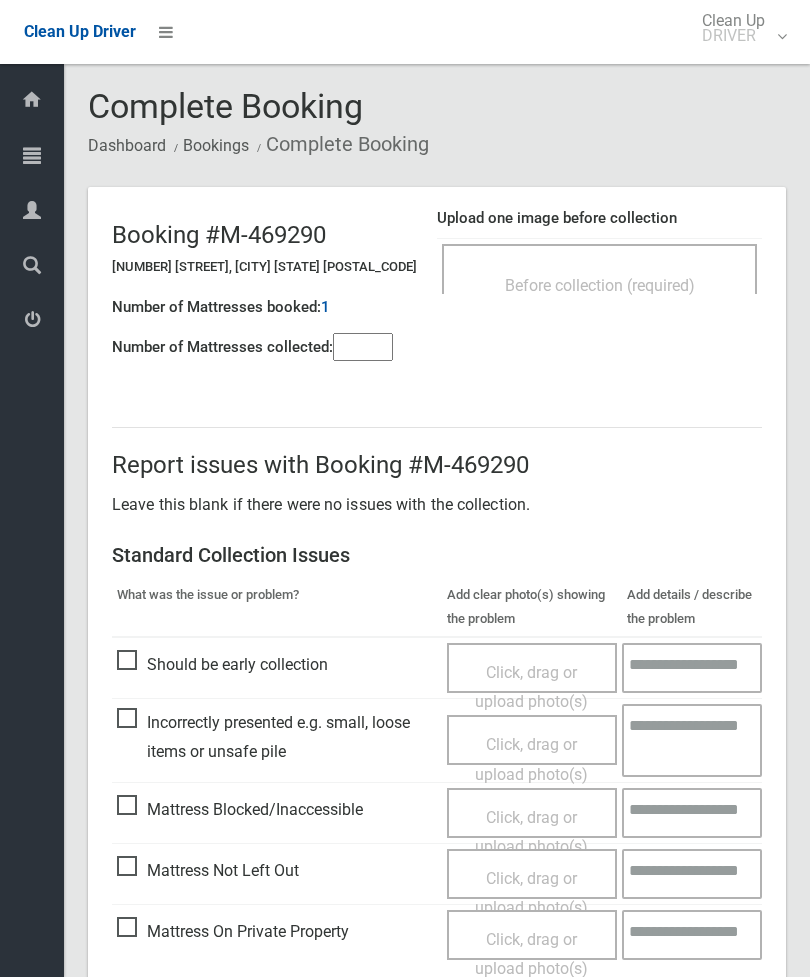 scroll, scrollTop: 0, scrollLeft: 0, axis: both 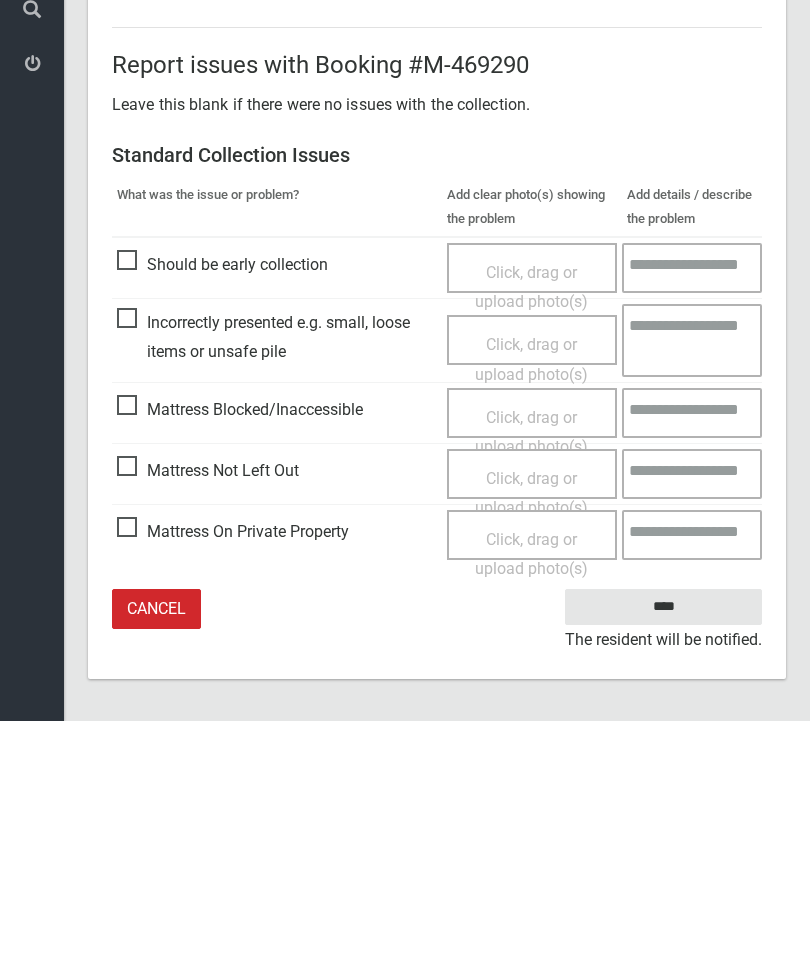 type on "*" 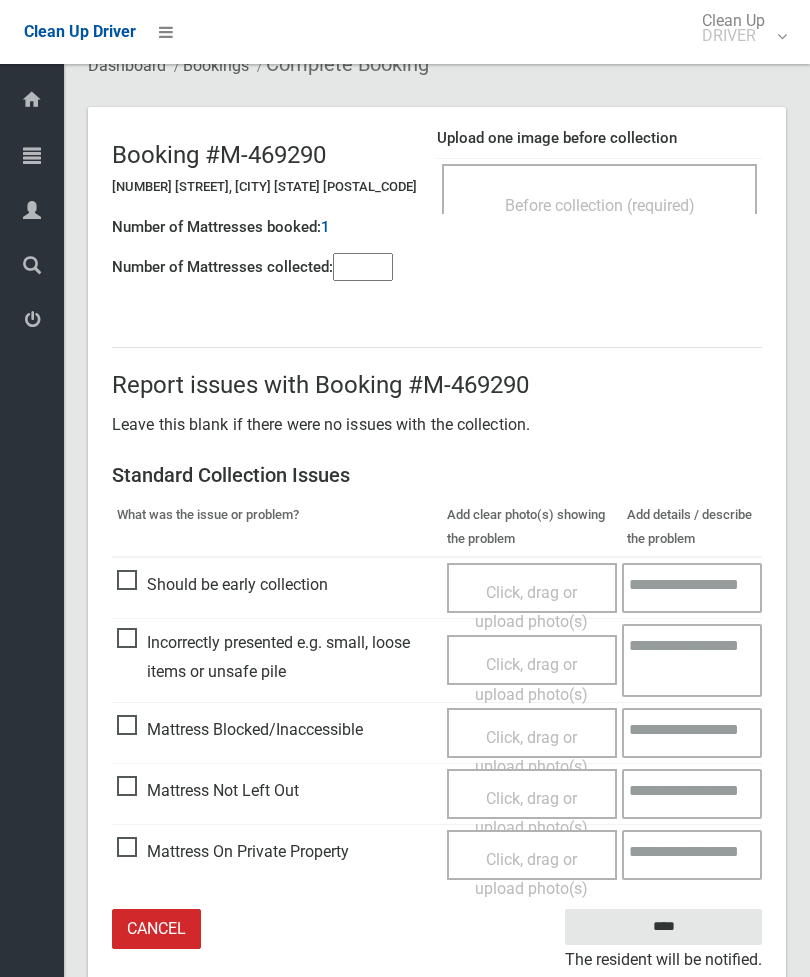 click on "Click, drag or upload photo(s)" at bounding box center (531, 813) 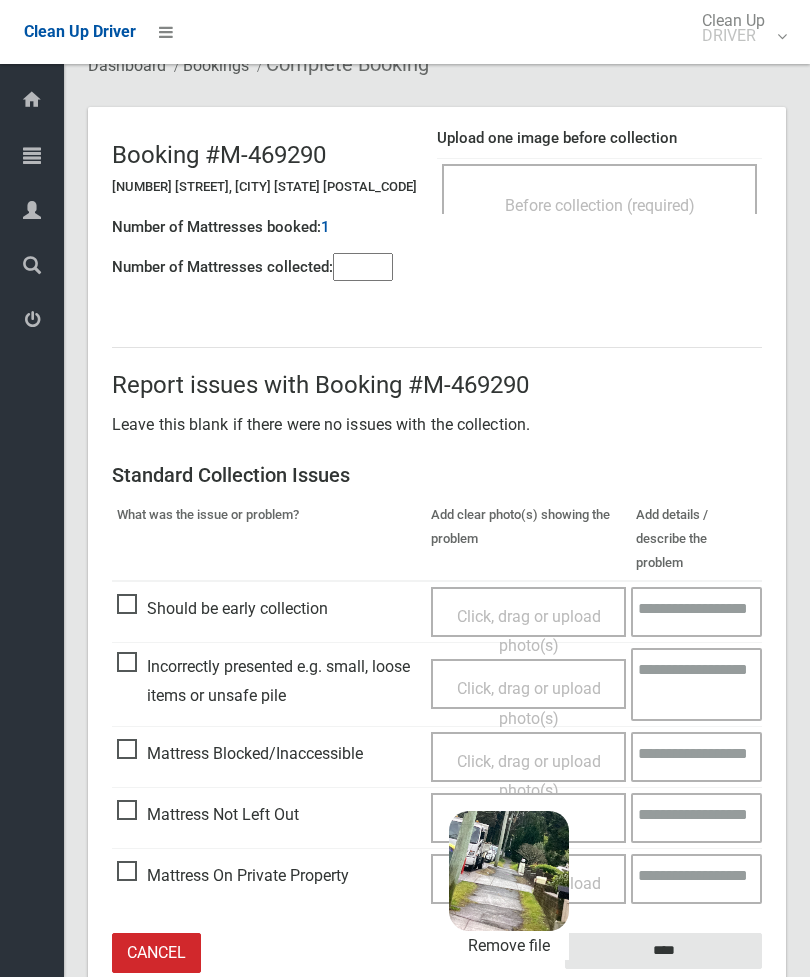 click on "****" at bounding box center [663, 951] 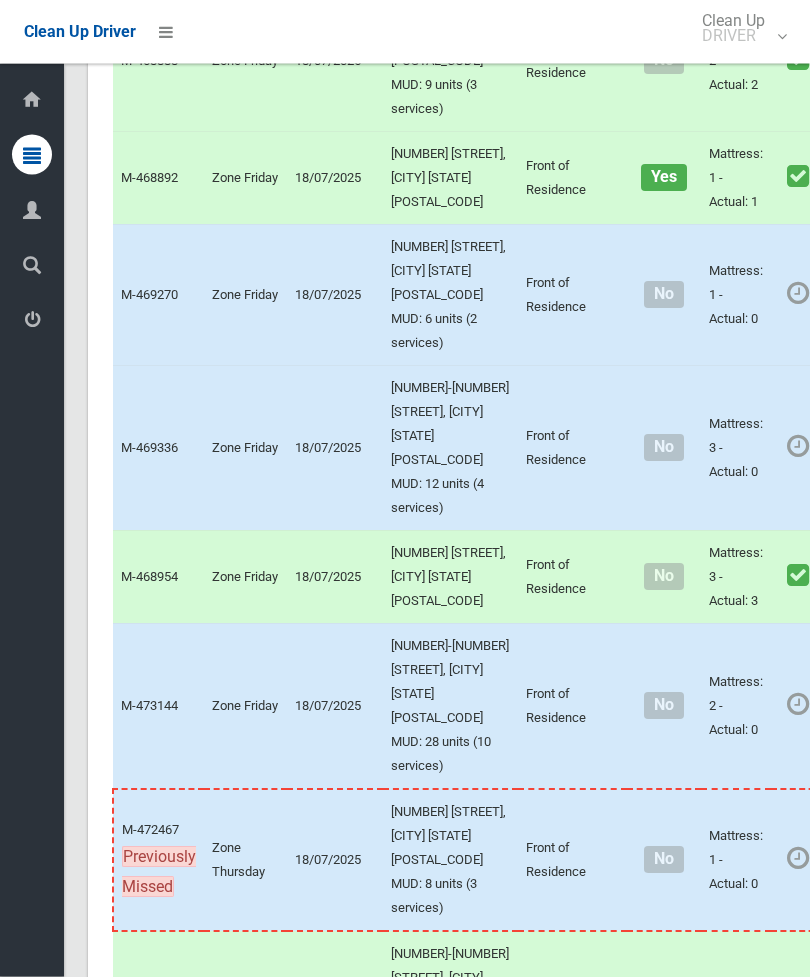 scroll, scrollTop: 10559, scrollLeft: 0, axis: vertical 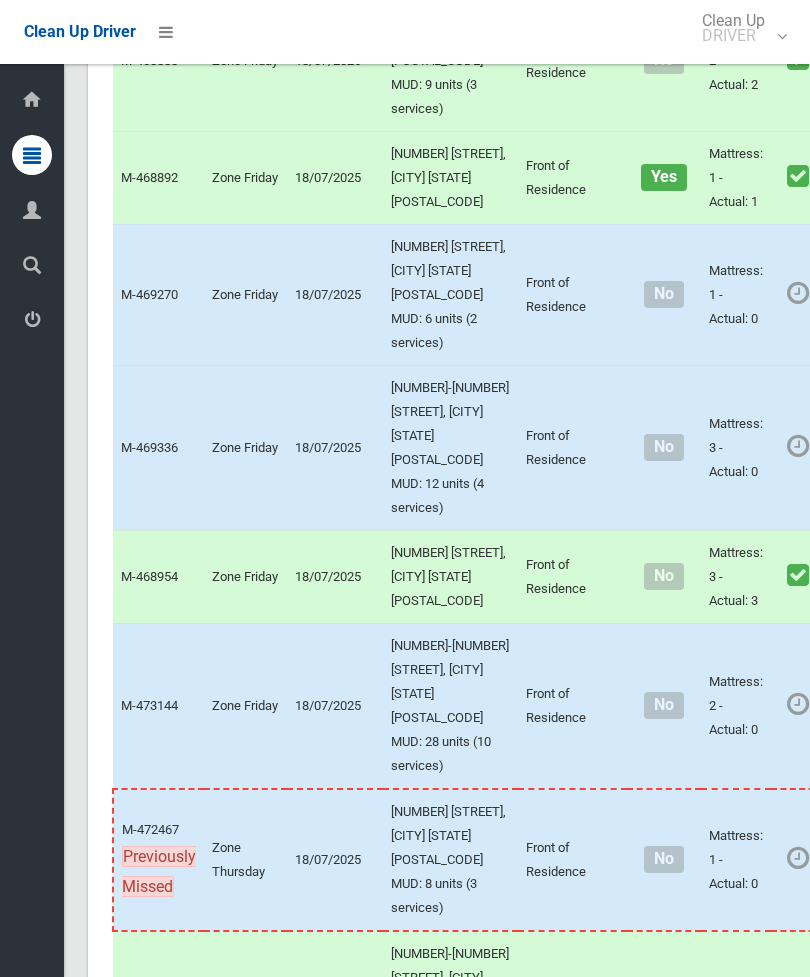 click on "Actions" at bounding box center [880, -843] 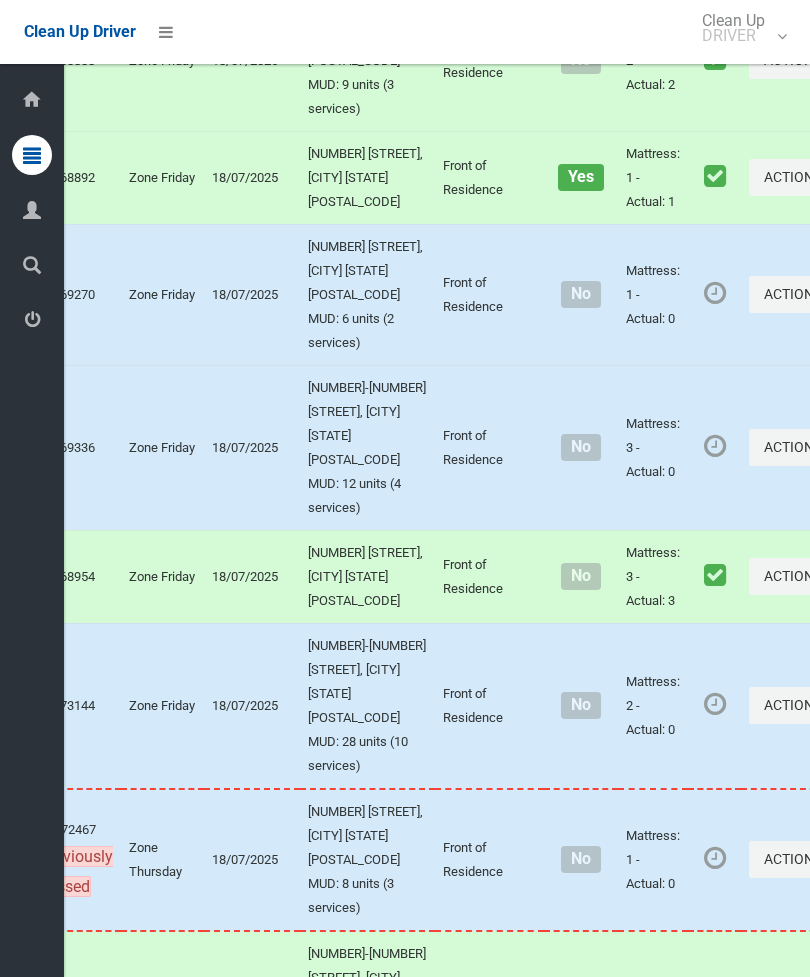 click on "Complete Booking" at bounding box center [725, -798] 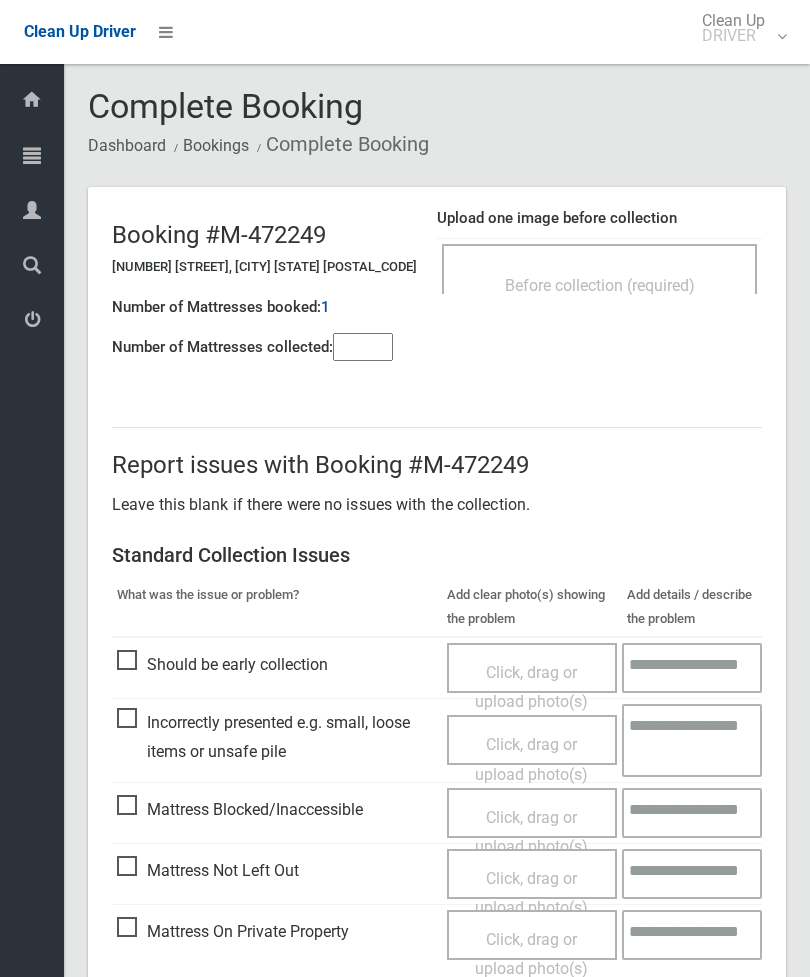 scroll, scrollTop: 0, scrollLeft: 0, axis: both 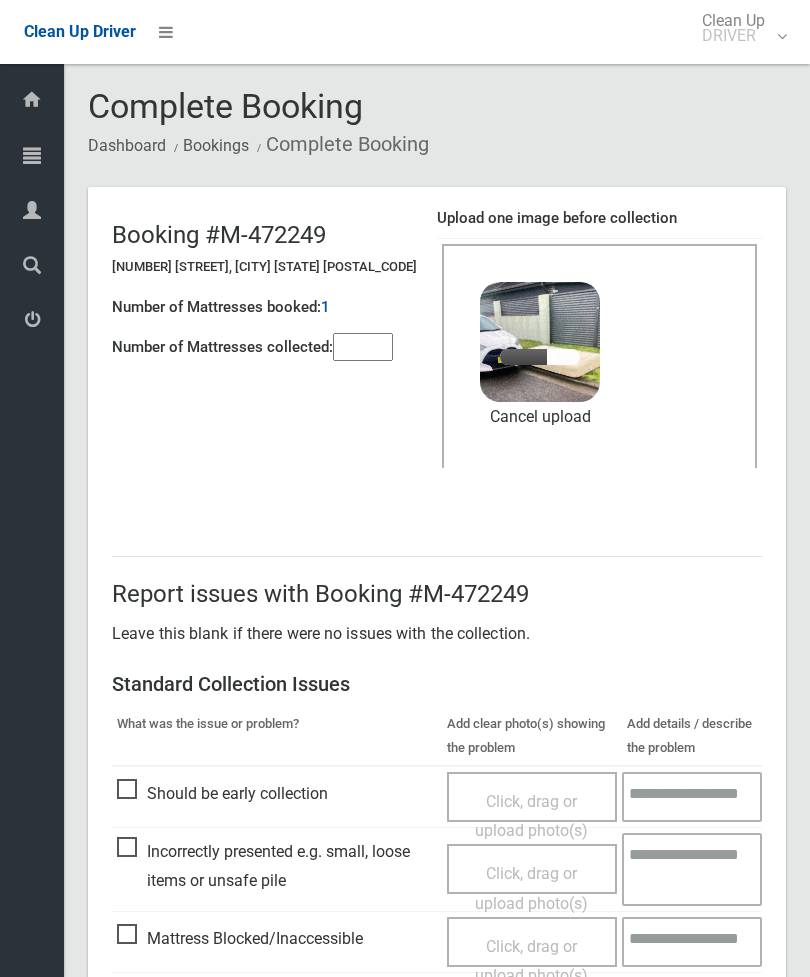 click at bounding box center [363, 347] 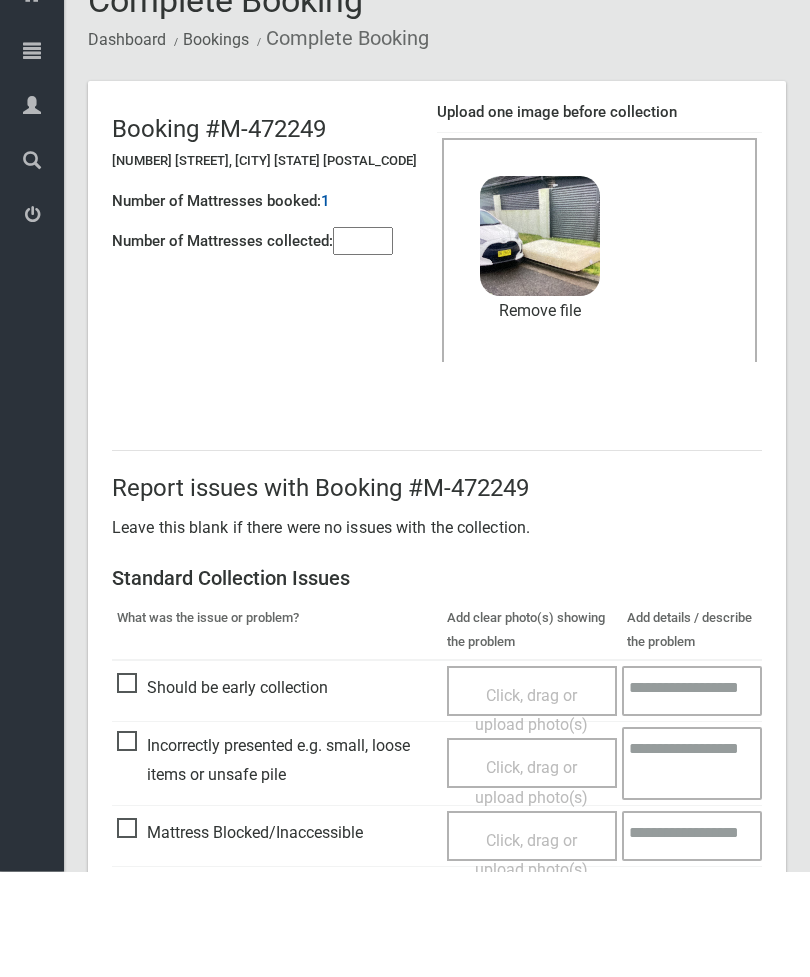 scroll, scrollTop: 274, scrollLeft: 0, axis: vertical 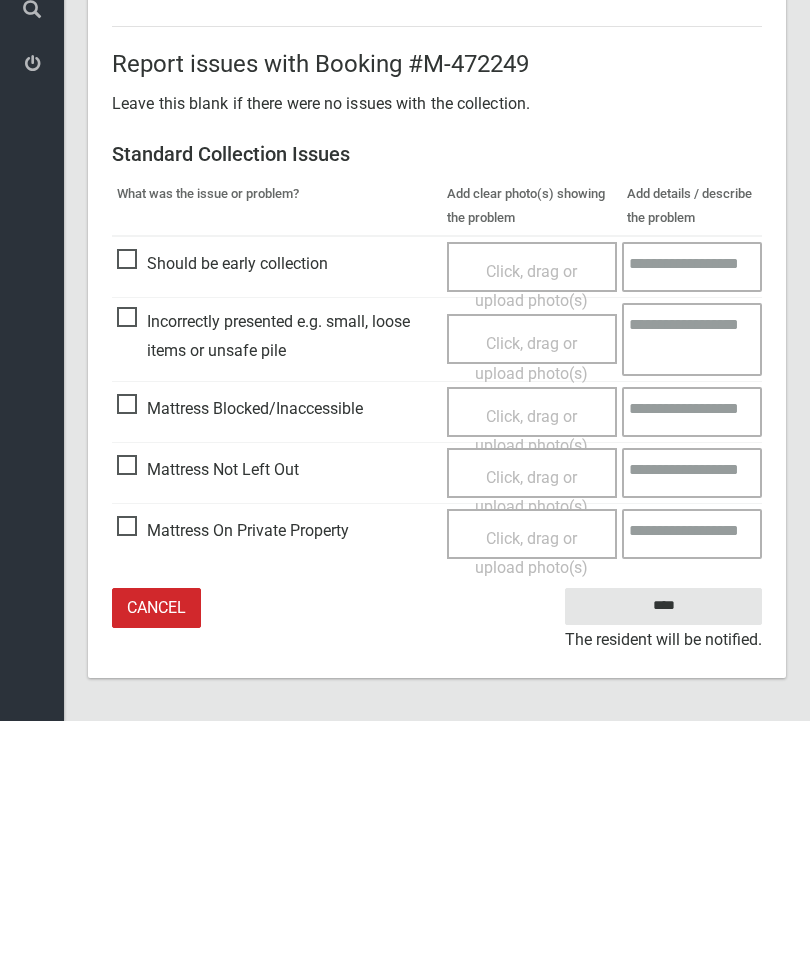 type on "*" 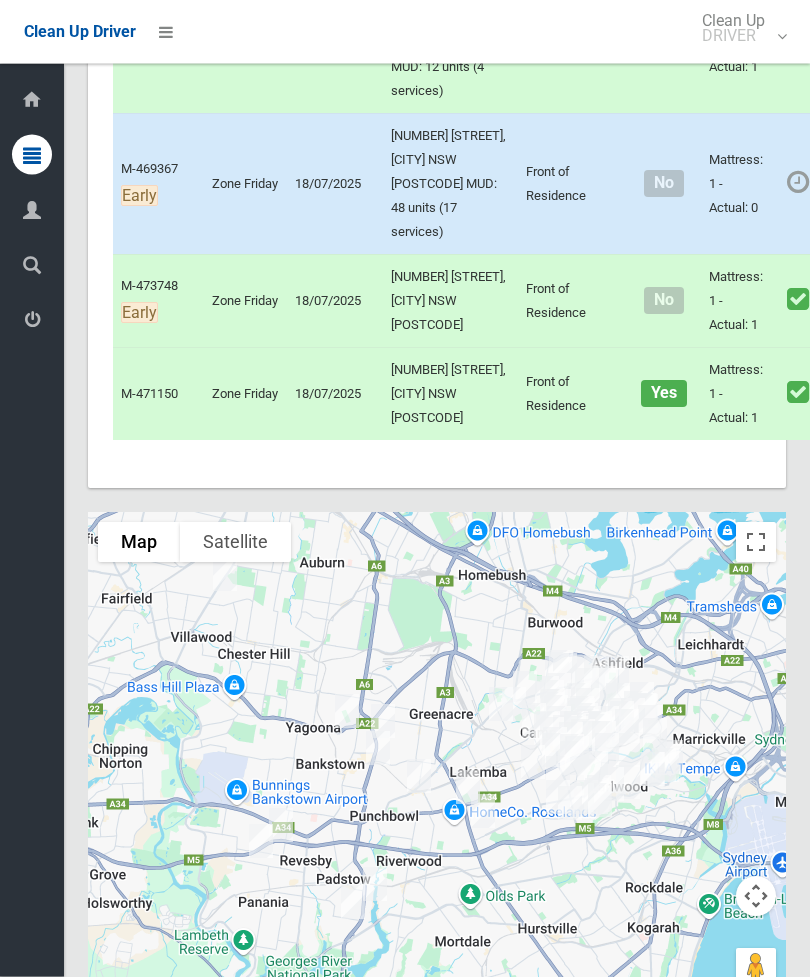 scroll, scrollTop: 10606, scrollLeft: 0, axis: vertical 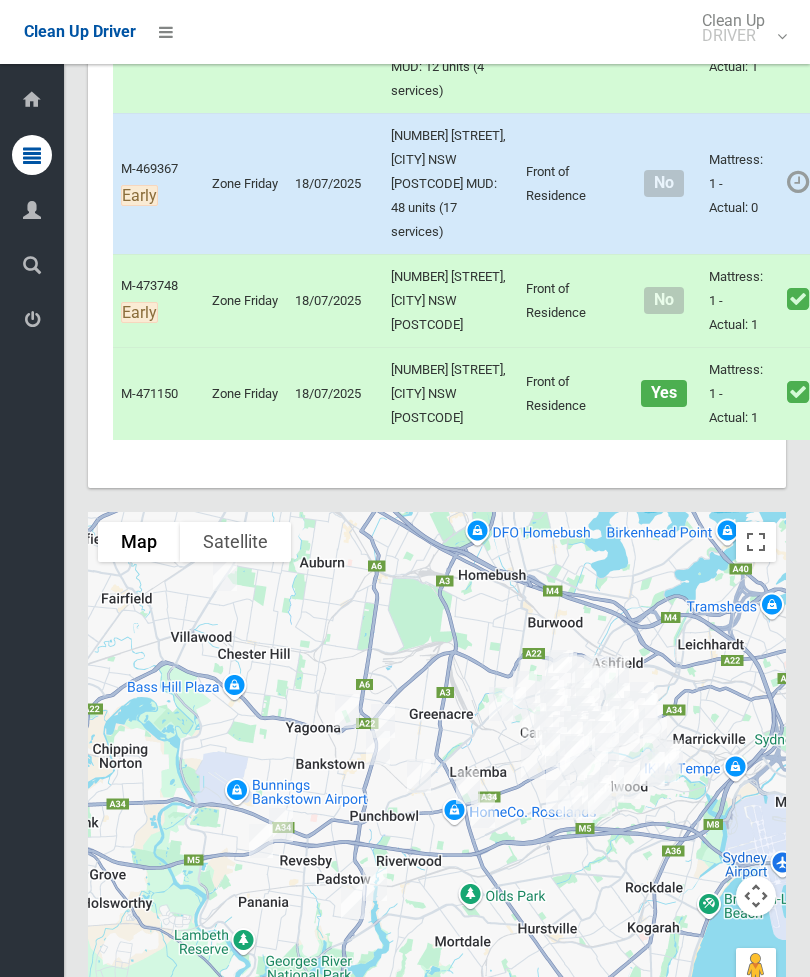 click on "Actions" at bounding box center (880, -1982) 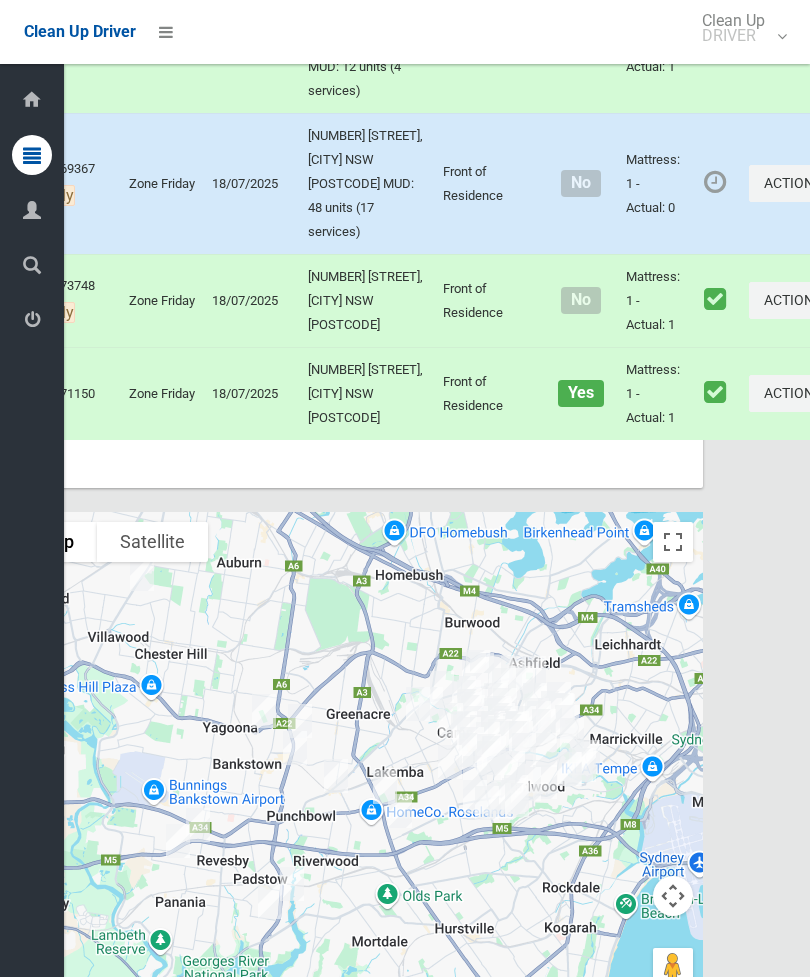 click on "Complete Booking" at bounding box center (725, -1937) 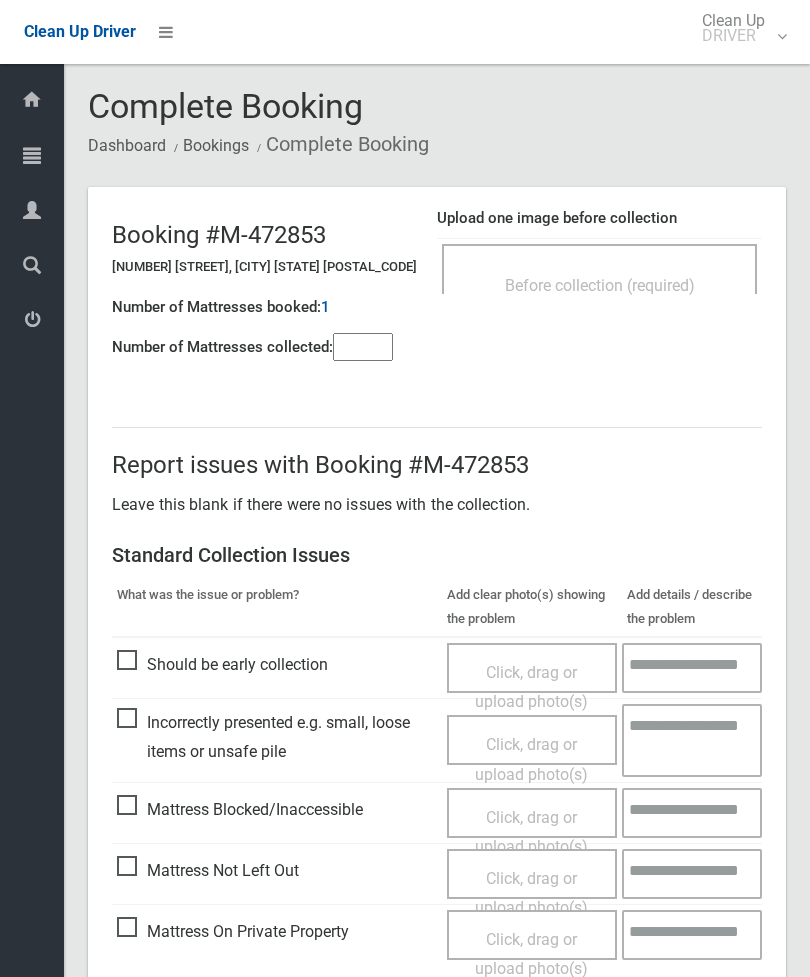 scroll, scrollTop: 0, scrollLeft: 0, axis: both 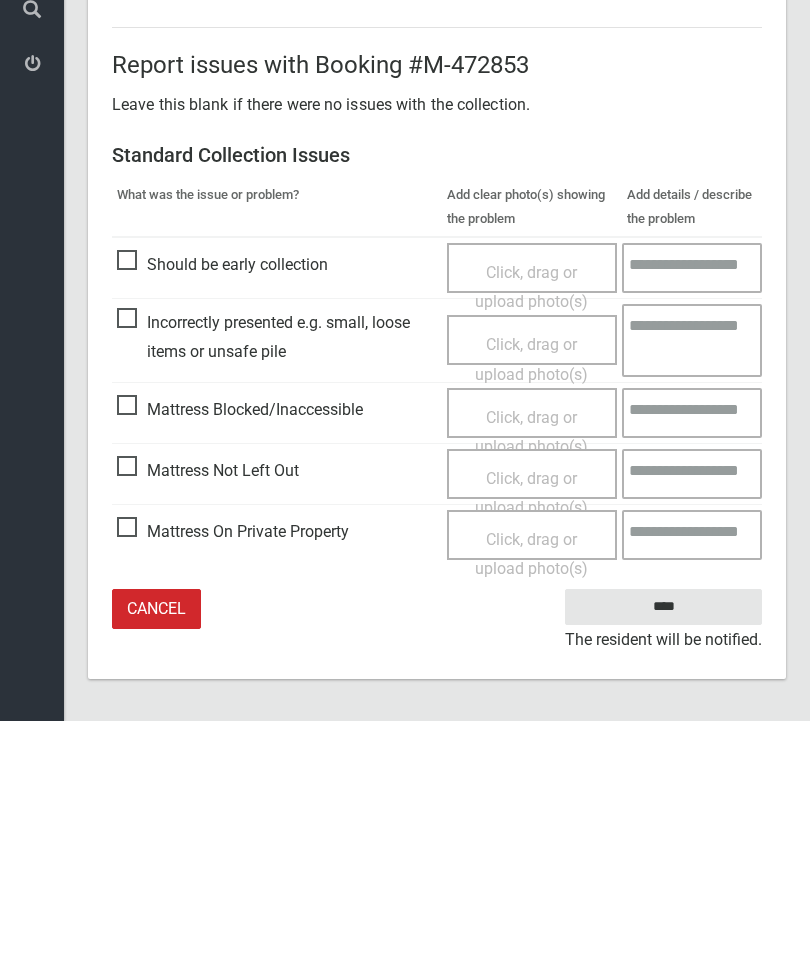 type on "*" 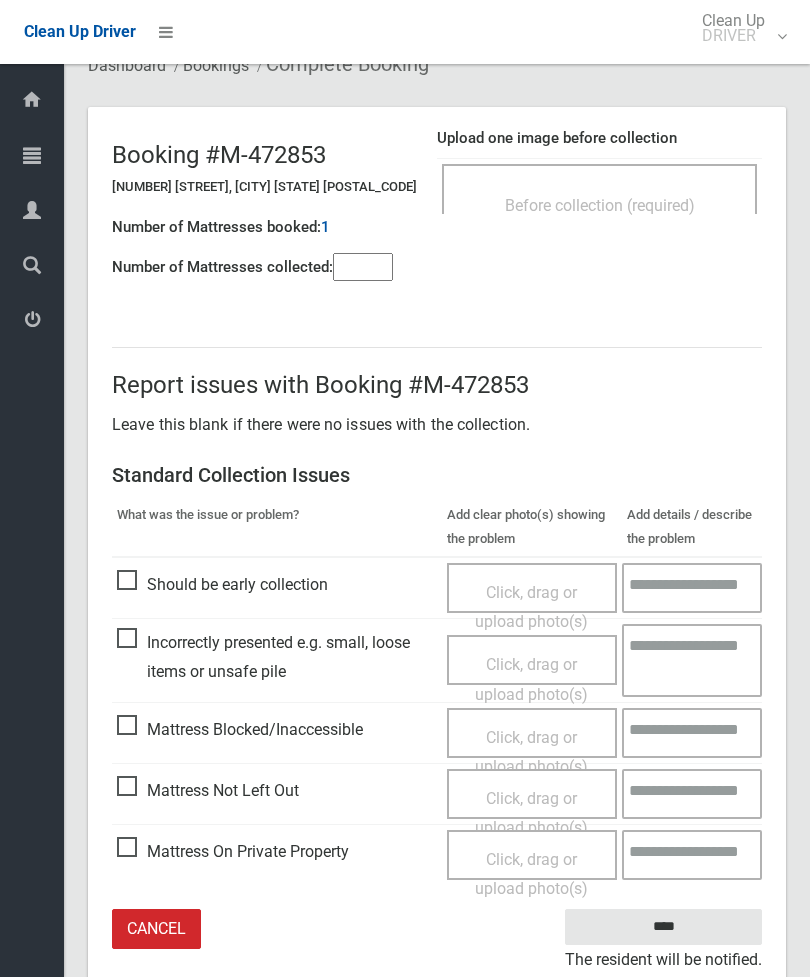 click on "Click, drag or upload photo(s)" at bounding box center [531, 813] 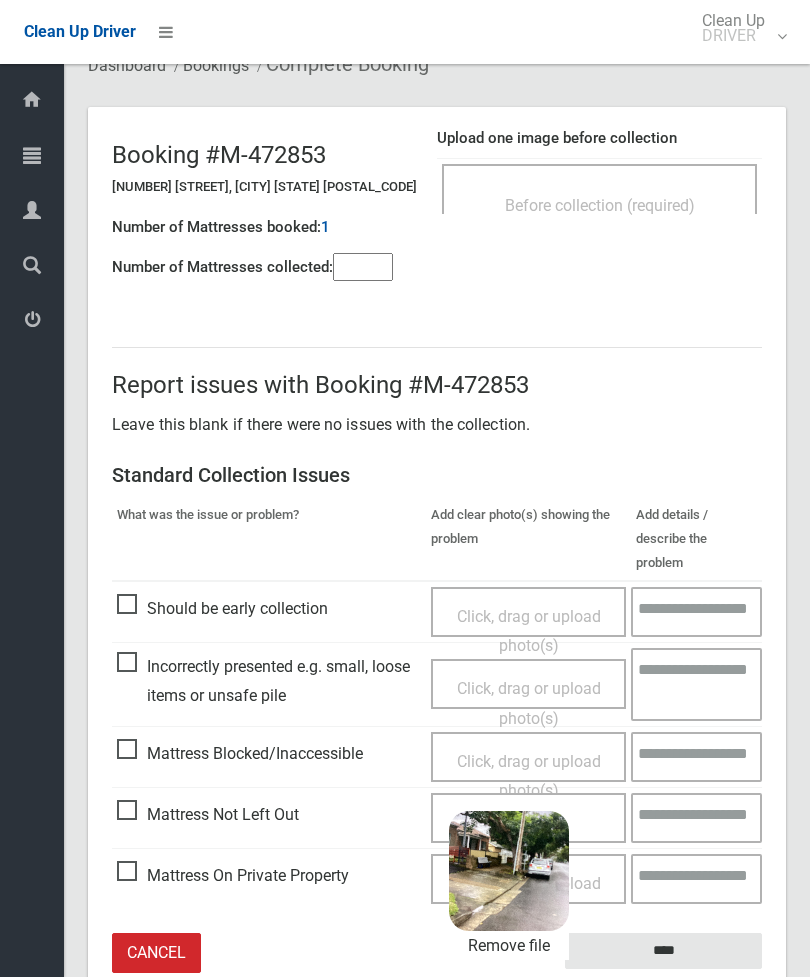 click on "****" at bounding box center (663, 951) 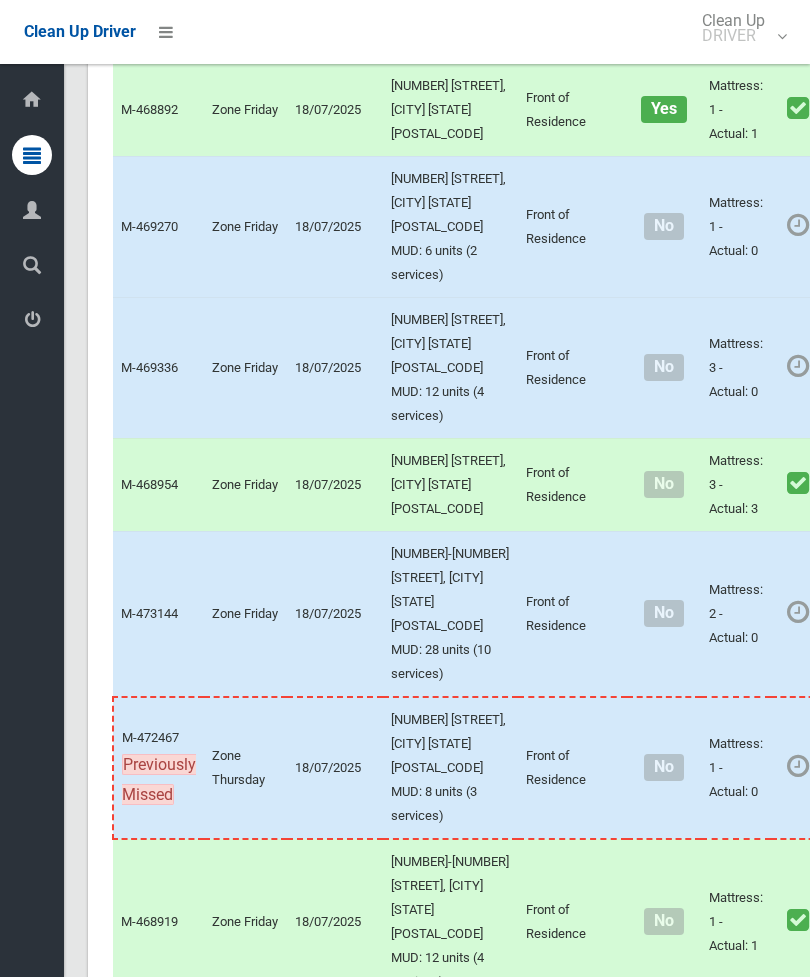 scroll, scrollTop: 10604, scrollLeft: 0, axis: vertical 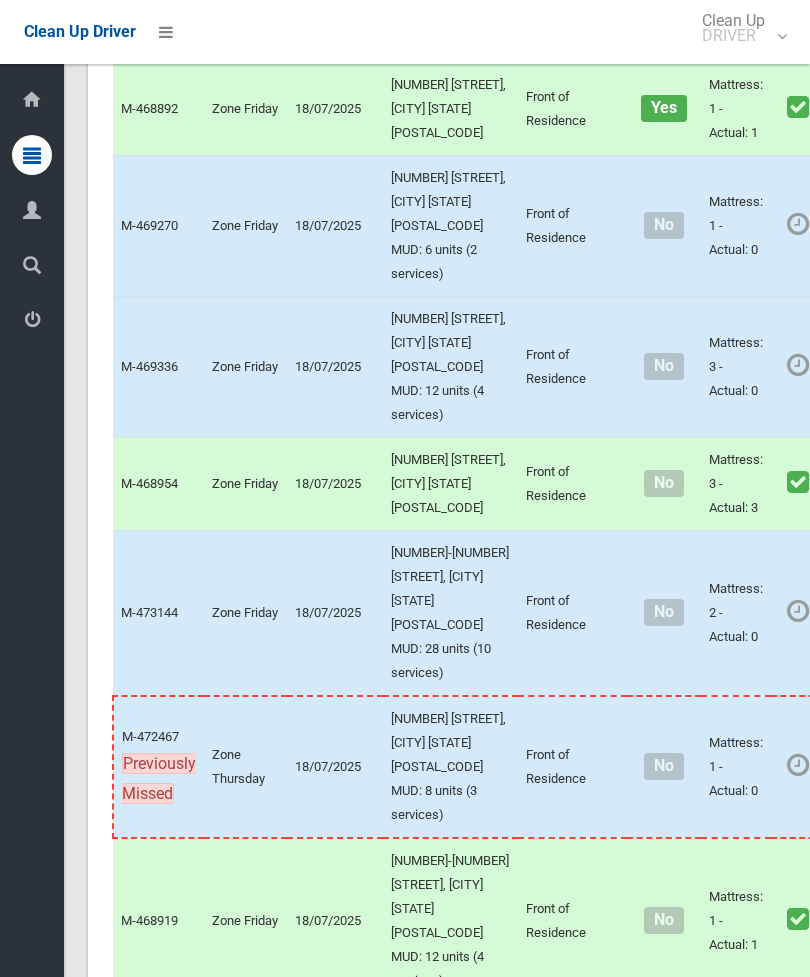 click on "Actions" at bounding box center [880, -1179] 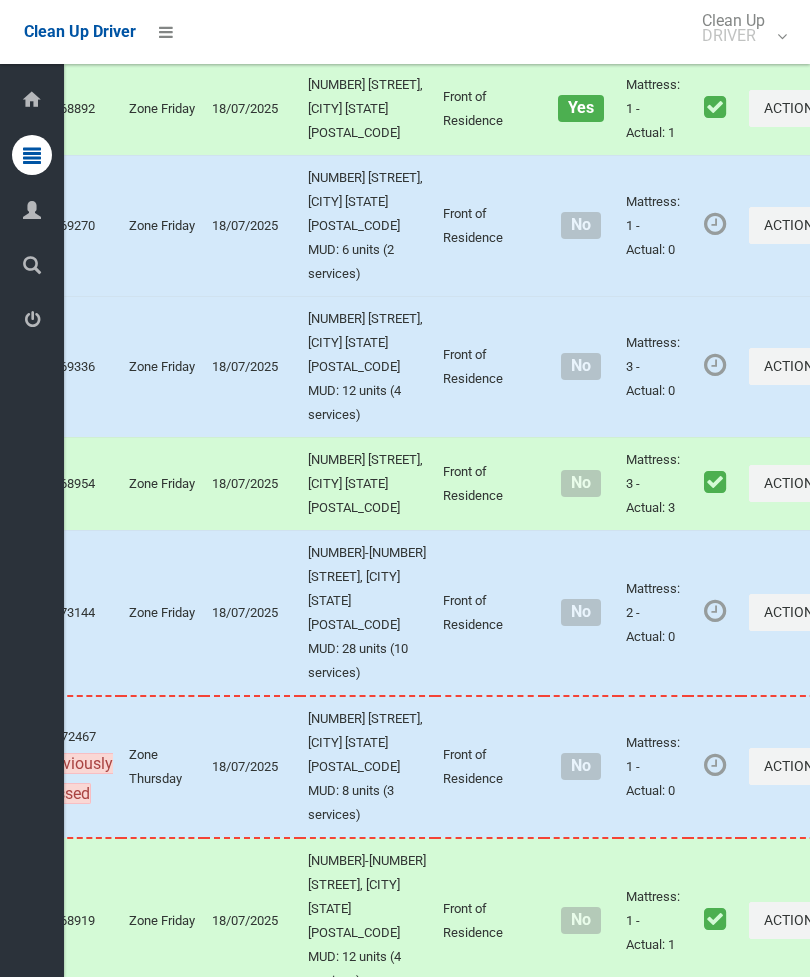 click on "Complete Booking" at bounding box center (725, -1134) 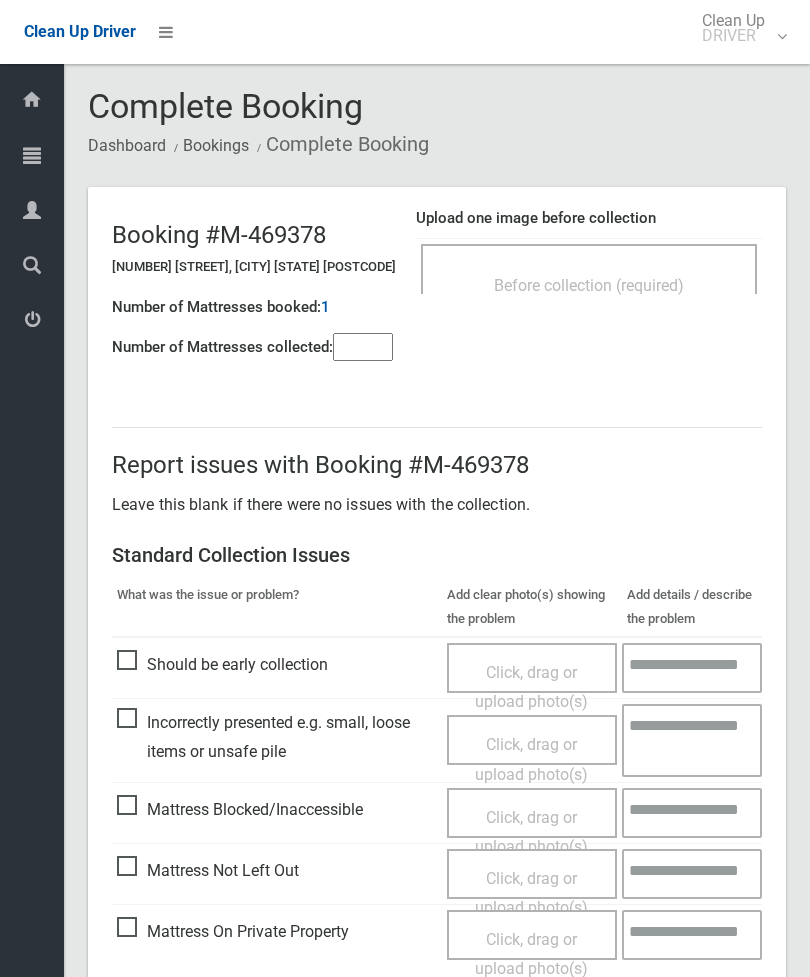 scroll, scrollTop: 0, scrollLeft: 0, axis: both 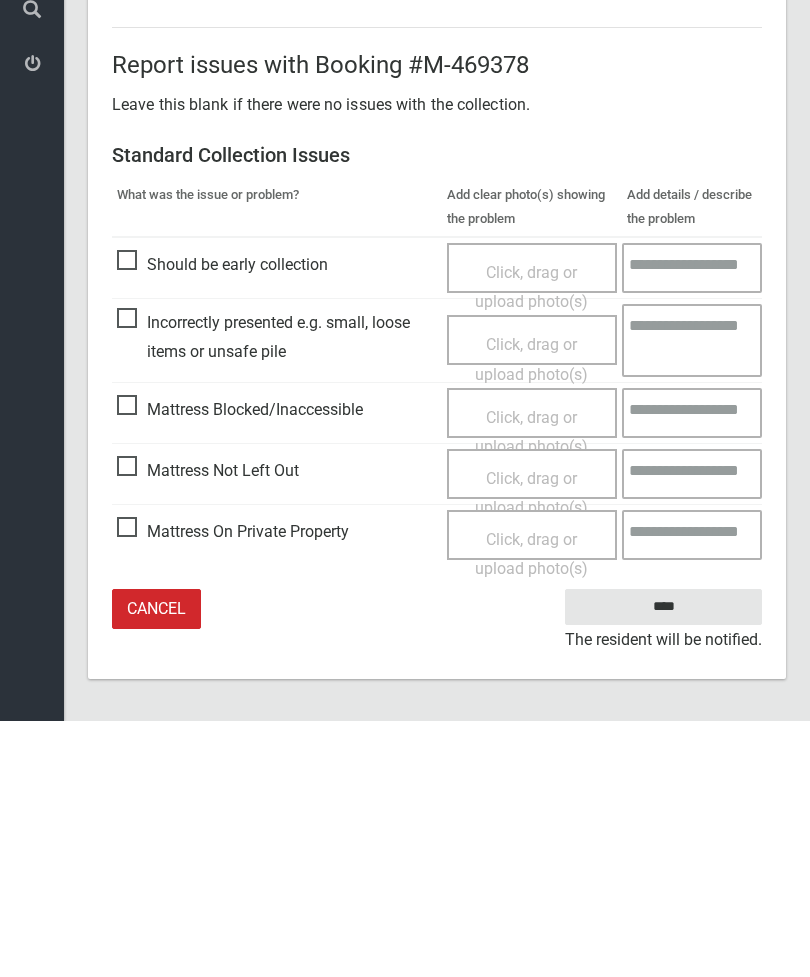type on "*" 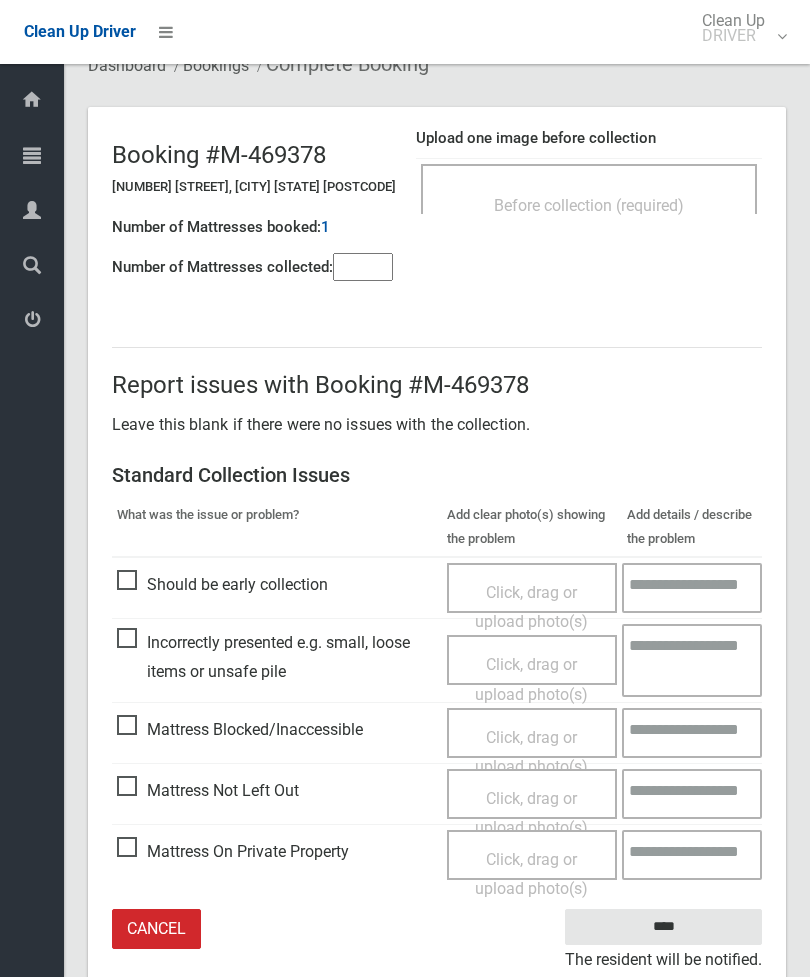 click on "Click, drag or upload photo(s)" at bounding box center (531, 813) 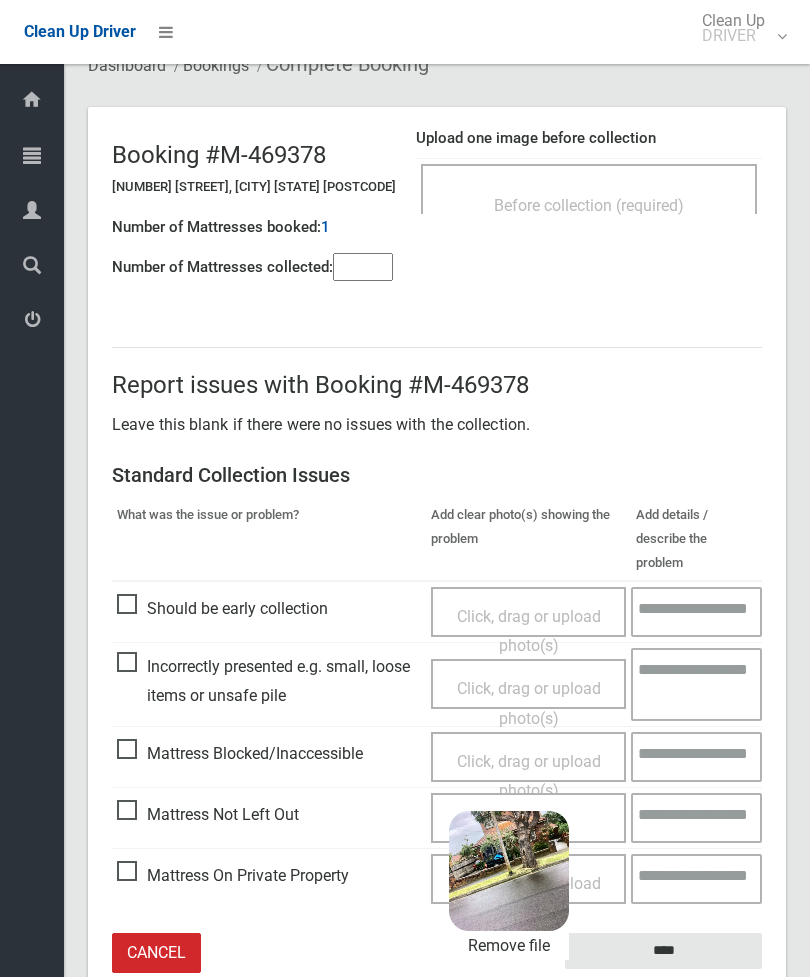 click on "****" at bounding box center [663, 951] 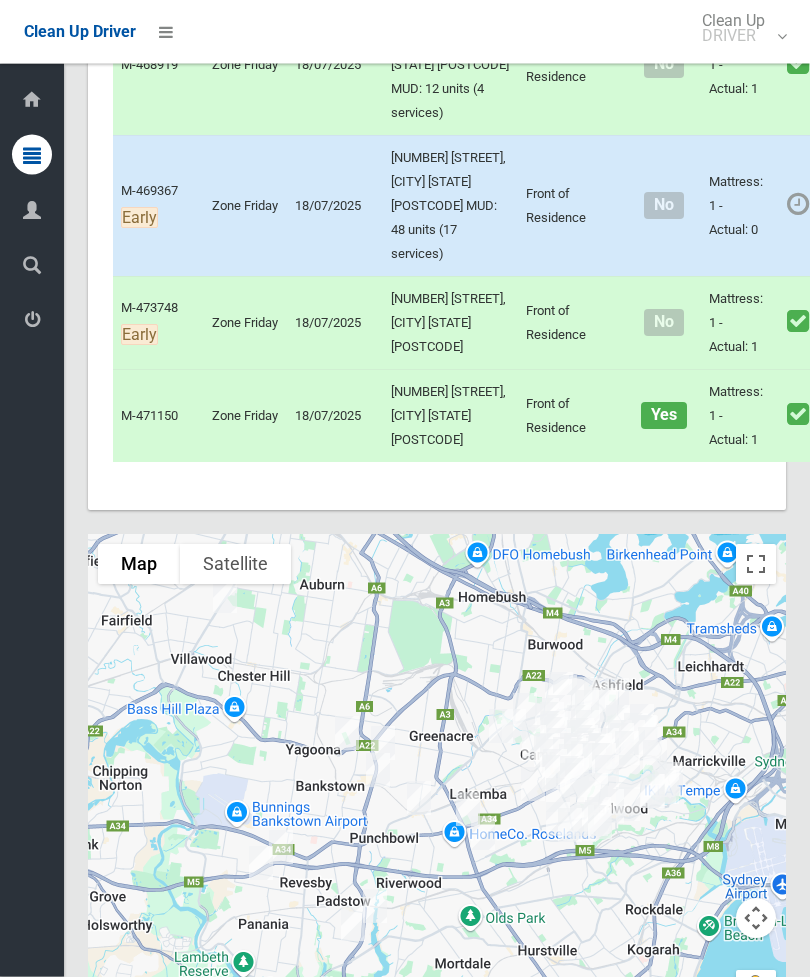 scroll, scrollTop: 10585, scrollLeft: 0, axis: vertical 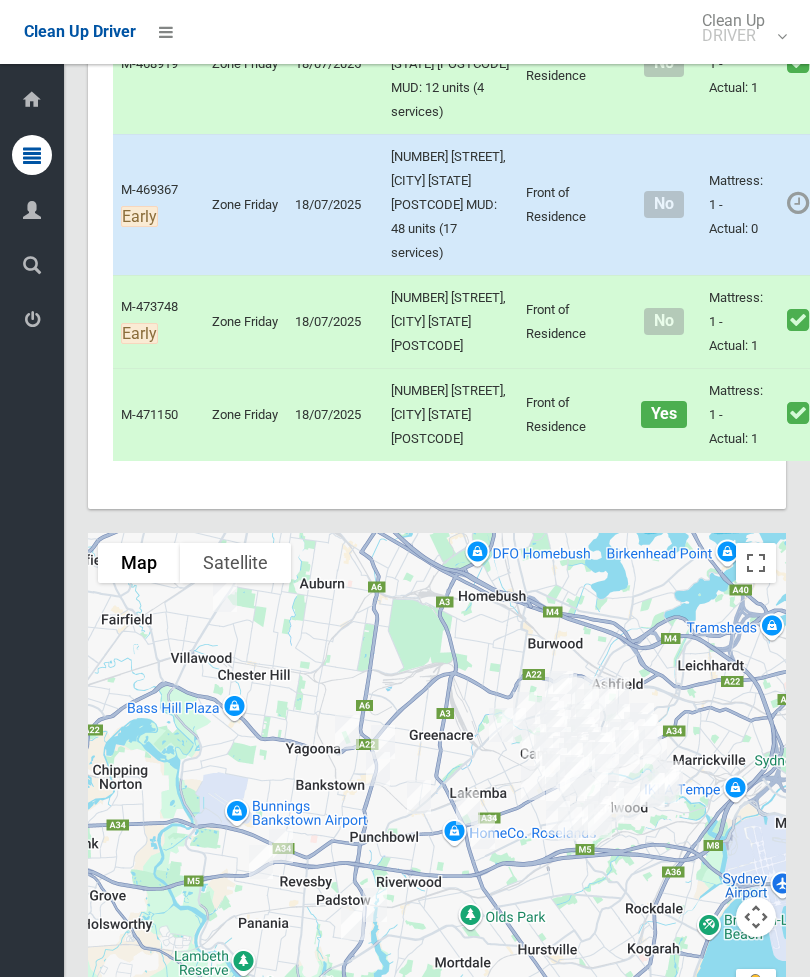 click on "Actions" at bounding box center [880, -1670] 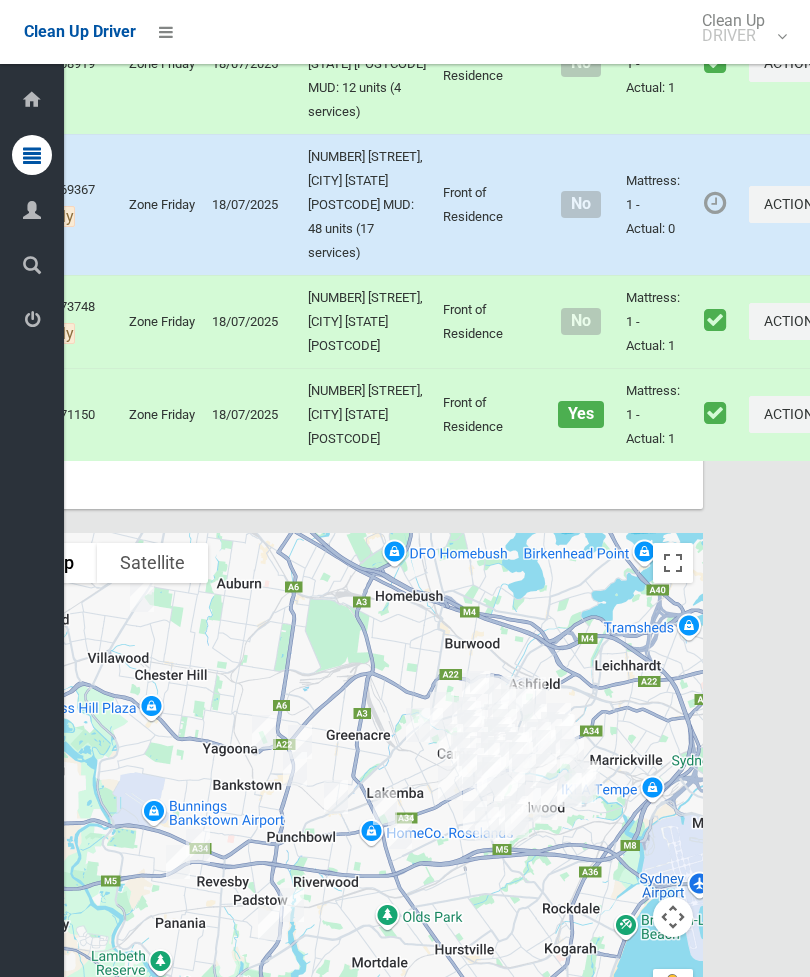 click on "Complete Booking" at bounding box center [725, -1625] 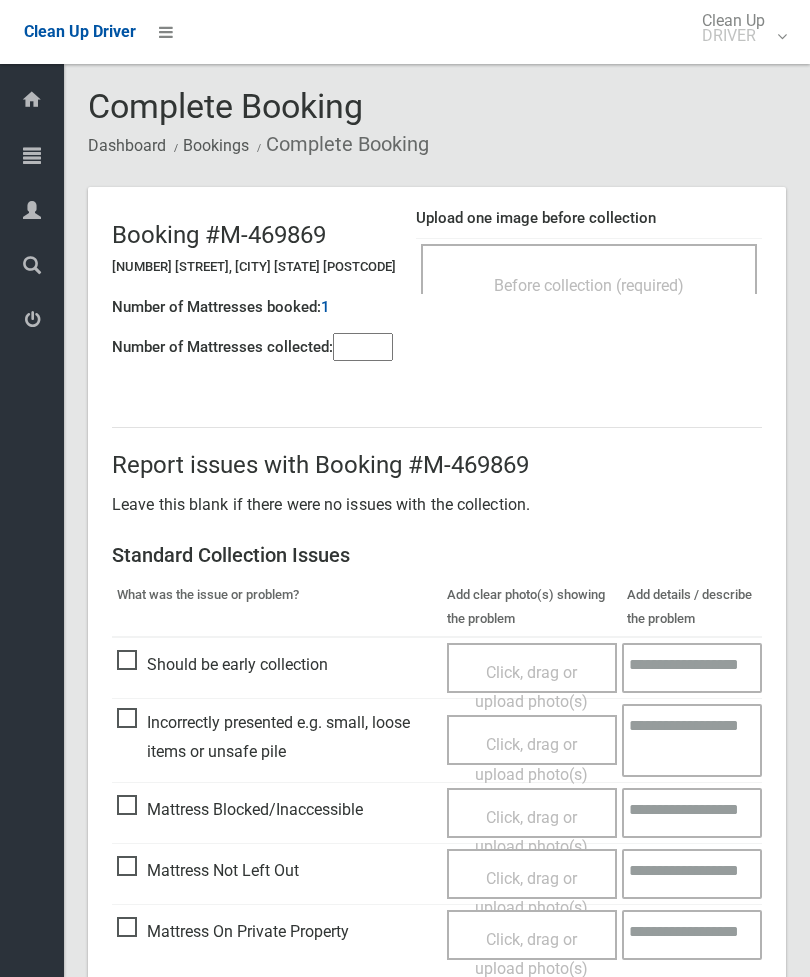 scroll, scrollTop: 0, scrollLeft: 0, axis: both 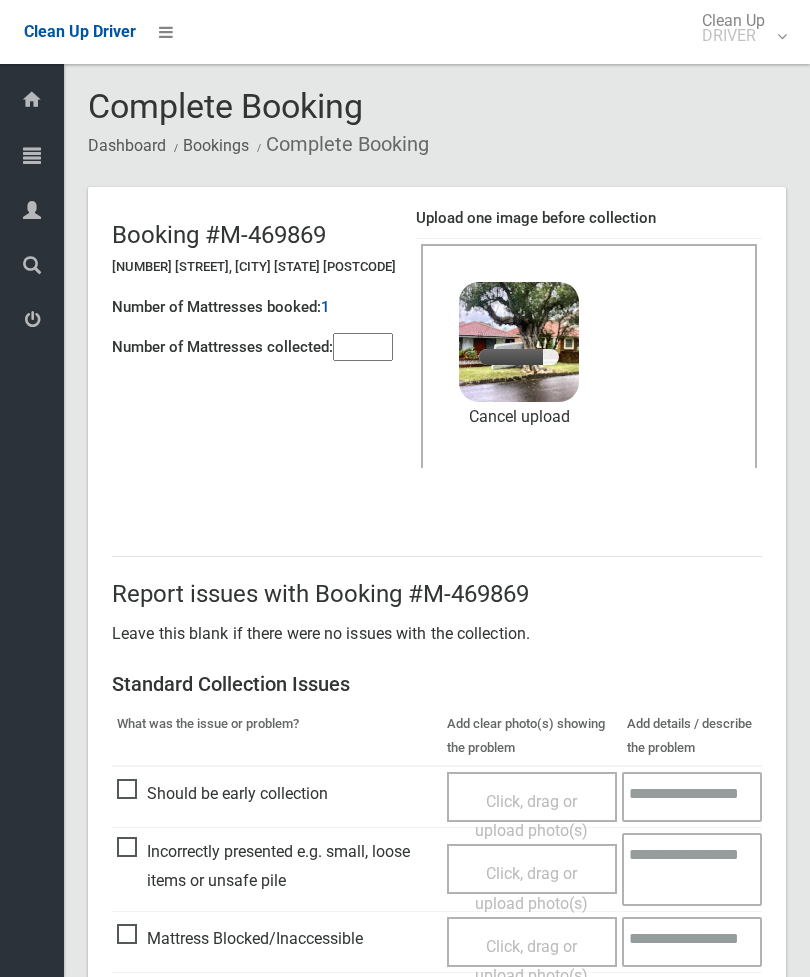 click at bounding box center (363, 347) 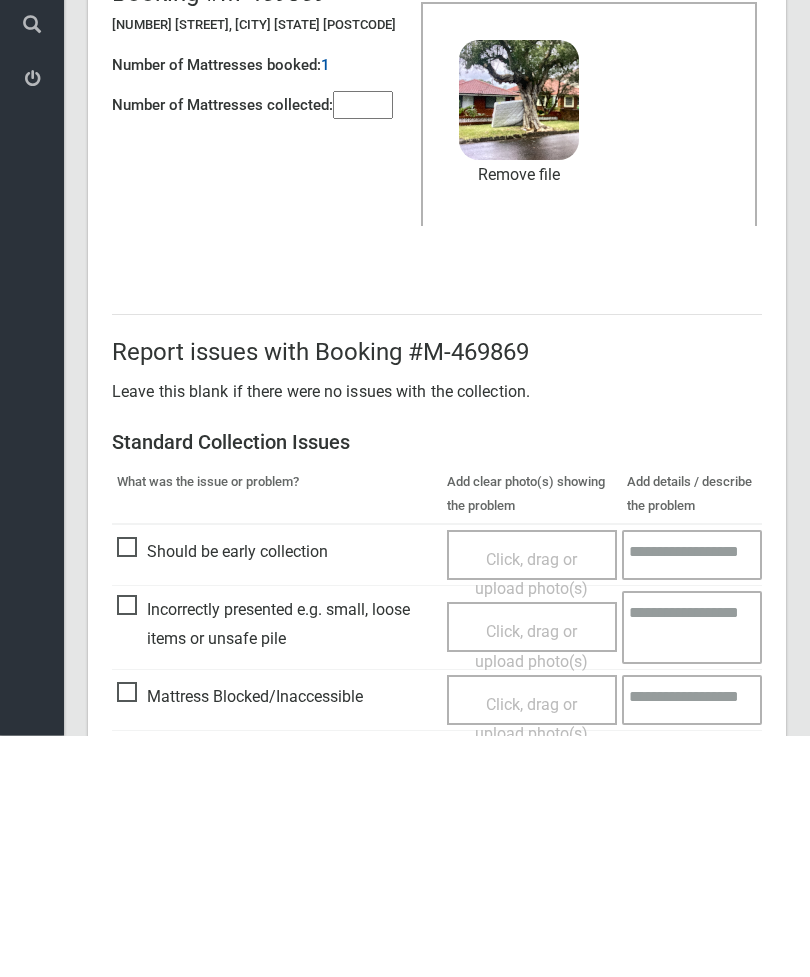 scroll, scrollTop: 274, scrollLeft: 0, axis: vertical 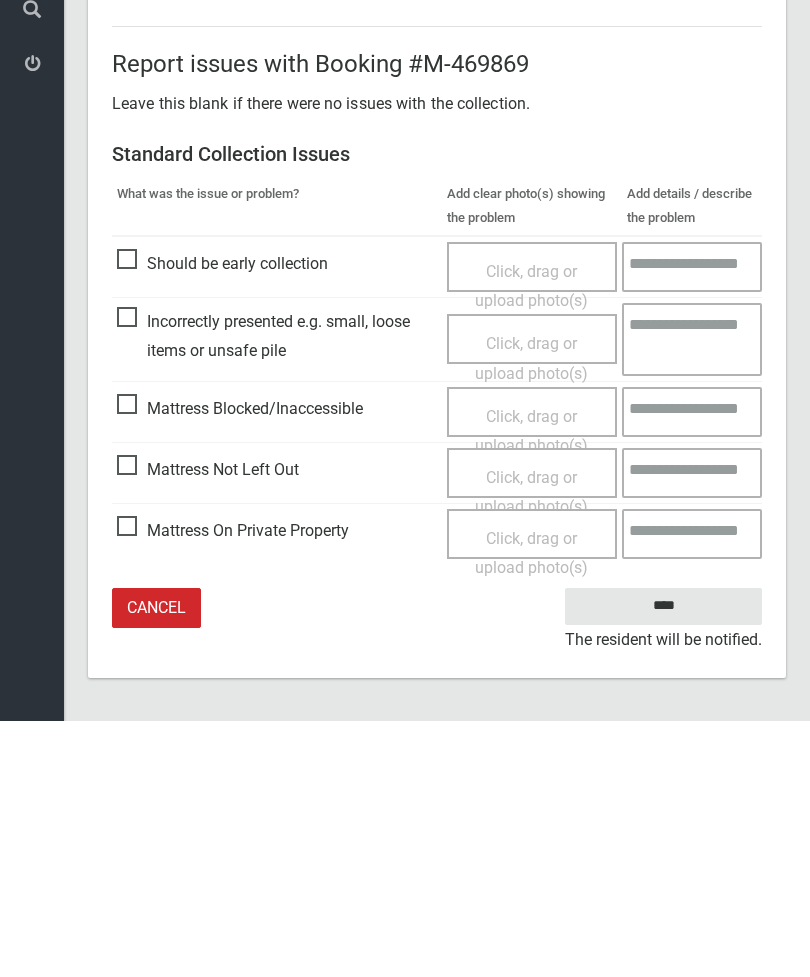type on "*" 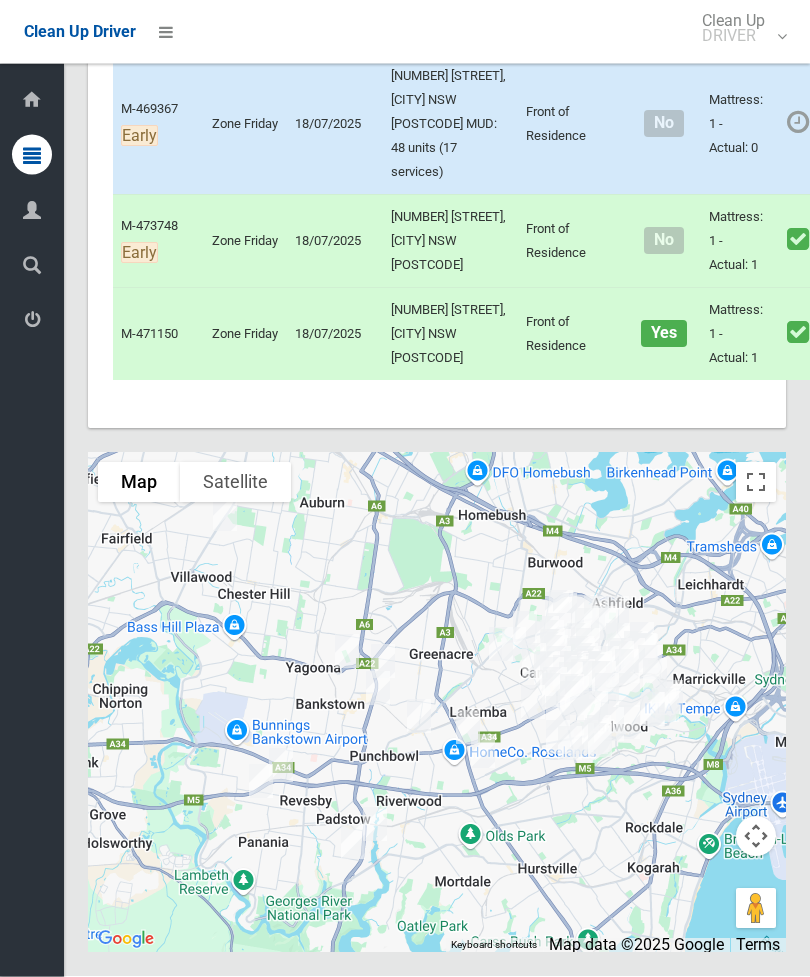 scroll, scrollTop: 10824, scrollLeft: 0, axis: vertical 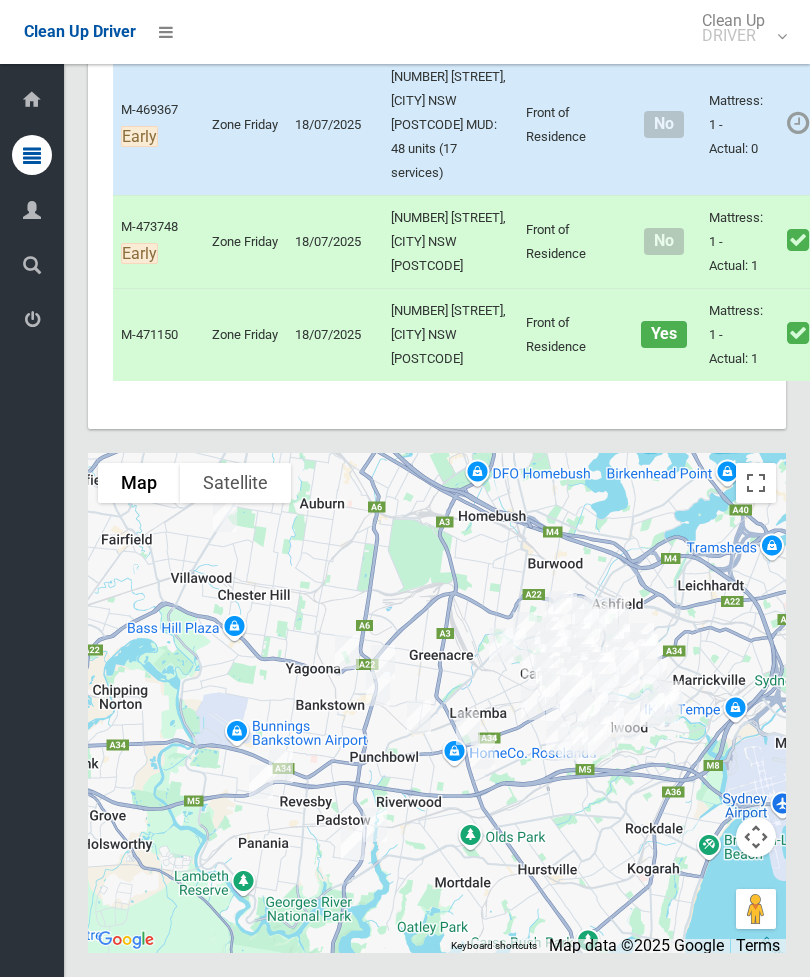 click on "Actions" at bounding box center (880, -1843) 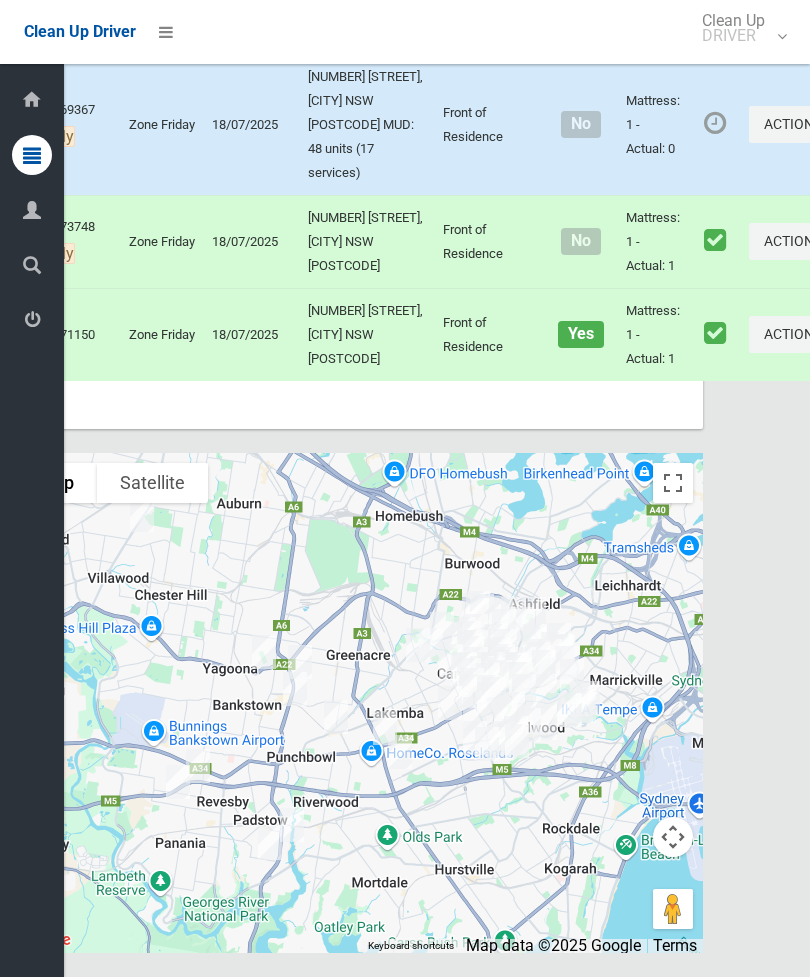 click on "Complete Booking" at bounding box center [725, -1798] 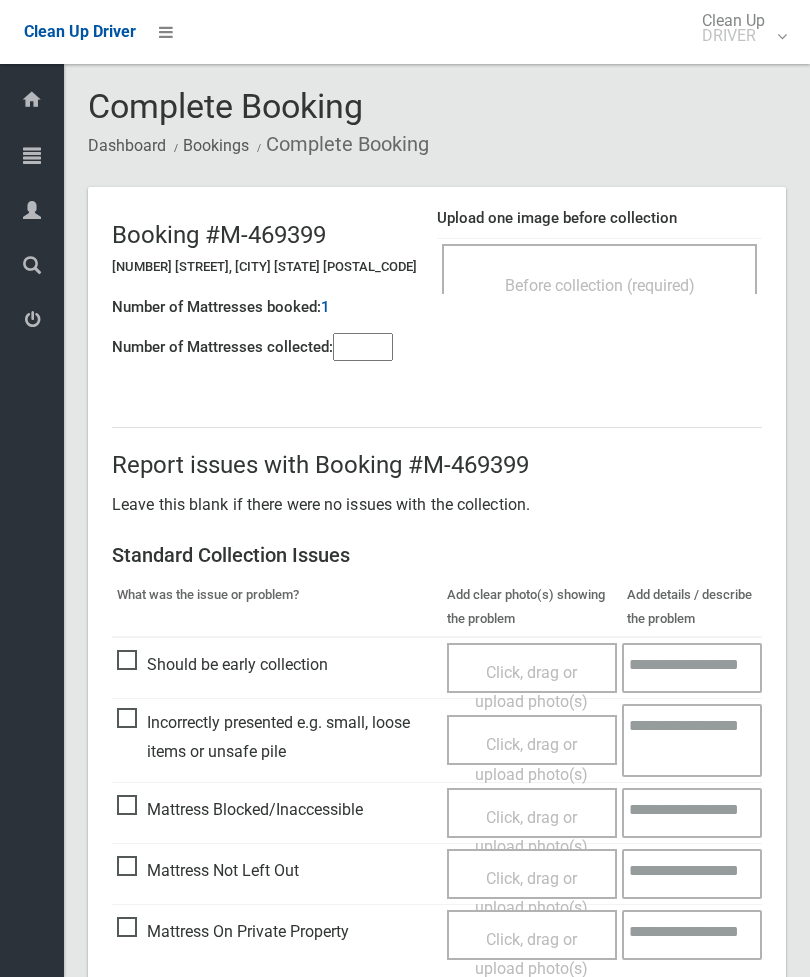 scroll, scrollTop: 0, scrollLeft: 0, axis: both 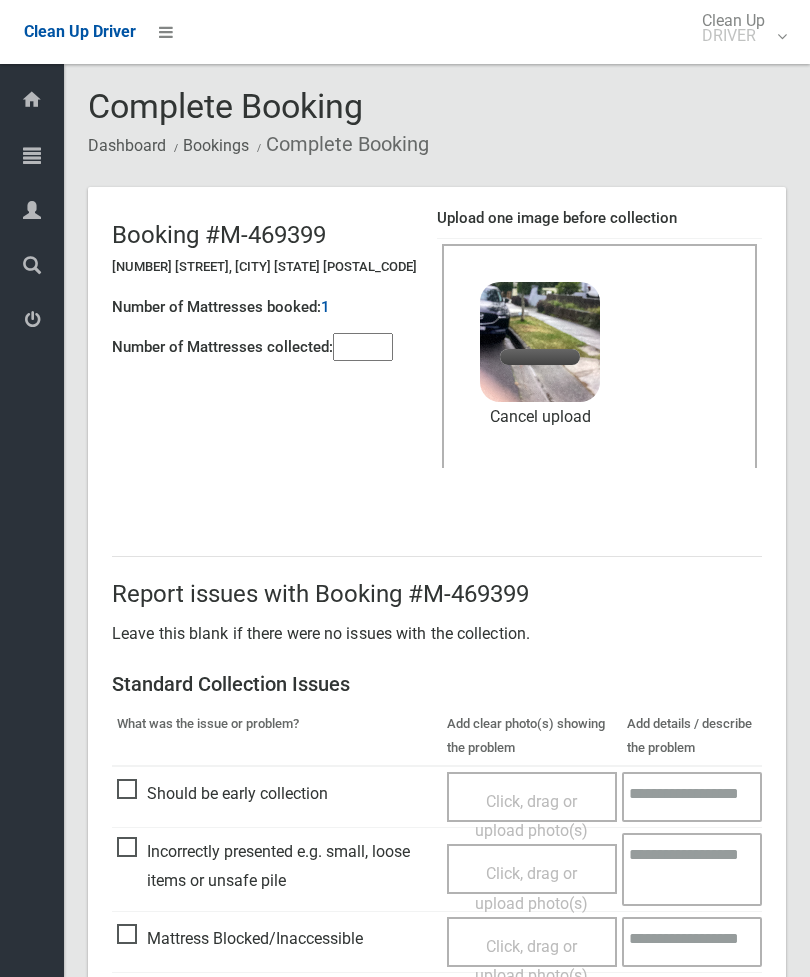 click at bounding box center (363, 347) 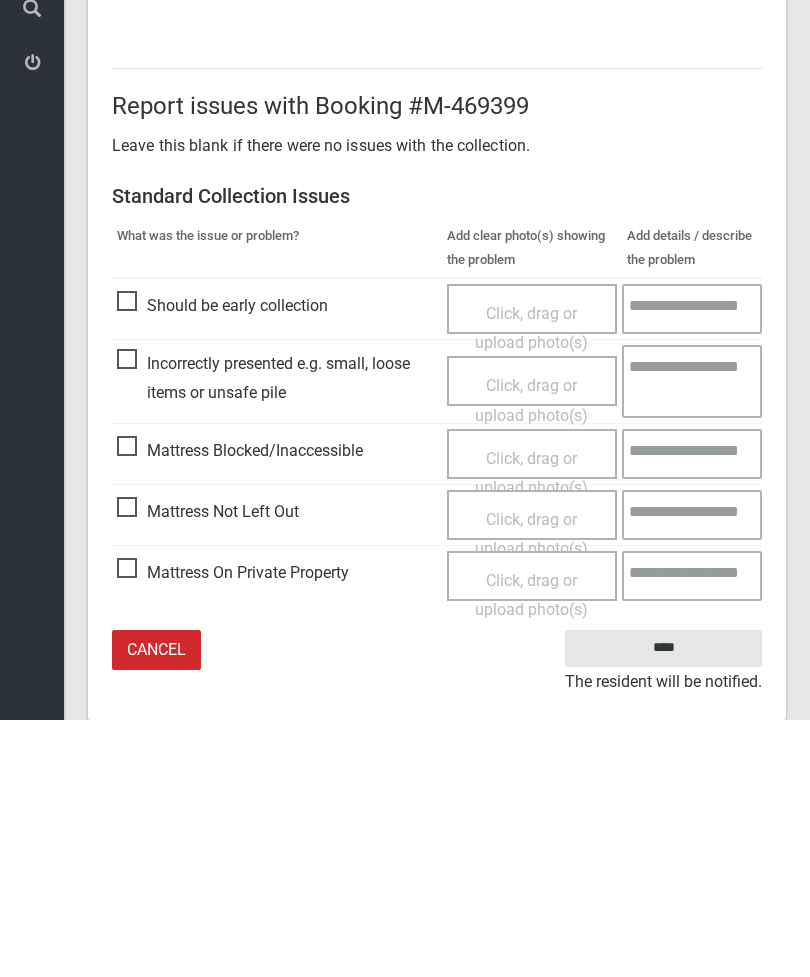 scroll, scrollTop: 274, scrollLeft: 0, axis: vertical 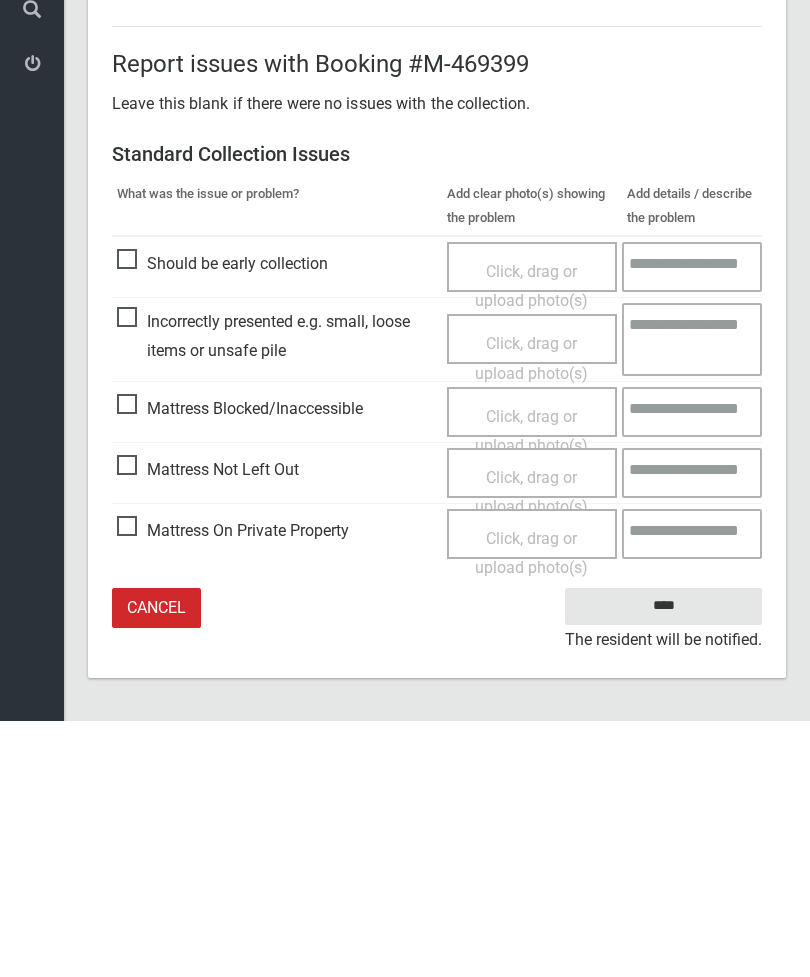 type on "*" 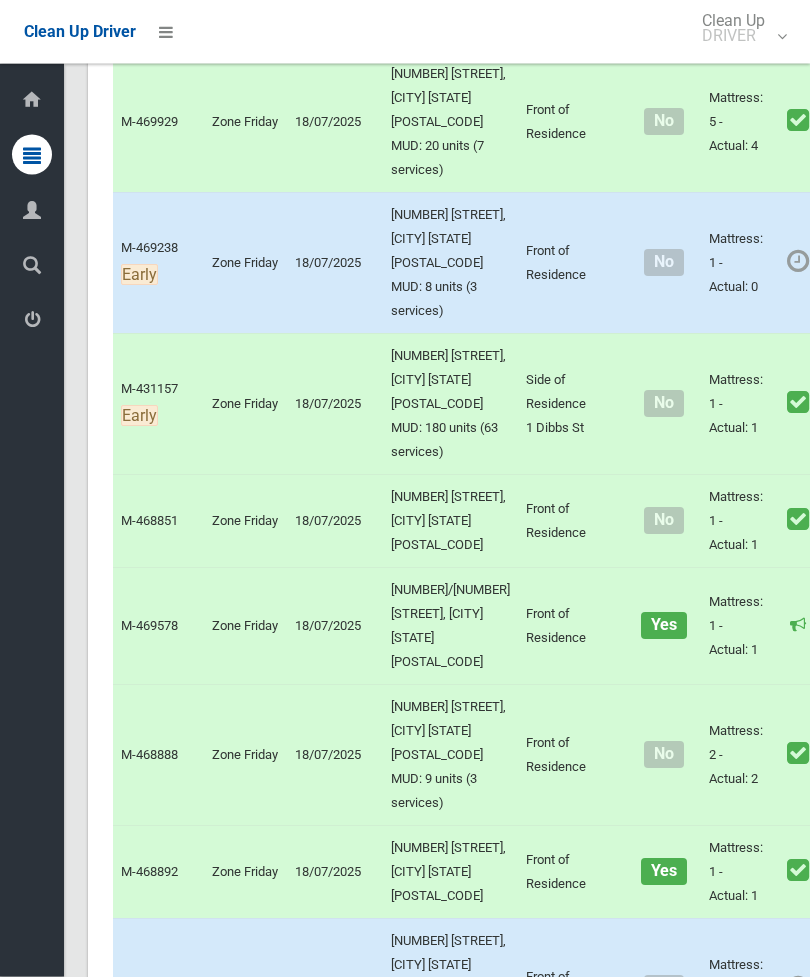 scroll, scrollTop: 9865, scrollLeft: 0, axis: vertical 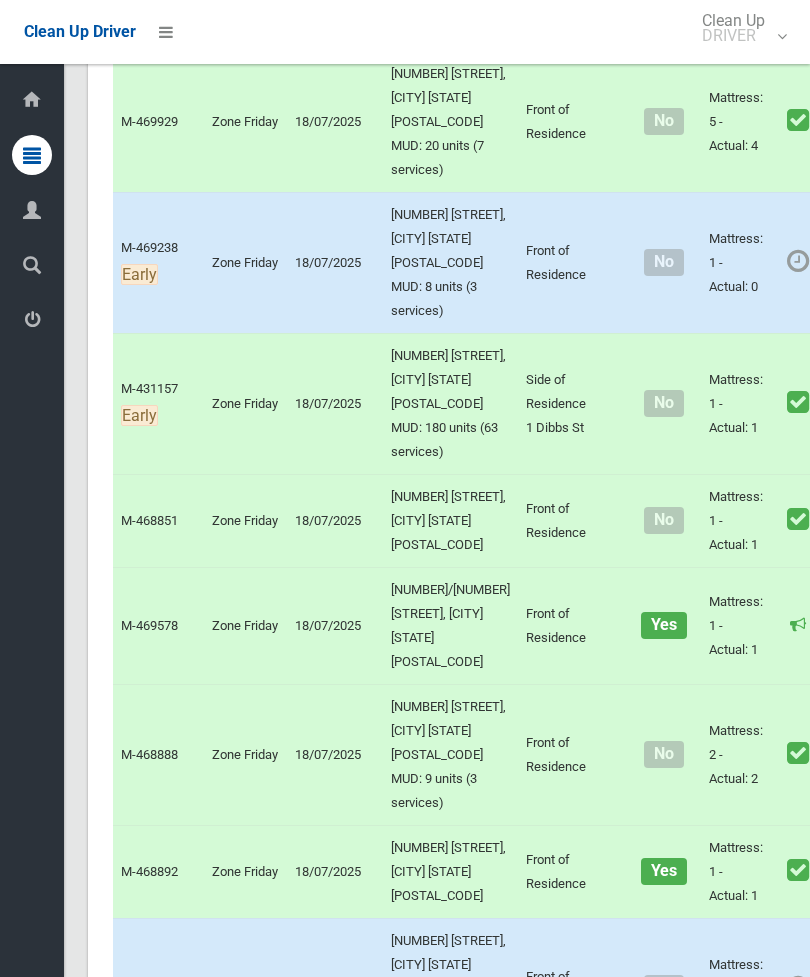 click on "Actions" at bounding box center (880, -860) 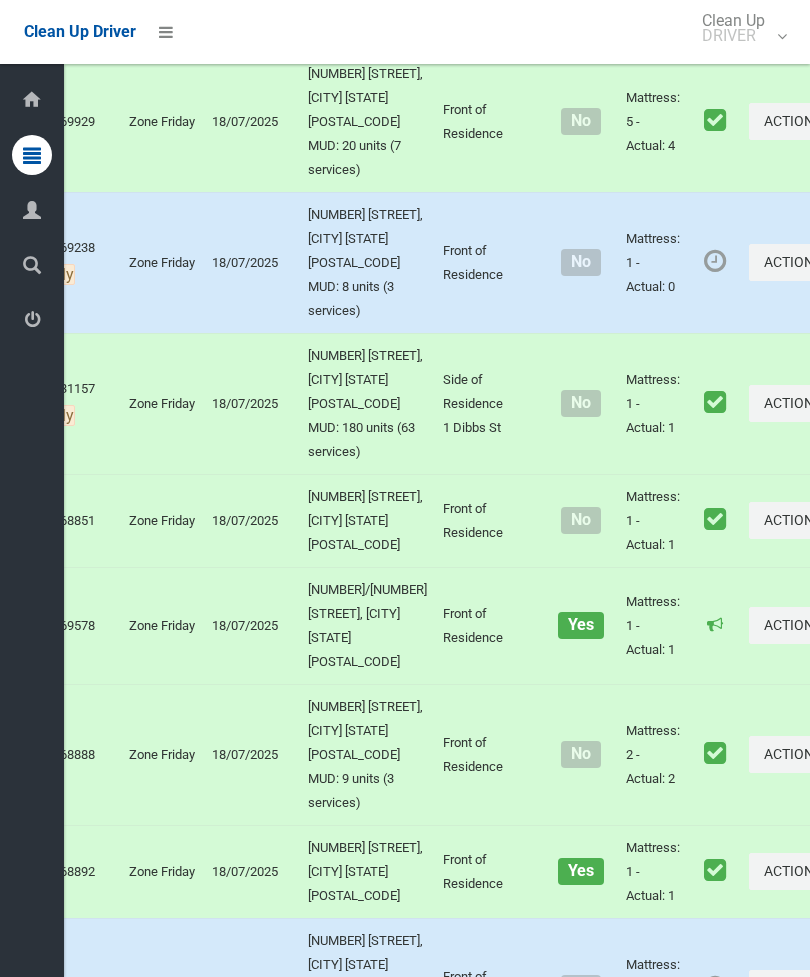 click on "Complete Booking" at bounding box center (725, -815) 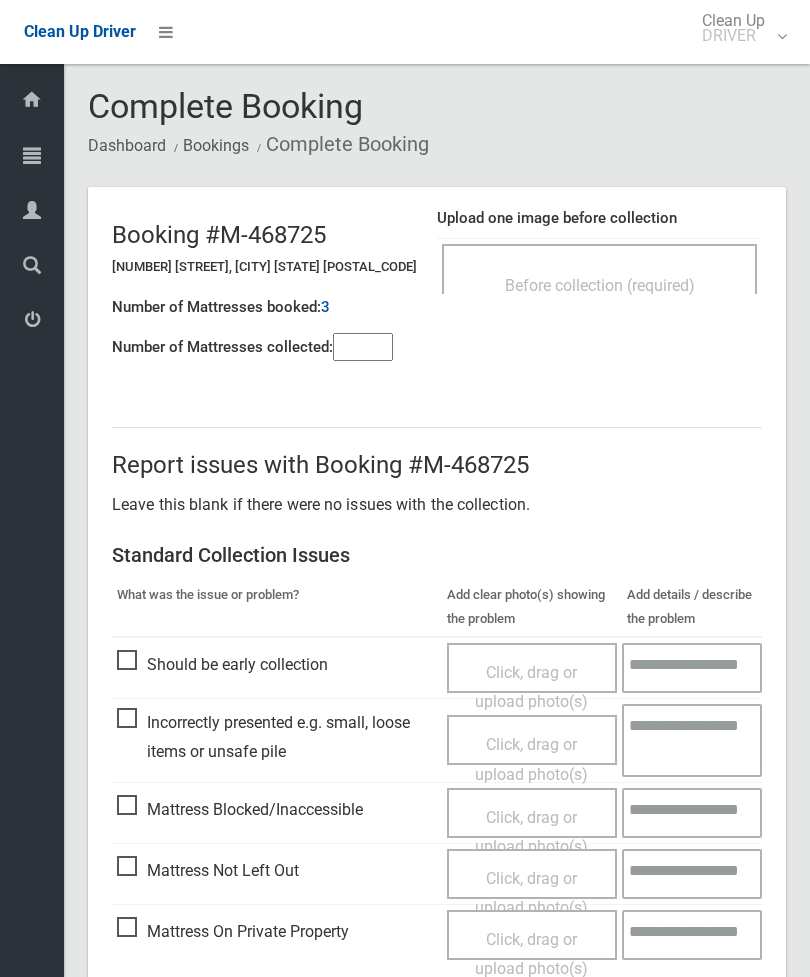 scroll, scrollTop: 0, scrollLeft: 0, axis: both 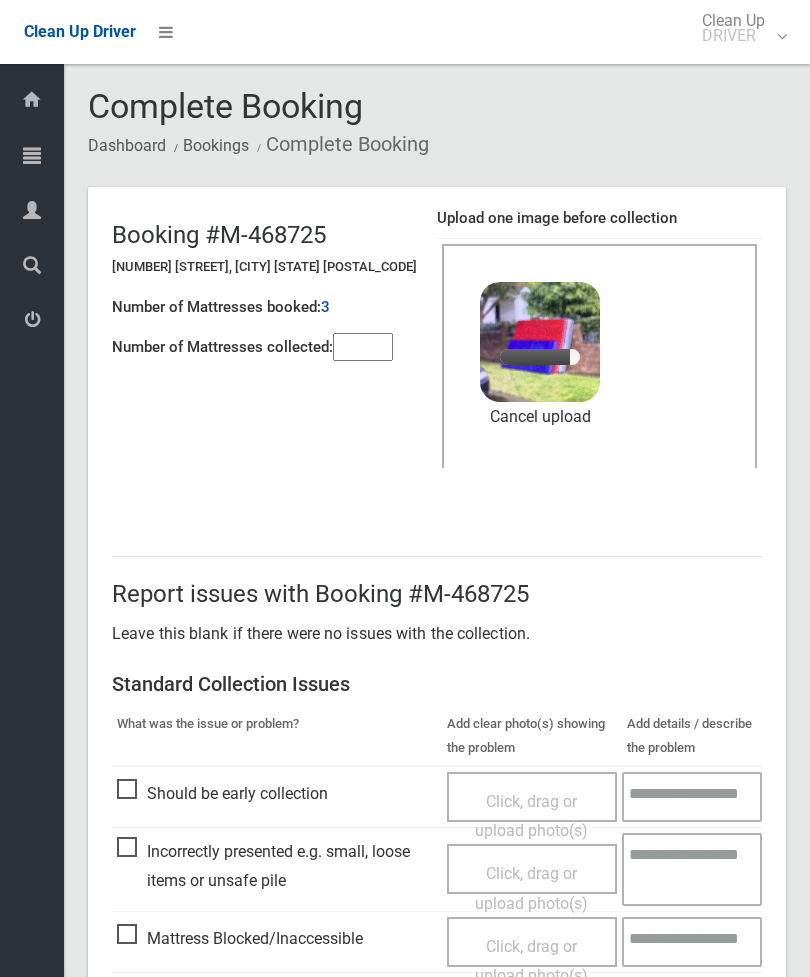 click at bounding box center (363, 347) 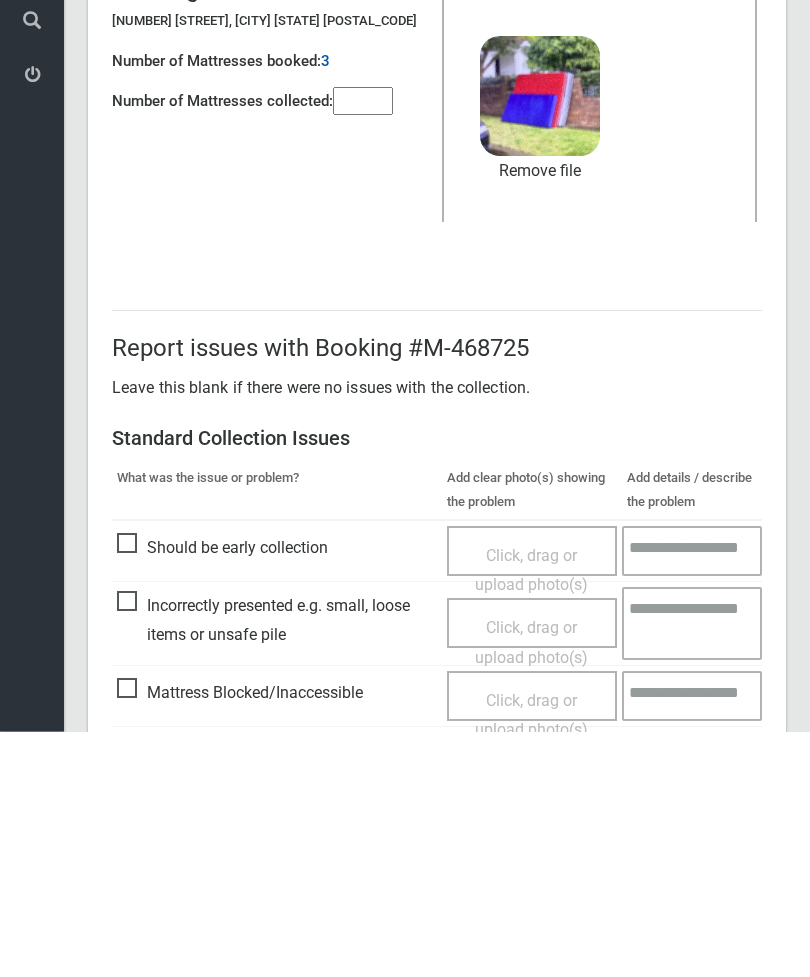 scroll, scrollTop: 274, scrollLeft: 0, axis: vertical 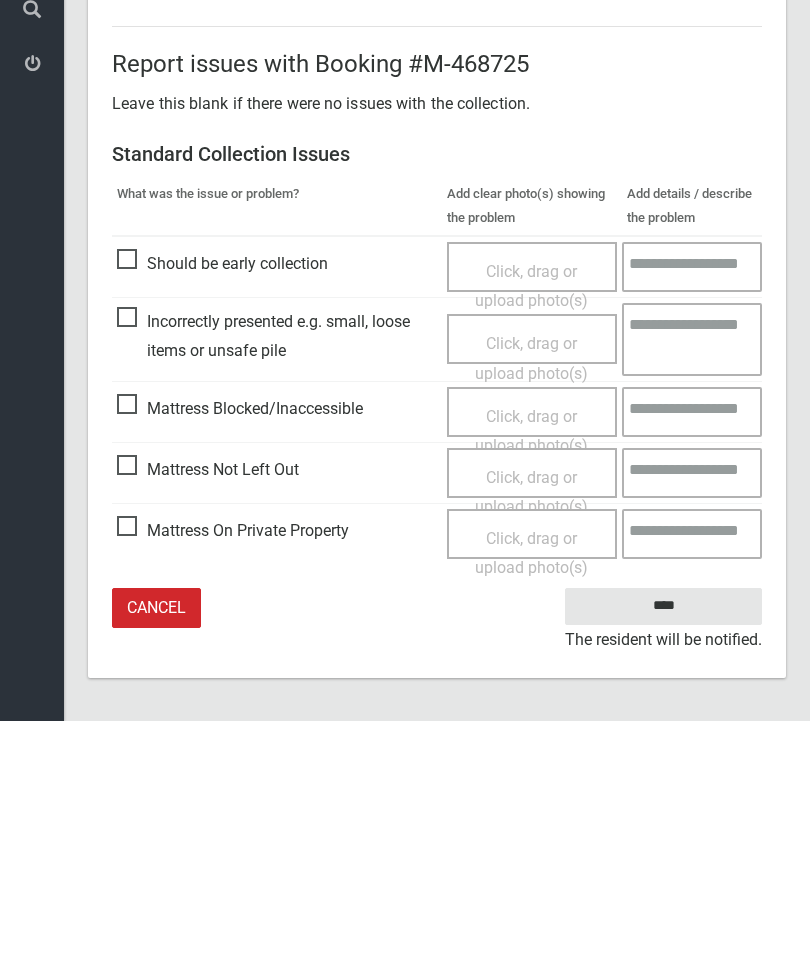 type on "*" 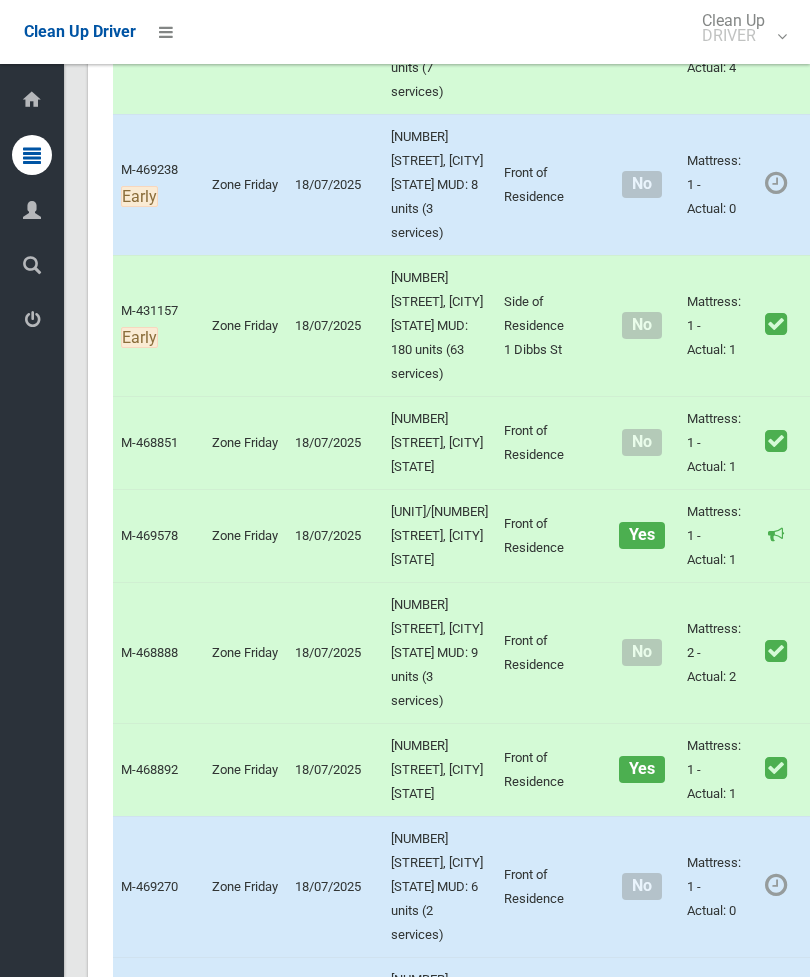 scroll, scrollTop: 9822, scrollLeft: 0, axis: vertical 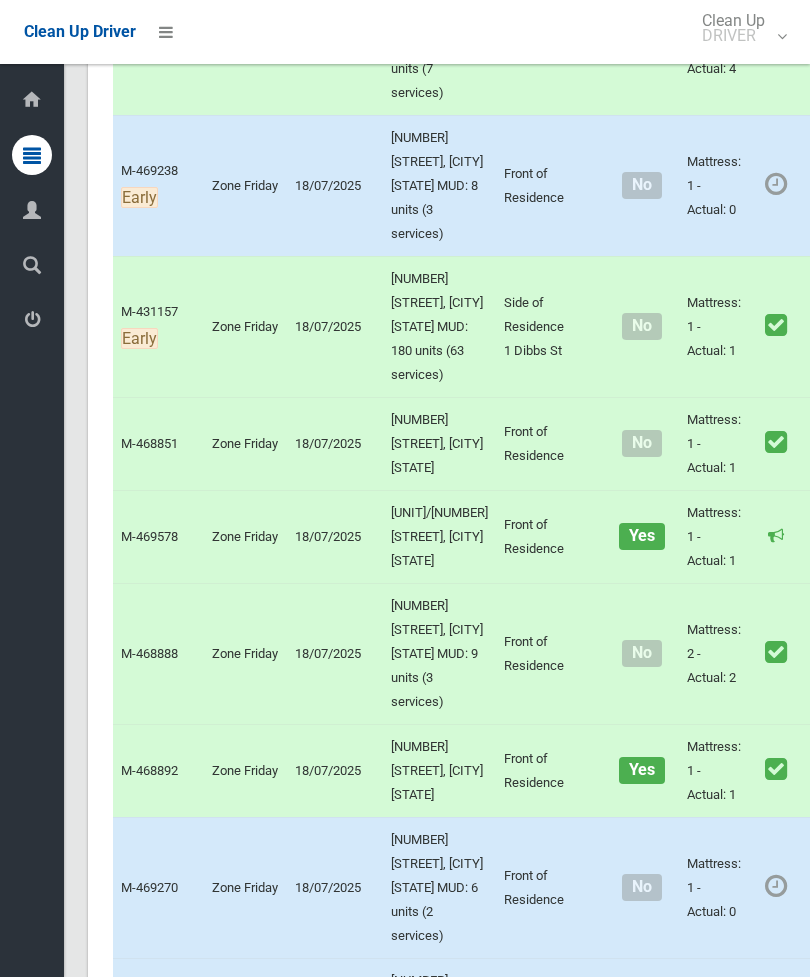 click on "Actions" at bounding box center [858, -1030] 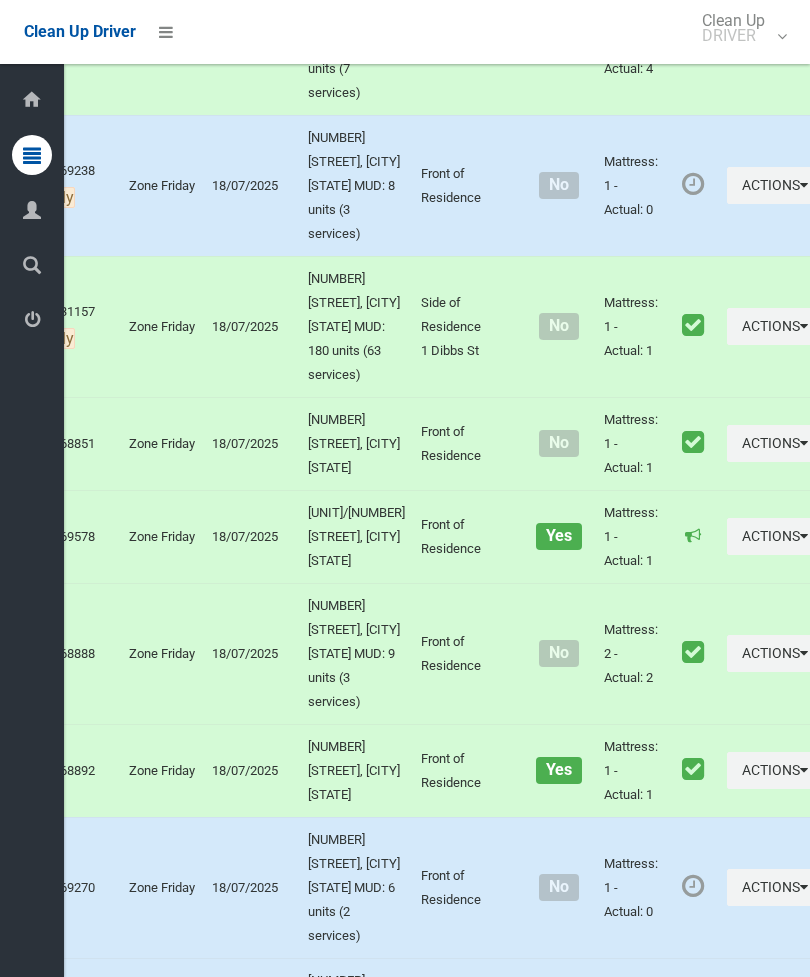 click on "Complete Booking" at bounding box center (703, -985) 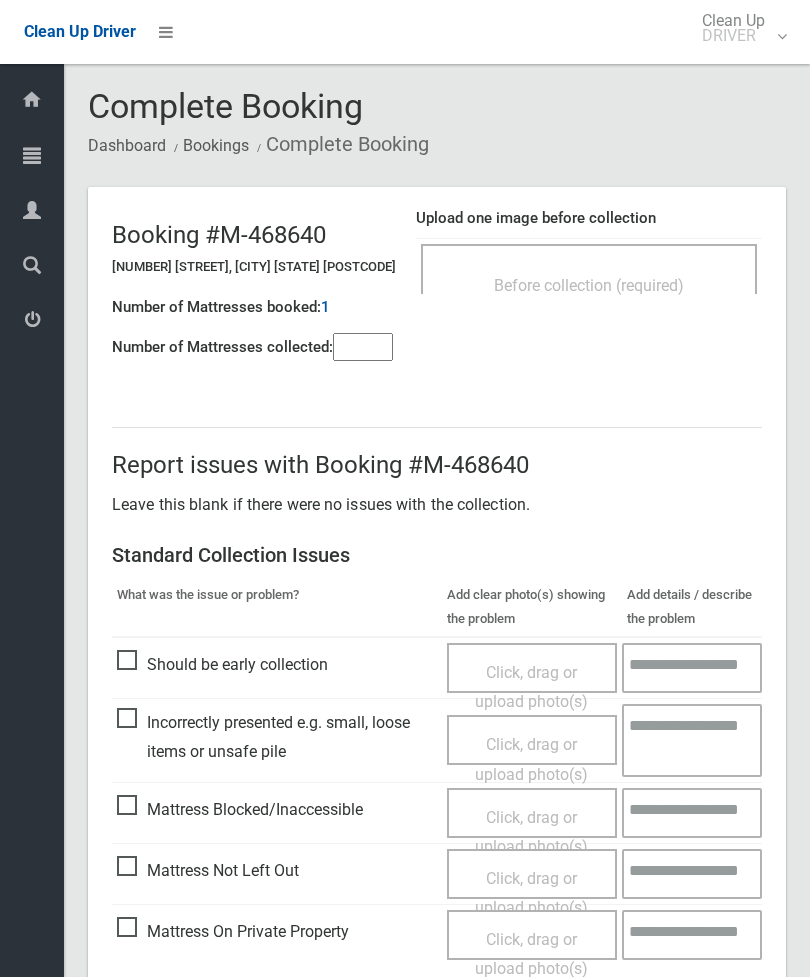 scroll, scrollTop: 0, scrollLeft: 0, axis: both 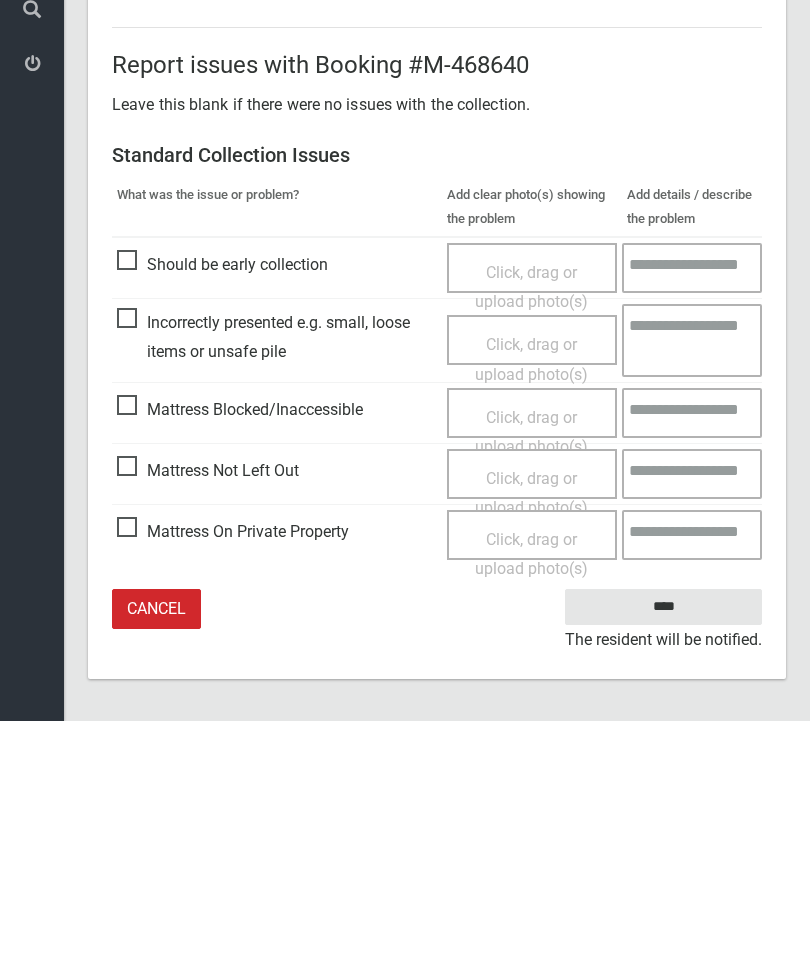 type on "*" 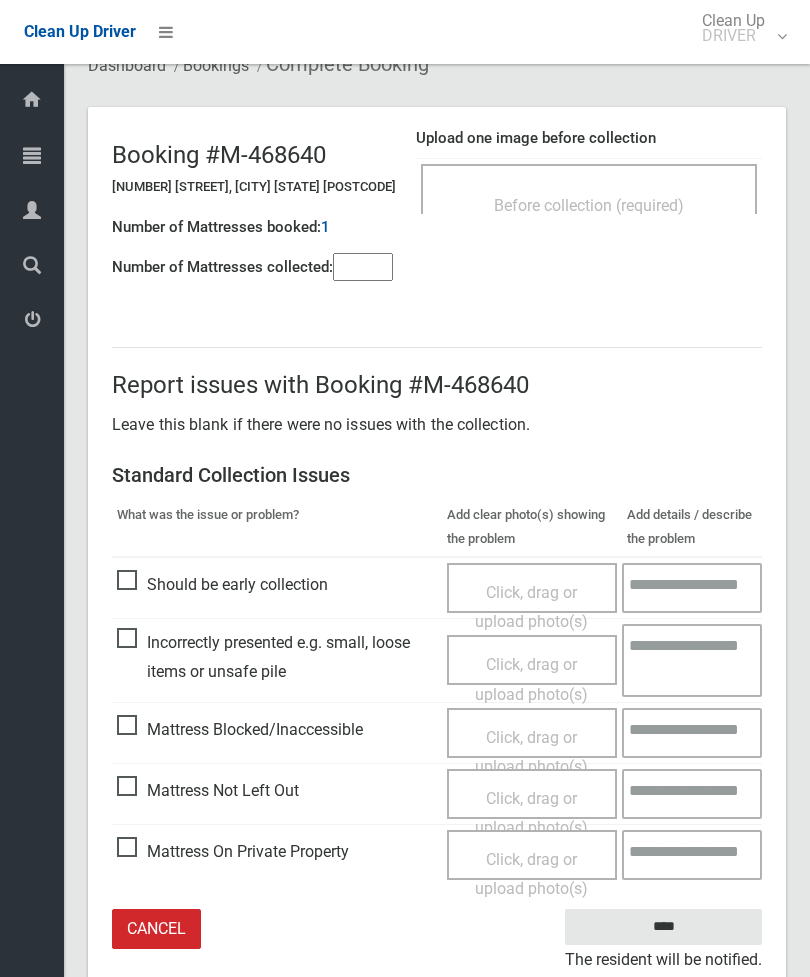 click on "Click, drag or upload photo(s)" at bounding box center (531, 813) 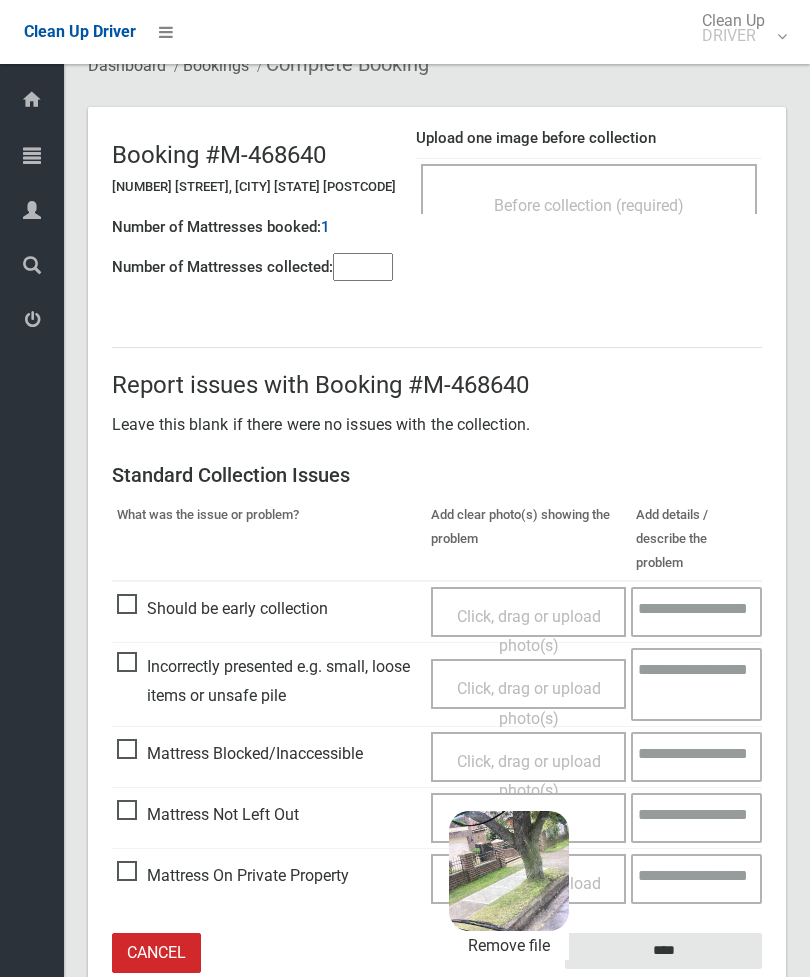 click on "****" at bounding box center [663, 951] 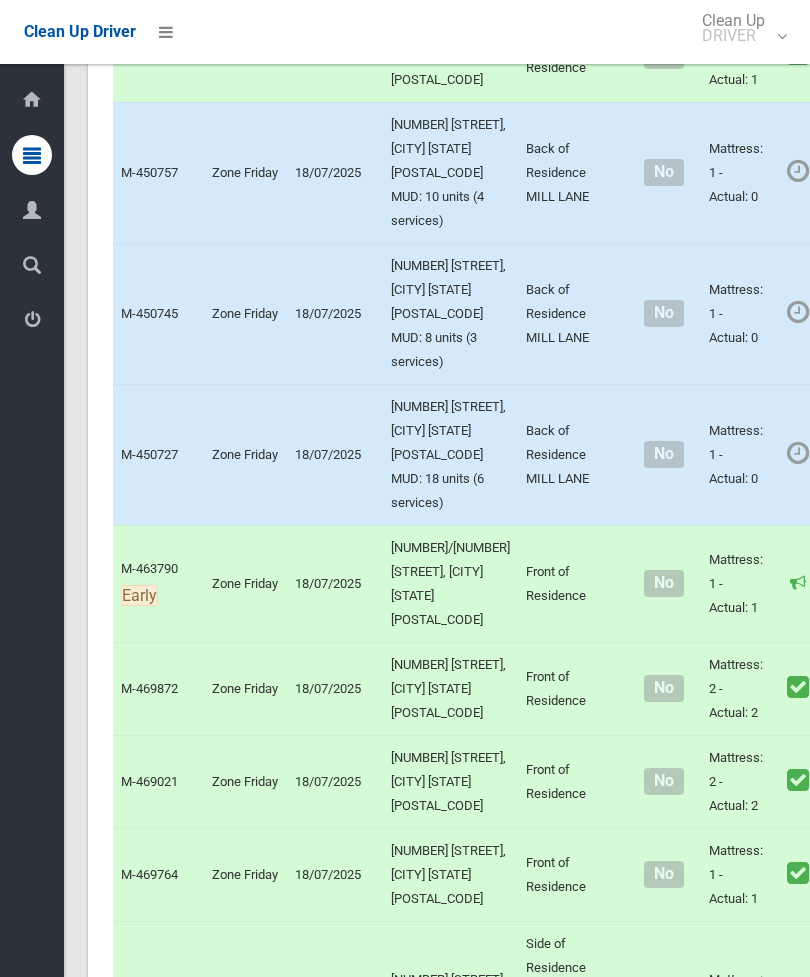 scroll, scrollTop: 6777, scrollLeft: 0, axis: vertical 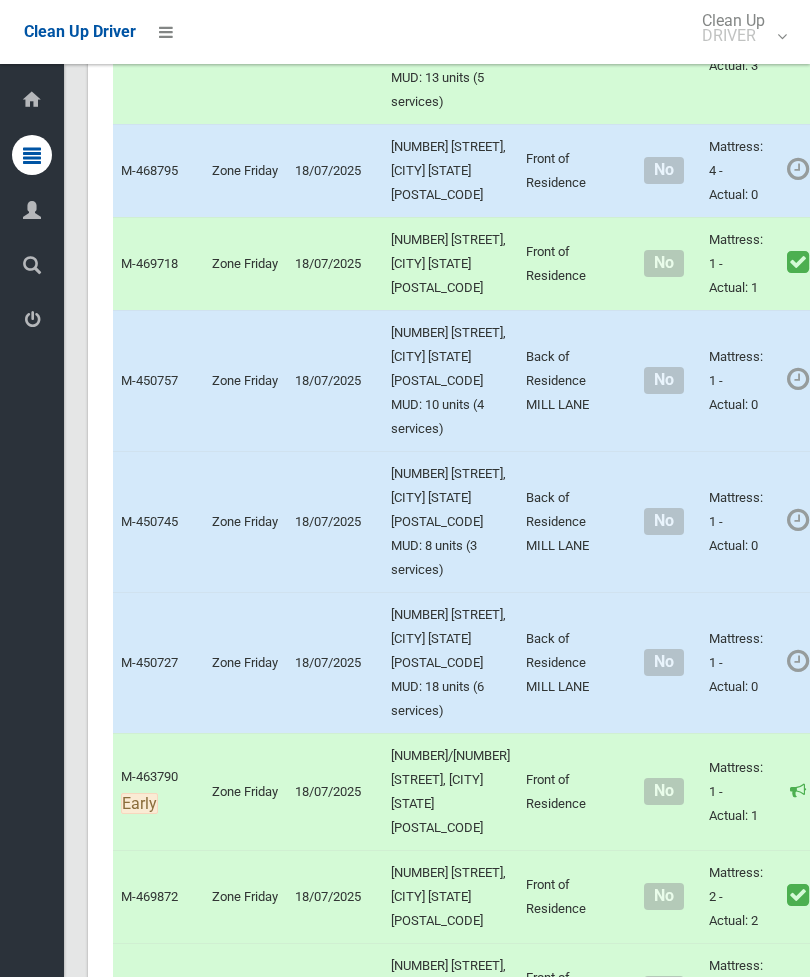 click on "Actions" at bounding box center (880, -367) 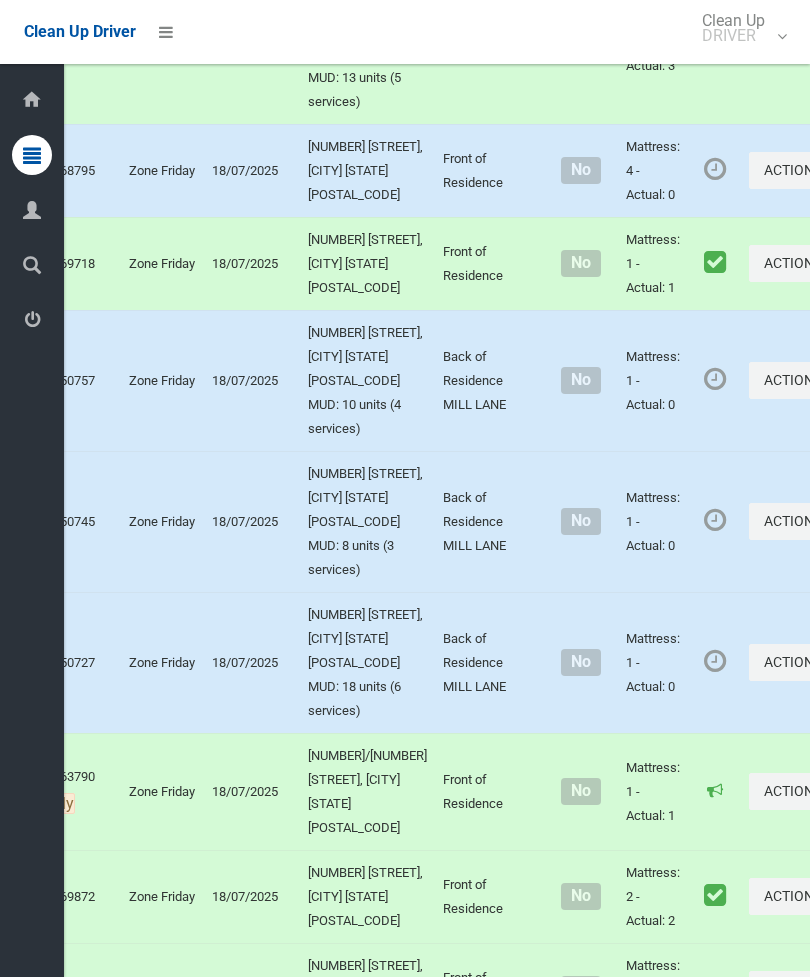 click on "Complete Booking" at bounding box center [725, -322] 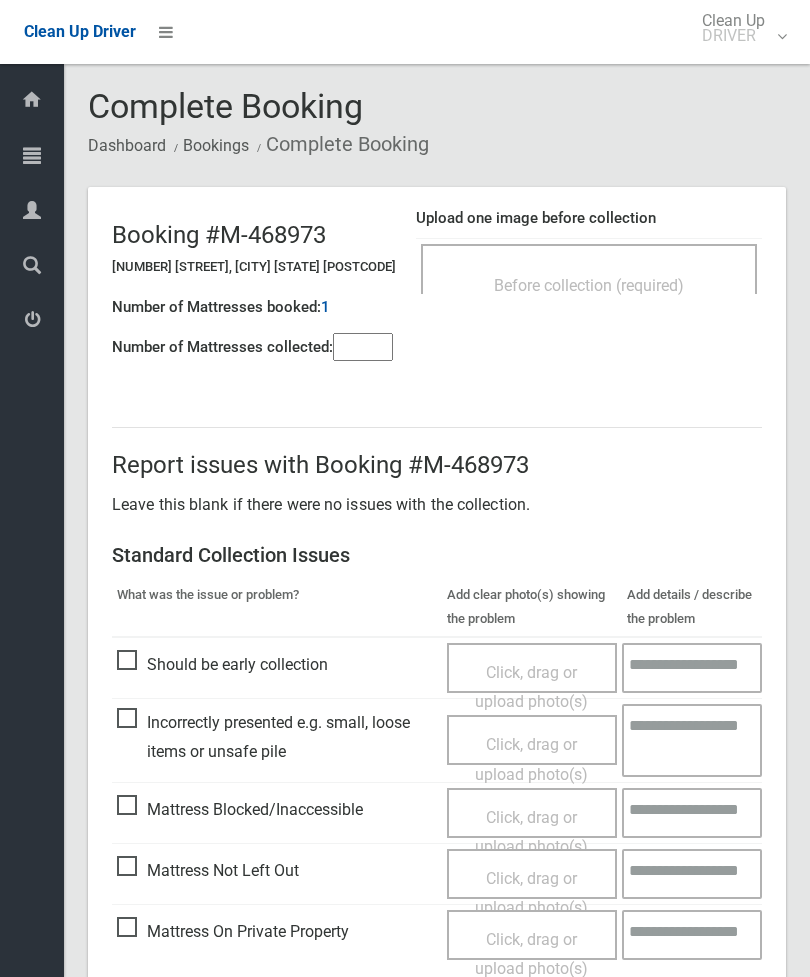 scroll, scrollTop: 0, scrollLeft: 0, axis: both 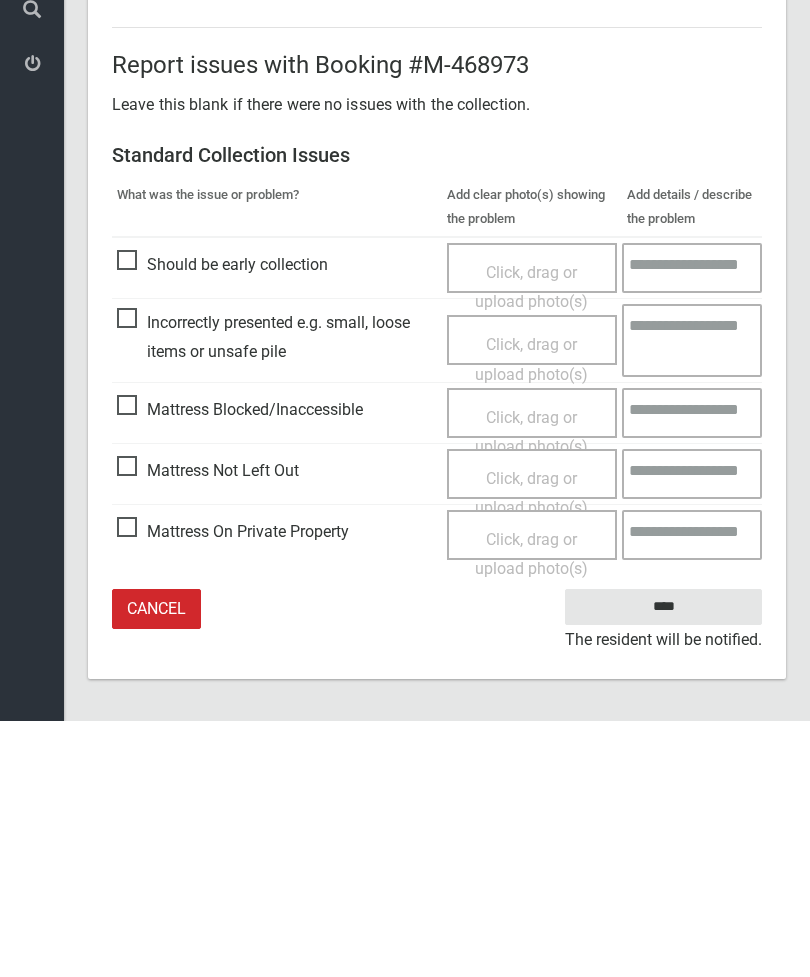 type on "*" 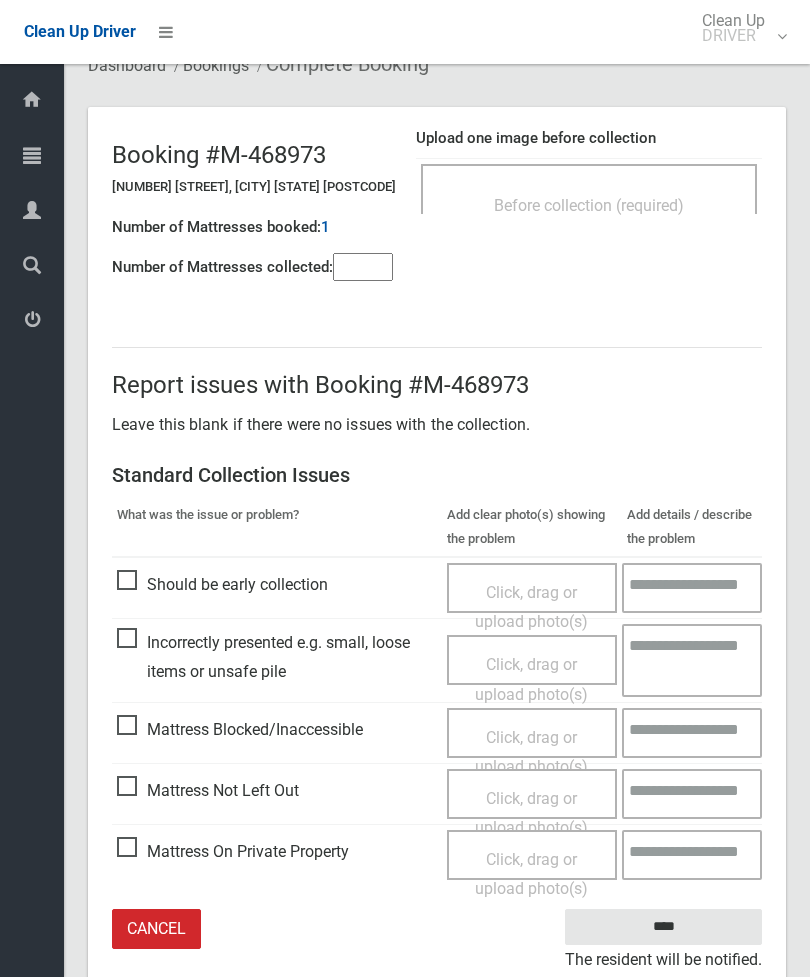 click on "Click, drag or upload photo(s)" at bounding box center (531, 813) 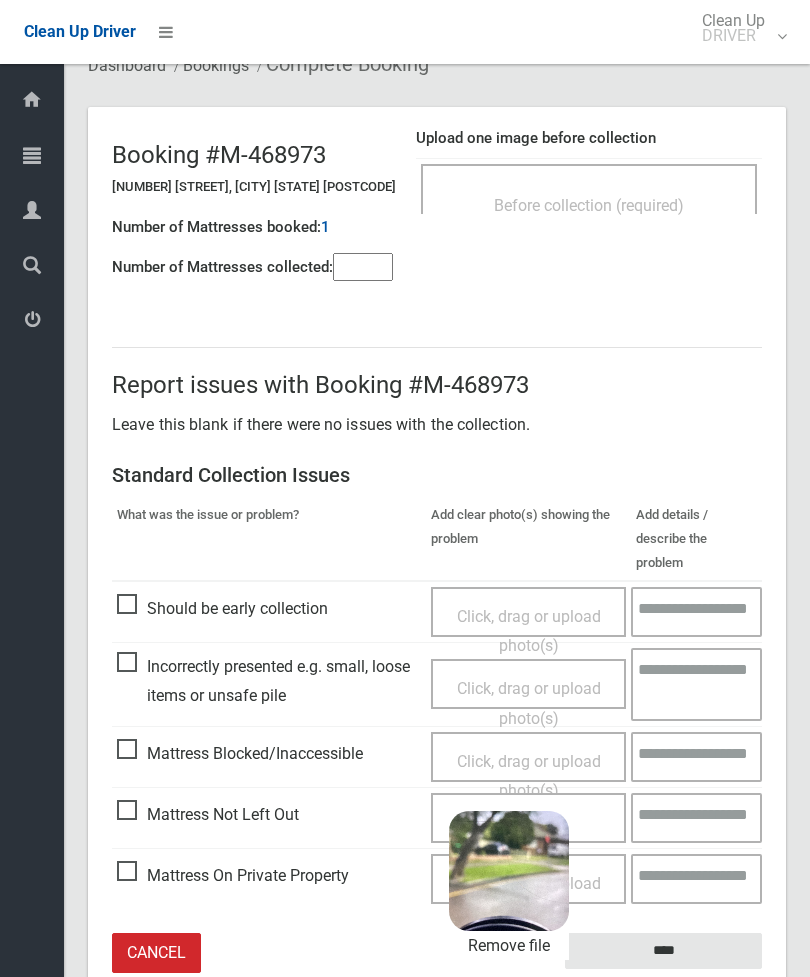 click on "****" at bounding box center [663, 951] 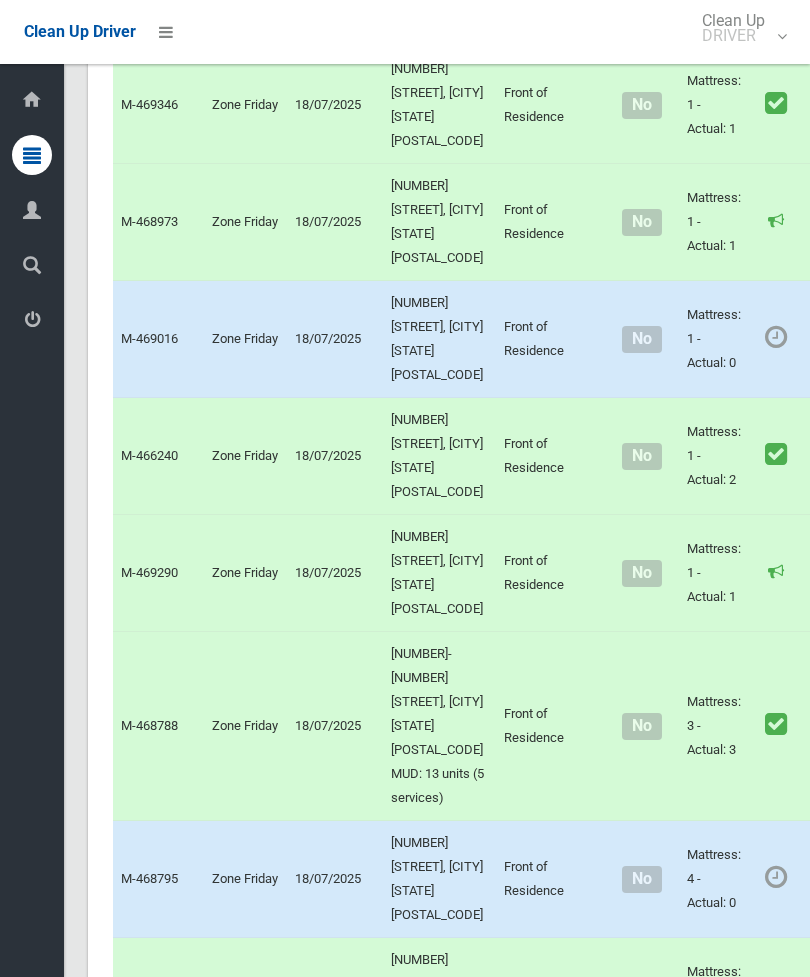 scroll, scrollTop: 7022, scrollLeft: 0, axis: vertical 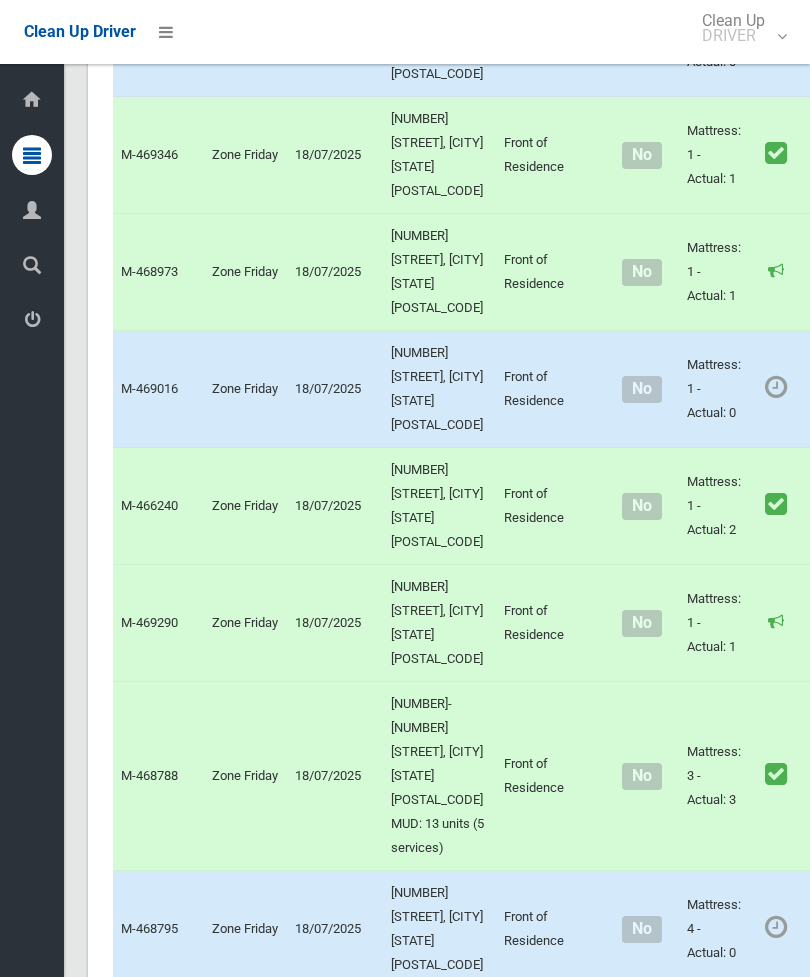 click on "Actions" at bounding box center (858, 389) 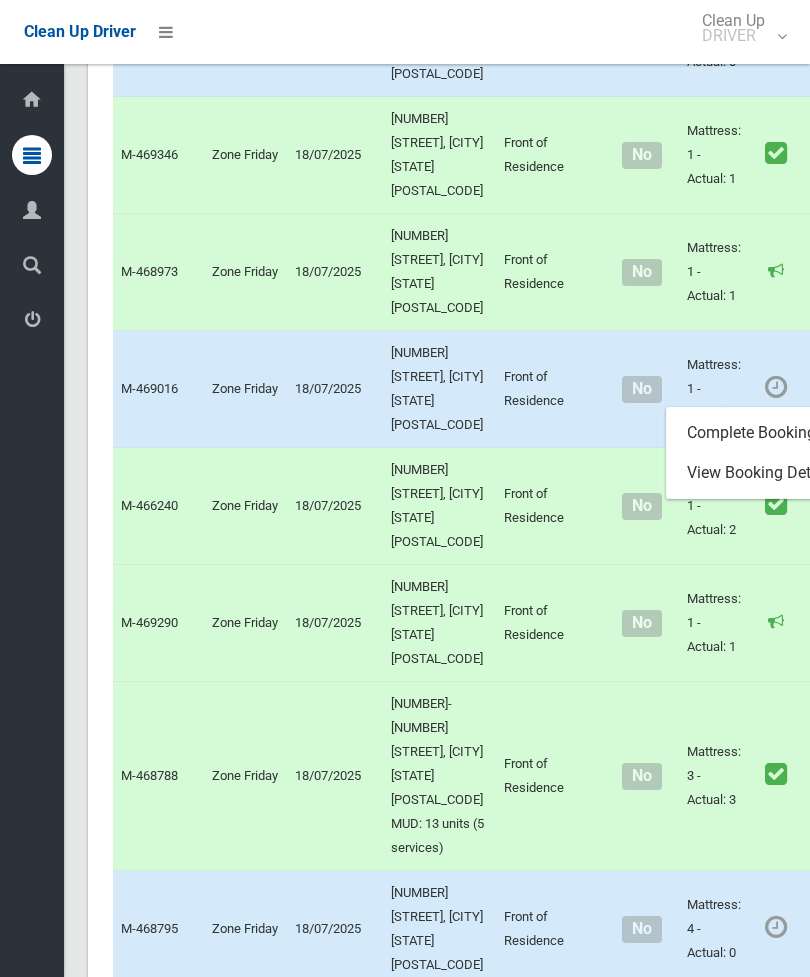 scroll, scrollTop: 0, scrollLeft: 83, axis: horizontal 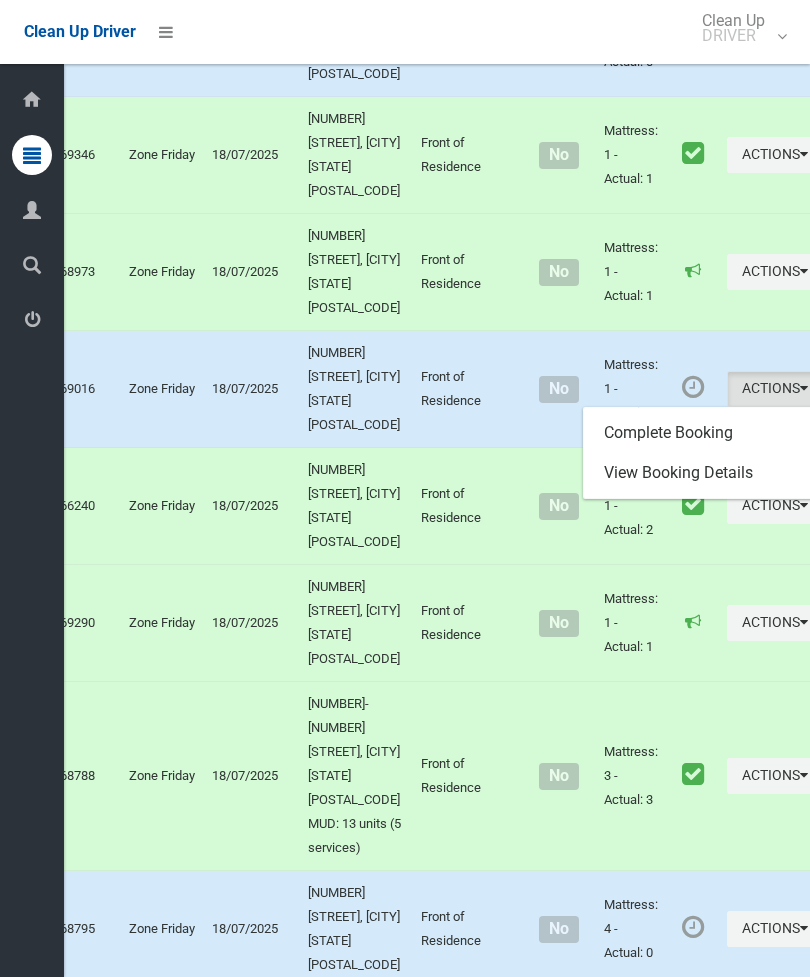 click on "Complete Booking" at bounding box center [703, 433] 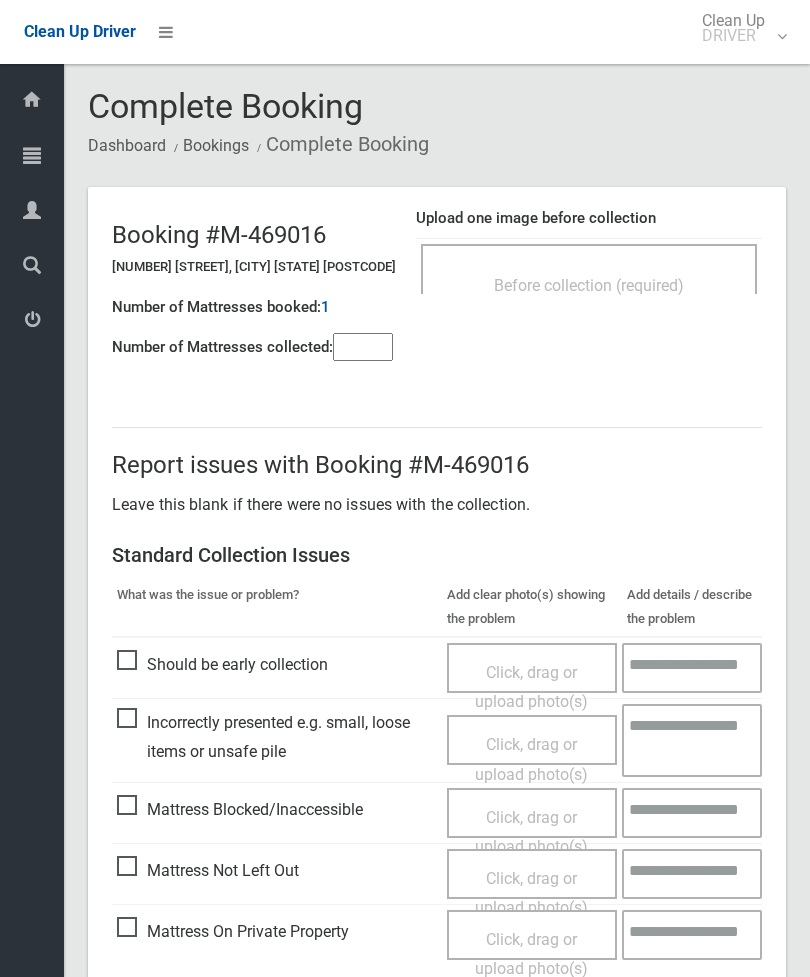 scroll, scrollTop: 0, scrollLeft: 0, axis: both 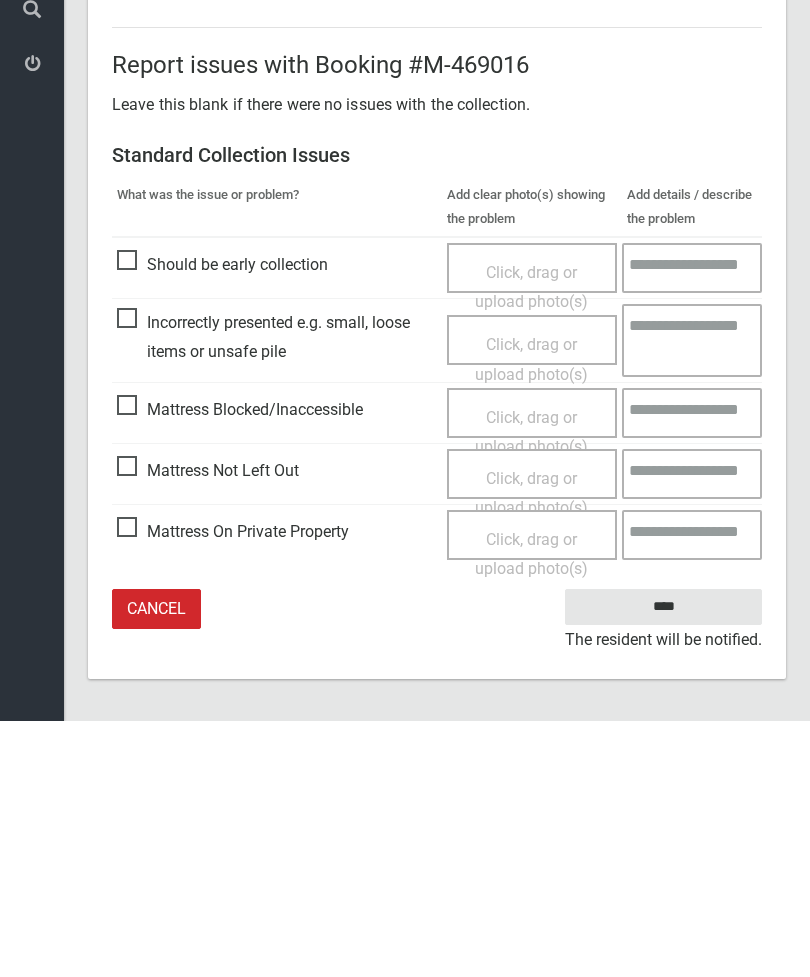 type on "*" 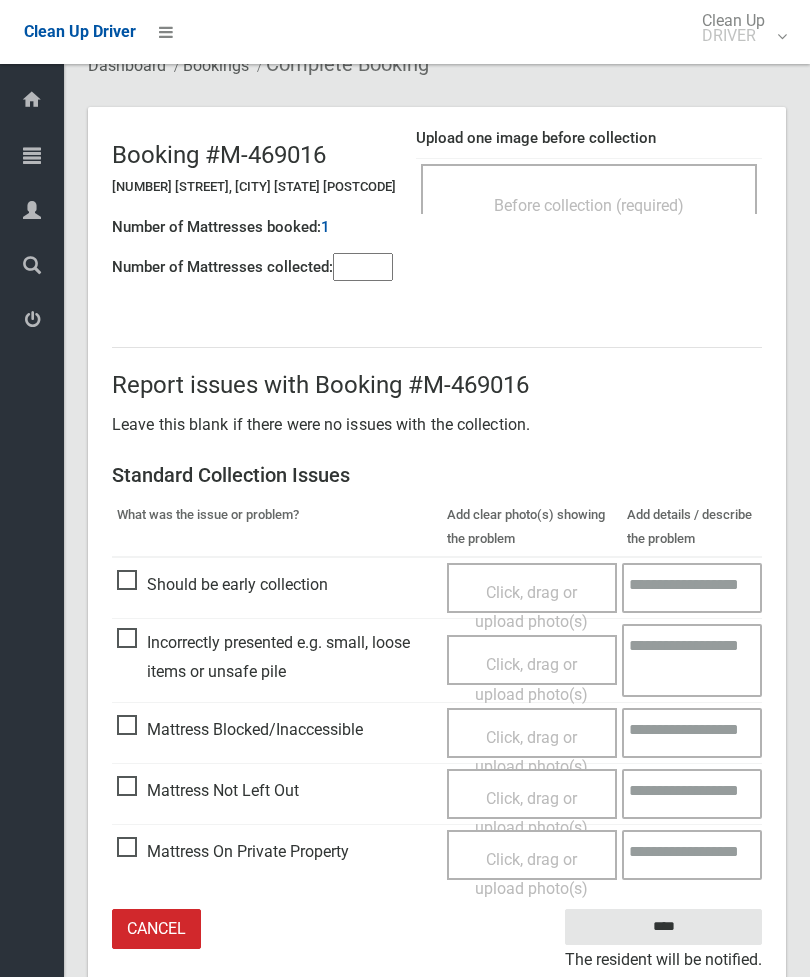 click on "Click, drag or upload photo(s)" at bounding box center [531, 813] 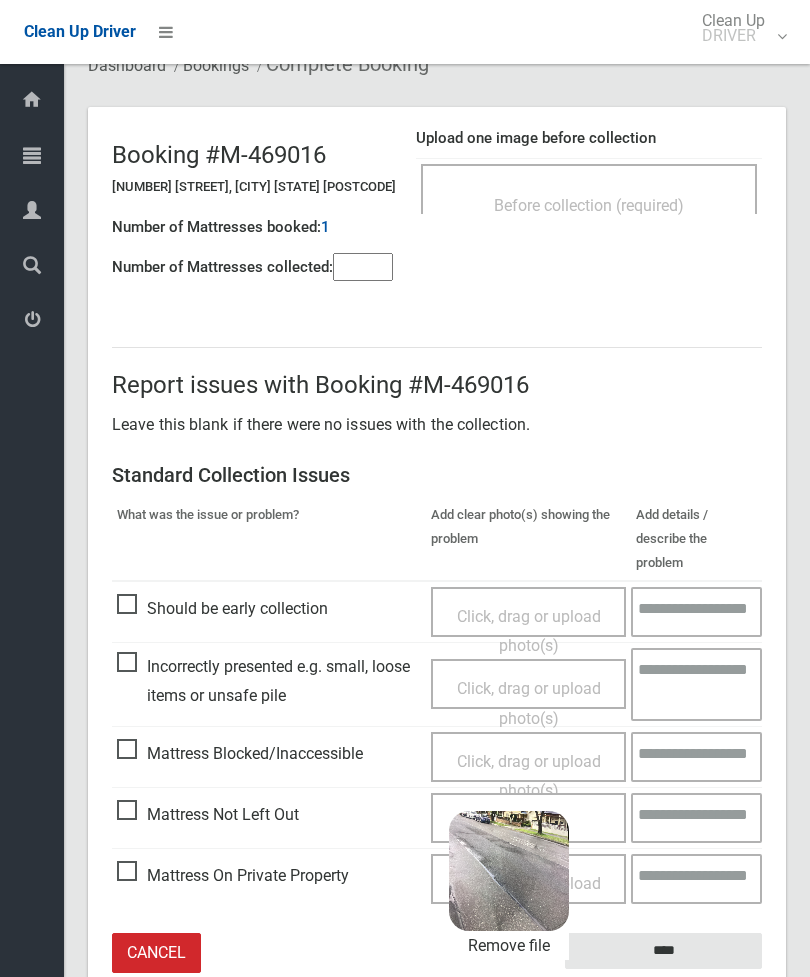 click on "****" at bounding box center [663, 951] 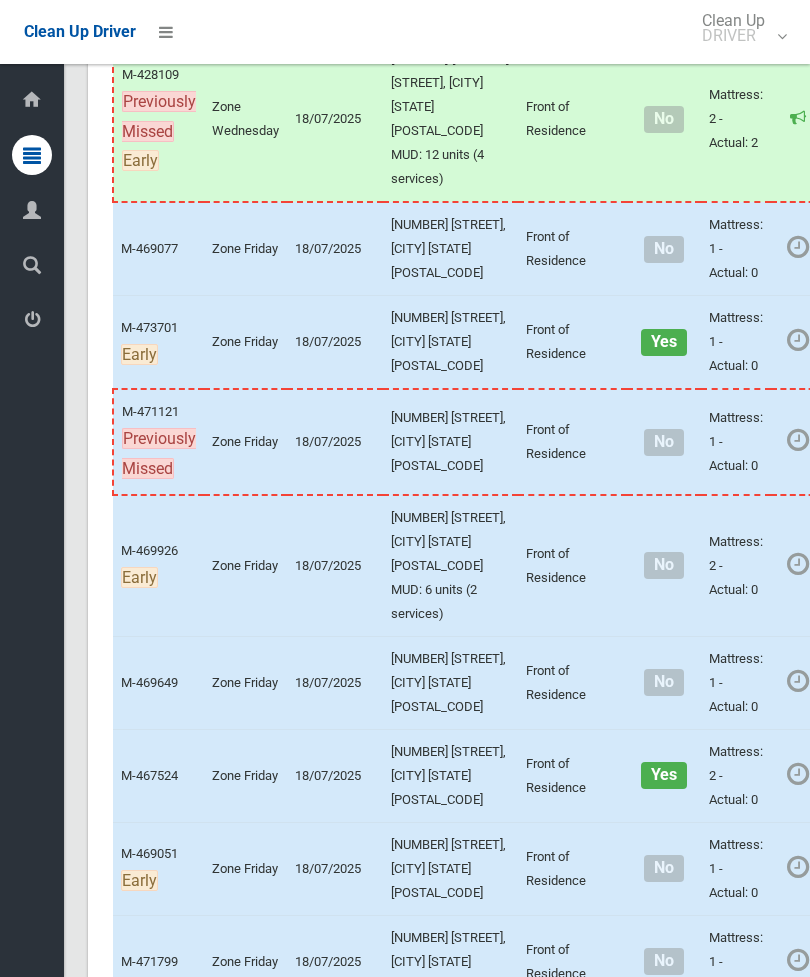 scroll, scrollTop: 0, scrollLeft: 0, axis: both 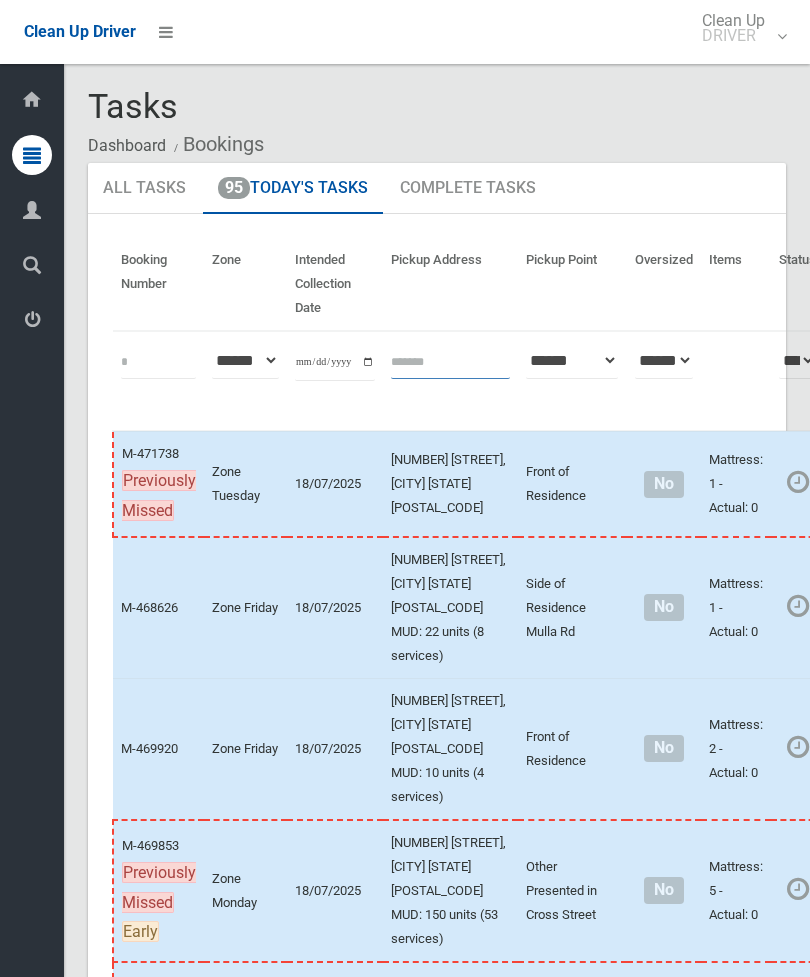 click at bounding box center [450, 360] 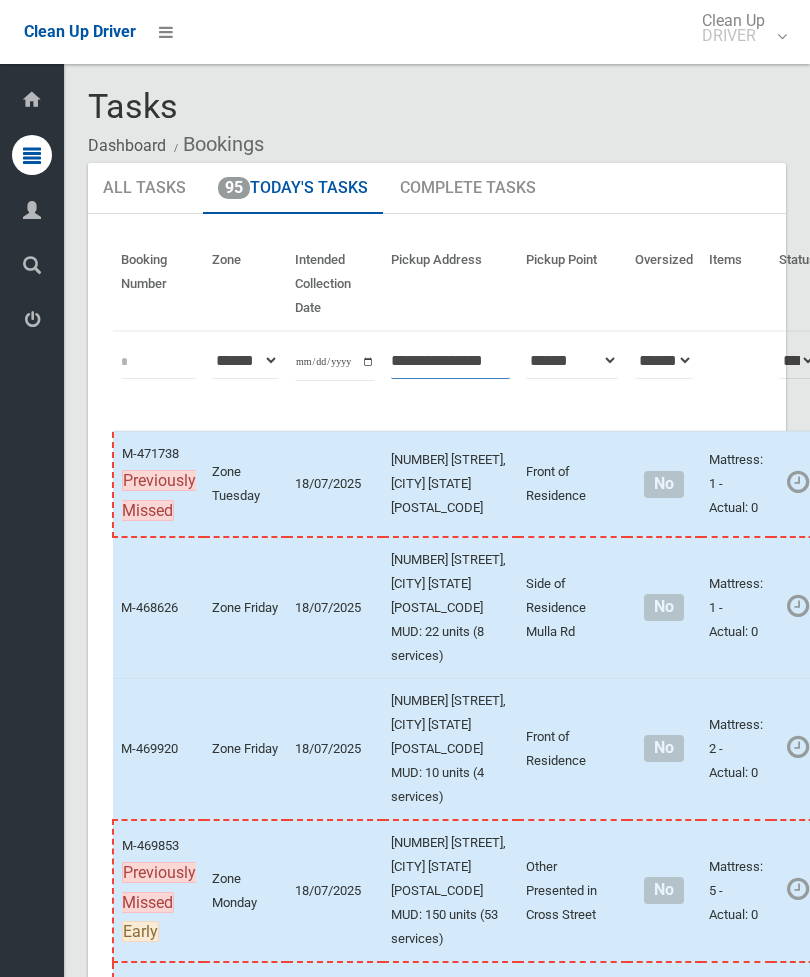 type on "**********" 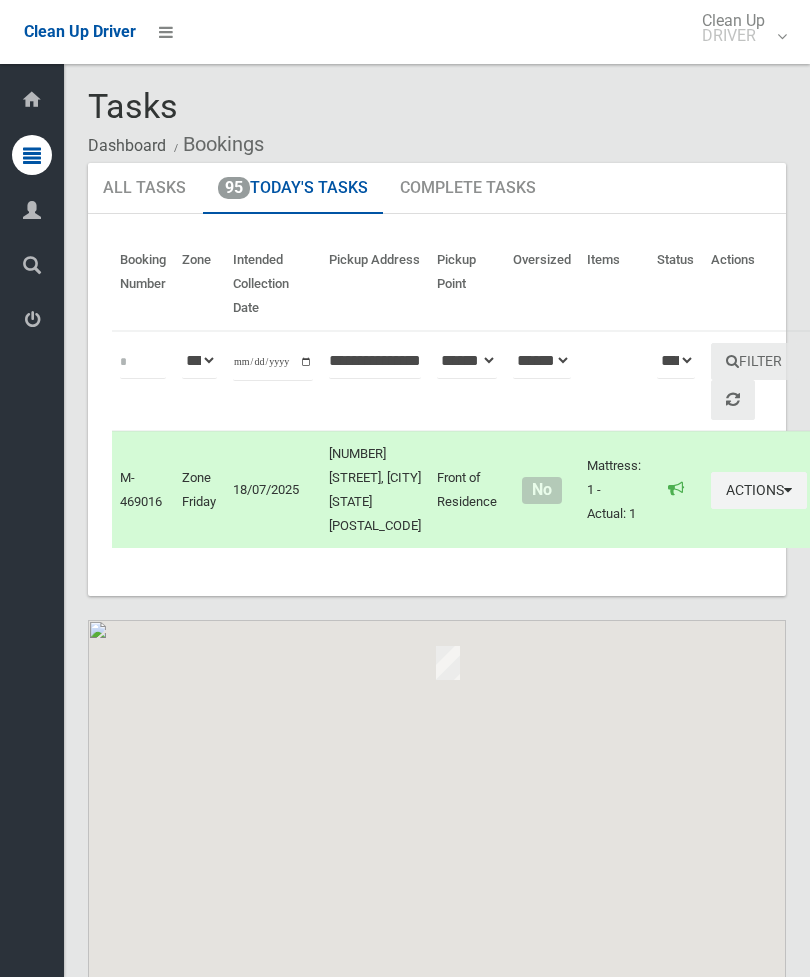scroll, scrollTop: 0, scrollLeft: 0, axis: both 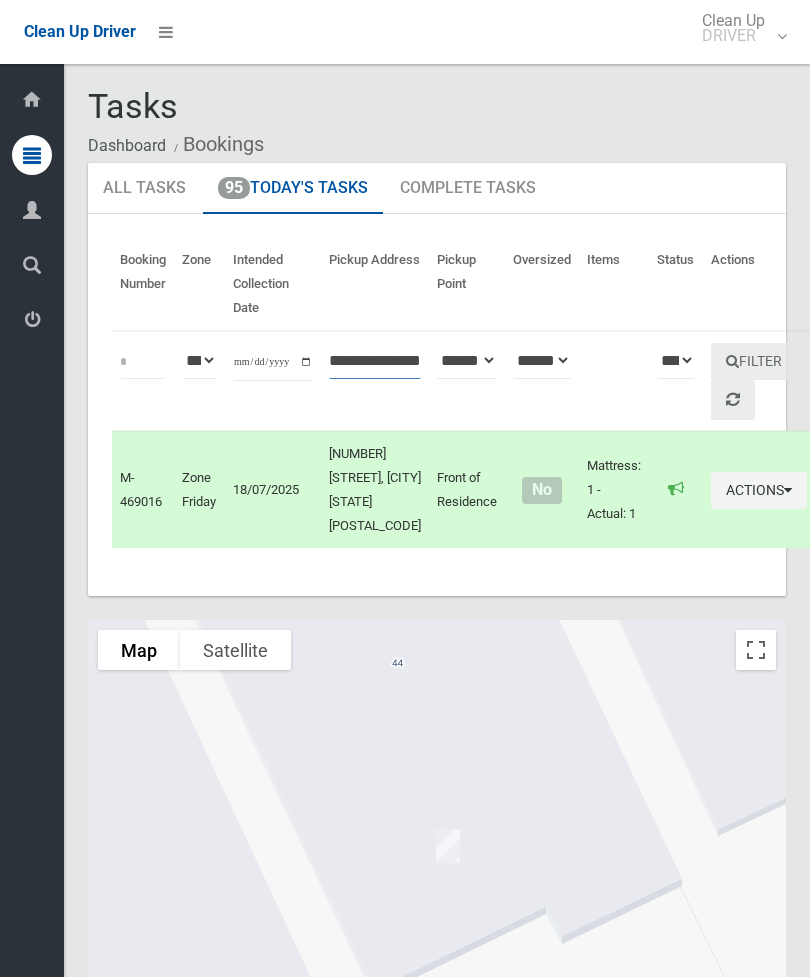click on "**********" at bounding box center (375, 360) 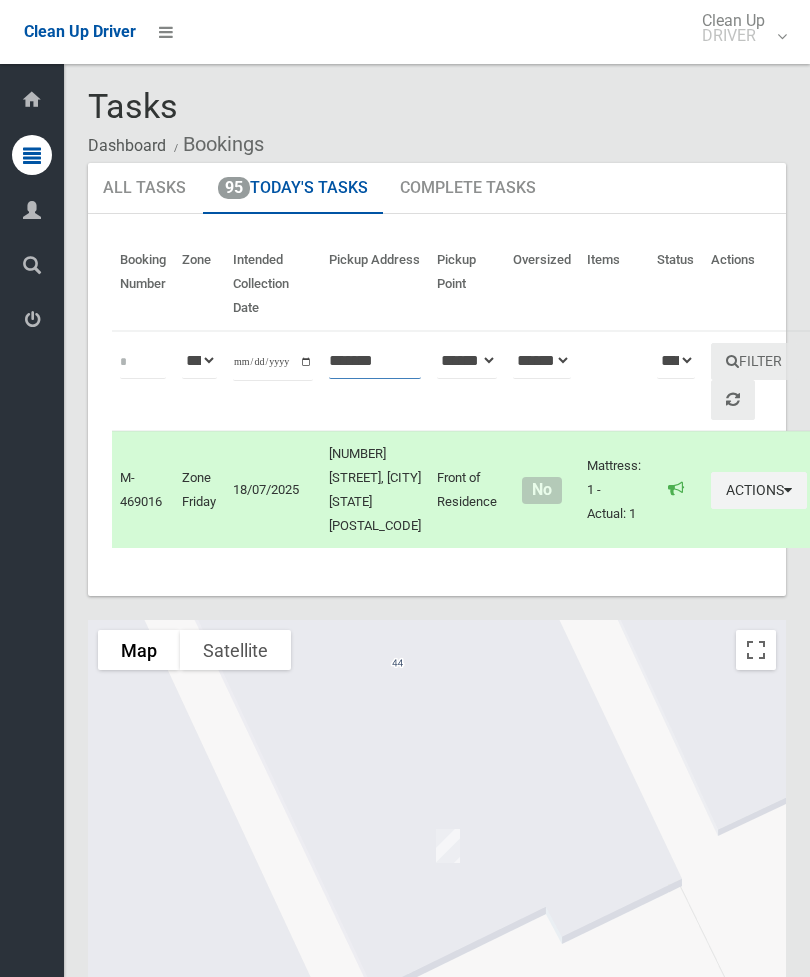 click on "******" at bounding box center [375, 360] 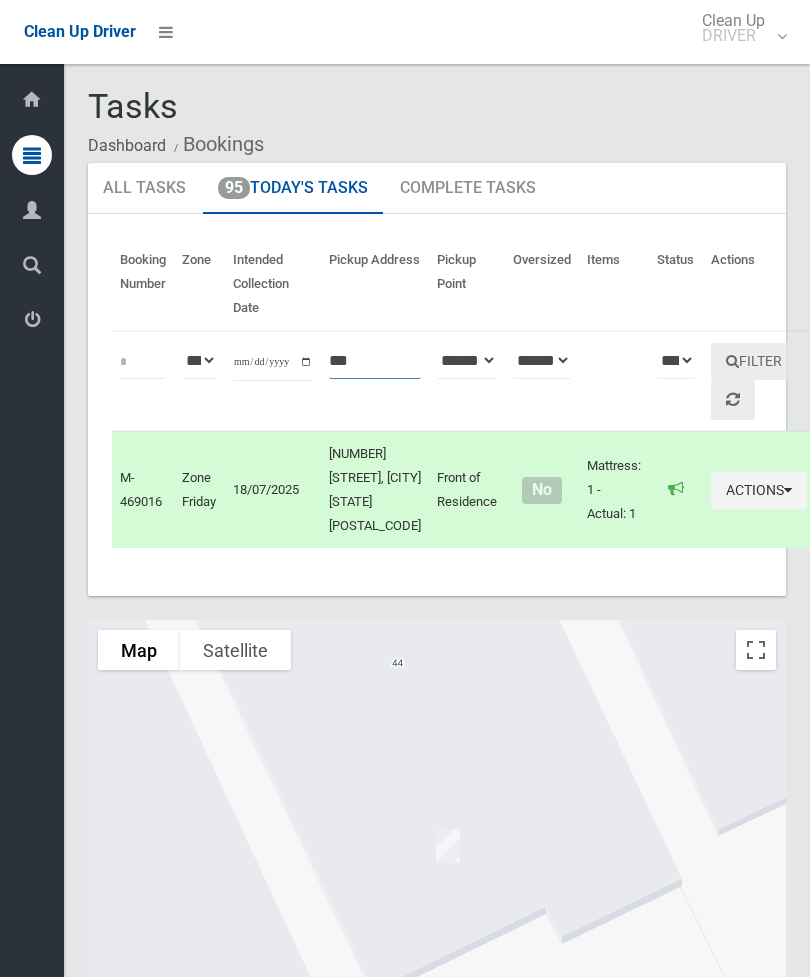 type on "*" 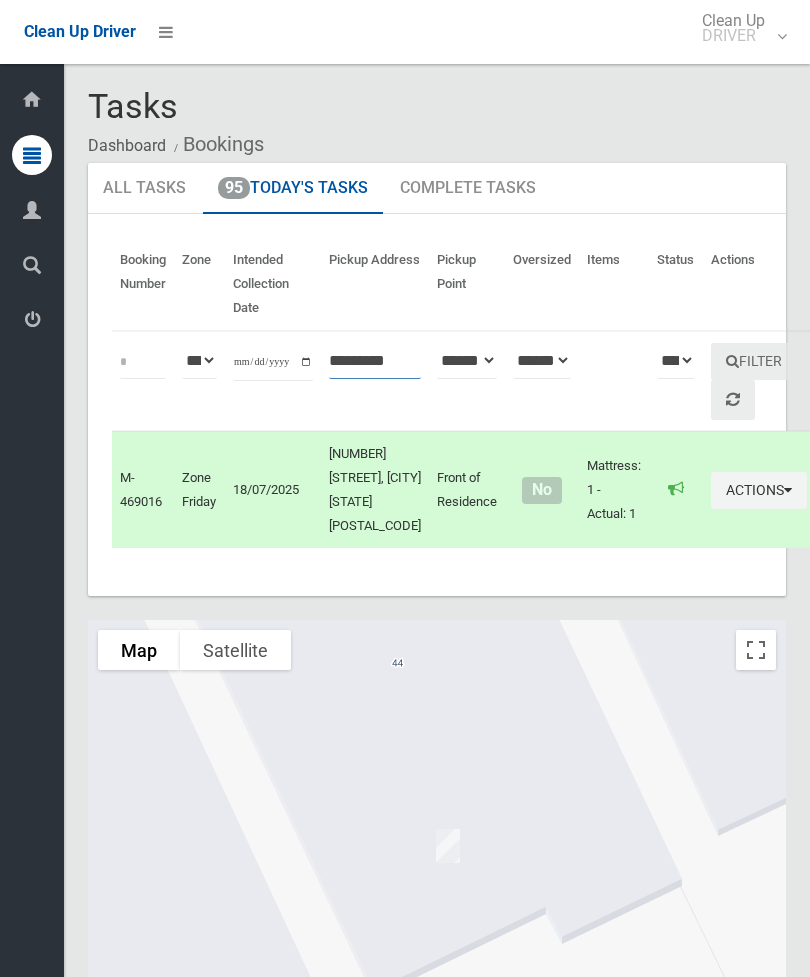 type on "*********" 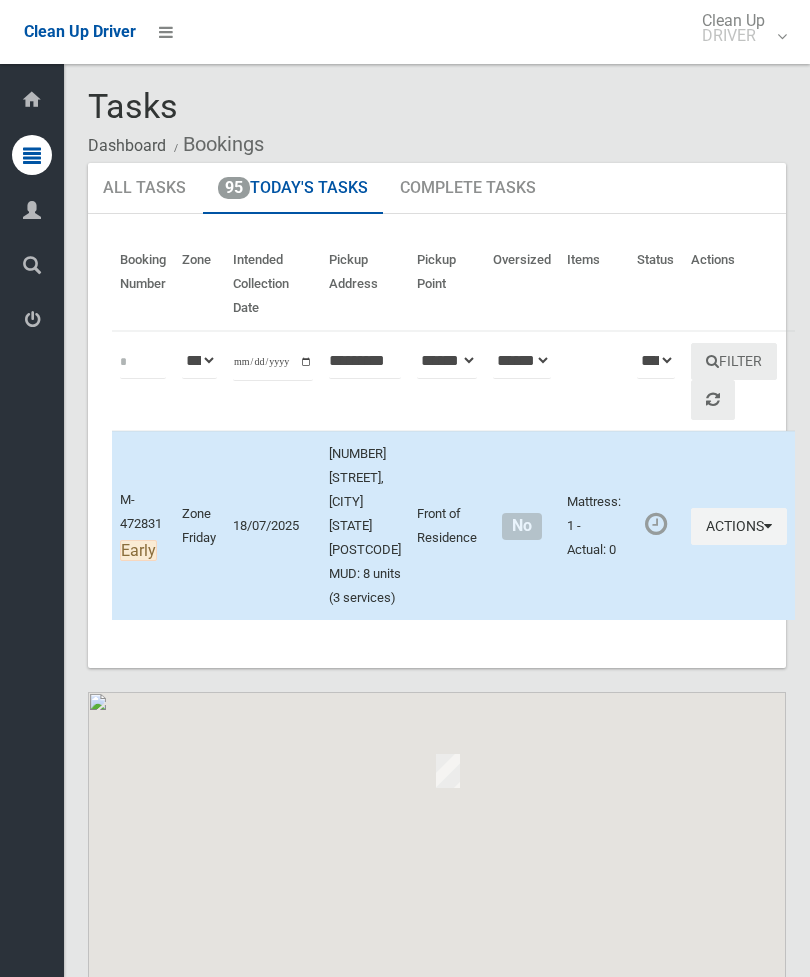 scroll, scrollTop: 0, scrollLeft: 0, axis: both 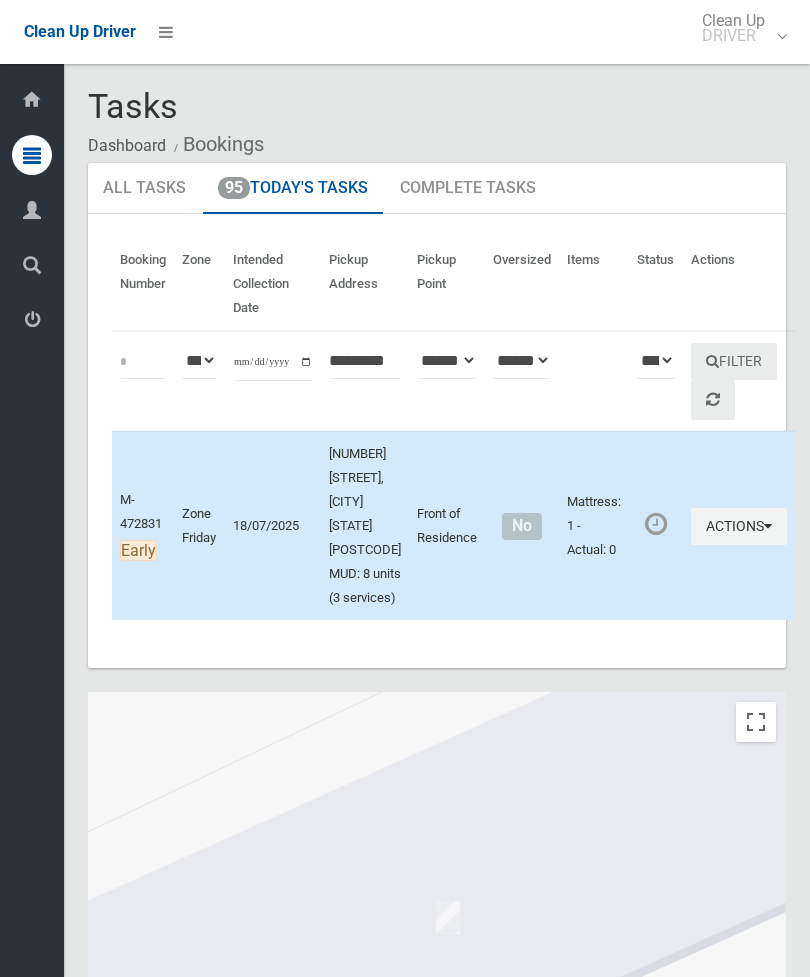click on "Actions" at bounding box center (739, 526) 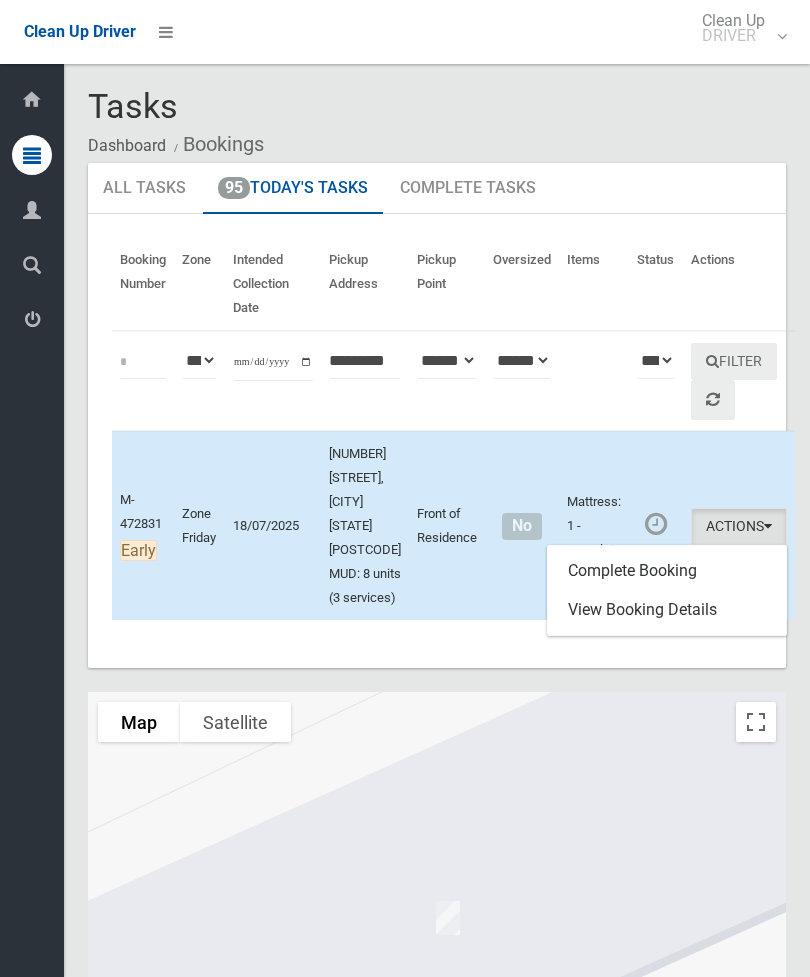 click on "Complete Booking" at bounding box center (667, 571) 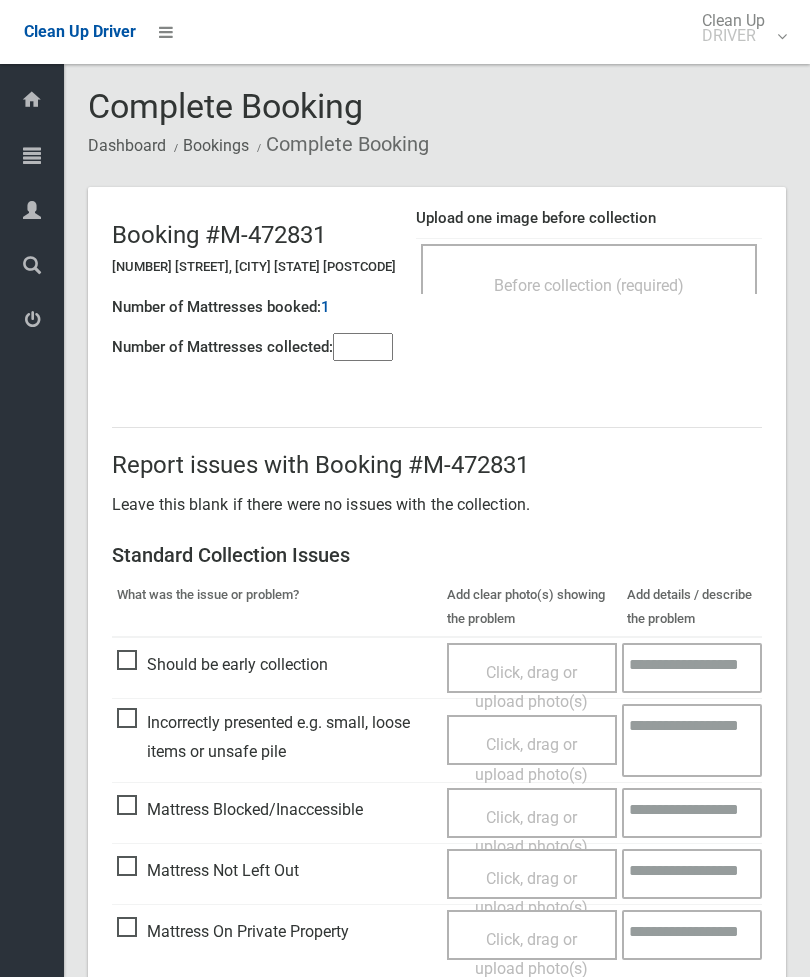 scroll, scrollTop: 0, scrollLeft: 0, axis: both 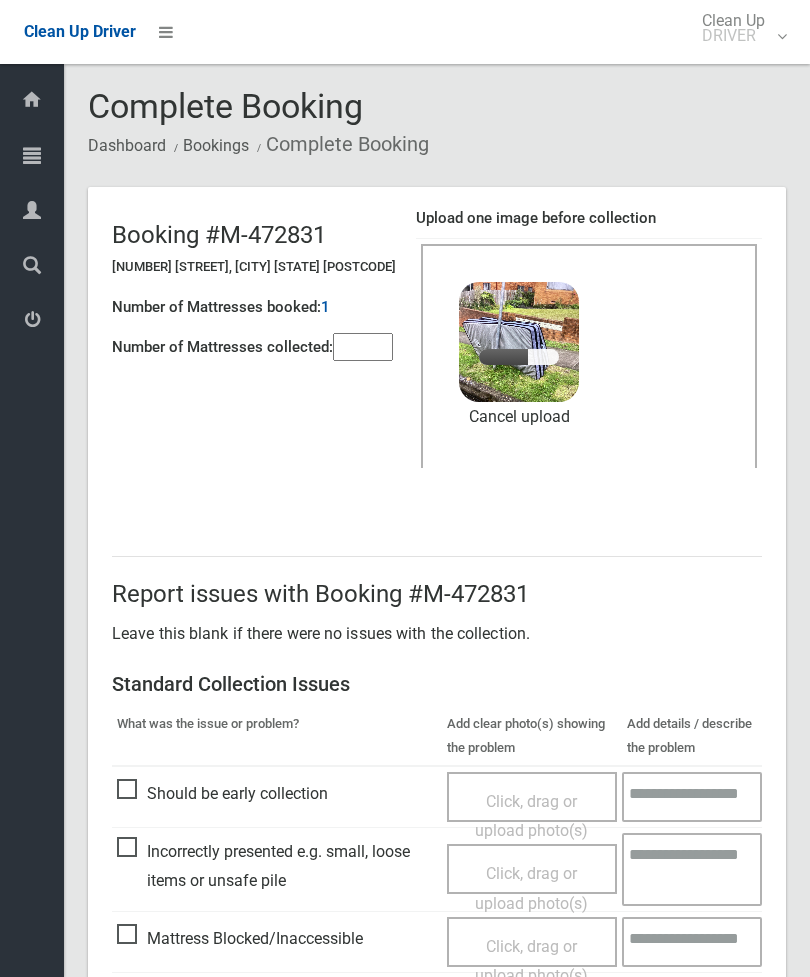 click at bounding box center [363, 347] 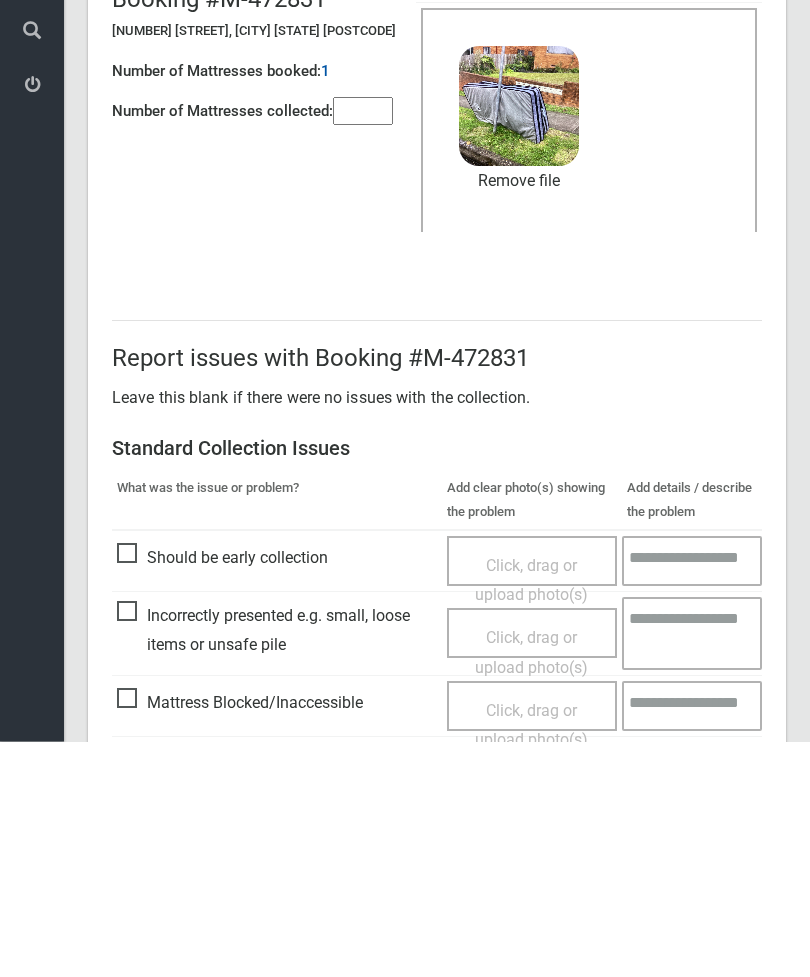 scroll, scrollTop: 274, scrollLeft: 0, axis: vertical 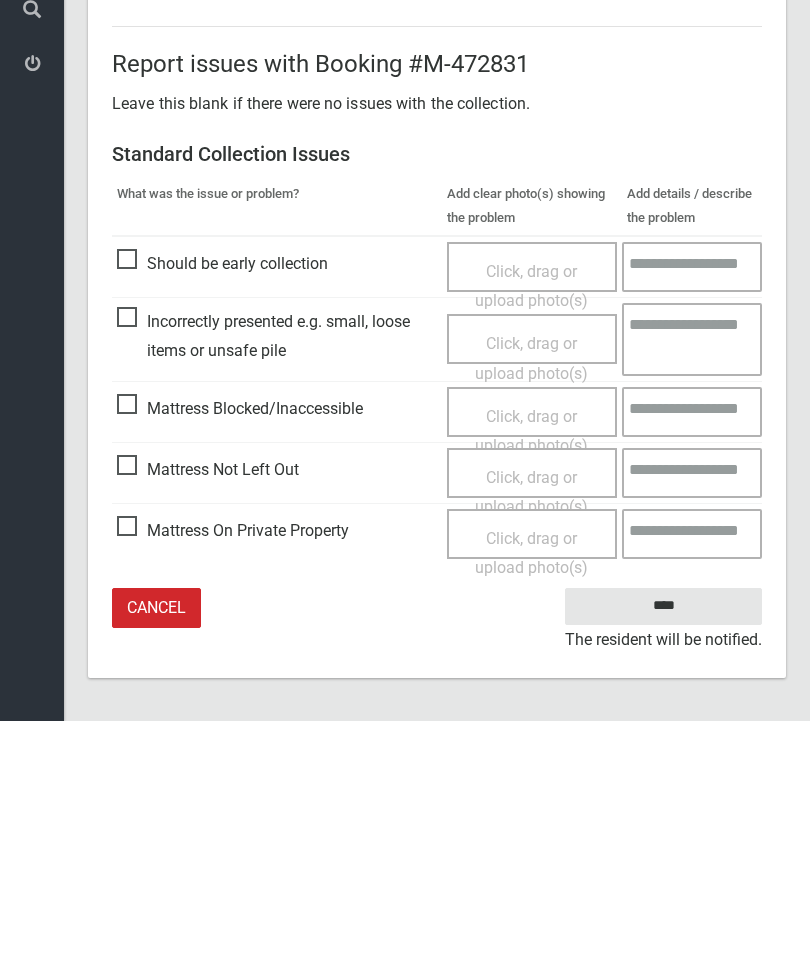 type on "*" 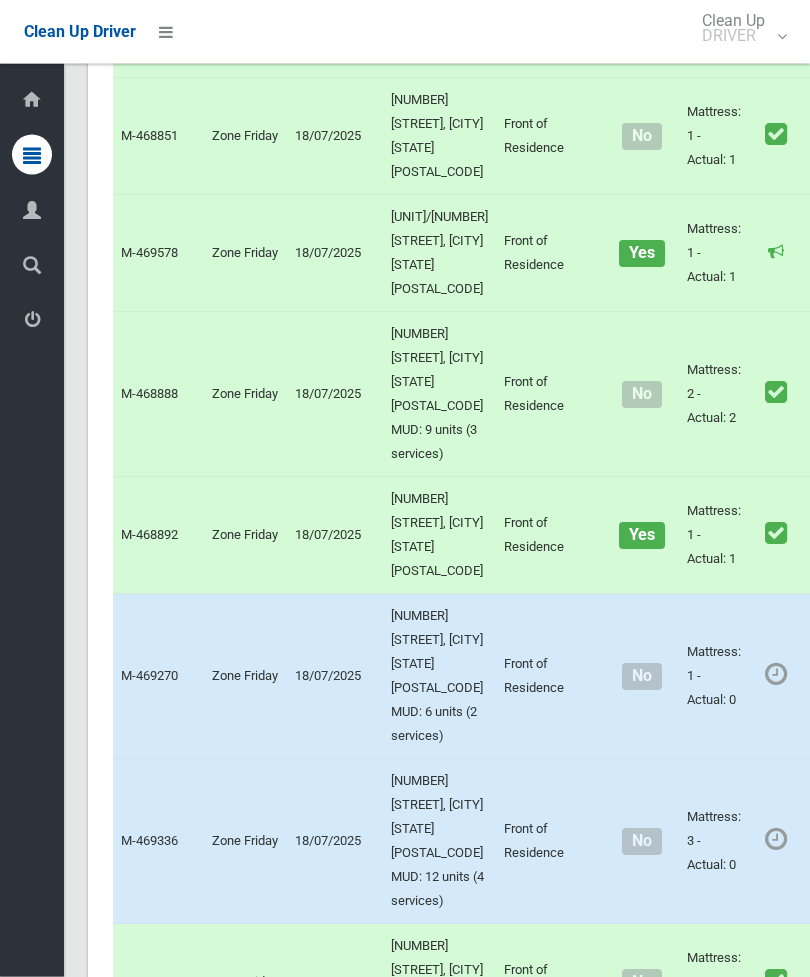 scroll, scrollTop: 11857, scrollLeft: 0, axis: vertical 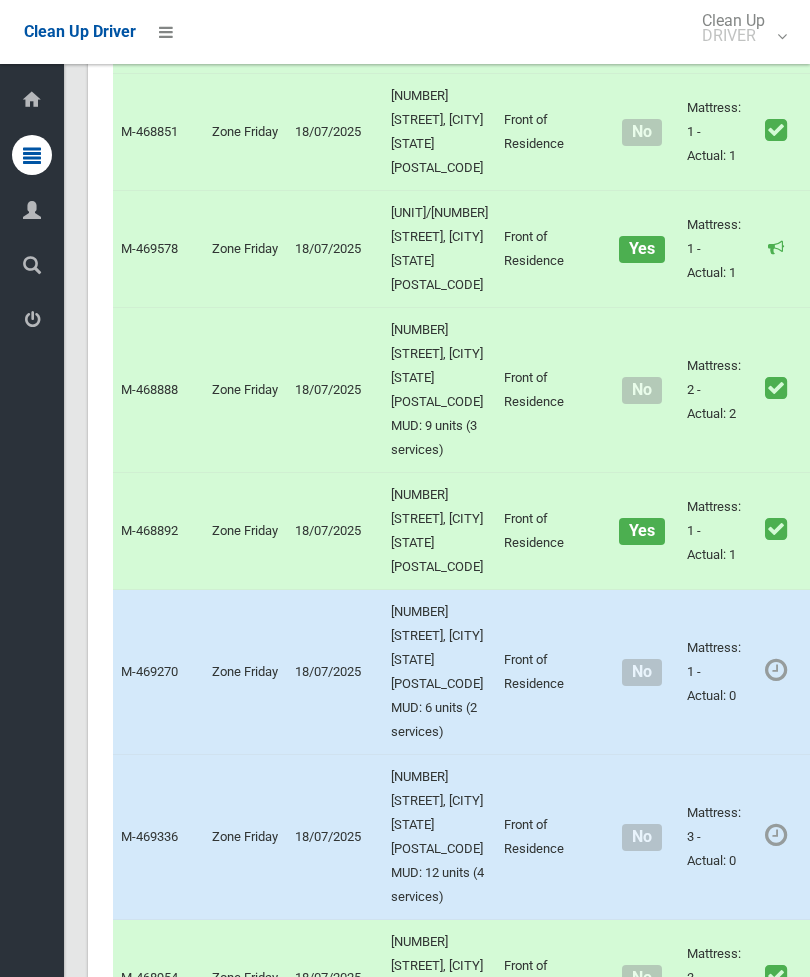 click on "Actions" at bounding box center (858, 672) 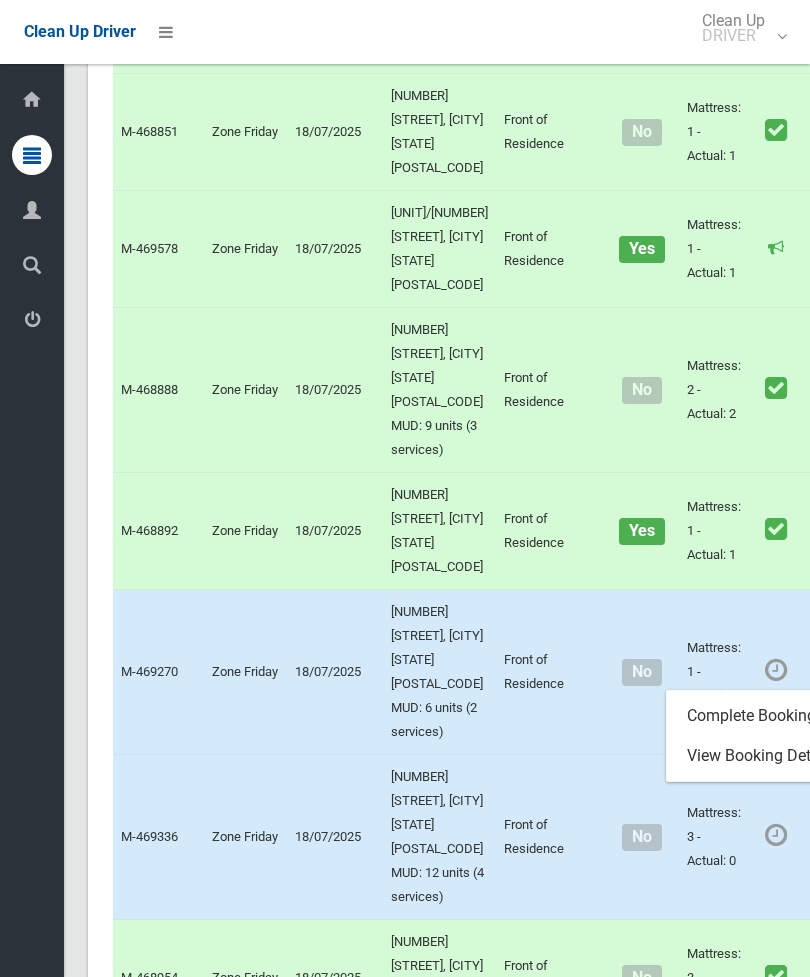 scroll, scrollTop: 0, scrollLeft: 83, axis: horizontal 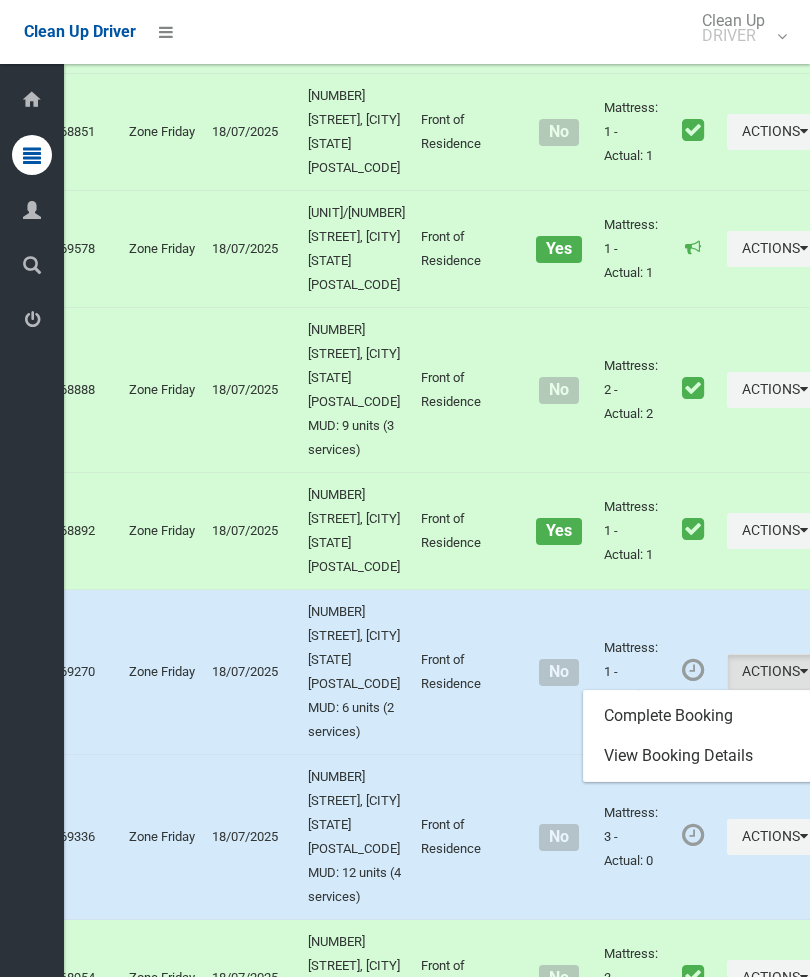 click on "Complete Booking" at bounding box center [703, 716] 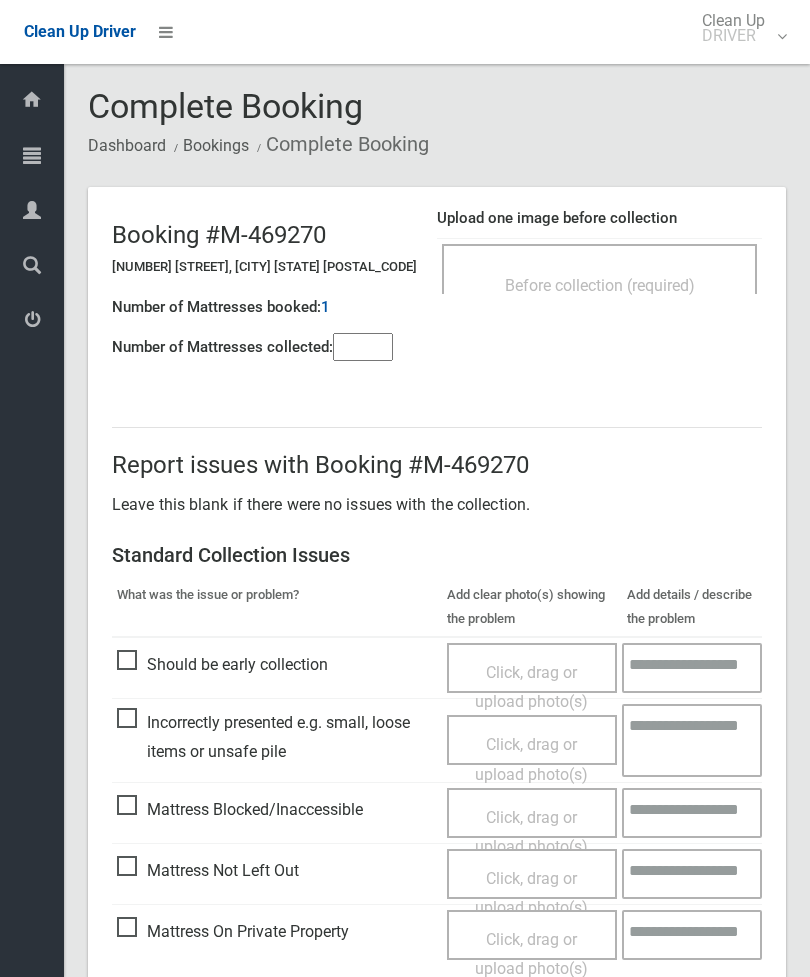 scroll, scrollTop: 0, scrollLeft: 0, axis: both 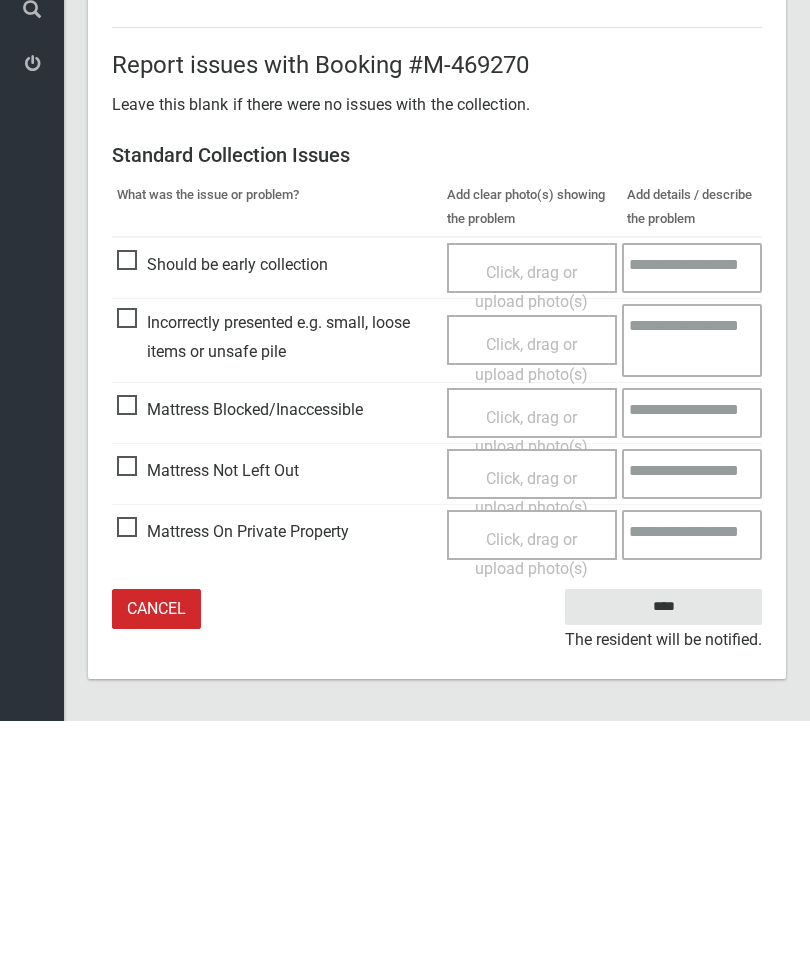 type on "*" 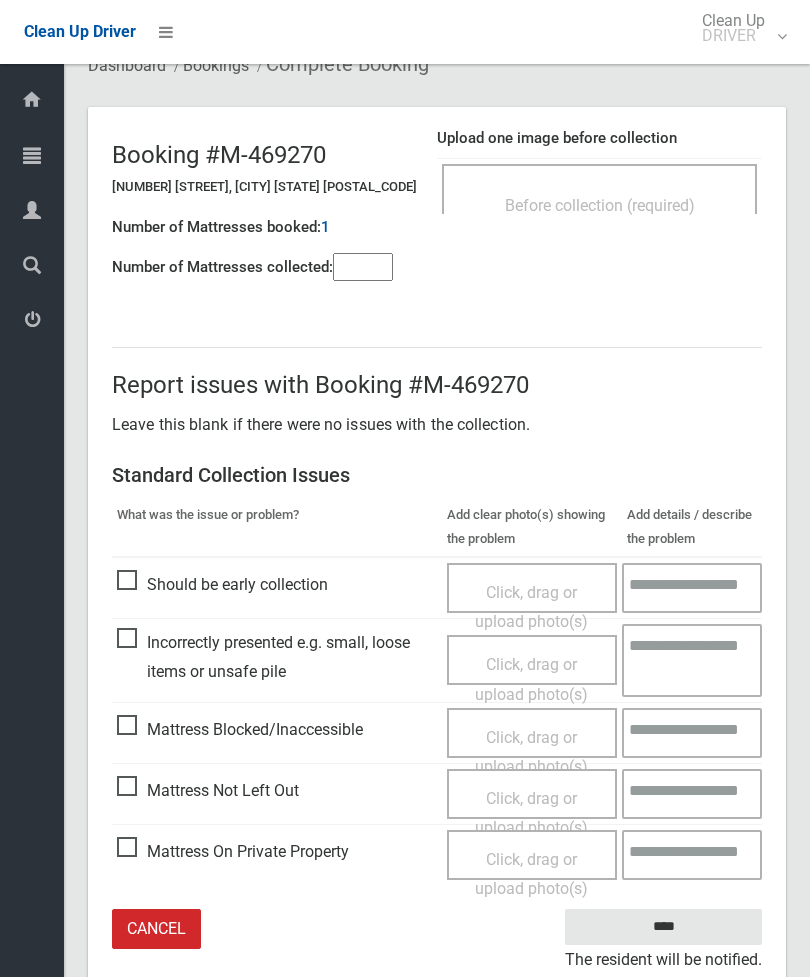 click on "Click, drag or upload photo(s)" at bounding box center (531, 813) 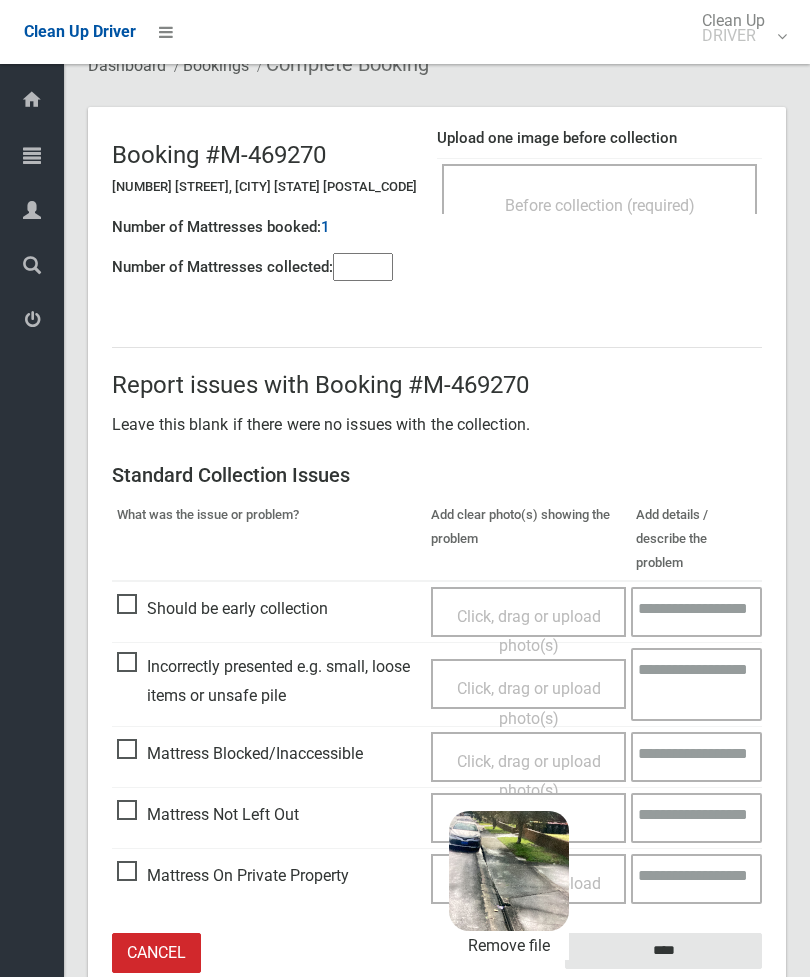 click on "****" at bounding box center [663, 951] 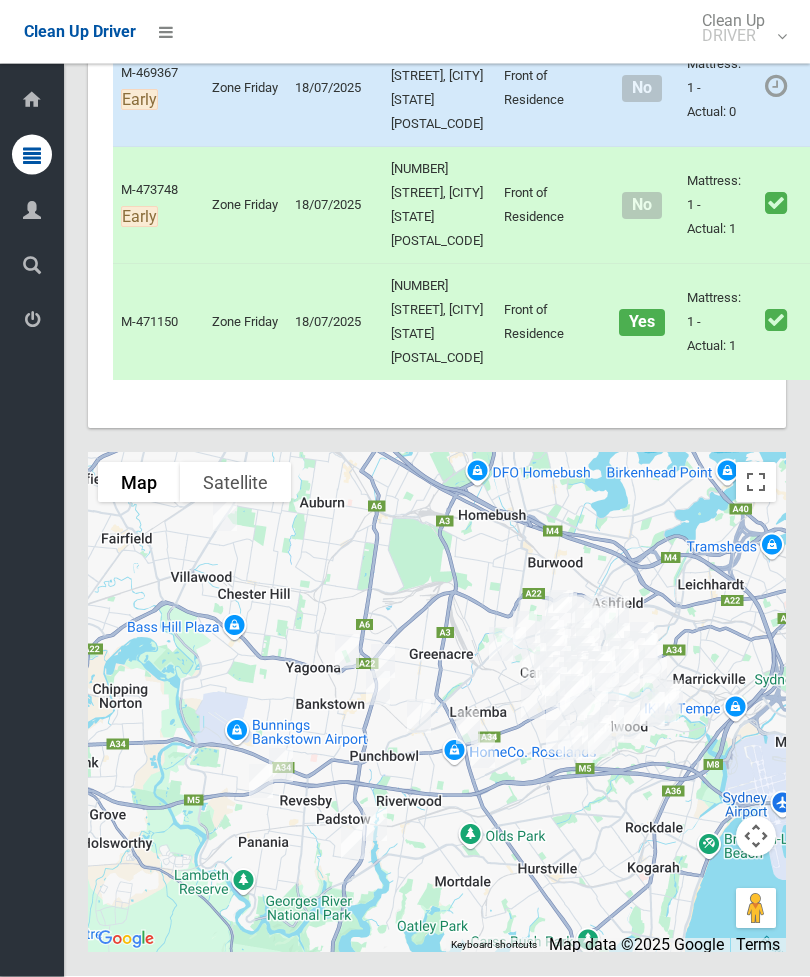 scroll, scrollTop: 12212, scrollLeft: 0, axis: vertical 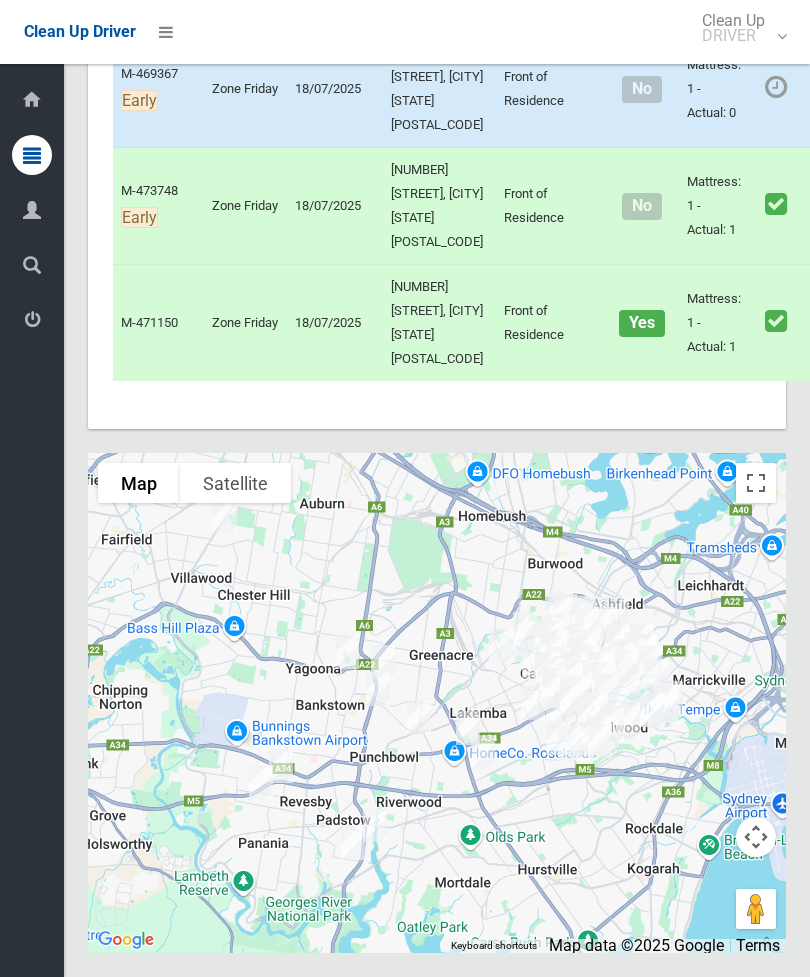 click on "Actions" at bounding box center (858, -546) 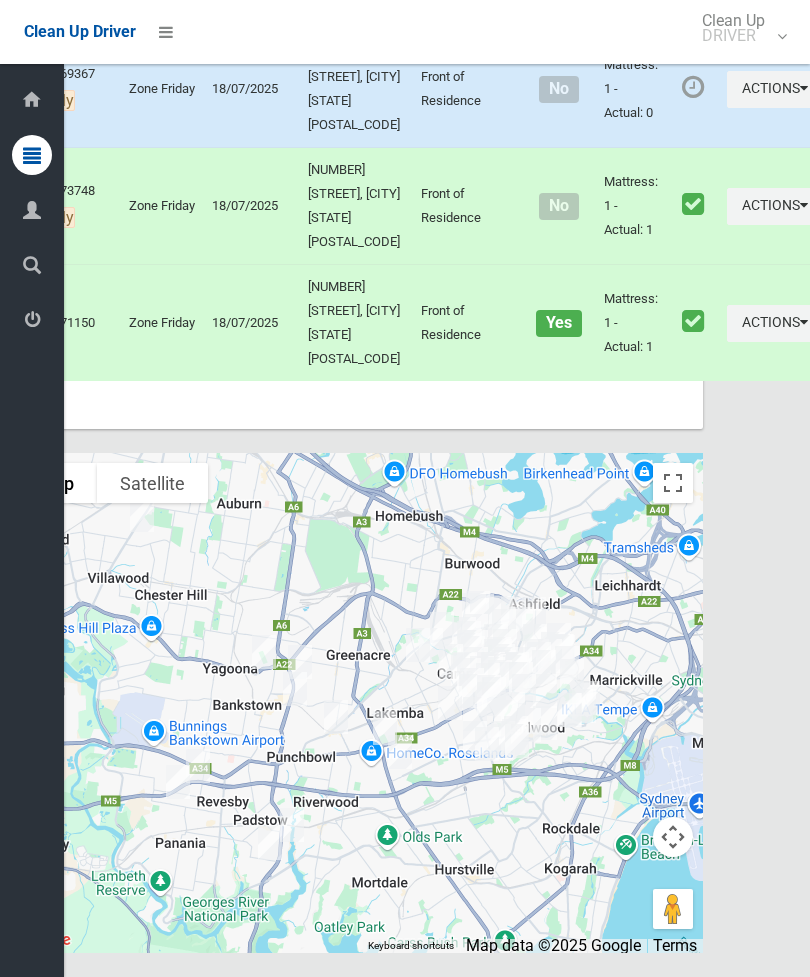 click on "Complete Booking" at bounding box center [703, -501] 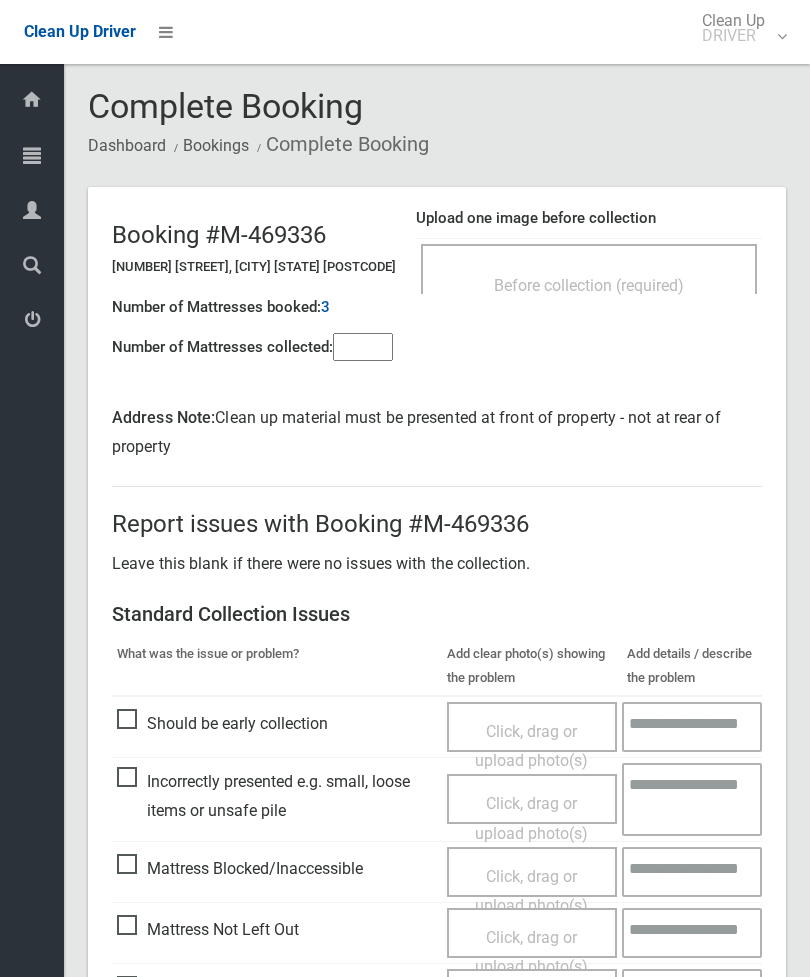 scroll, scrollTop: 0, scrollLeft: 0, axis: both 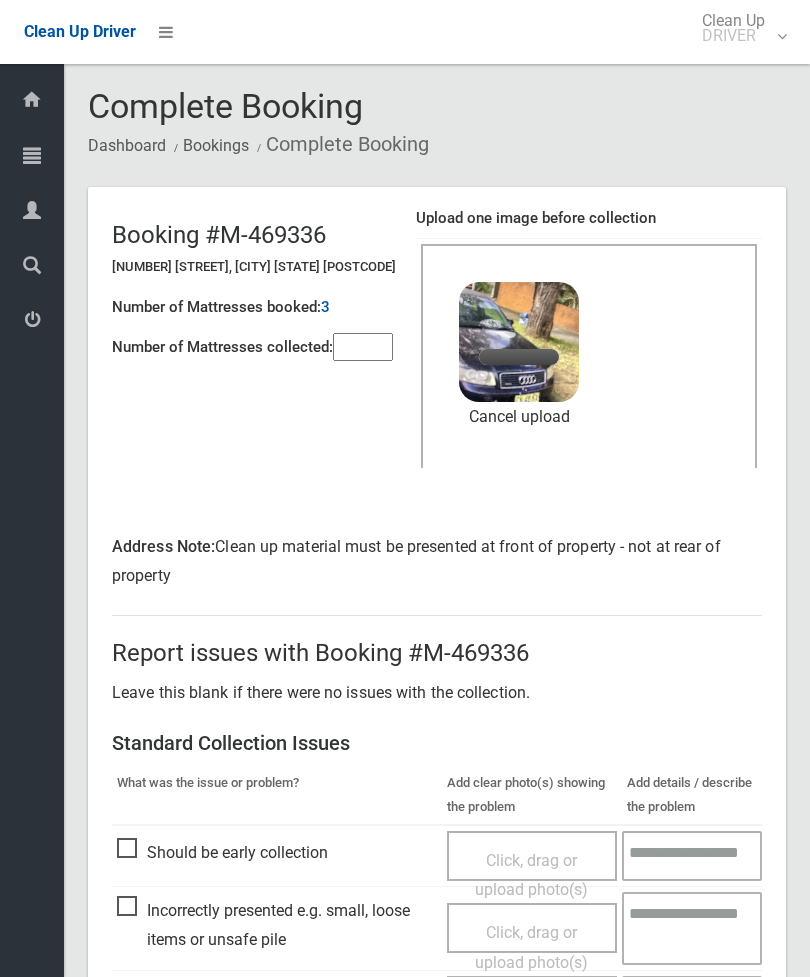 click at bounding box center [363, 347] 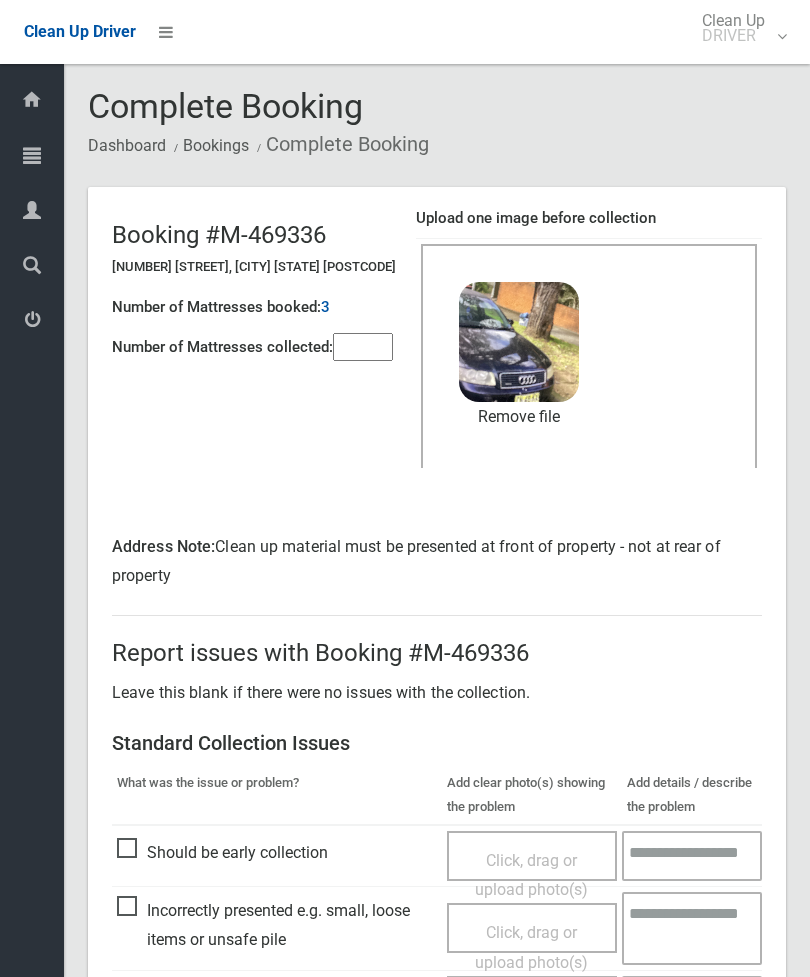 type on "*" 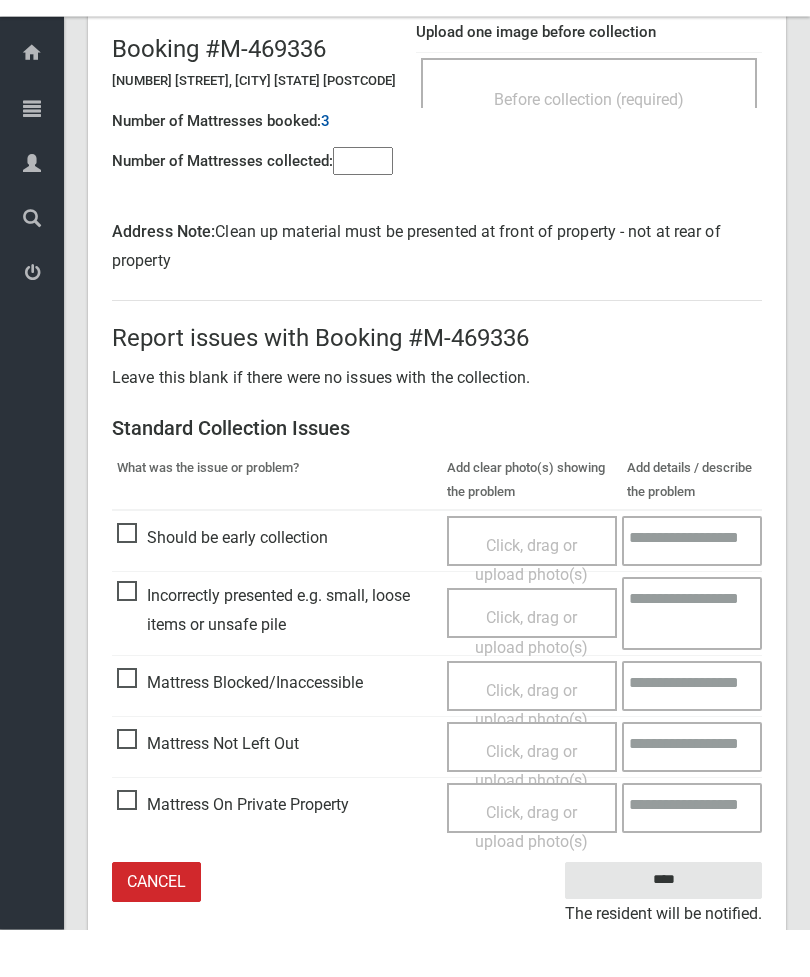 scroll, scrollTop: 138, scrollLeft: 0, axis: vertical 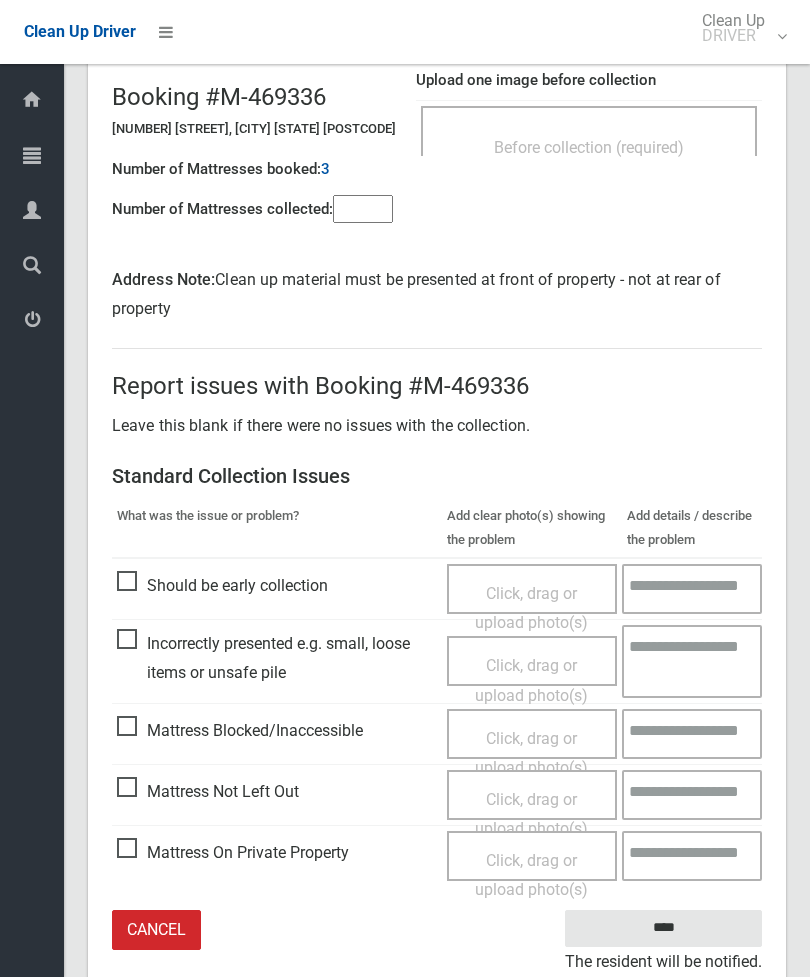 click on "Mattress Not Left Out" at bounding box center [208, 792] 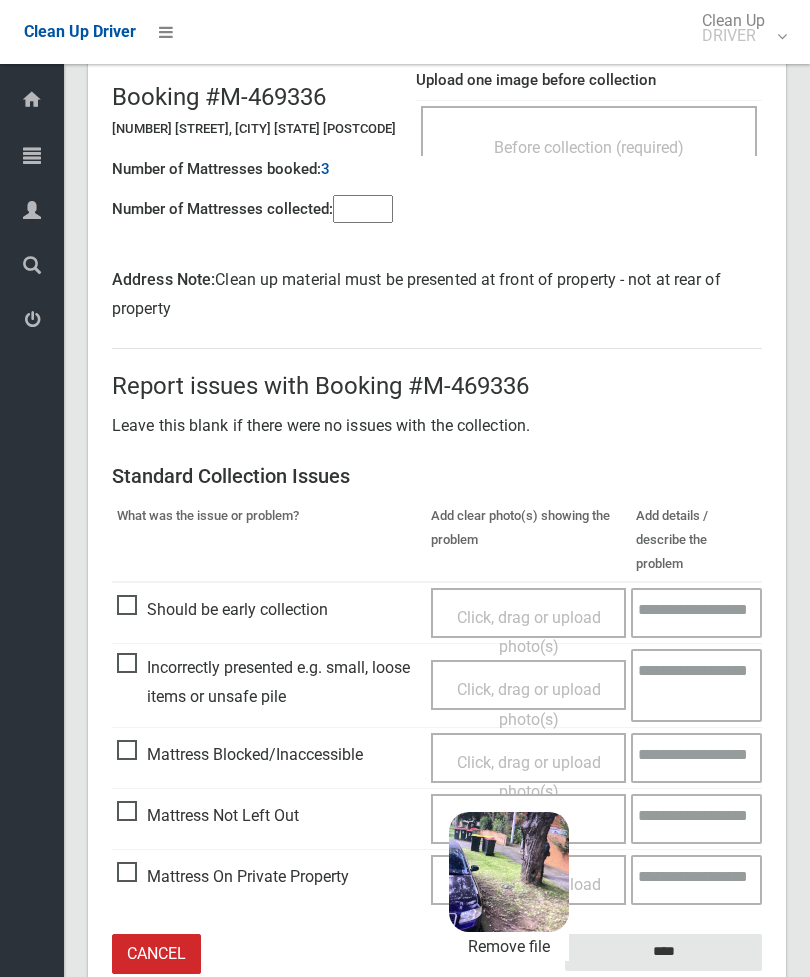 click on "****" at bounding box center (663, 952) 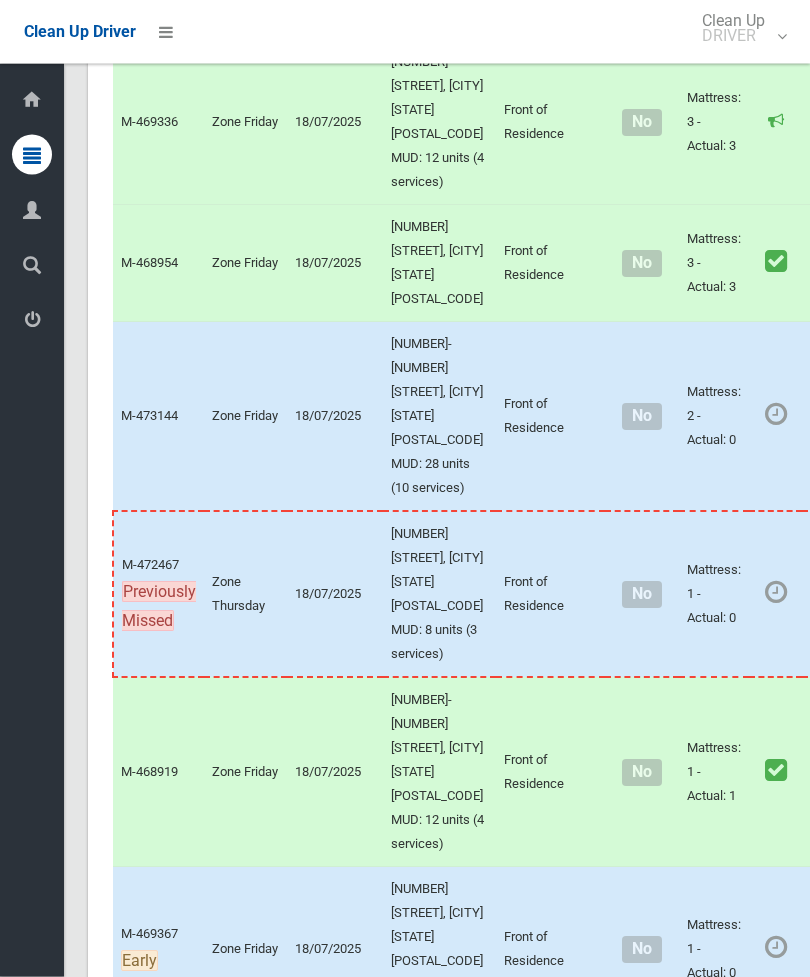 scroll, scrollTop: 12594, scrollLeft: 0, axis: vertical 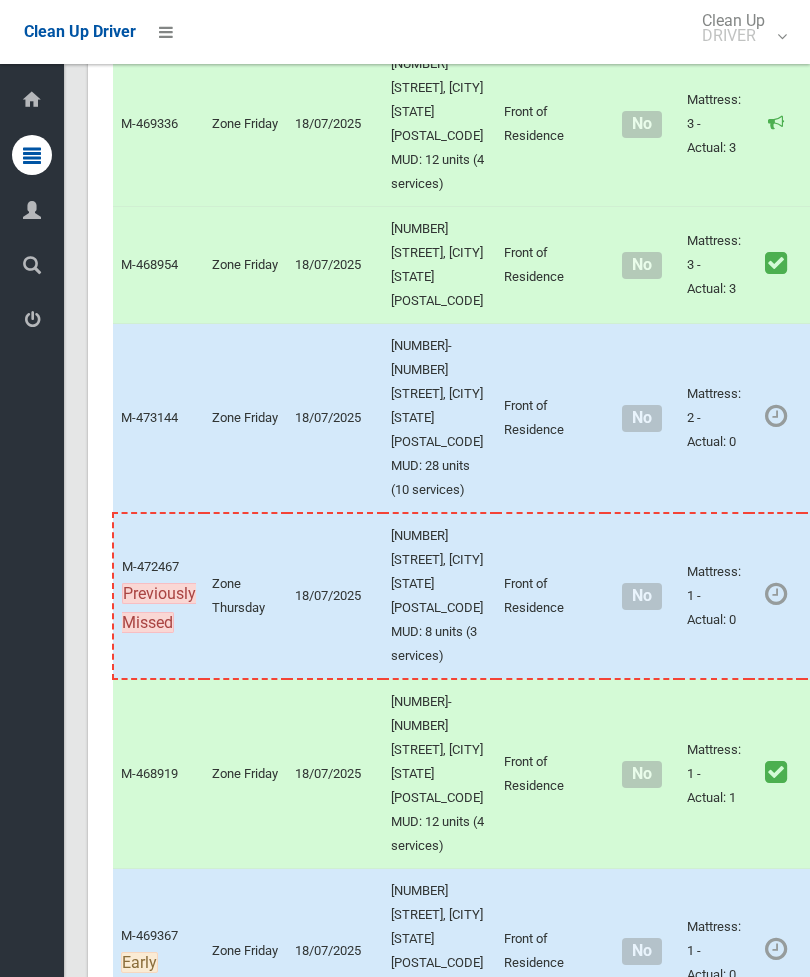 click on "Actions" at bounding box center (858, 596) 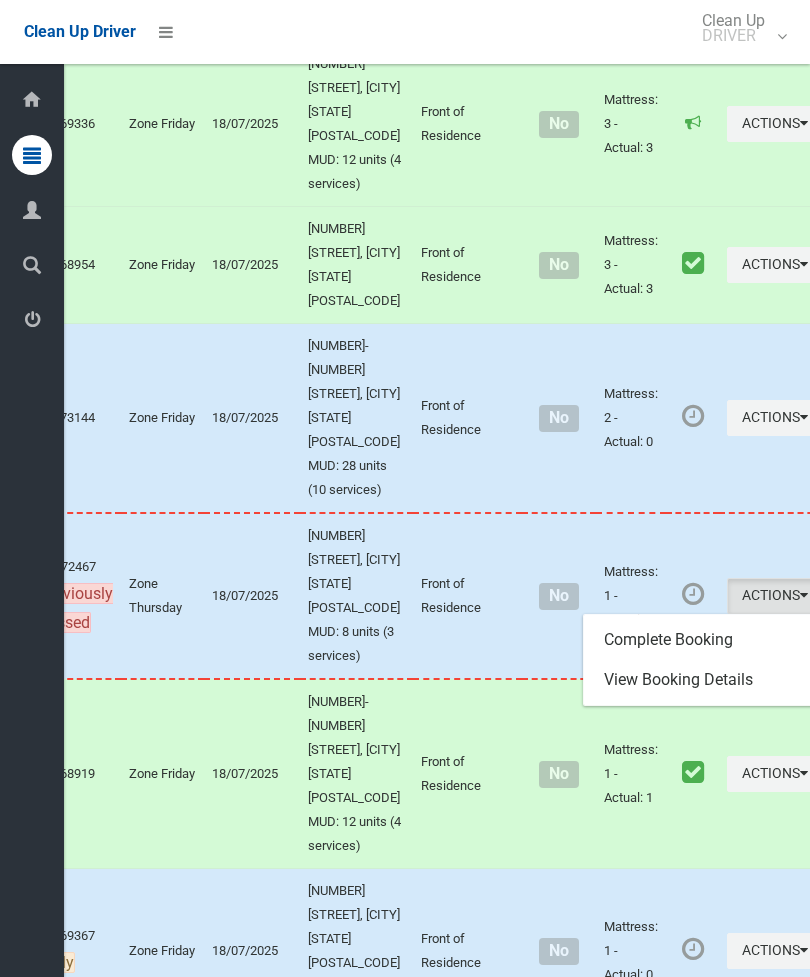 click on "Complete Booking" at bounding box center (703, 640) 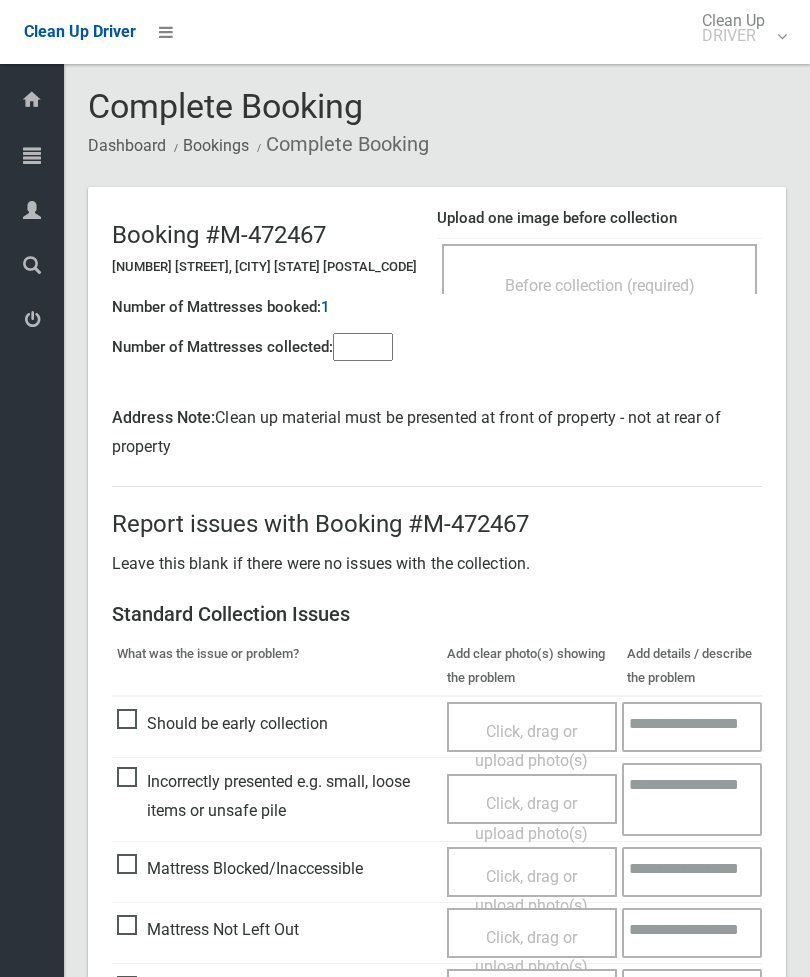 scroll, scrollTop: 0, scrollLeft: 0, axis: both 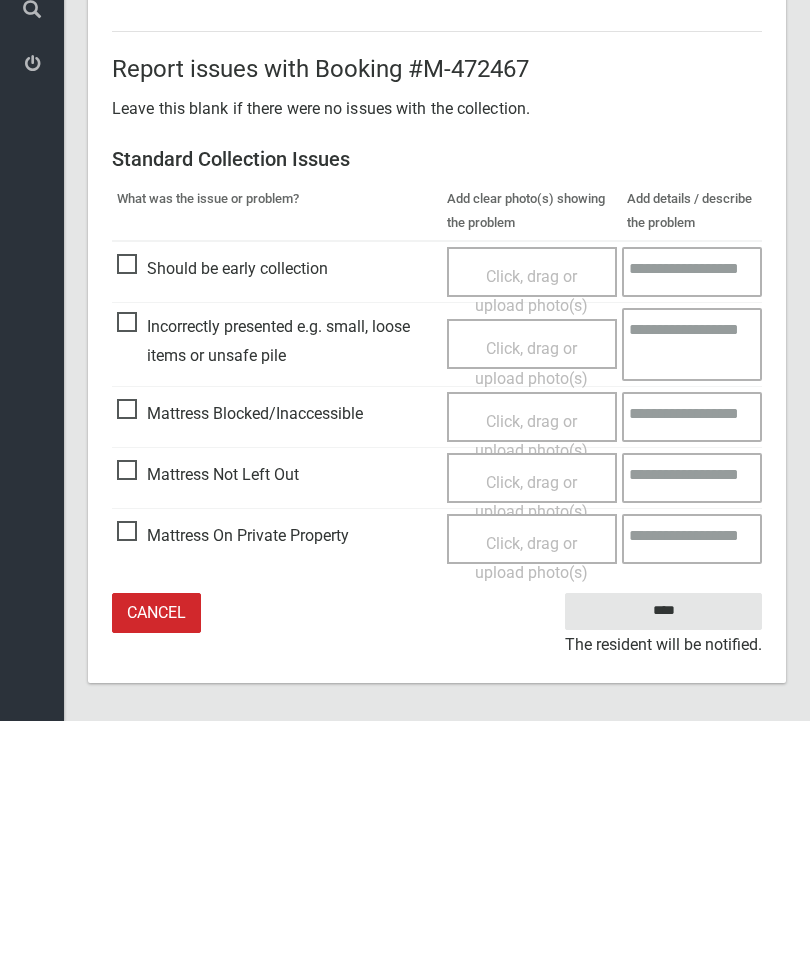 type on "*" 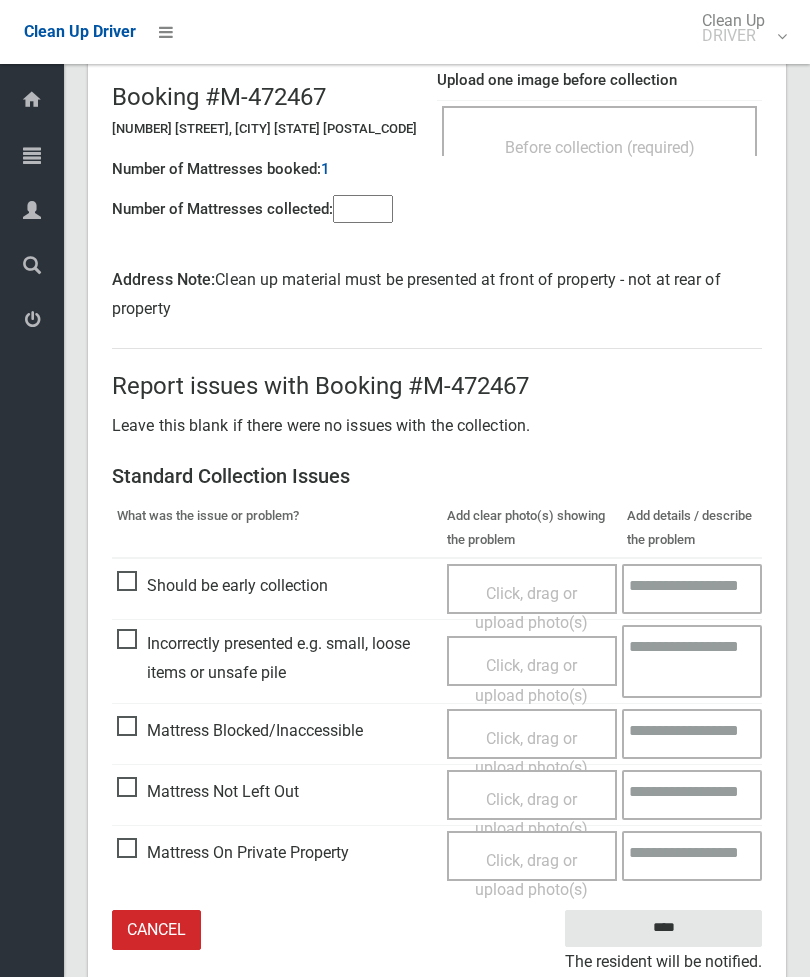 click on "Click, drag or upload photo(s)" at bounding box center (531, 814) 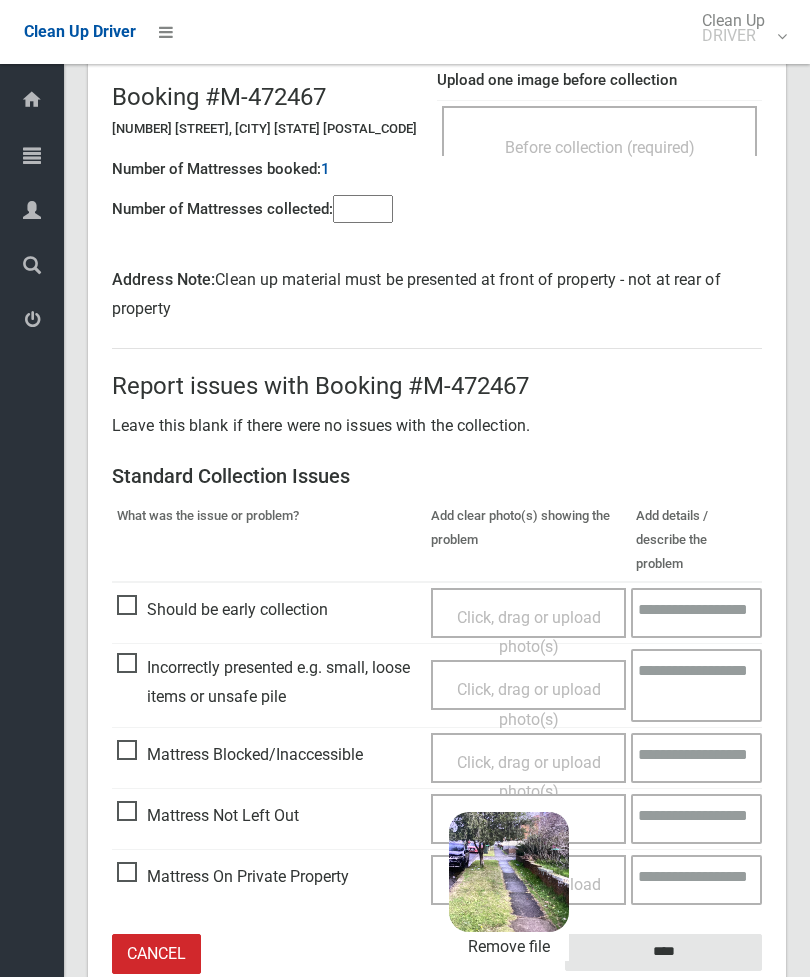 click on "****" at bounding box center [663, 952] 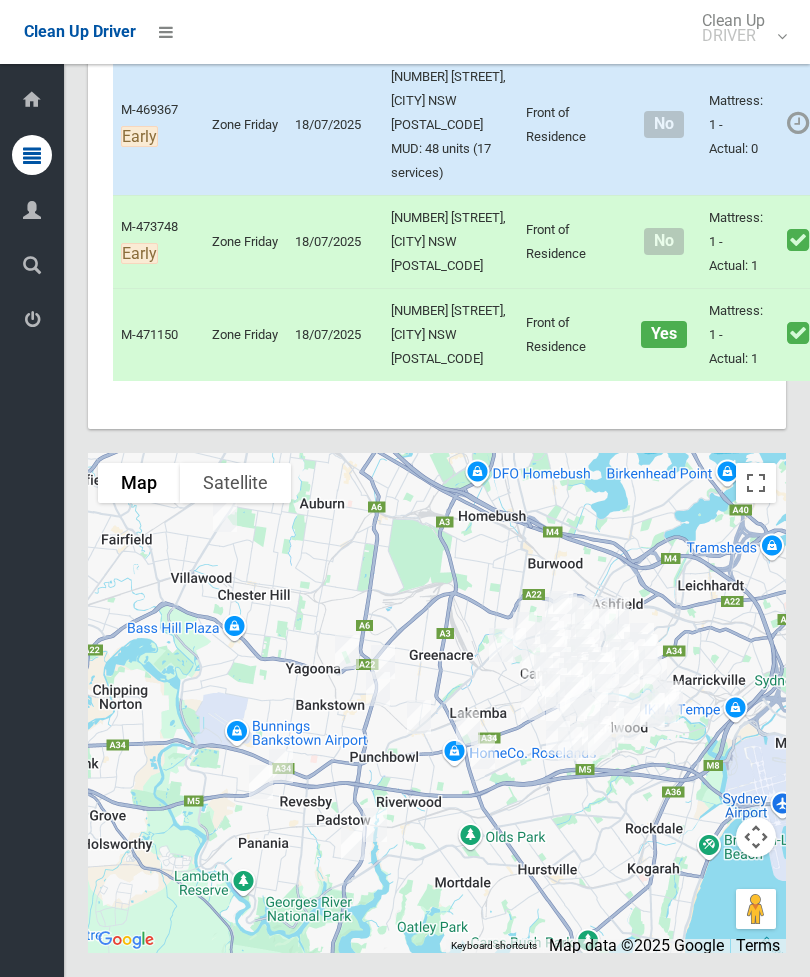 scroll, scrollTop: 12488, scrollLeft: 0, axis: vertical 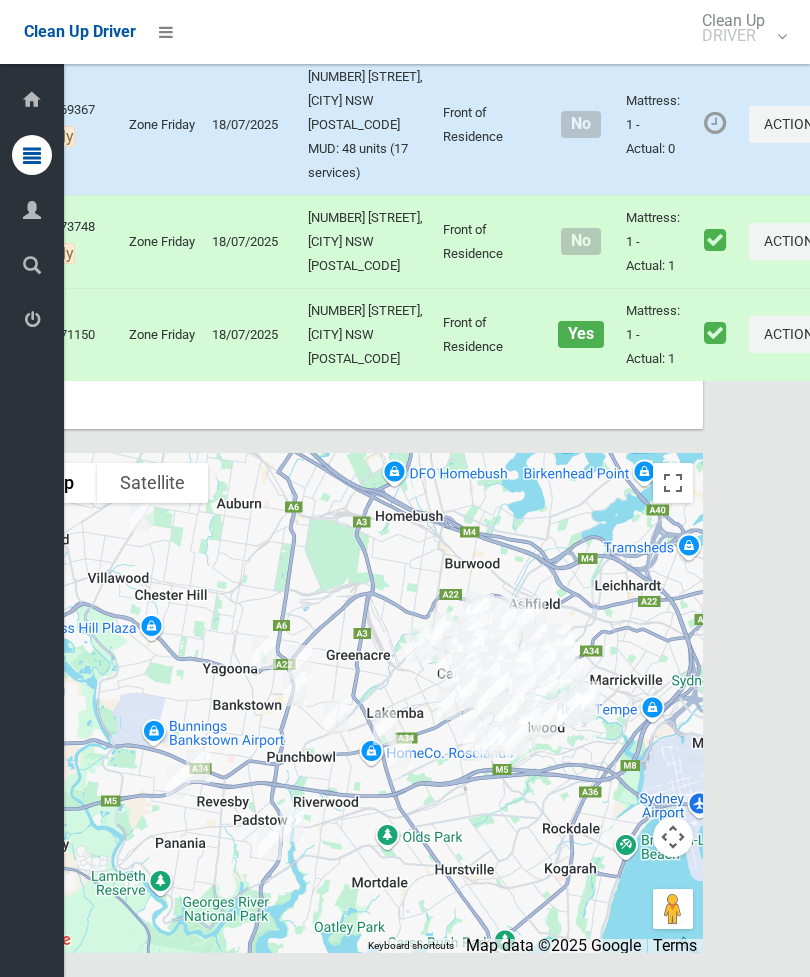 click on "Complete Booking" at bounding box center [725, -292] 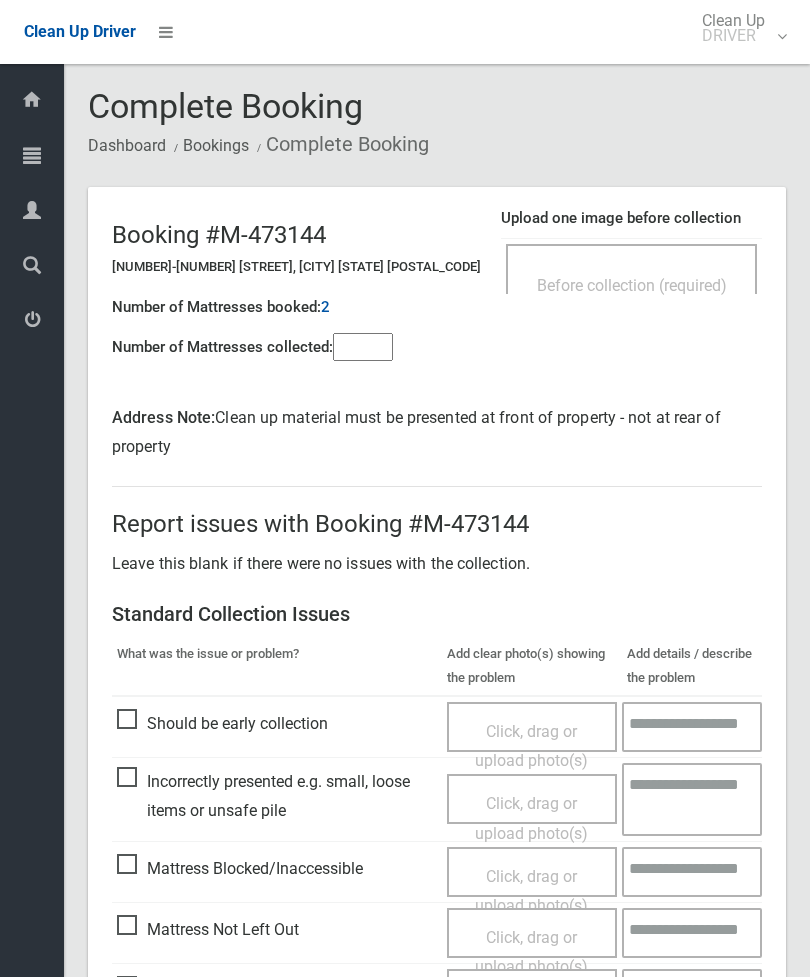 scroll, scrollTop: 0, scrollLeft: 0, axis: both 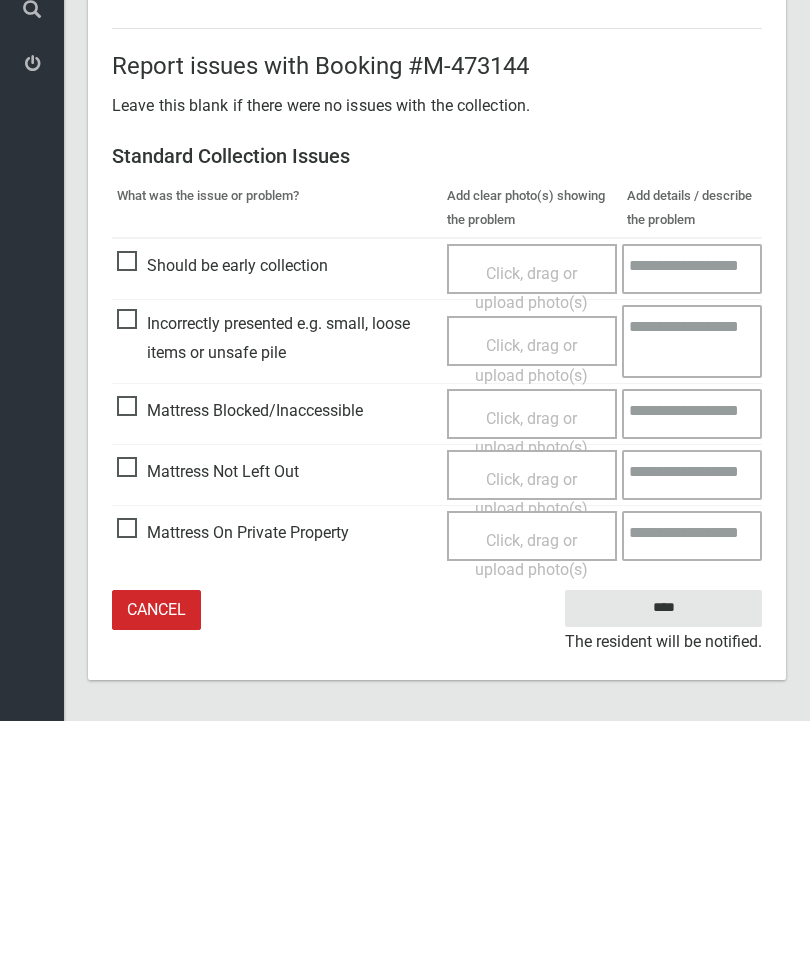 type on "*" 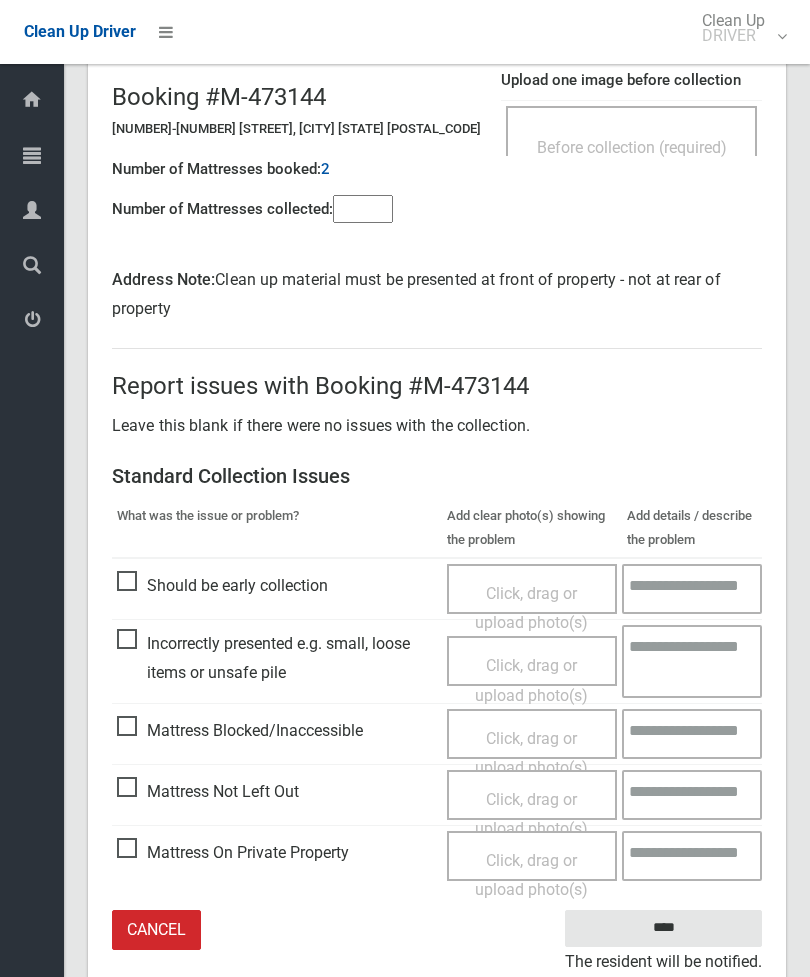 click on "Click, drag or upload photo(s)" at bounding box center (532, 814) 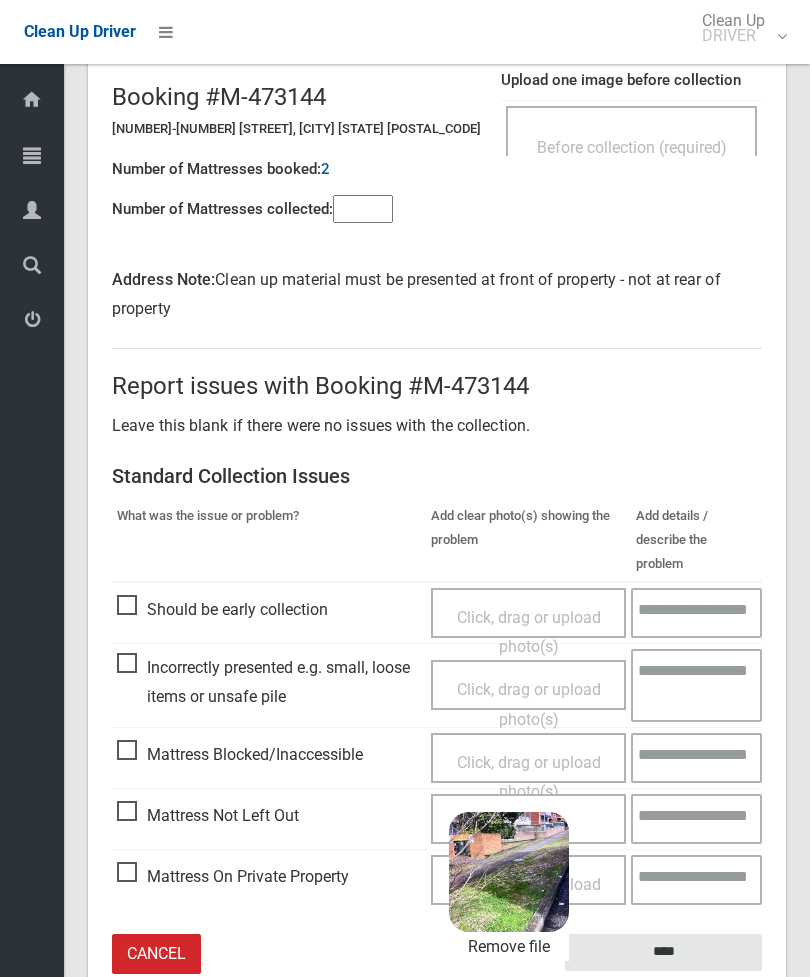 click on "****" at bounding box center [663, 952] 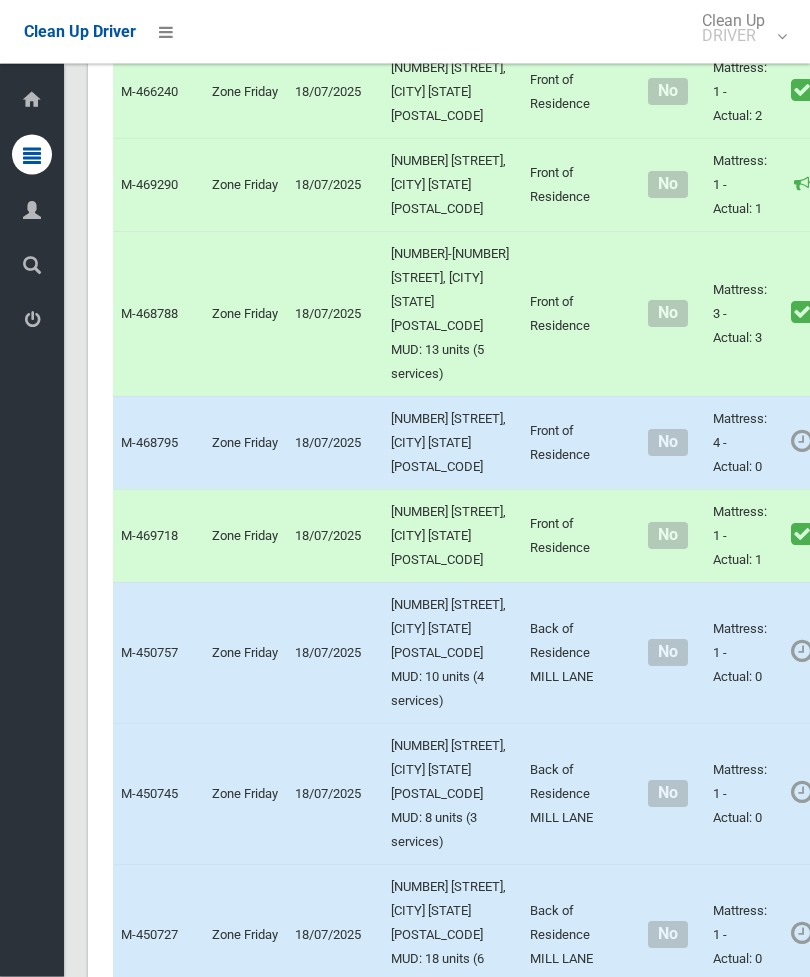 scroll, scrollTop: 6491, scrollLeft: 0, axis: vertical 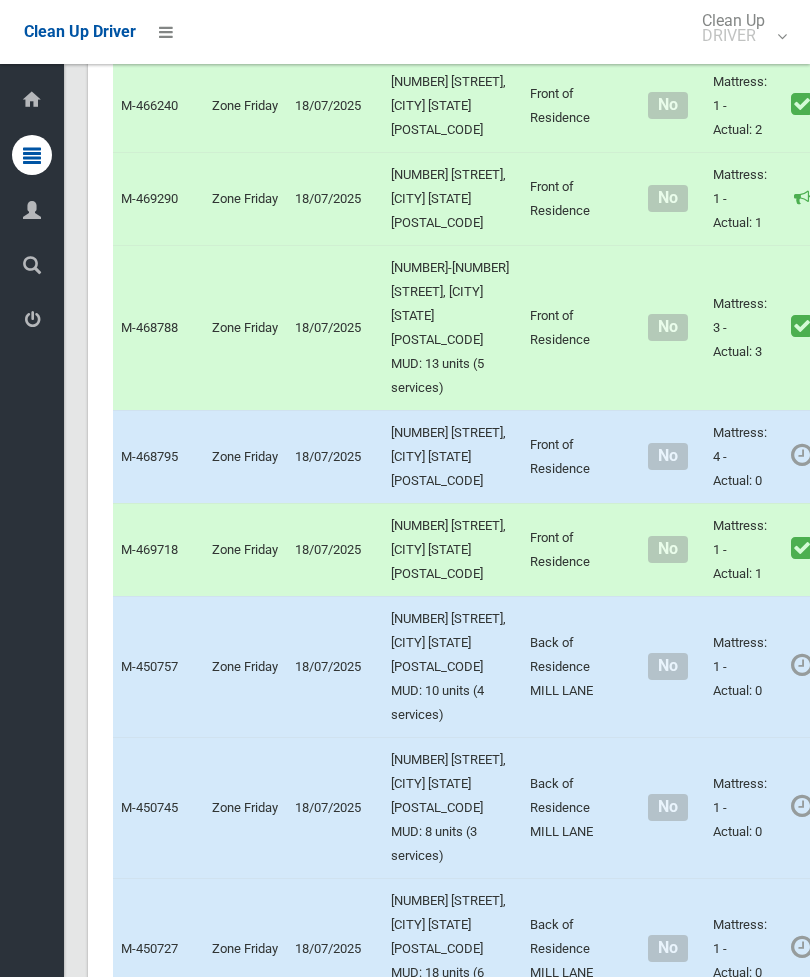 click on "Actions" at bounding box center (884, -279) 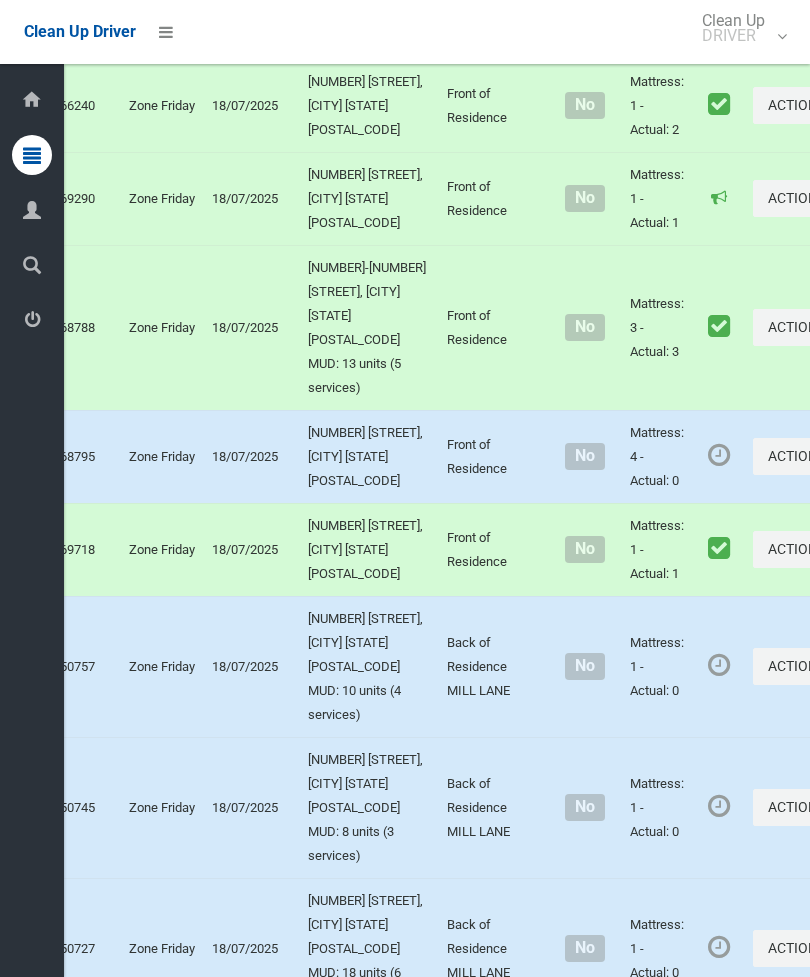 click on "Complete Booking" at bounding box center (729, -234) 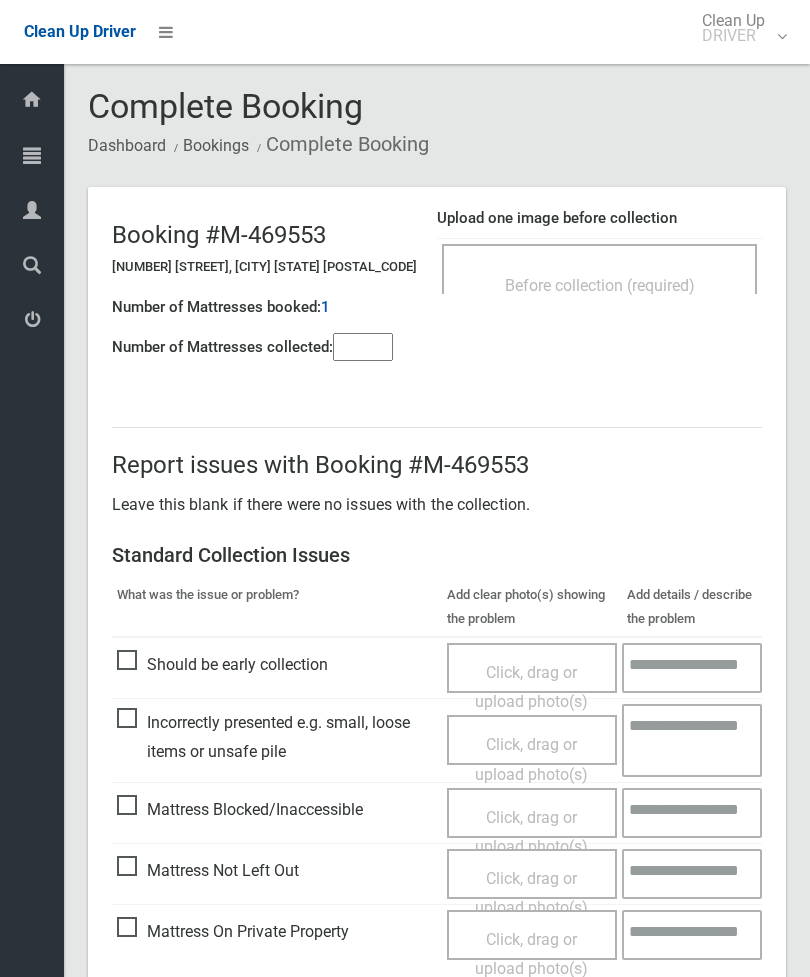 scroll, scrollTop: 0, scrollLeft: 0, axis: both 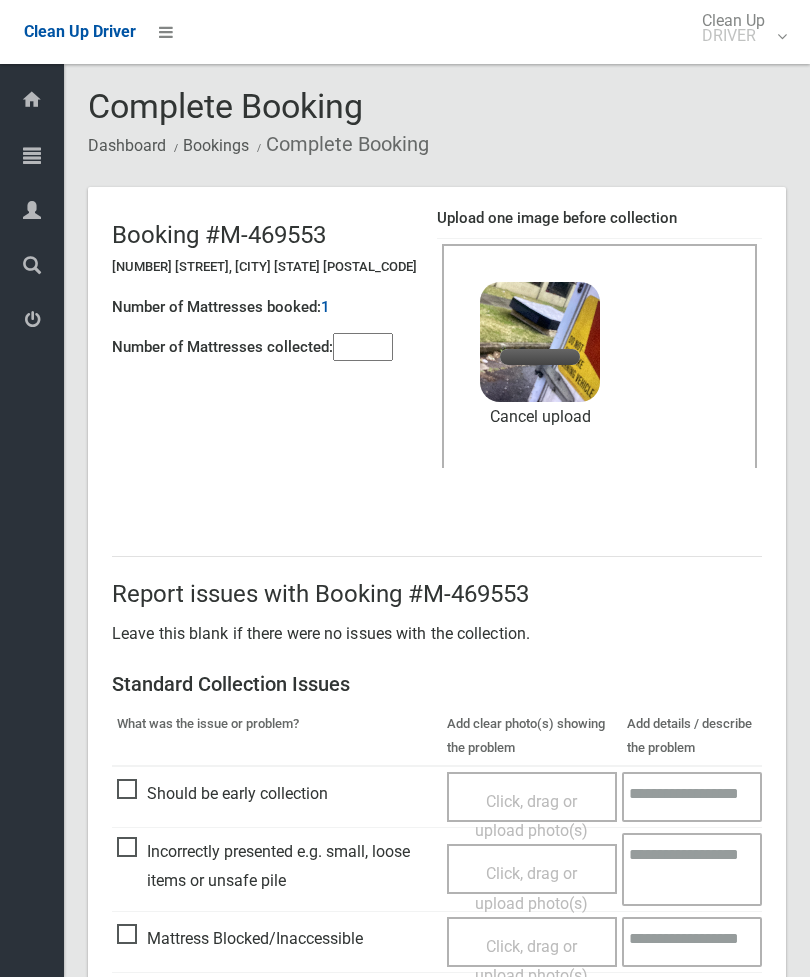 click at bounding box center [363, 347] 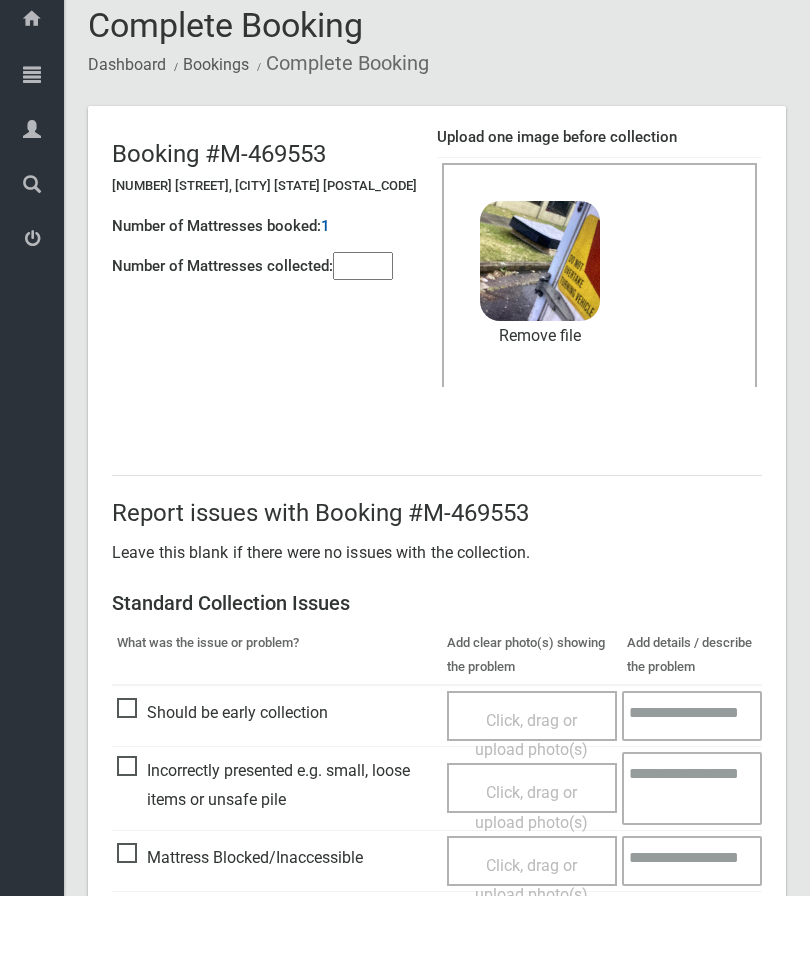 scroll, scrollTop: 274, scrollLeft: 0, axis: vertical 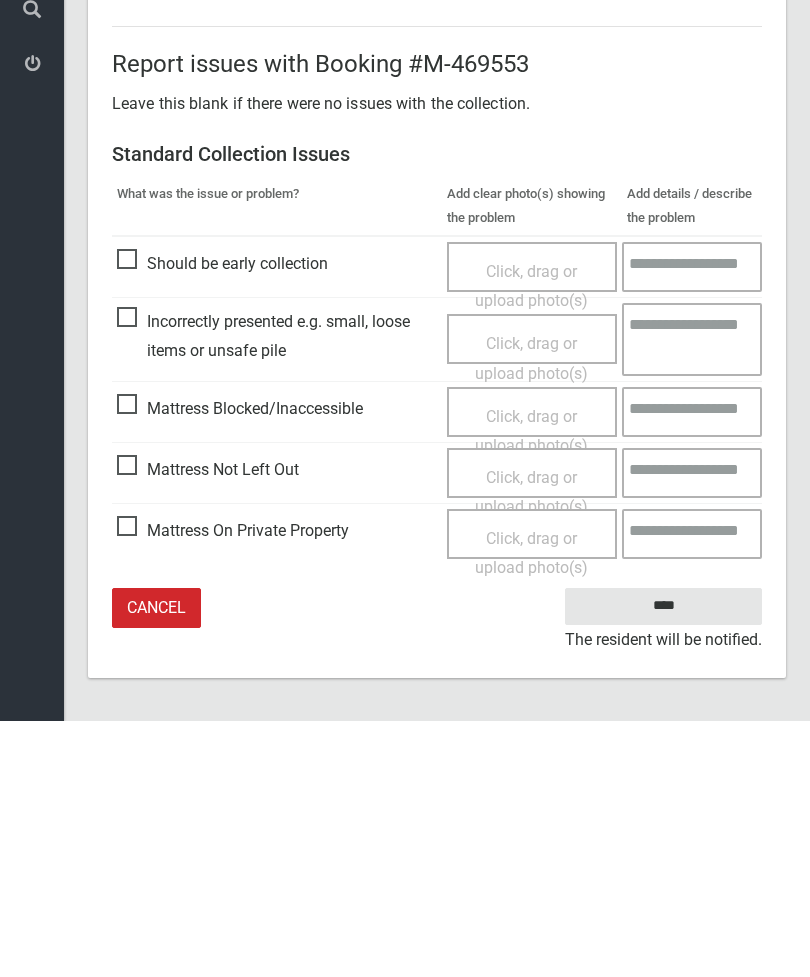 type on "*" 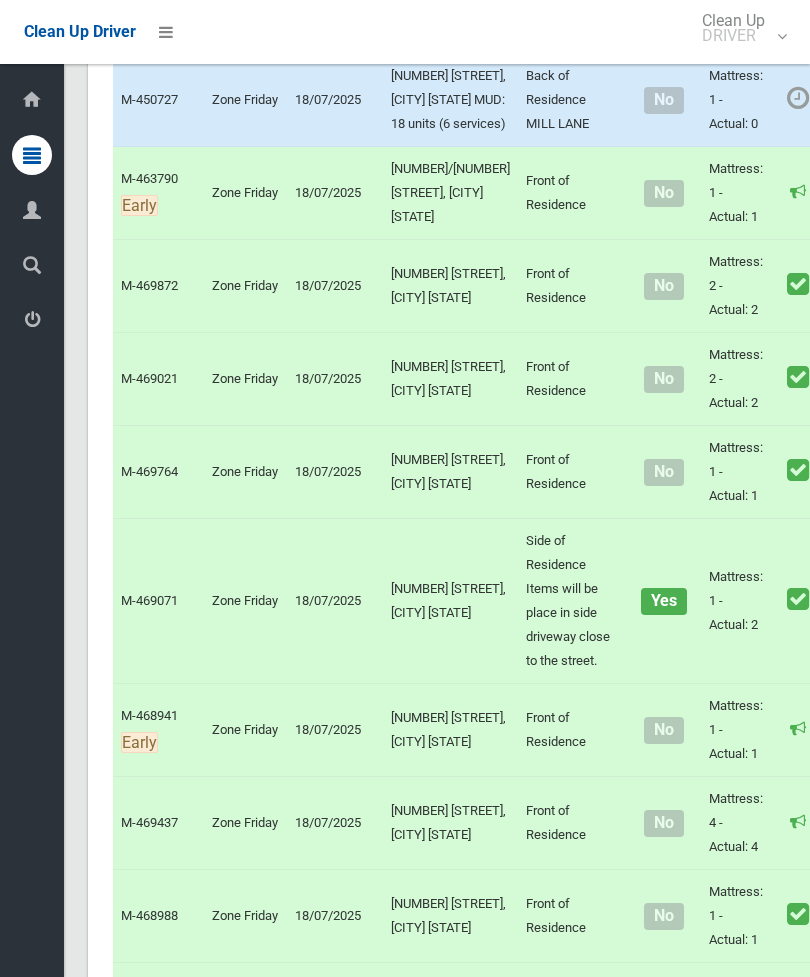 scroll, scrollTop: 6364, scrollLeft: 0, axis: vertical 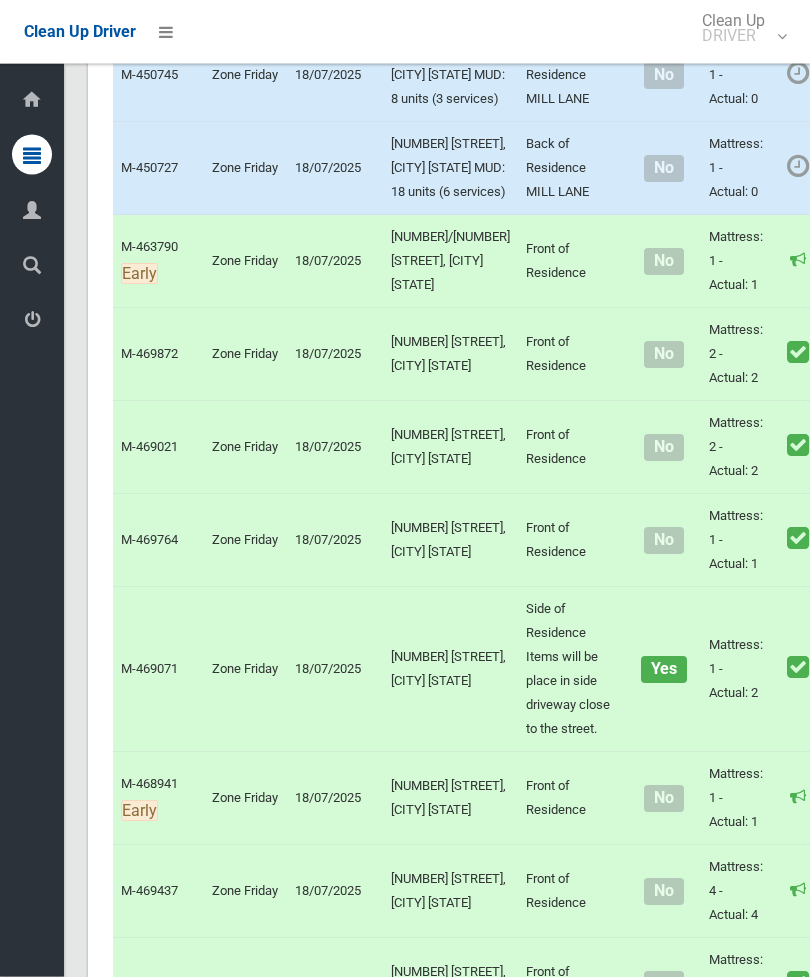 click on "Actions" at bounding box center [880, -1164] 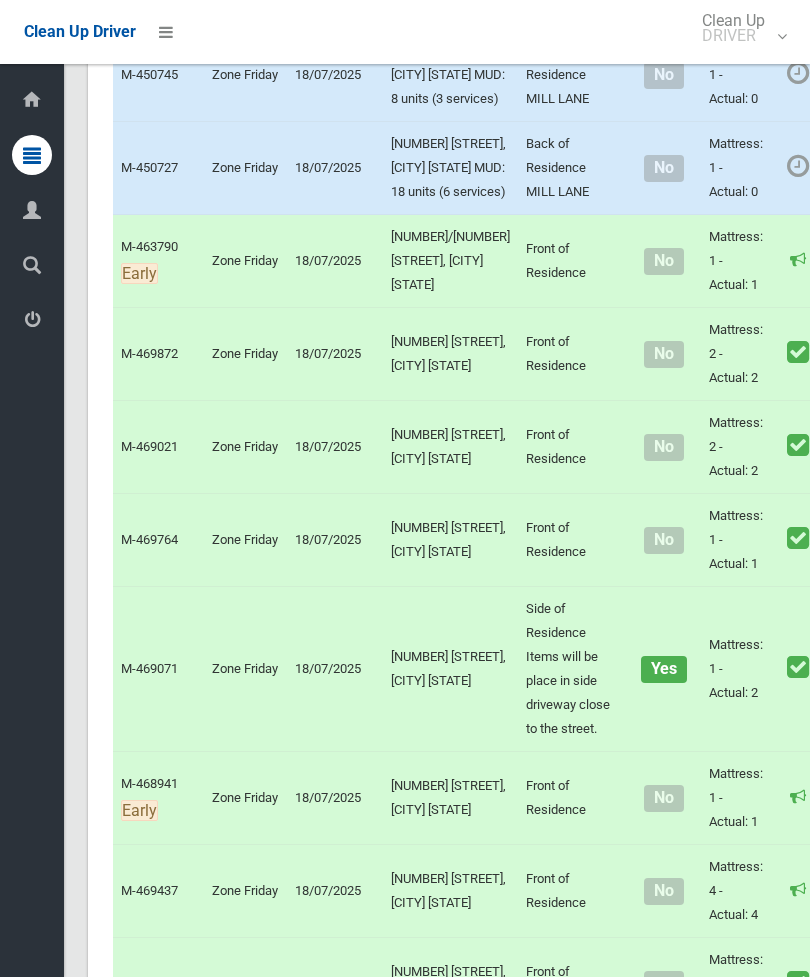 scroll, scrollTop: 0, scrollLeft: 83, axis: horizontal 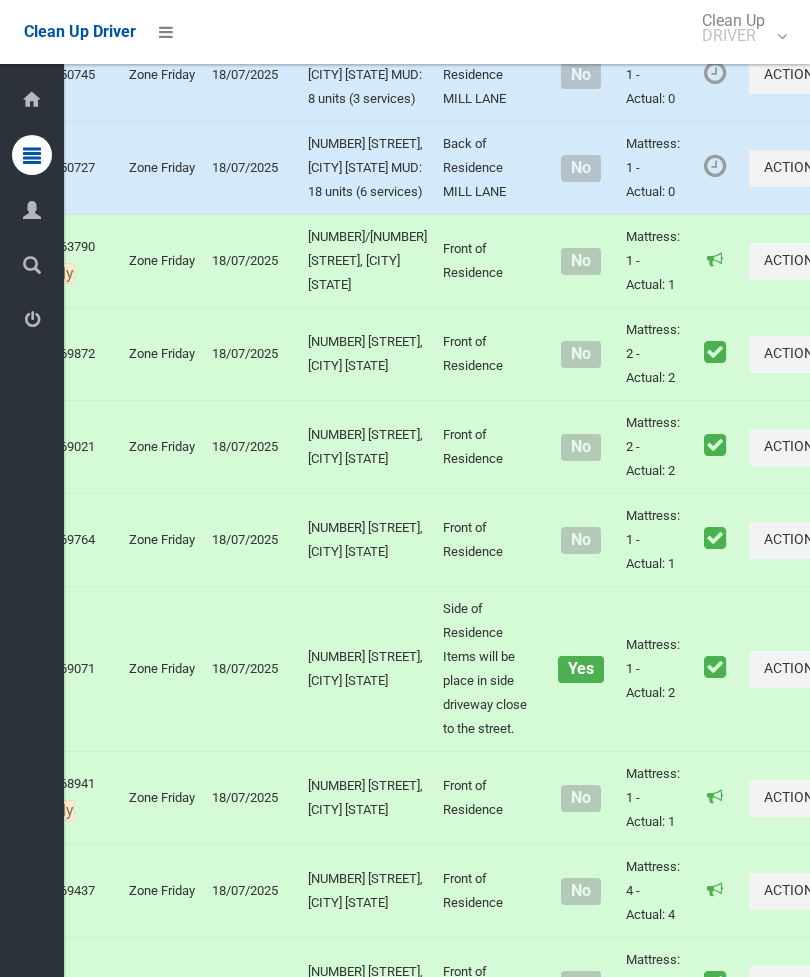 click on "Complete Booking" at bounding box center [725, -1120] 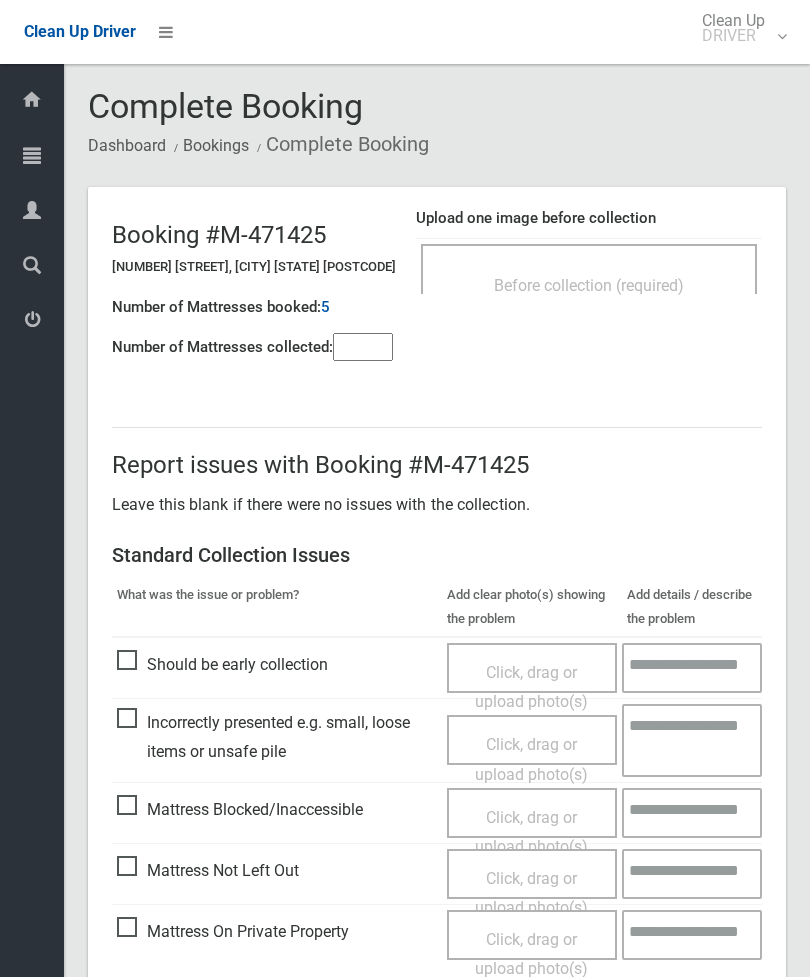 scroll, scrollTop: 0, scrollLeft: 0, axis: both 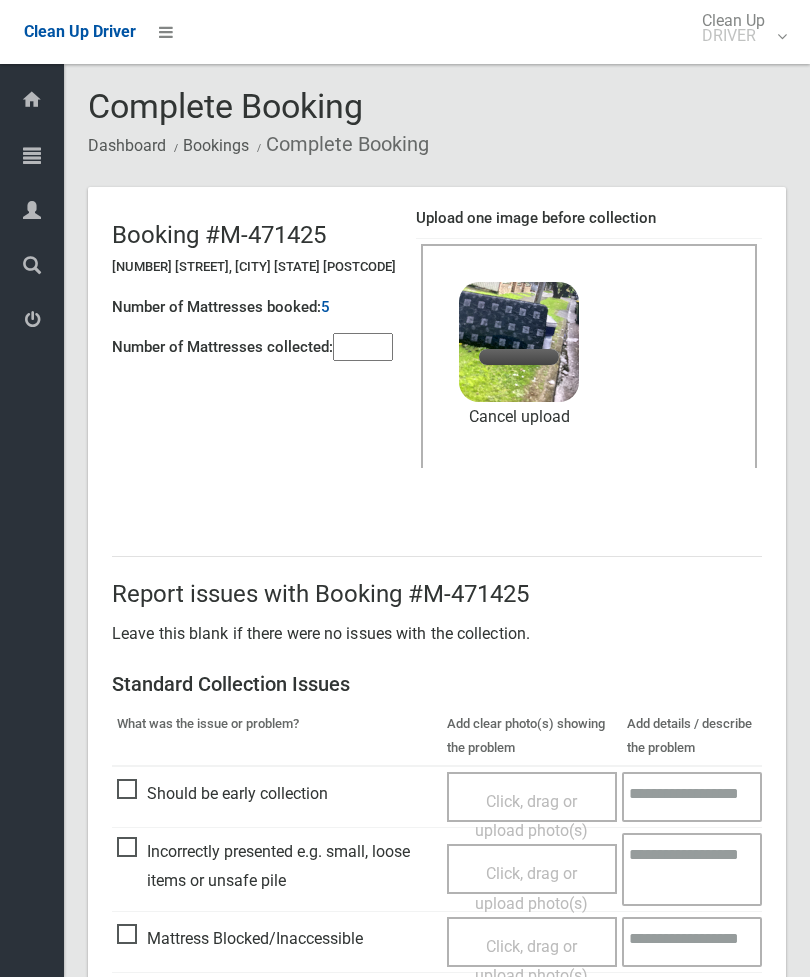 click at bounding box center (363, 347) 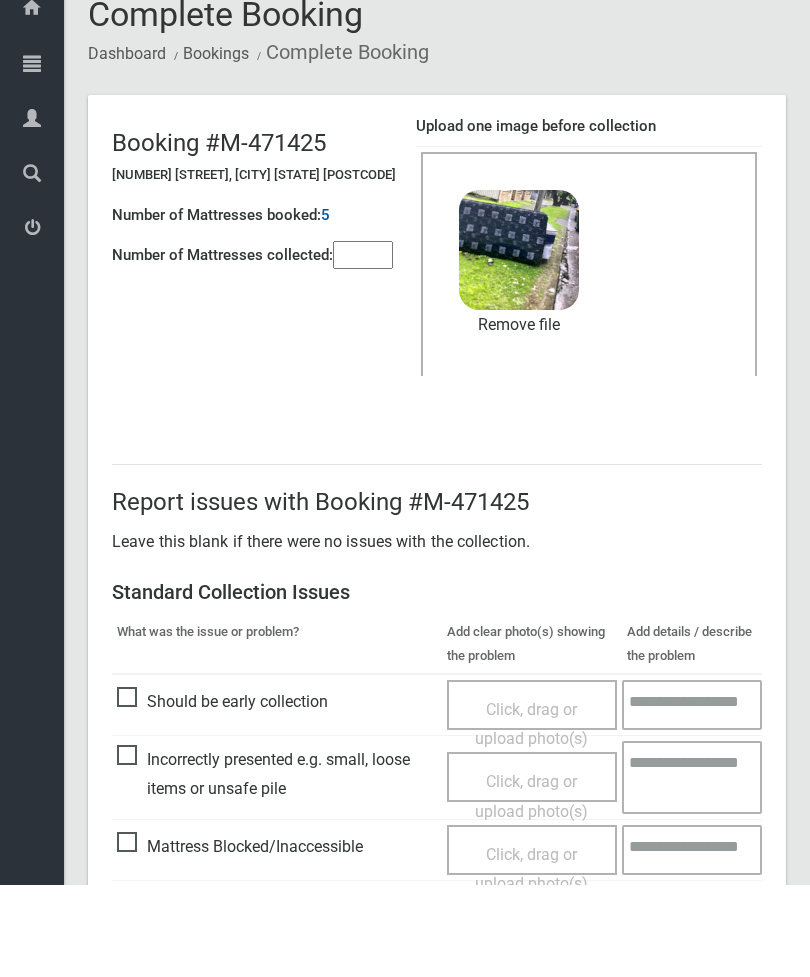 scroll, scrollTop: 274, scrollLeft: 0, axis: vertical 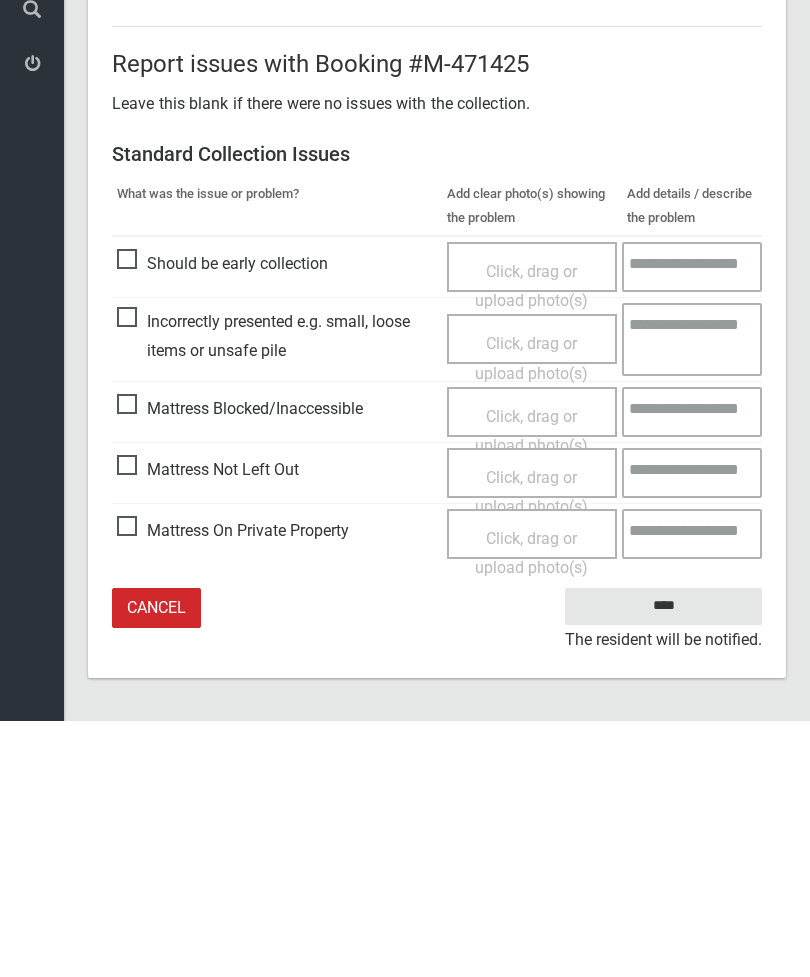 type on "*" 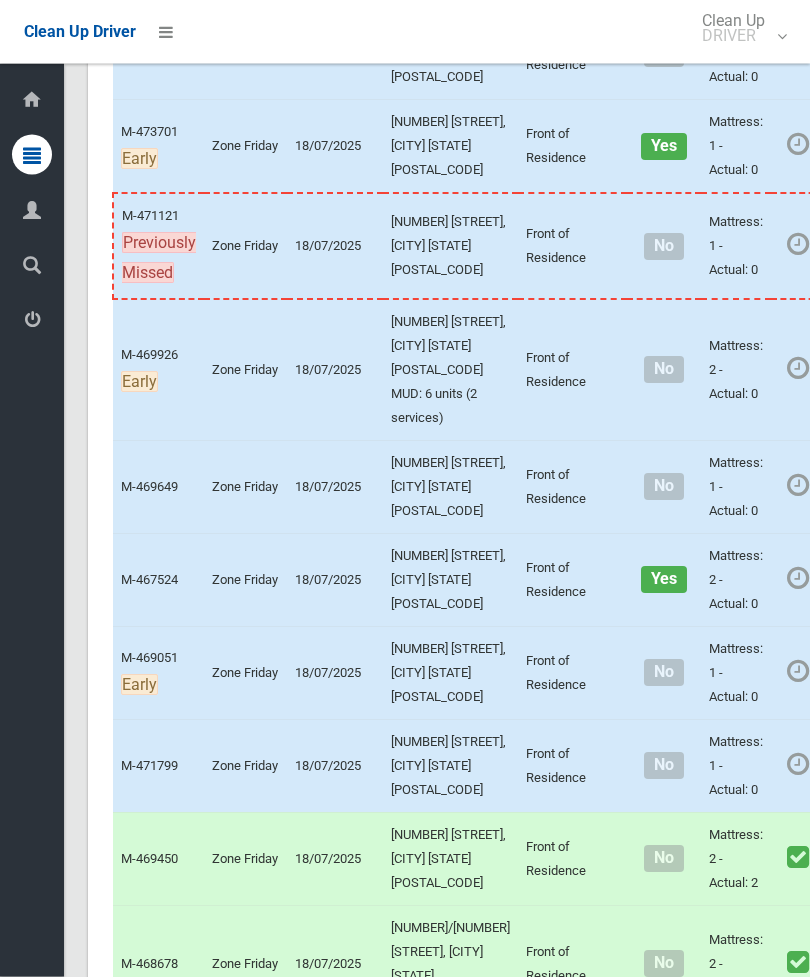 scroll, scrollTop: 2251, scrollLeft: 0, axis: vertical 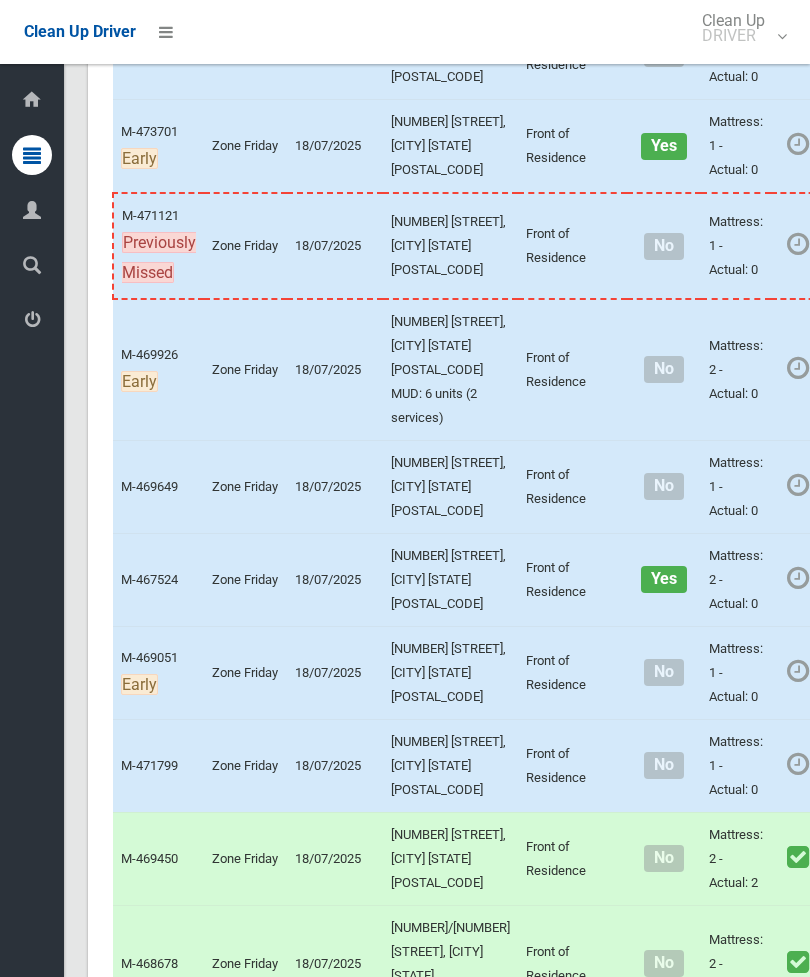 click on "Actions" at bounding box center [880, 246] 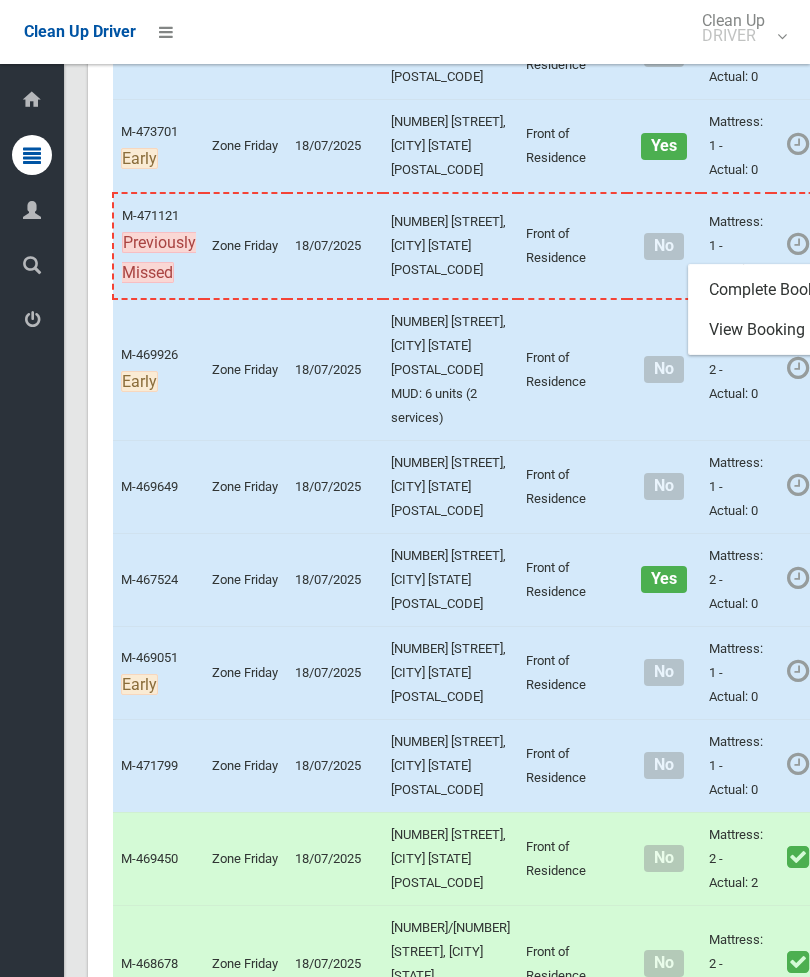scroll, scrollTop: 0, scrollLeft: 83, axis: horizontal 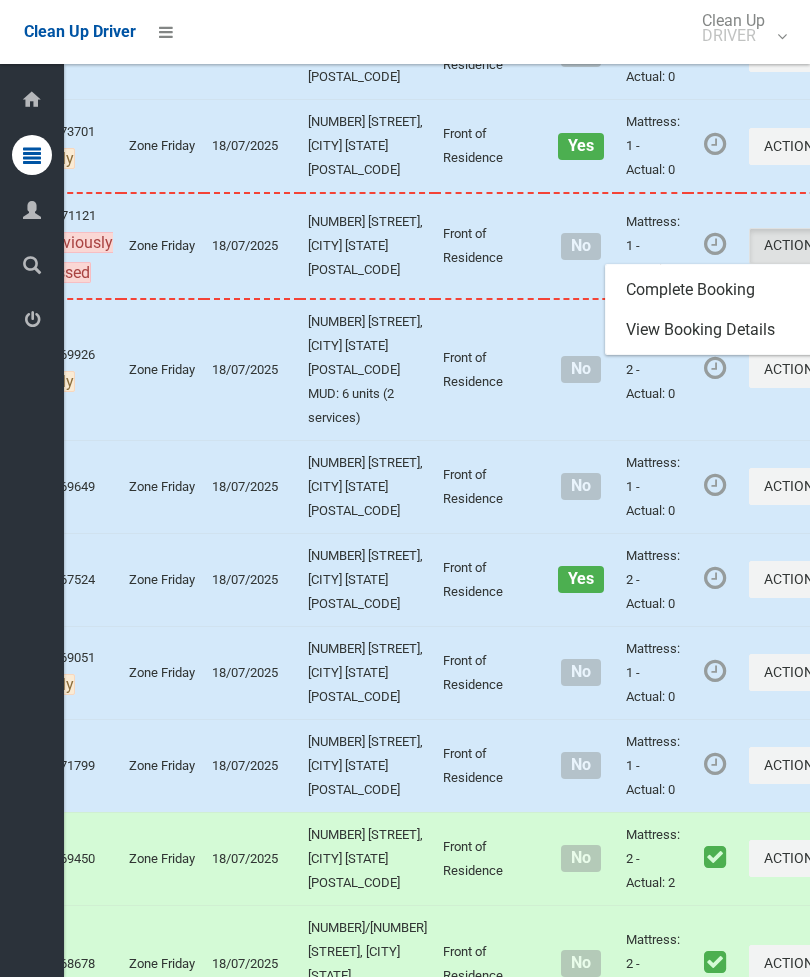 click on "Complete Booking" at bounding box center [725, 290] 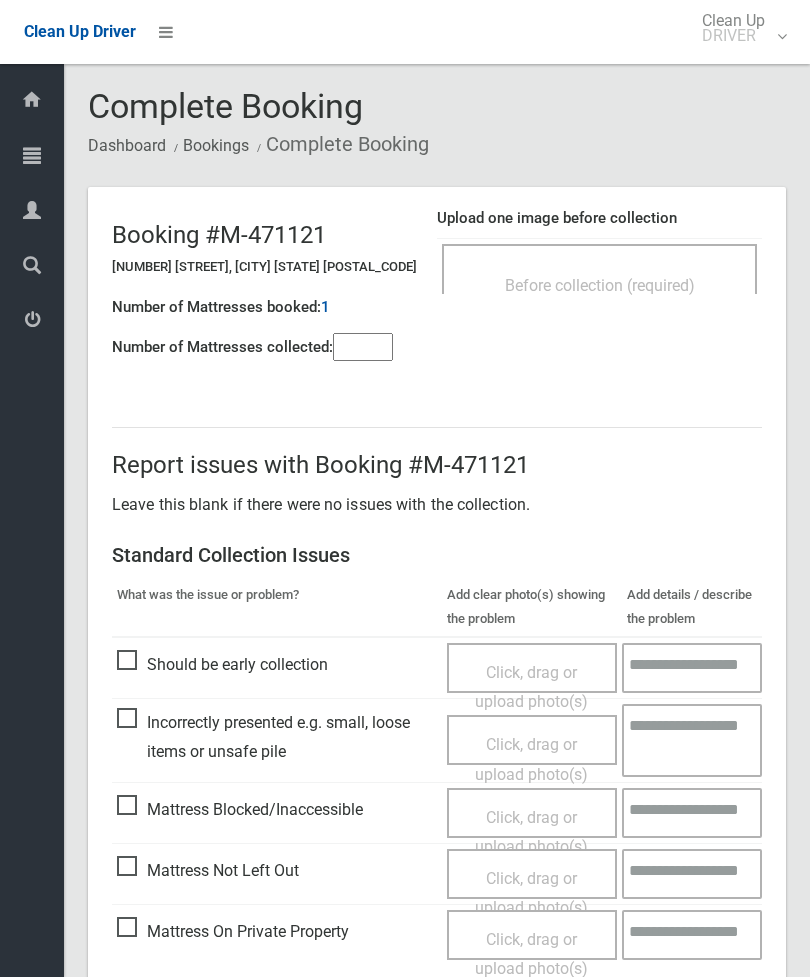 scroll, scrollTop: 0, scrollLeft: 0, axis: both 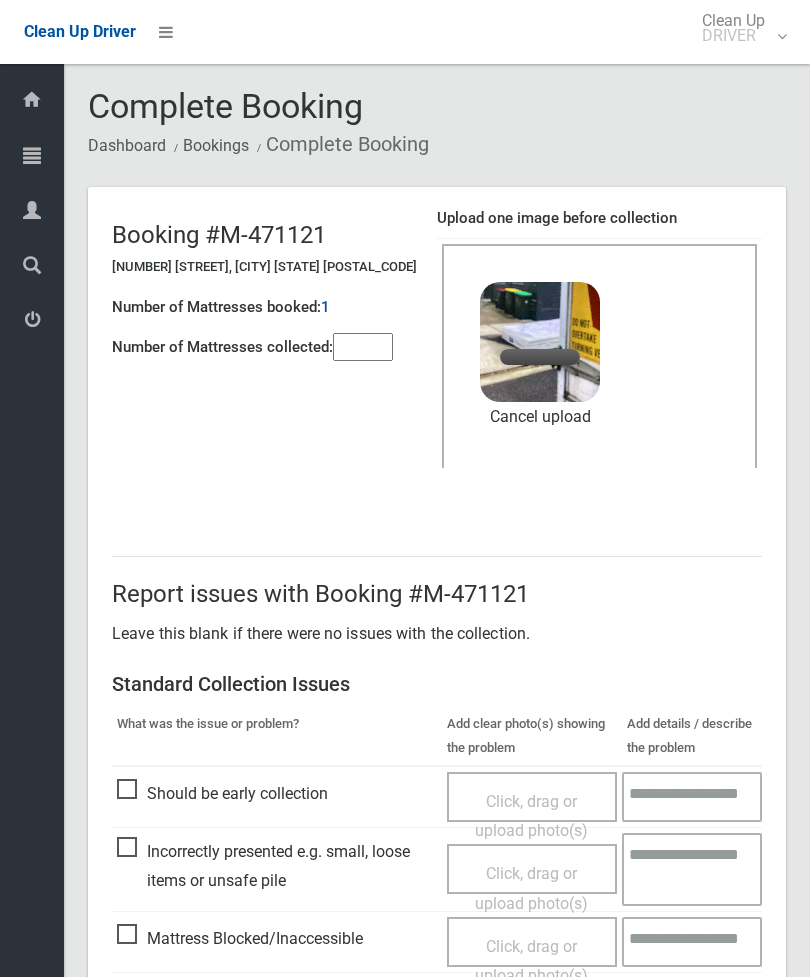 click at bounding box center (363, 347) 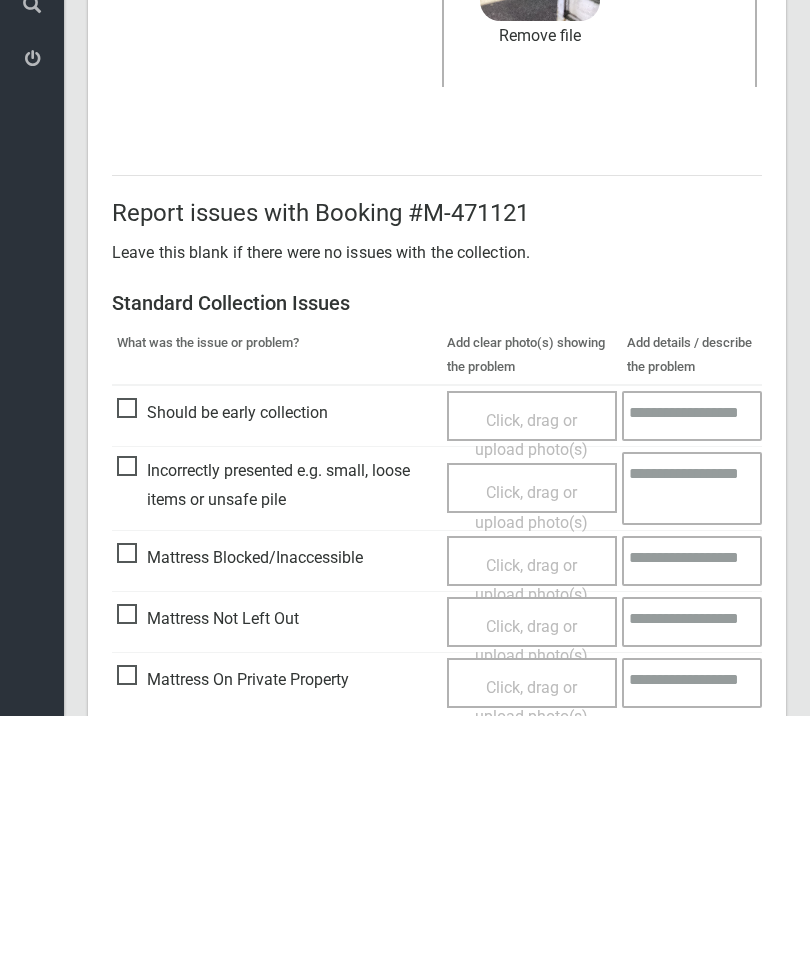scroll, scrollTop: 274, scrollLeft: 0, axis: vertical 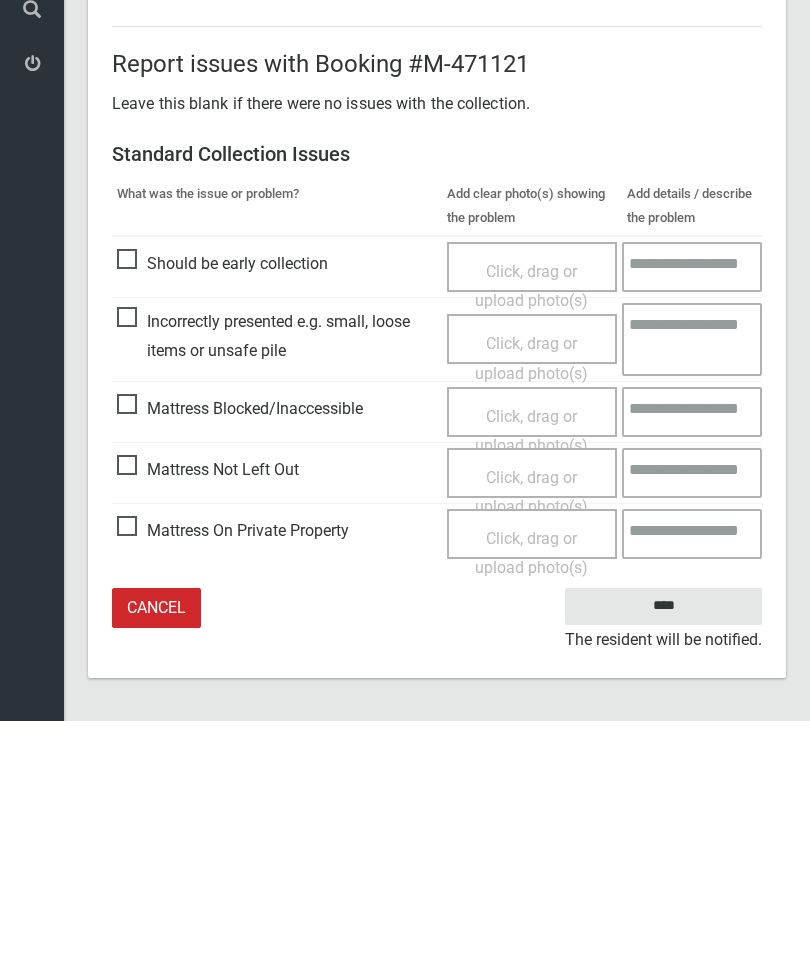 type on "*" 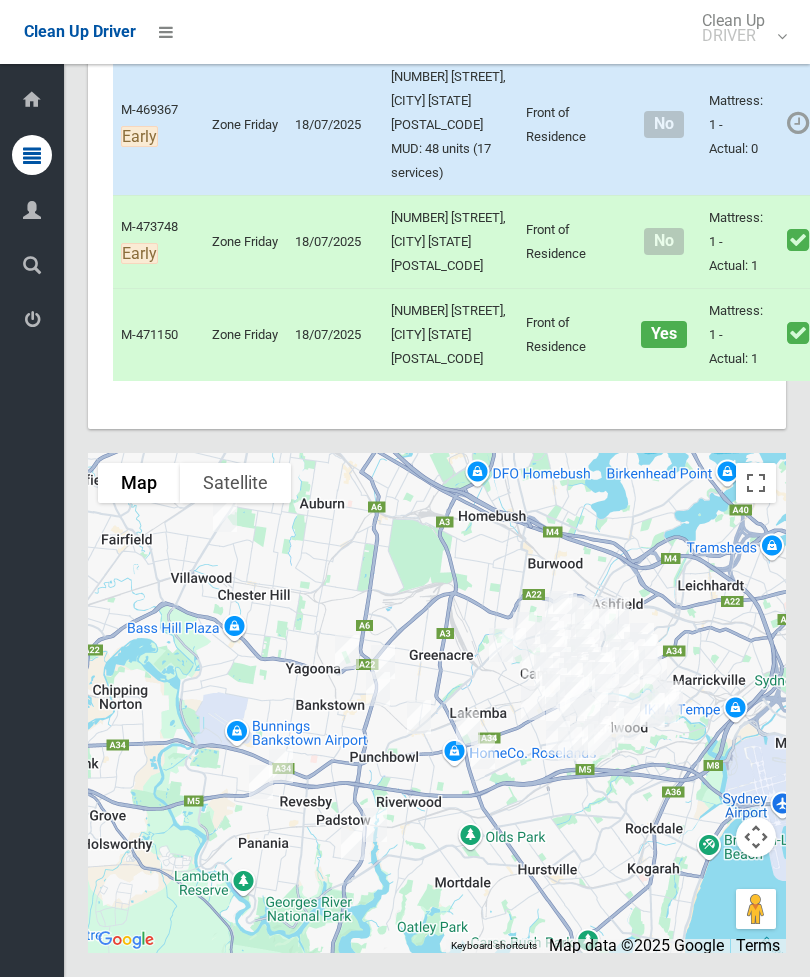 scroll, scrollTop: 13301, scrollLeft: 0, axis: vertical 